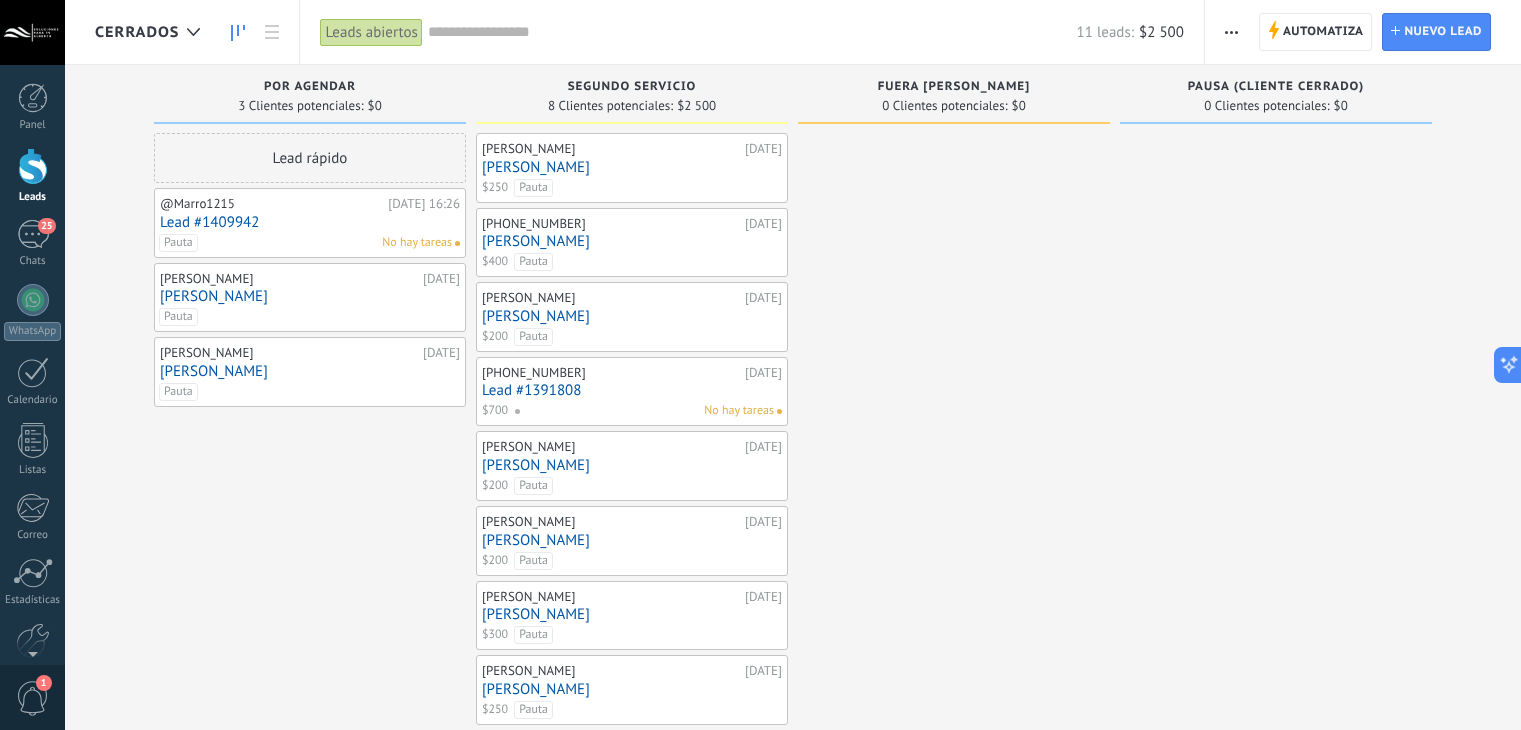 scroll, scrollTop: 0, scrollLeft: 0, axis: both 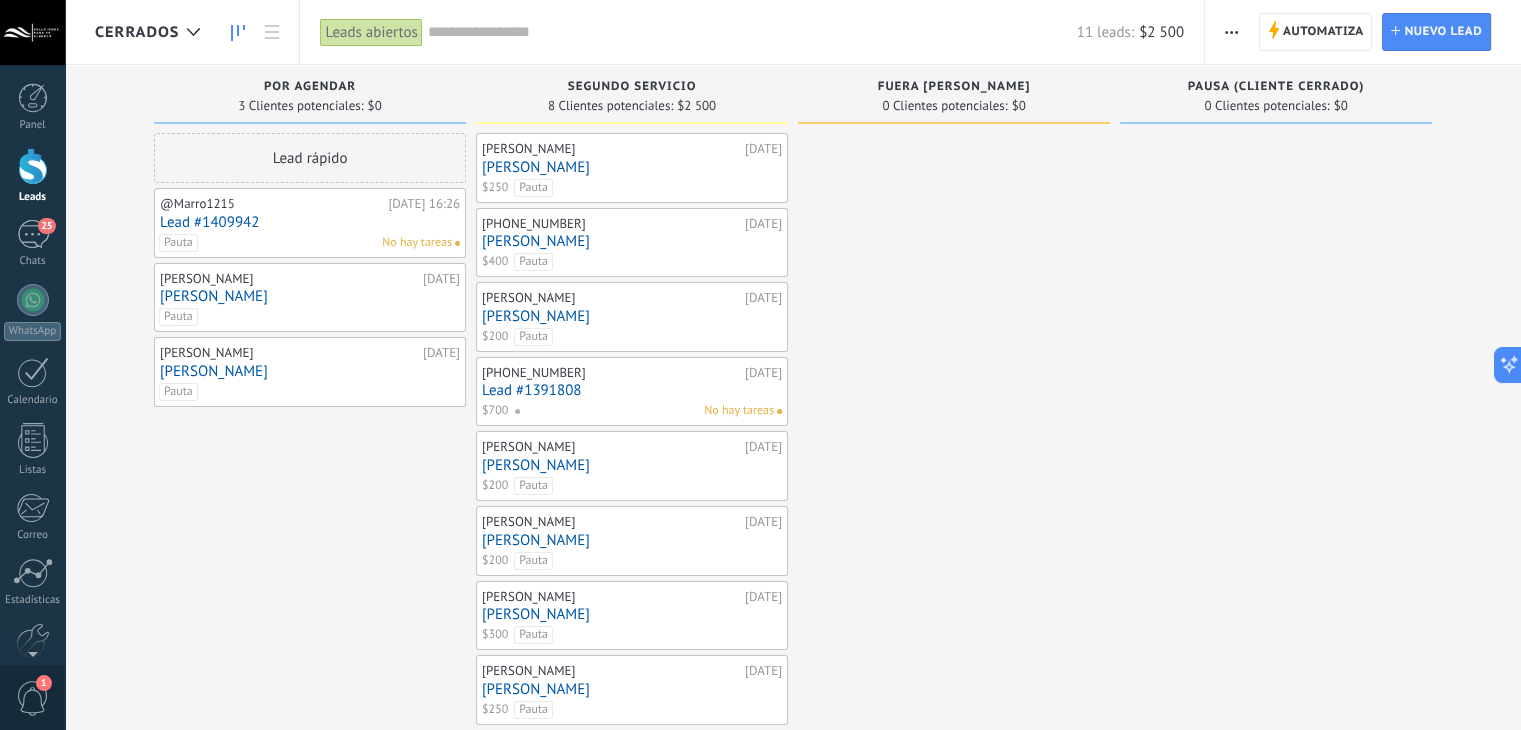 click on "Lead #1409942" at bounding box center (310, 222) 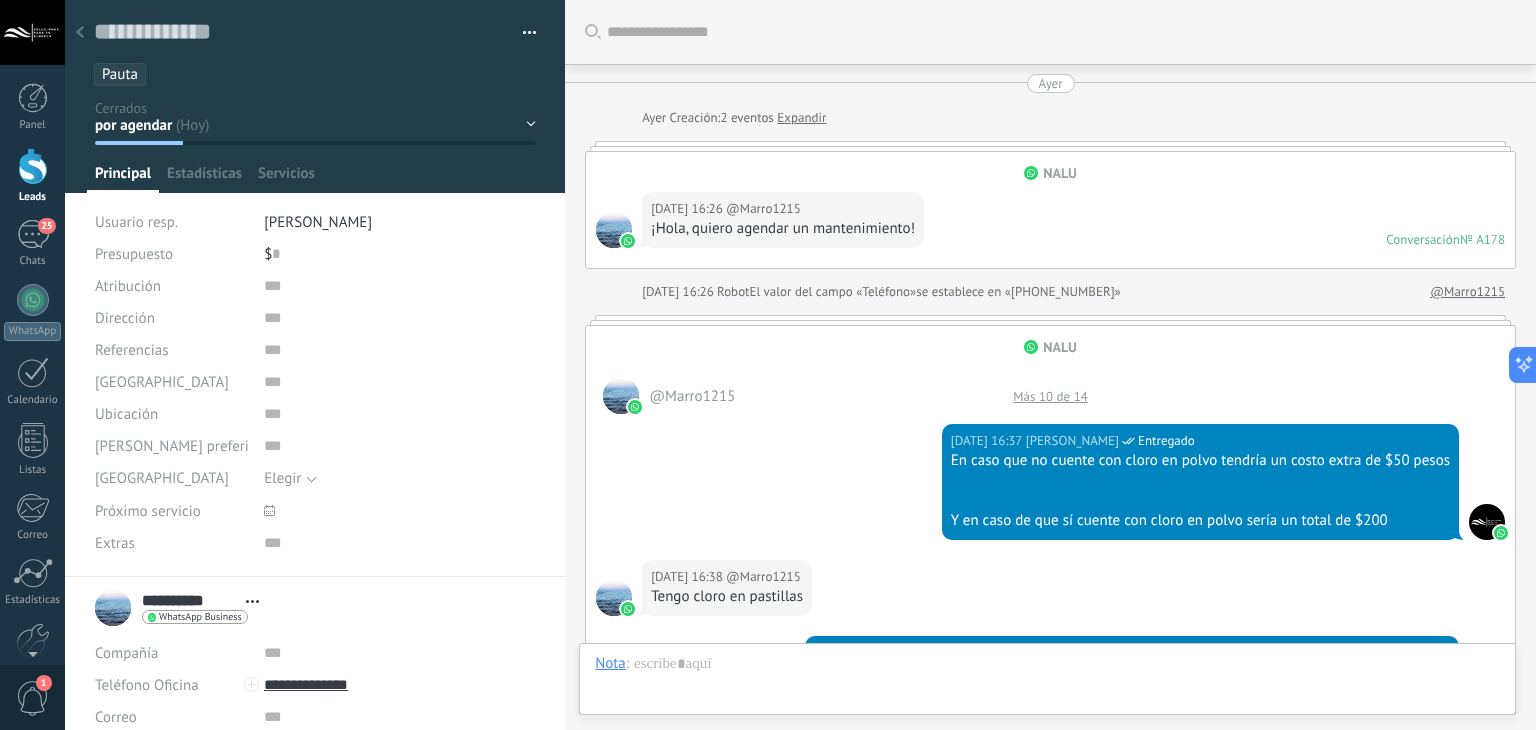 click at bounding box center [80, 33] 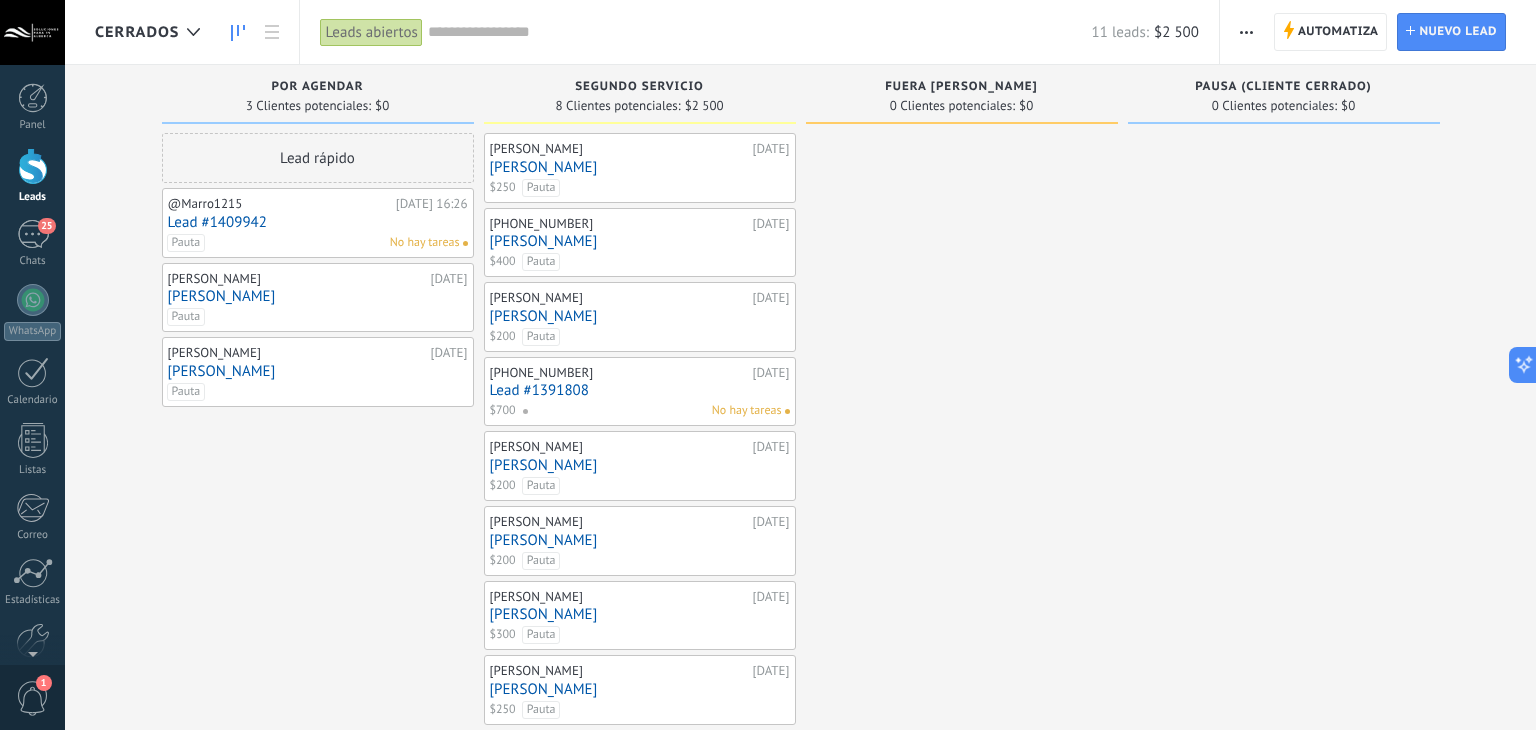 scroll, scrollTop: 29, scrollLeft: 0, axis: vertical 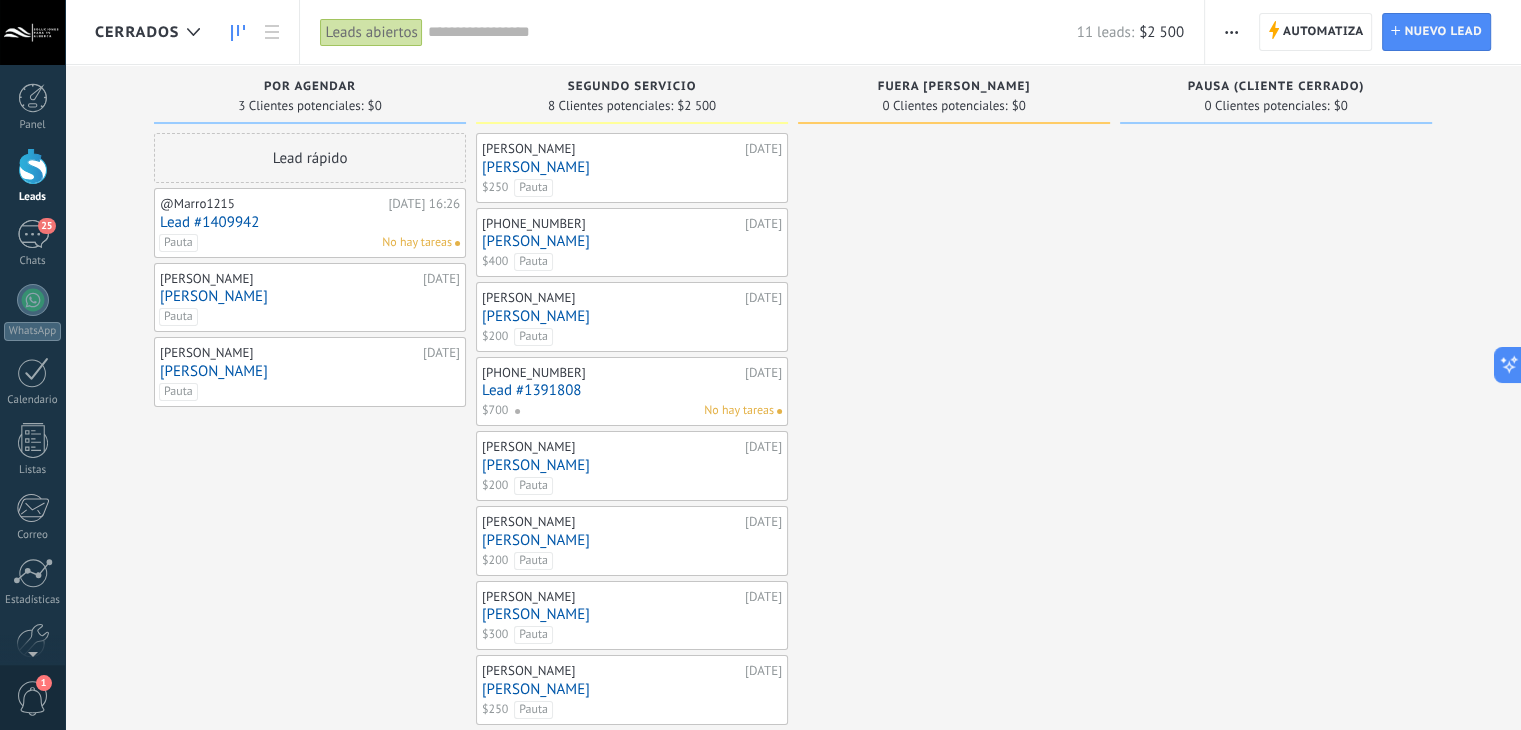 click on "Lead #1409942" at bounding box center [310, 222] 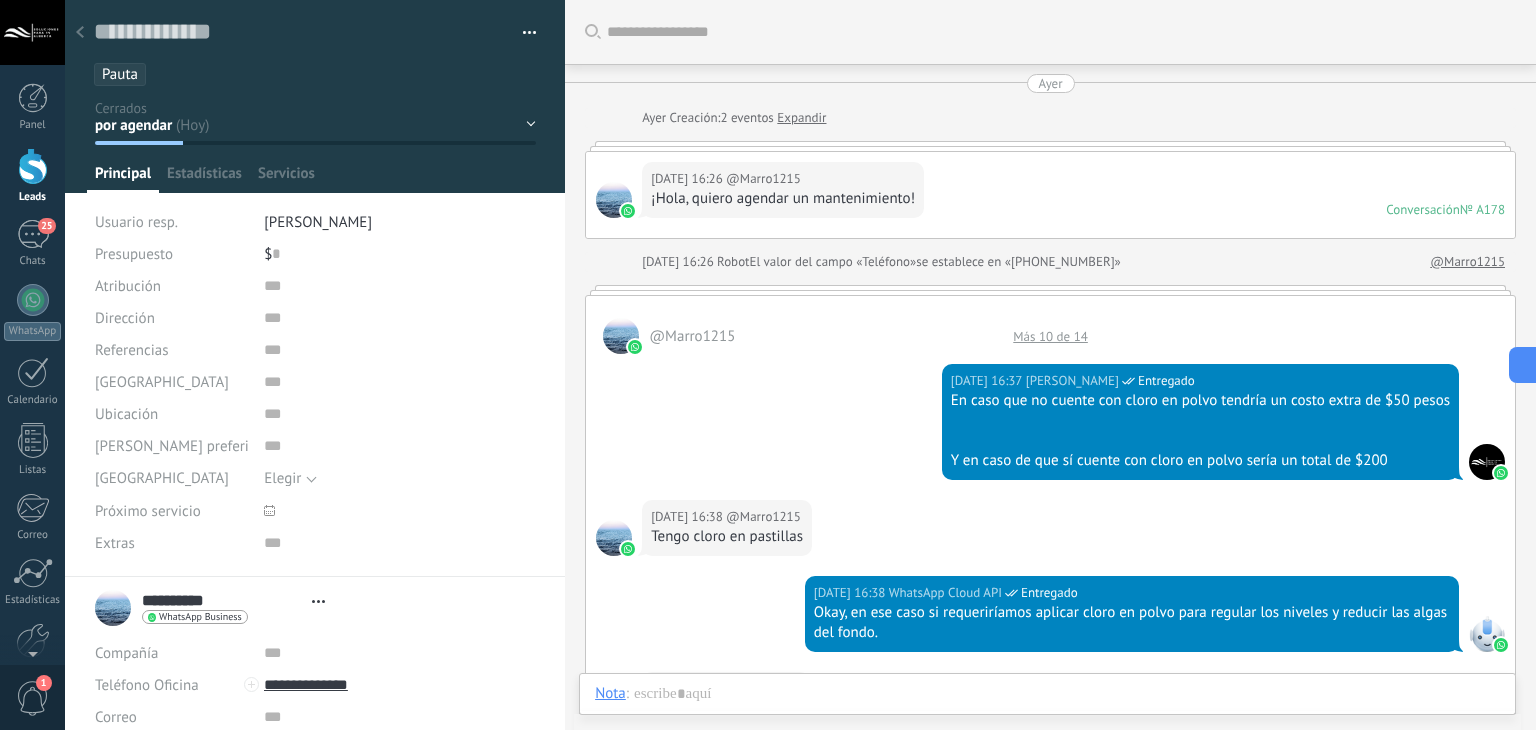 type on "**********" 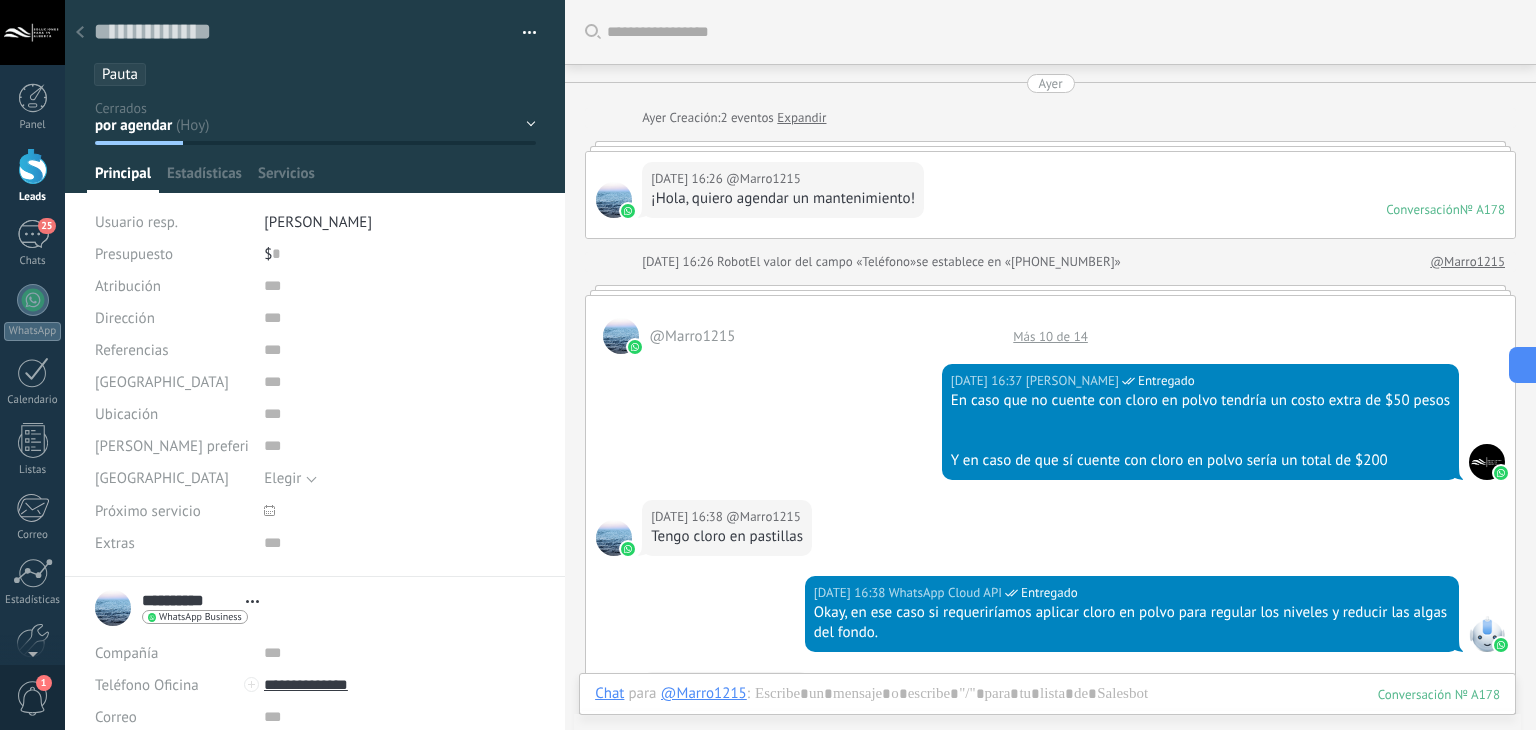 scroll, scrollTop: 1194, scrollLeft: 0, axis: vertical 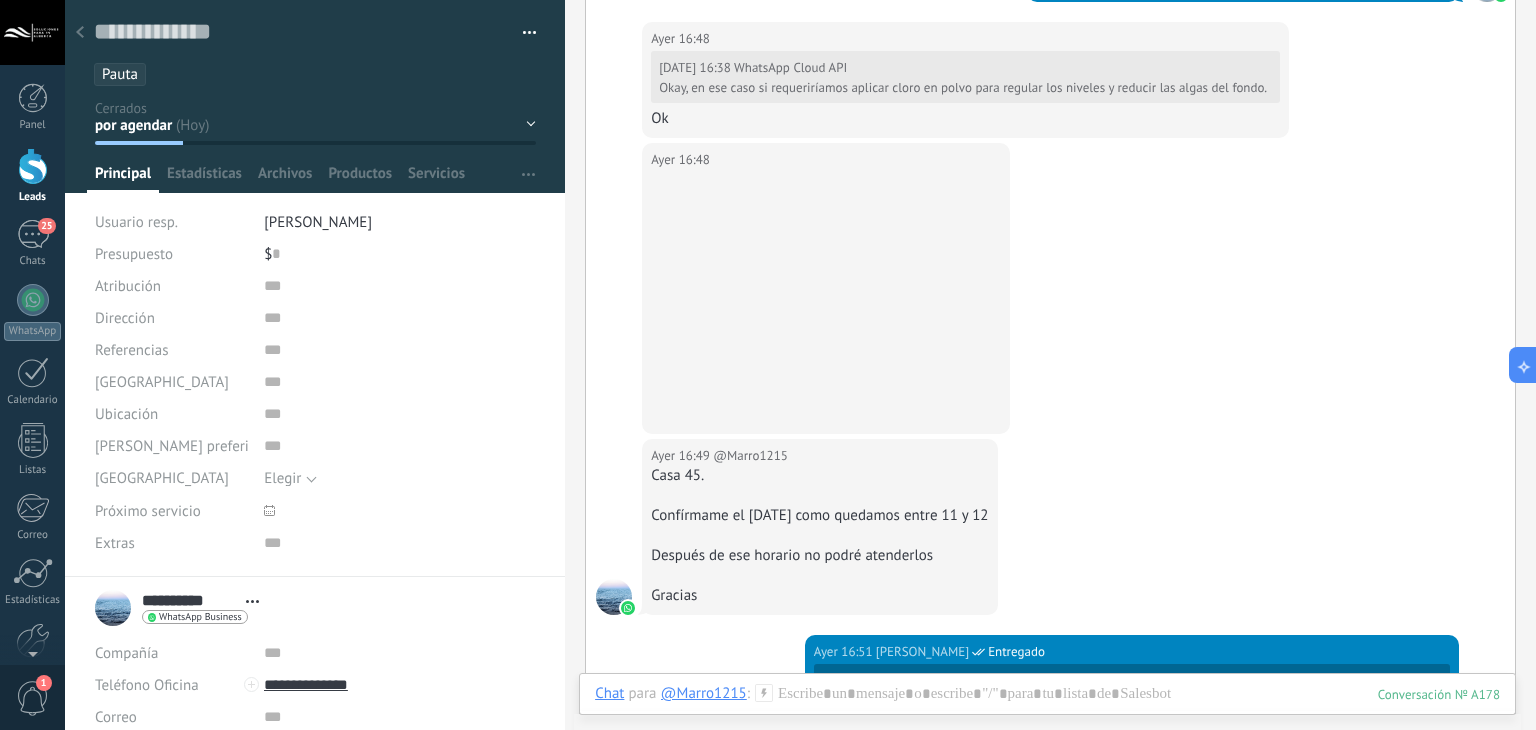 click 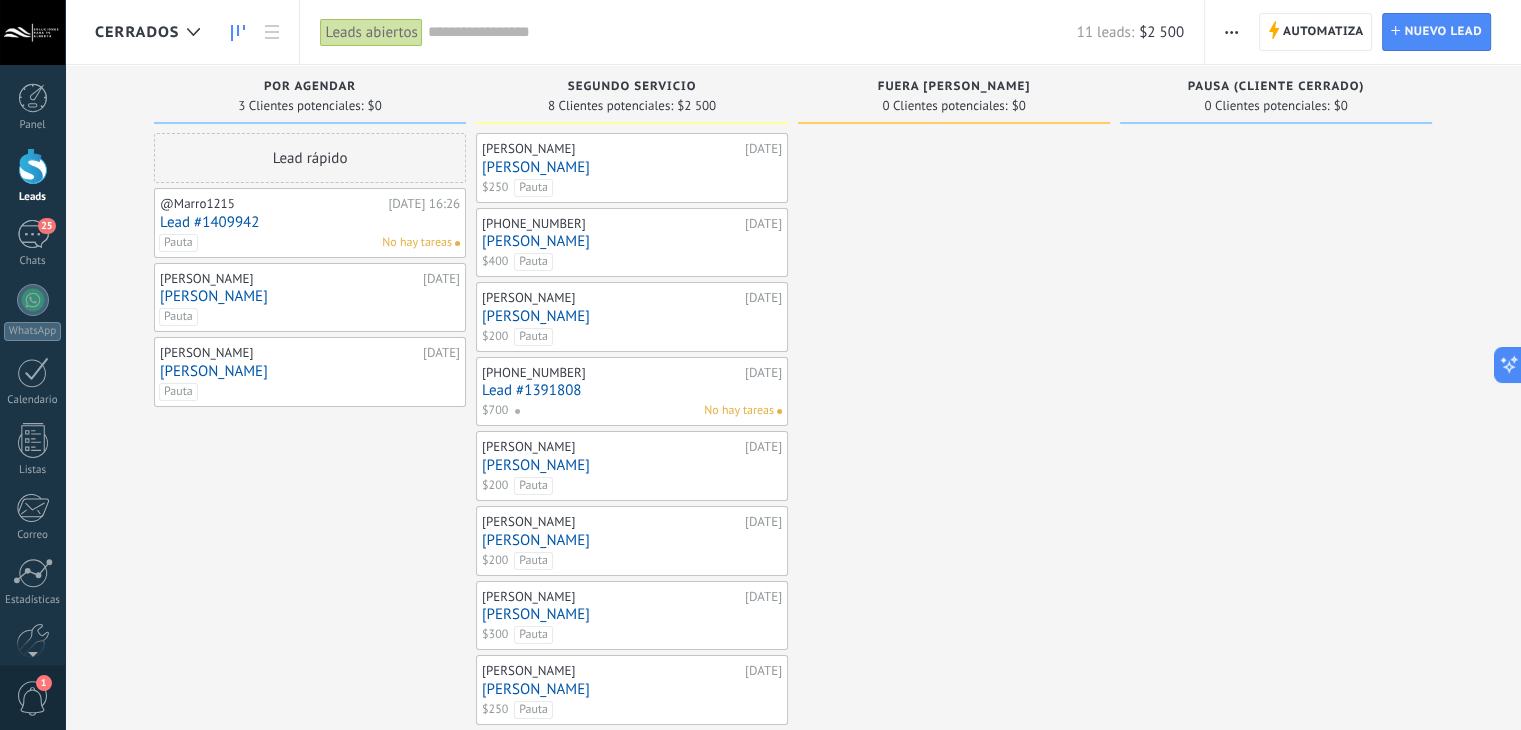 click at bounding box center (752, 32) 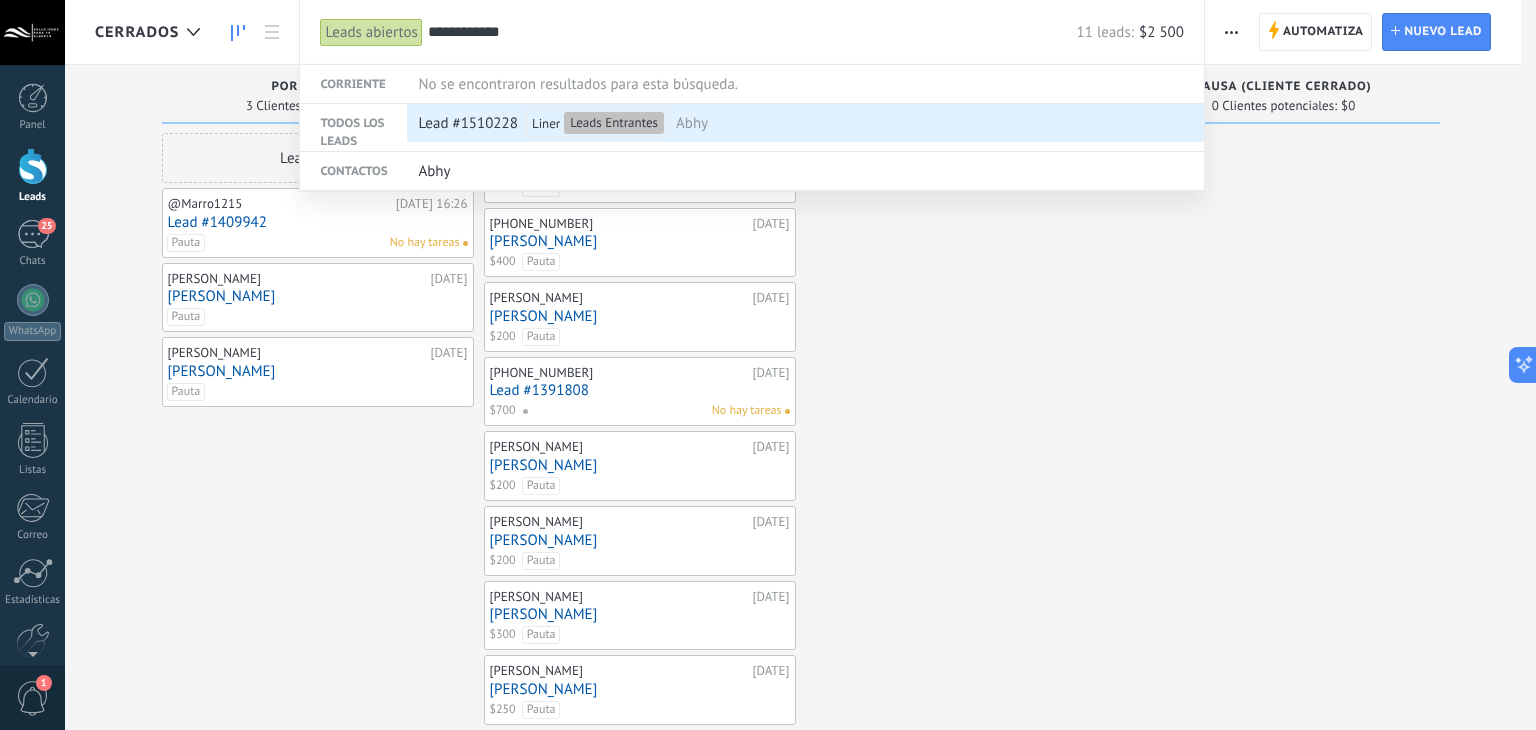 type on "**********" 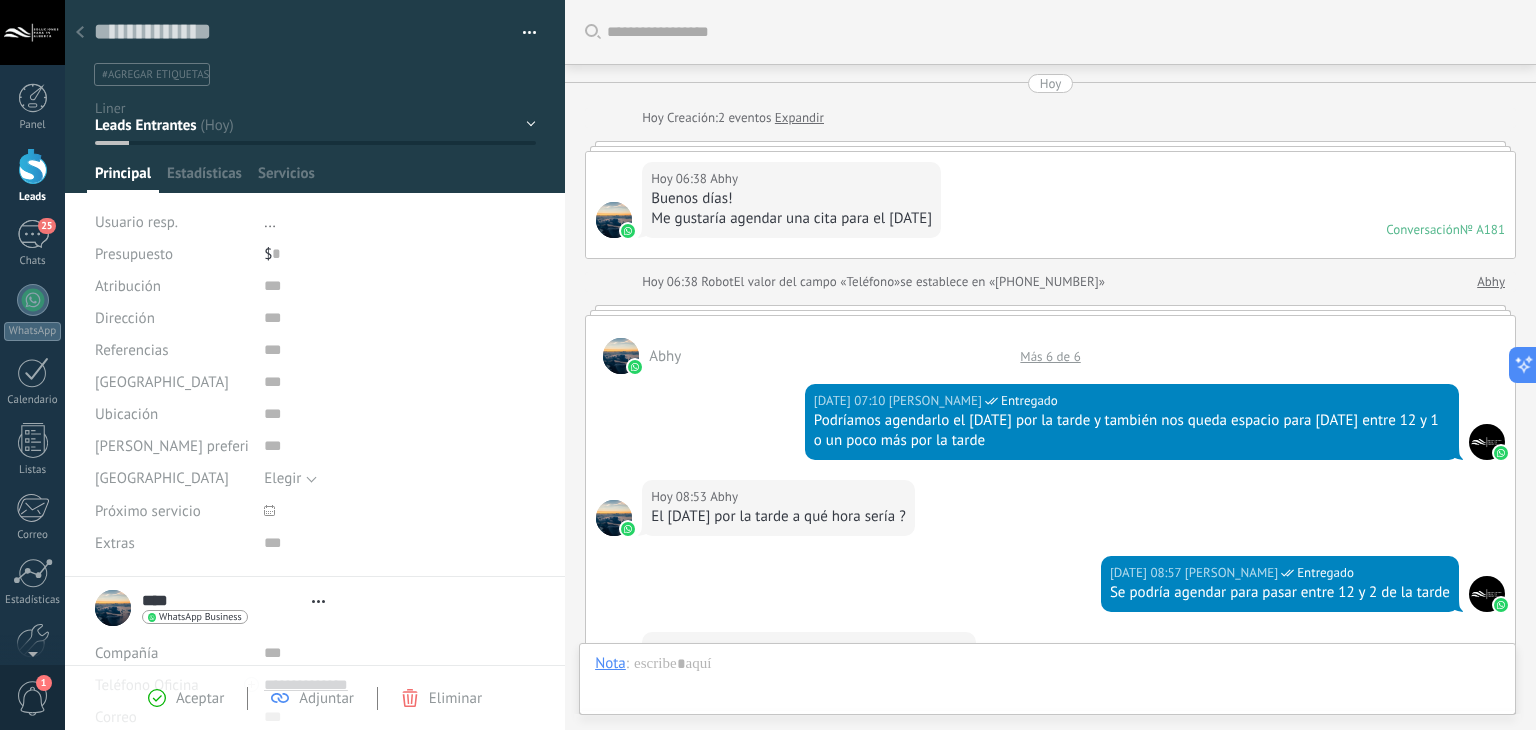type on "**********" 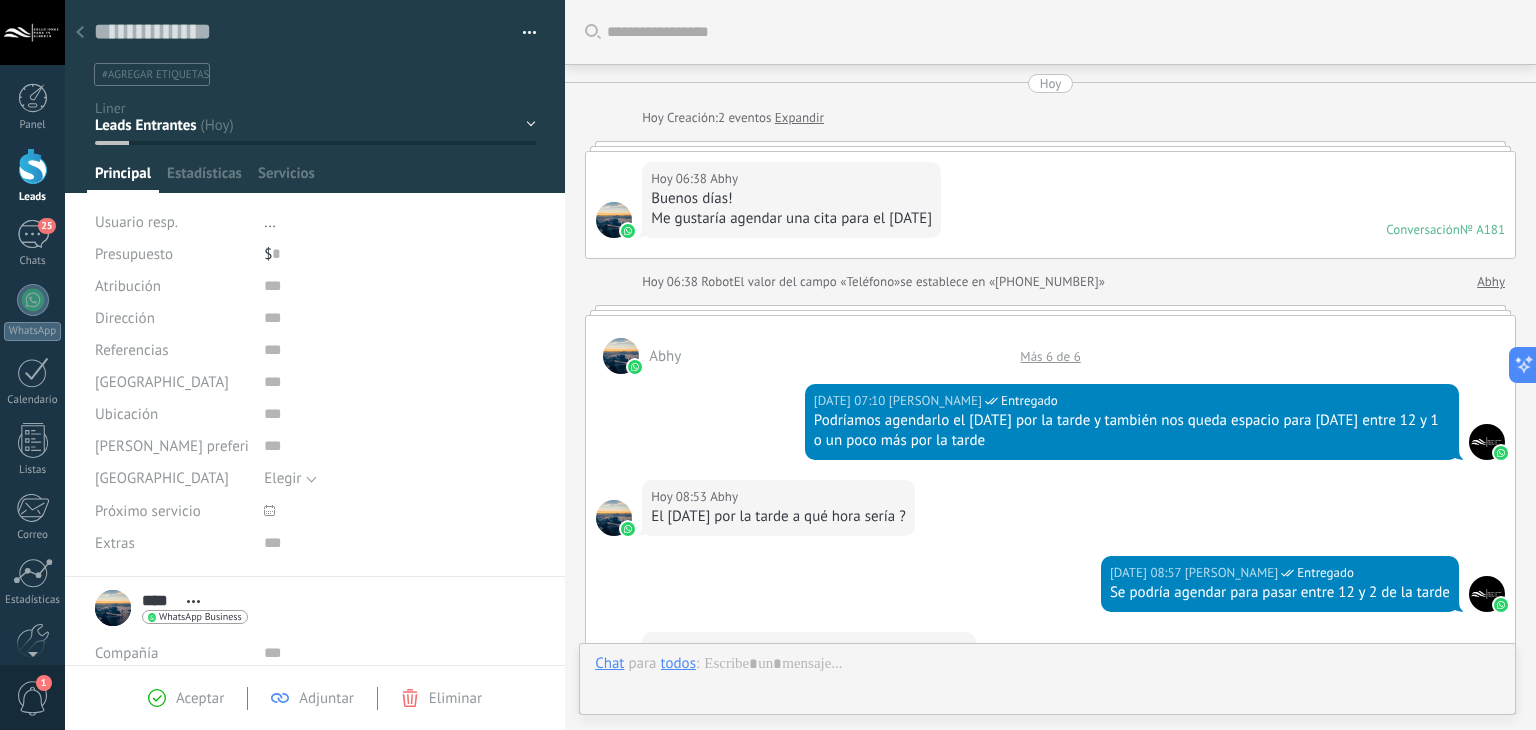 scroll, scrollTop: 29, scrollLeft: 0, axis: vertical 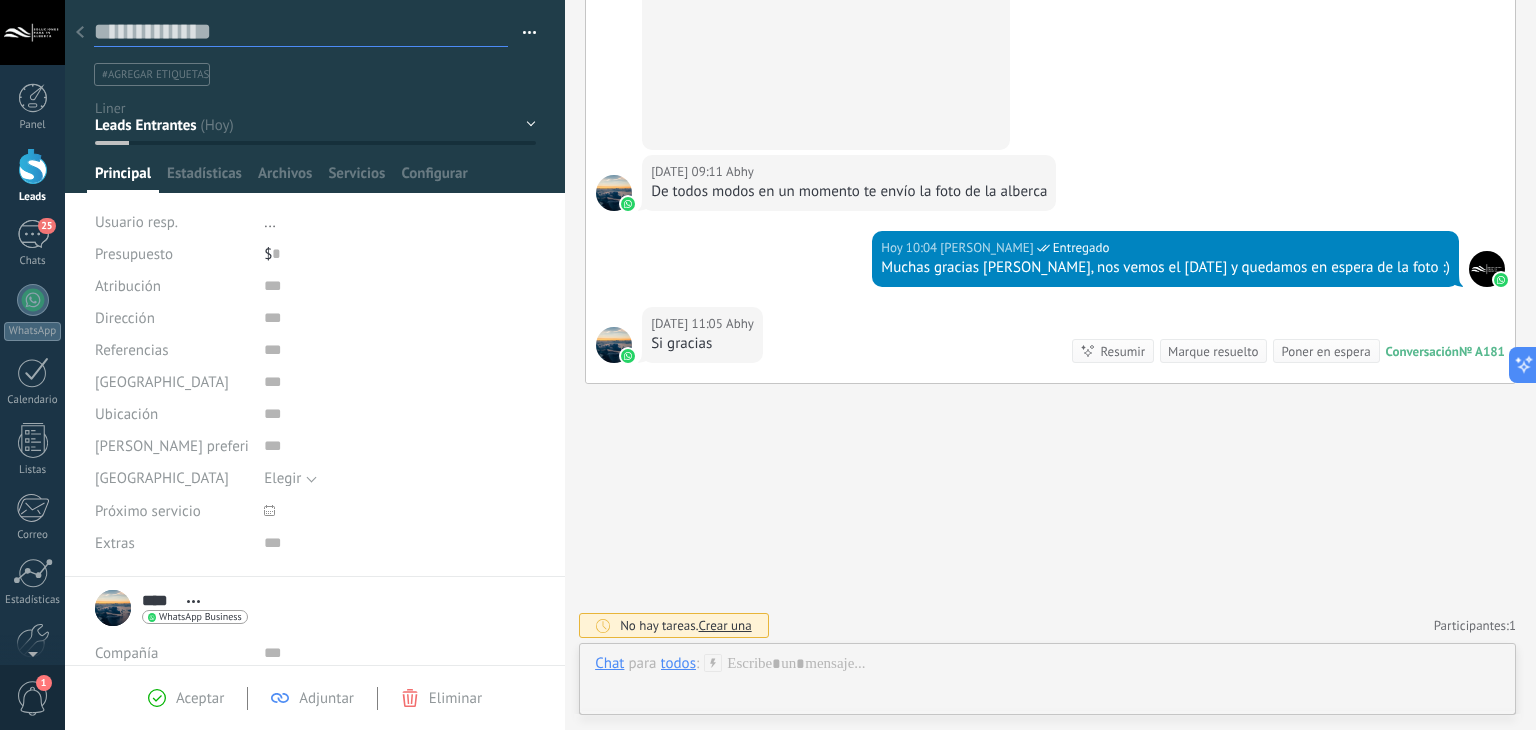 click at bounding box center [301, 32] 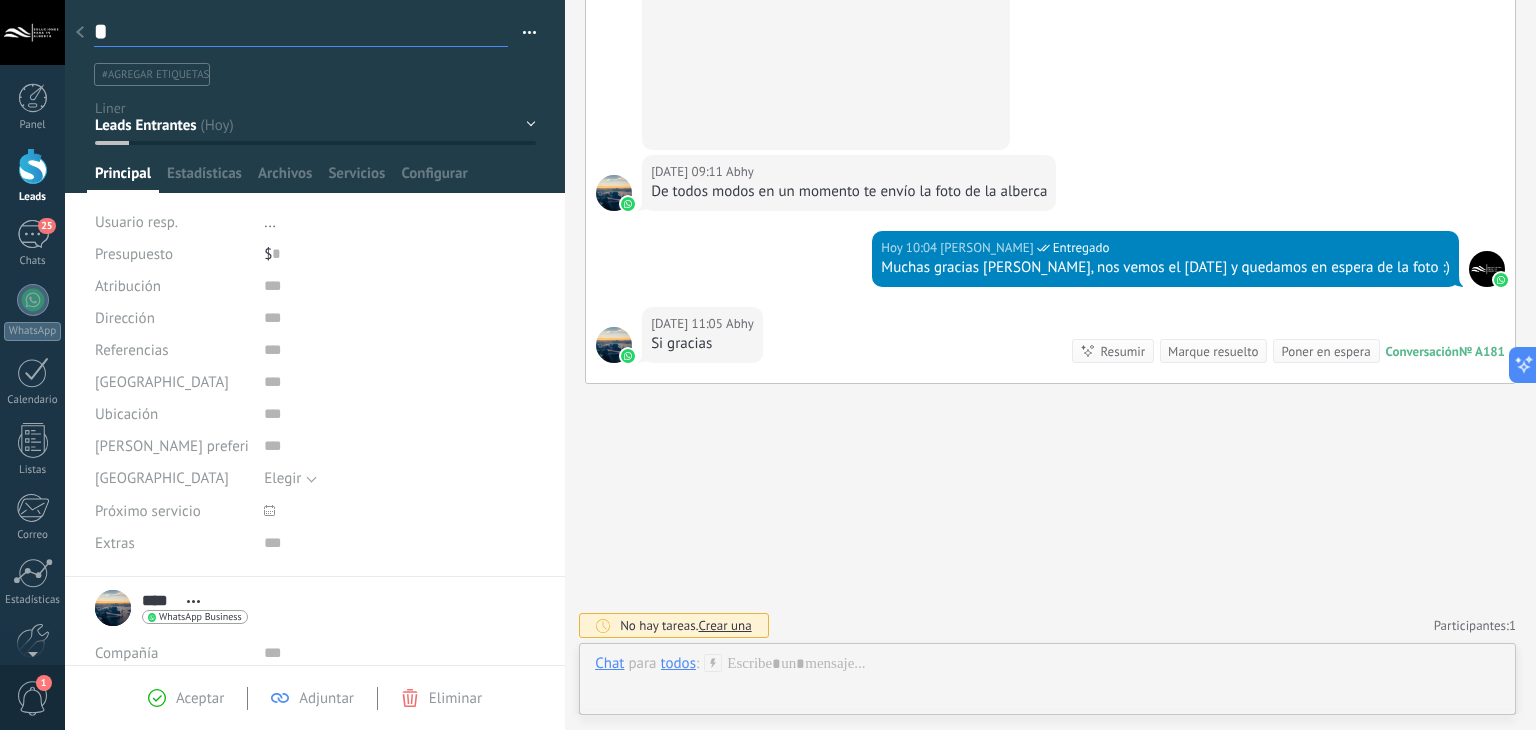 type on "**" 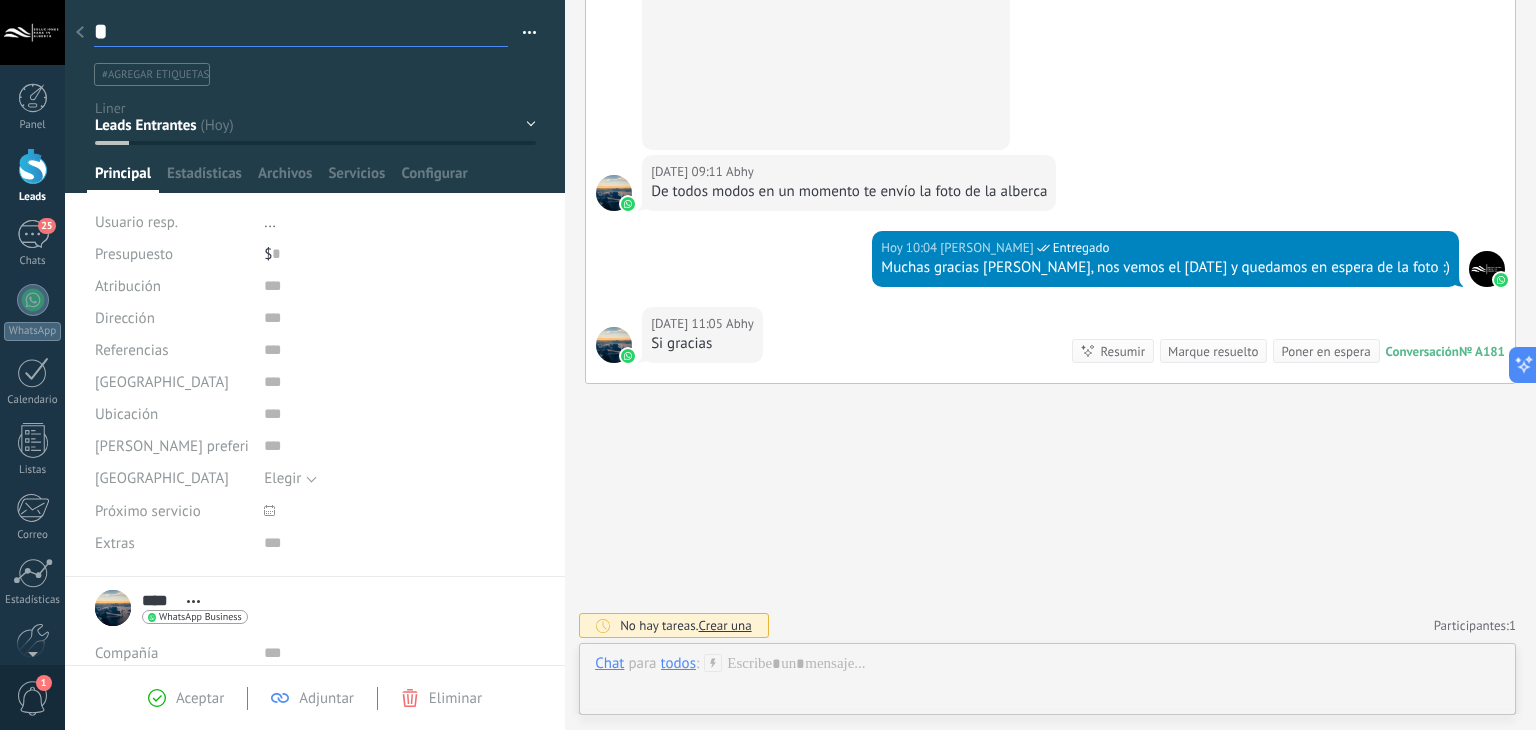 type on "**" 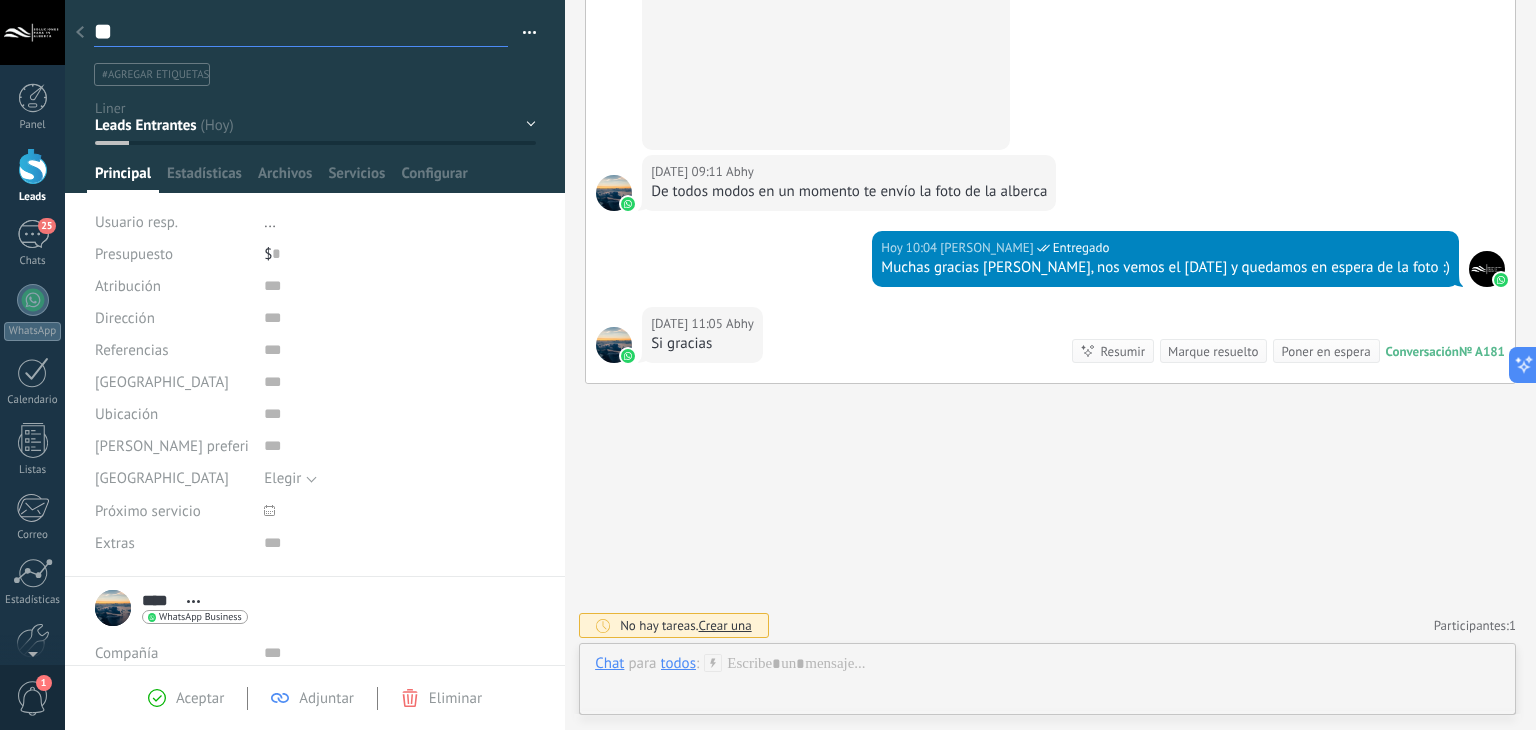 type on "***" 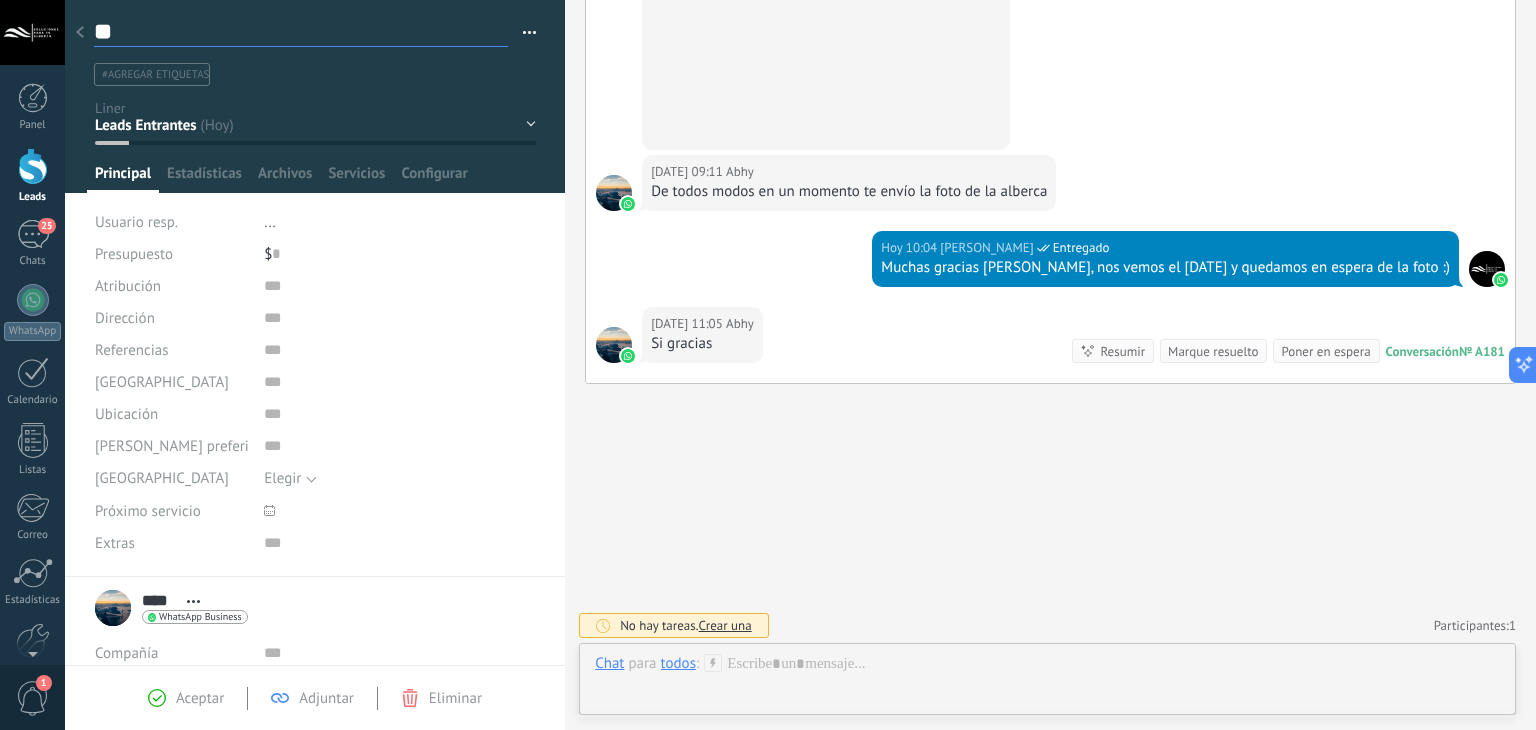 type on "***" 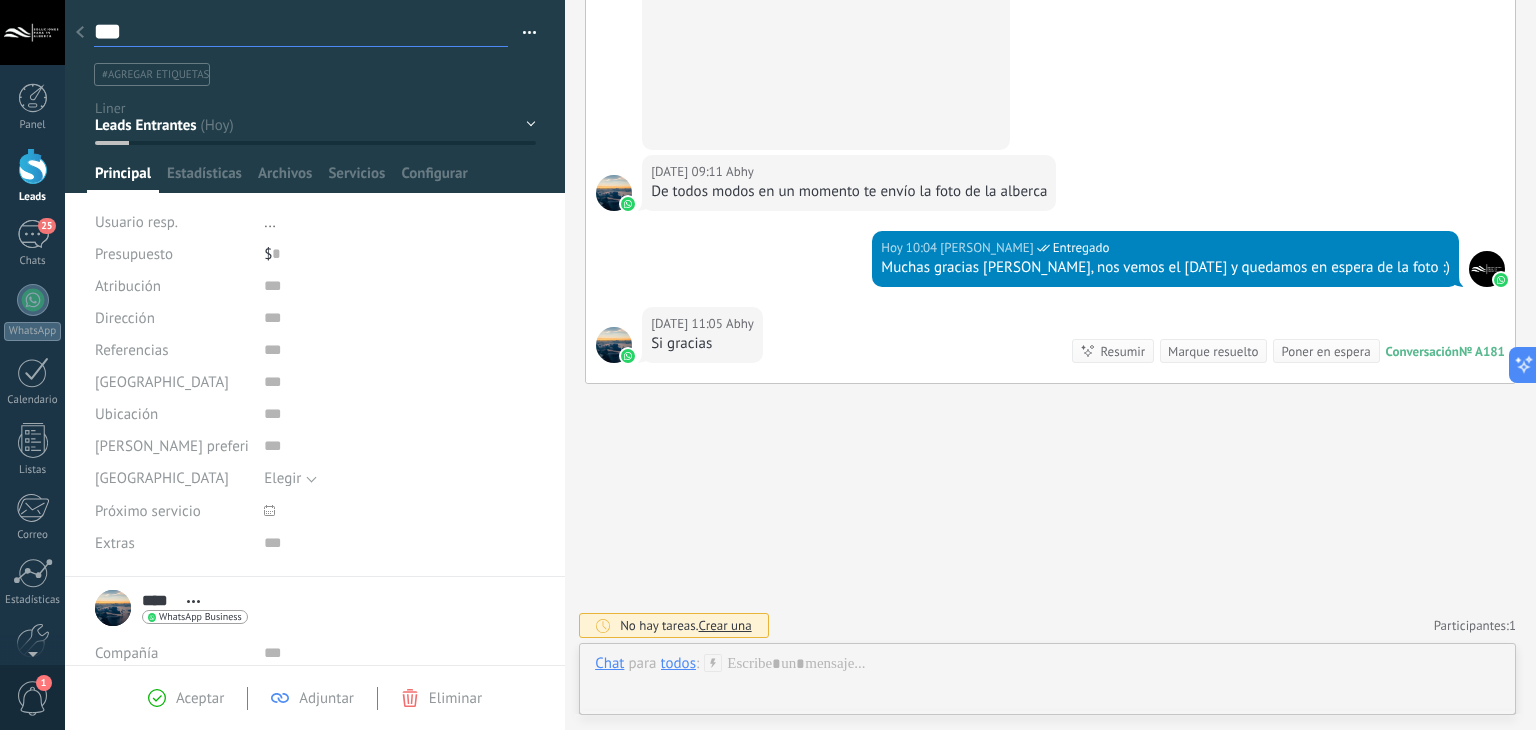 type on "****" 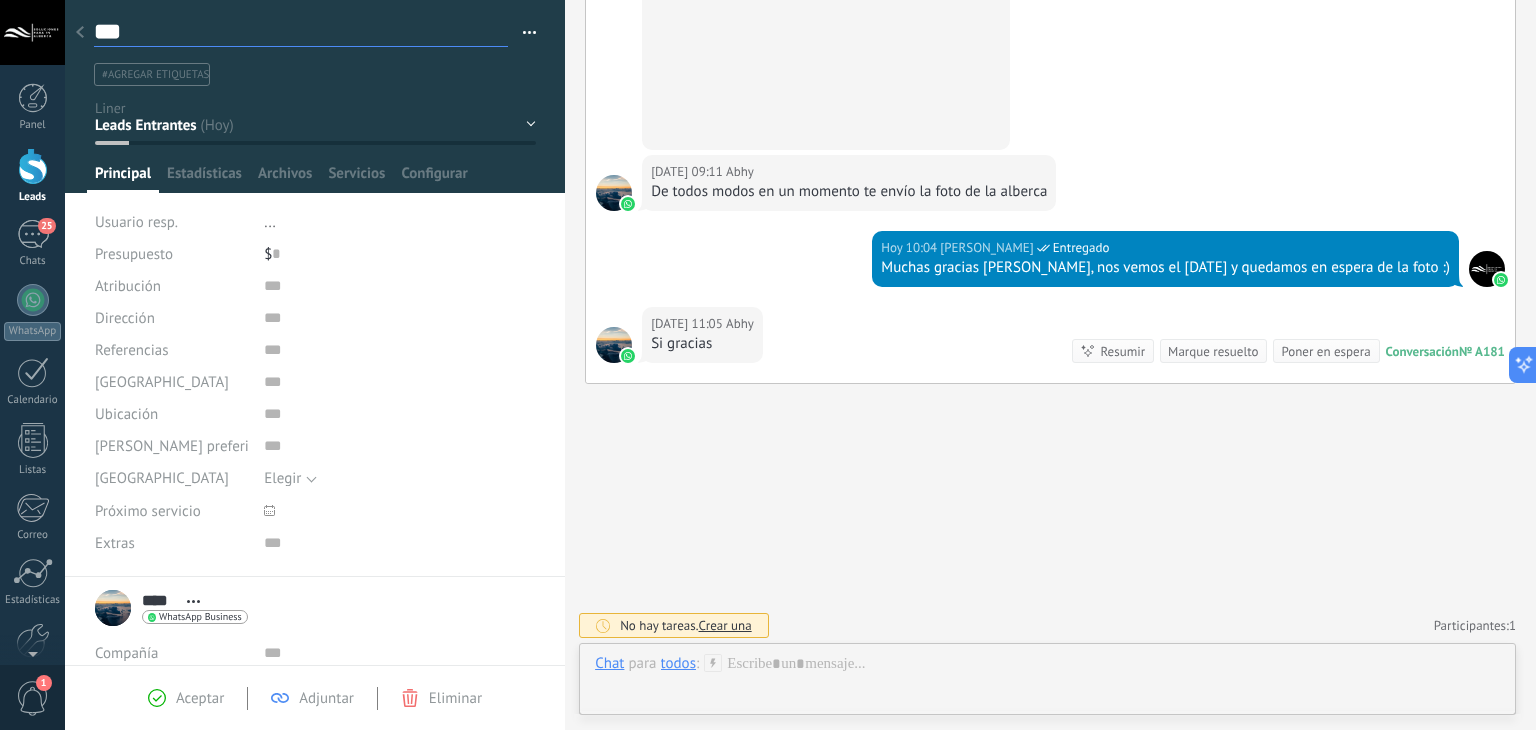 type on "****" 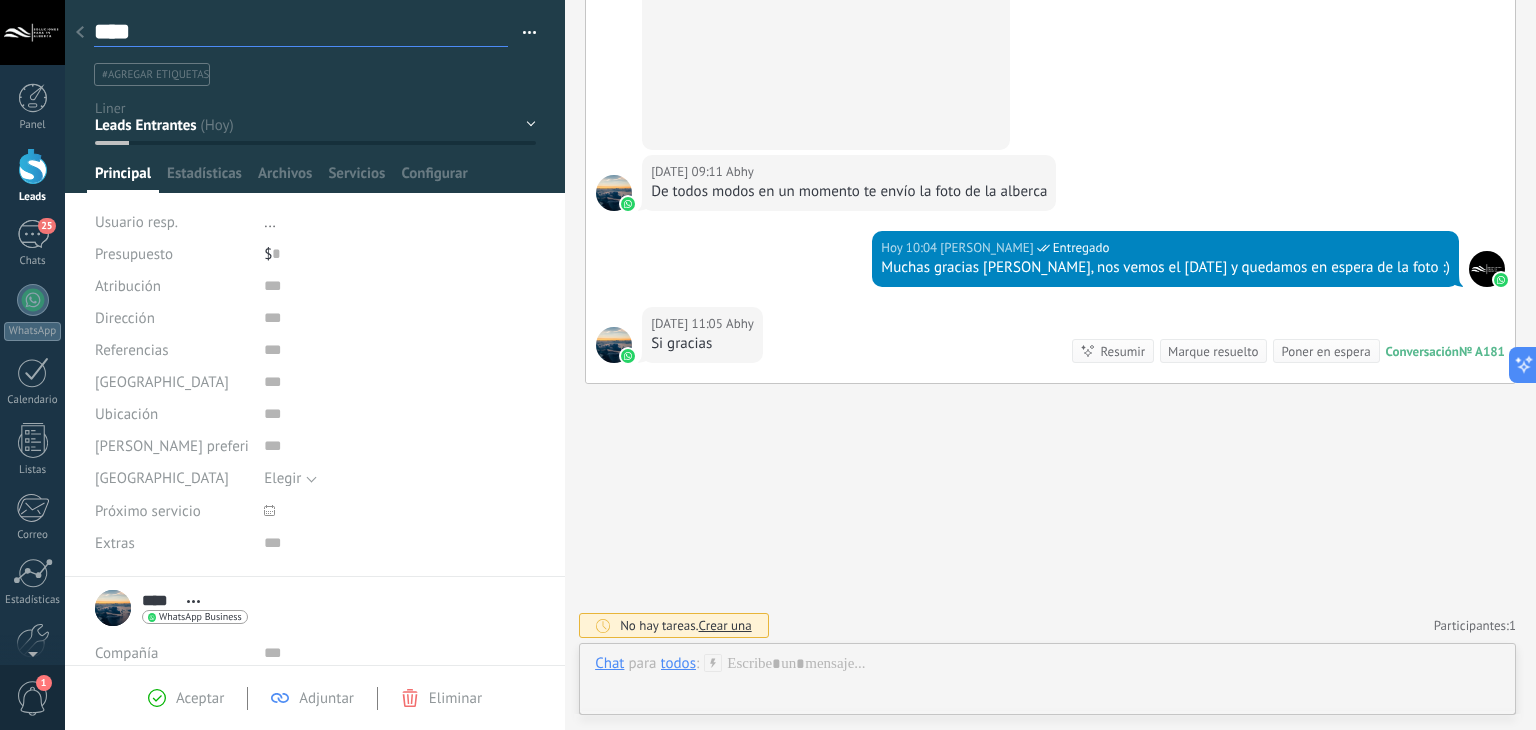 type on "*****" 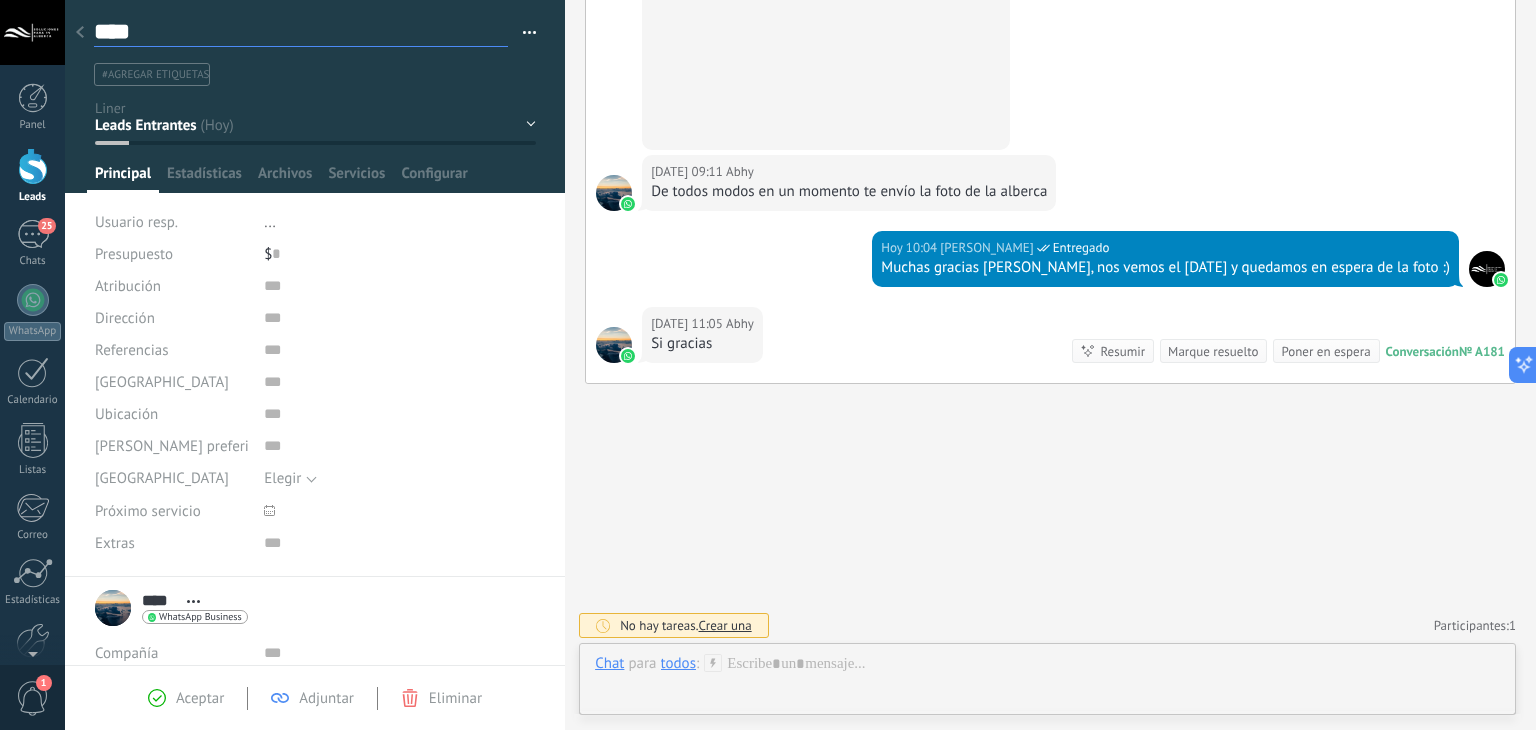 type on "*****" 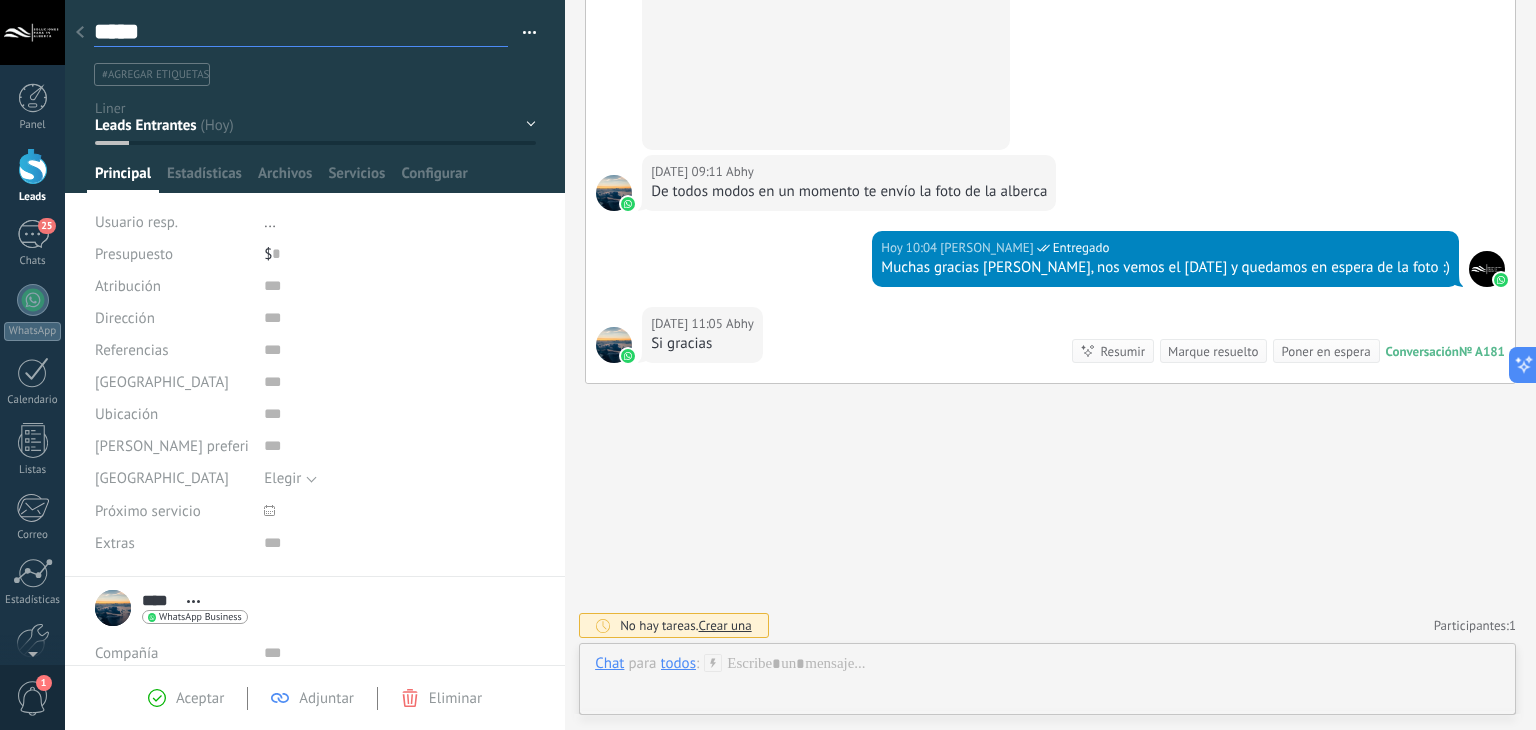 type on "******" 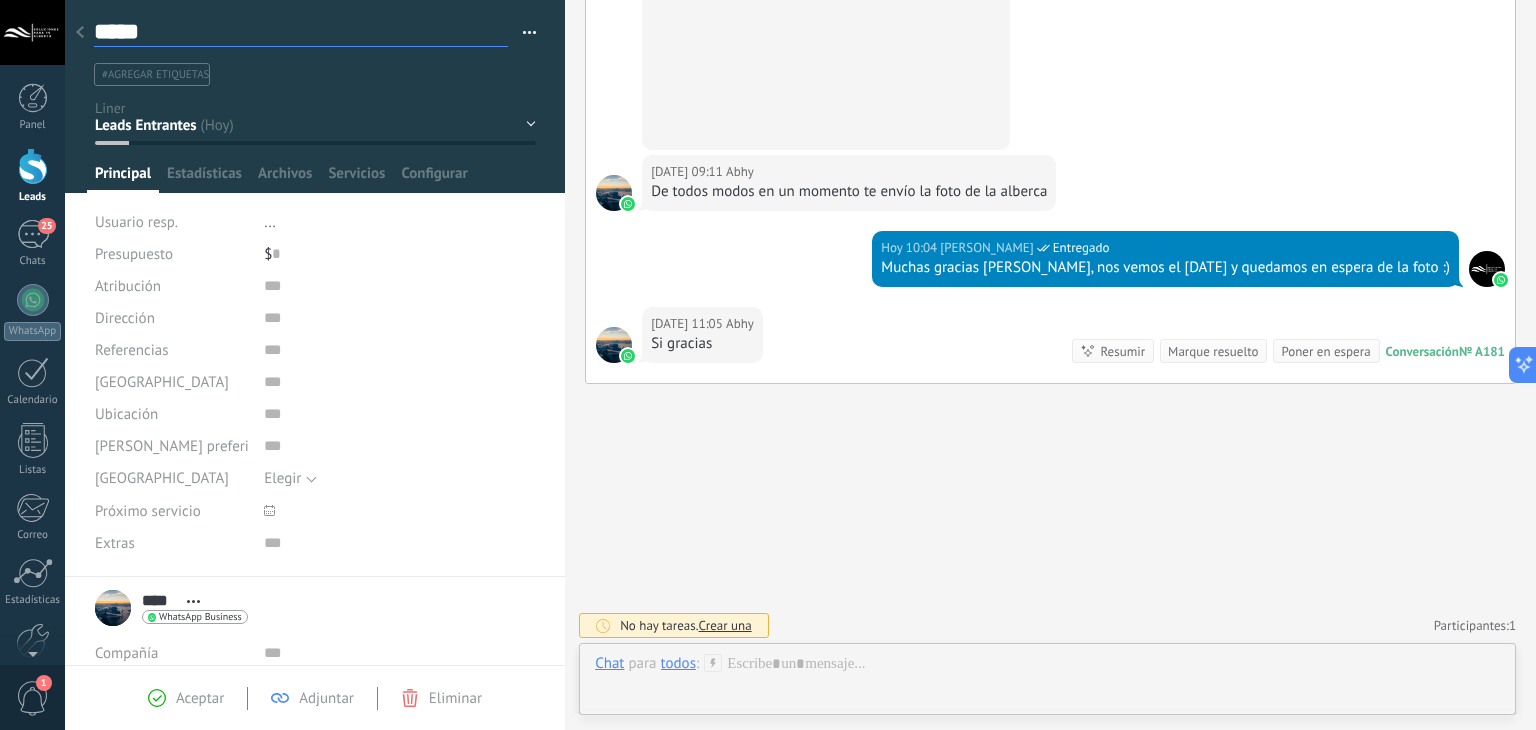 type on "******" 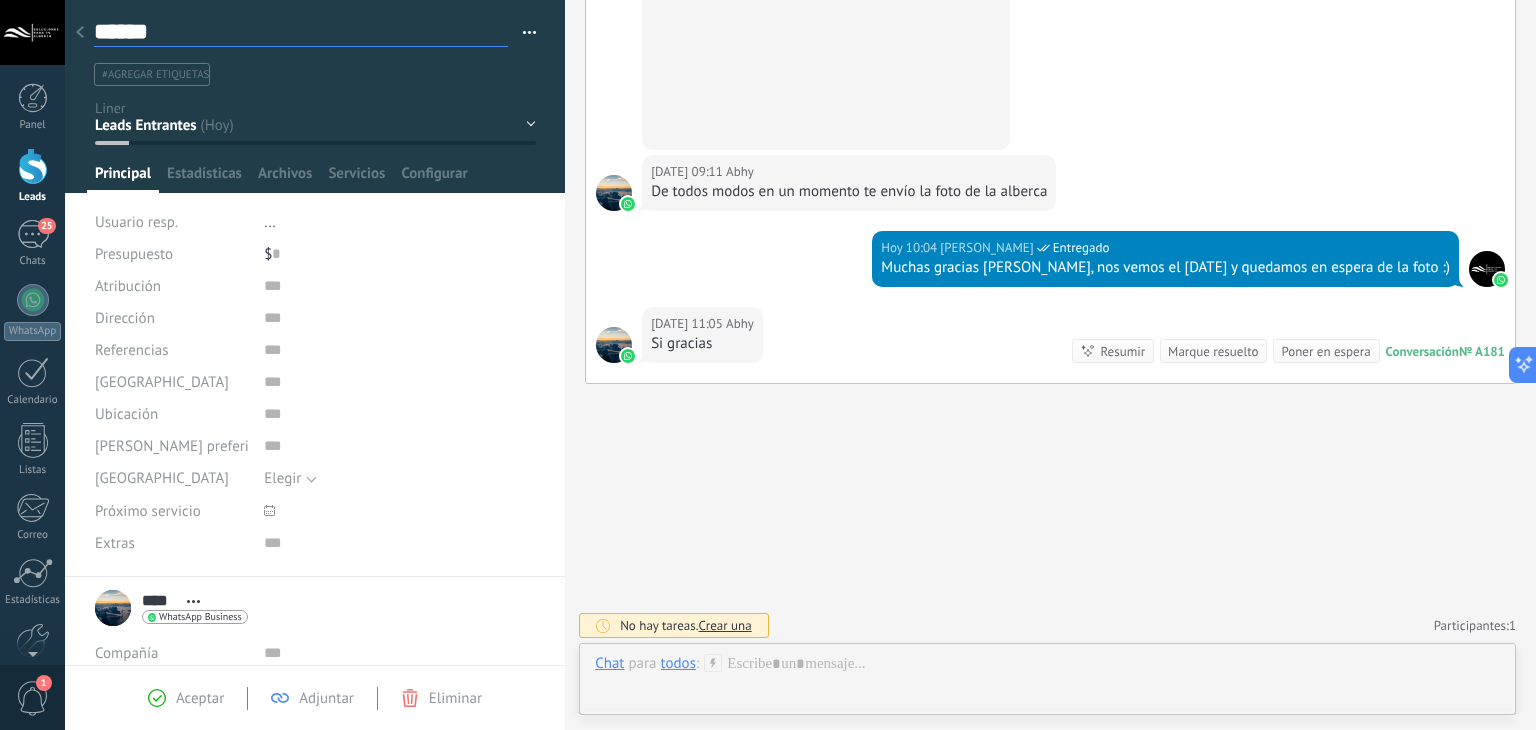 type on "******" 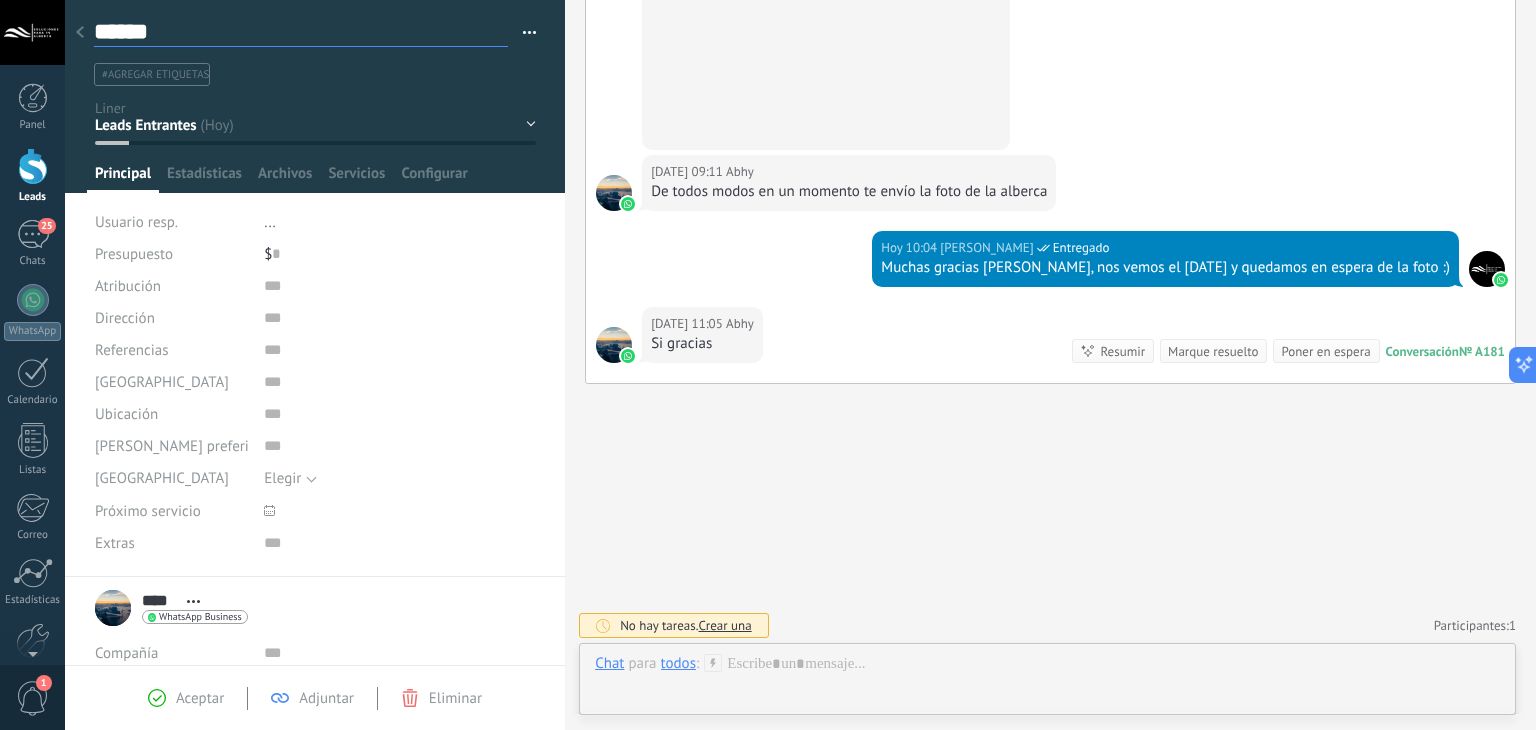 type on "******" 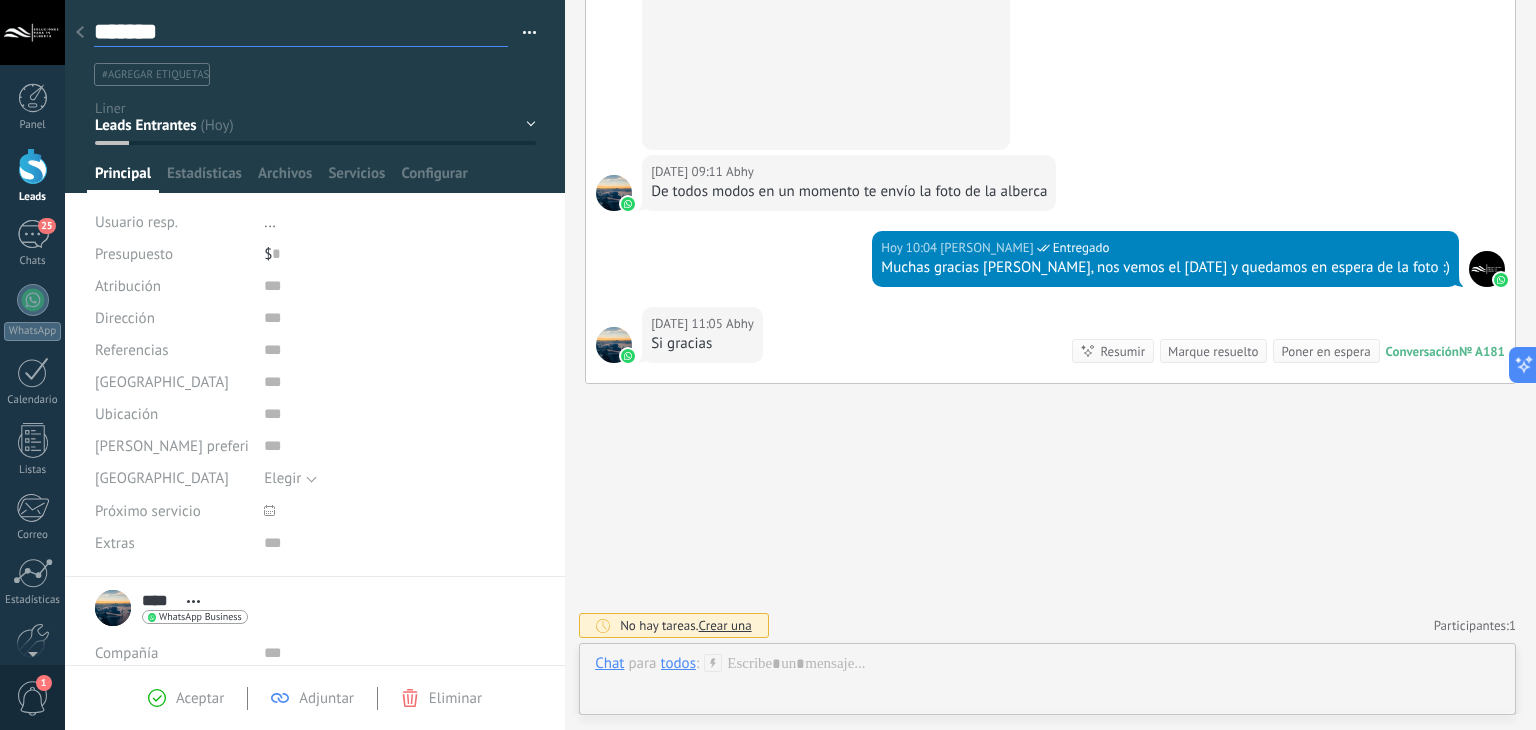 type on "********" 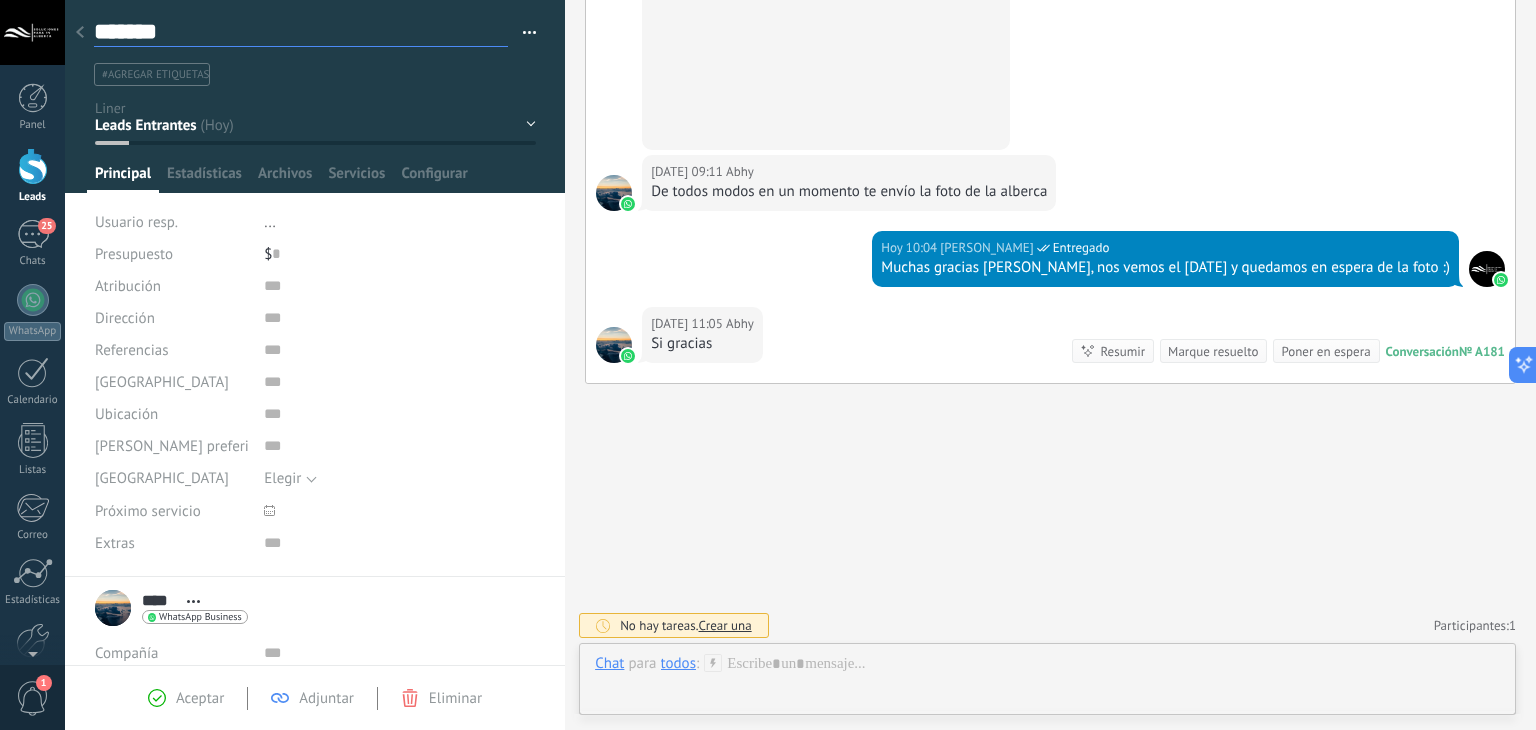 type on "********" 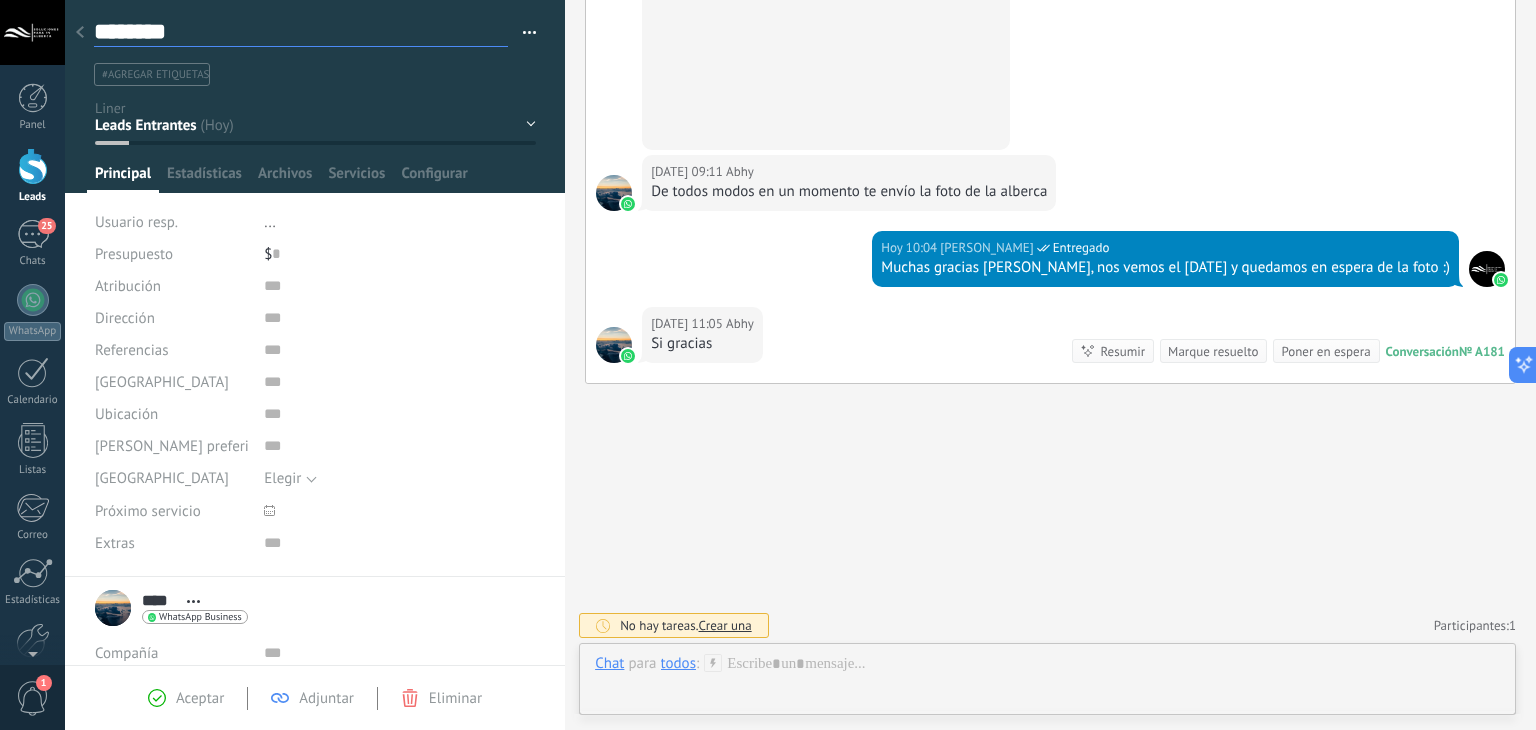 type on "*********" 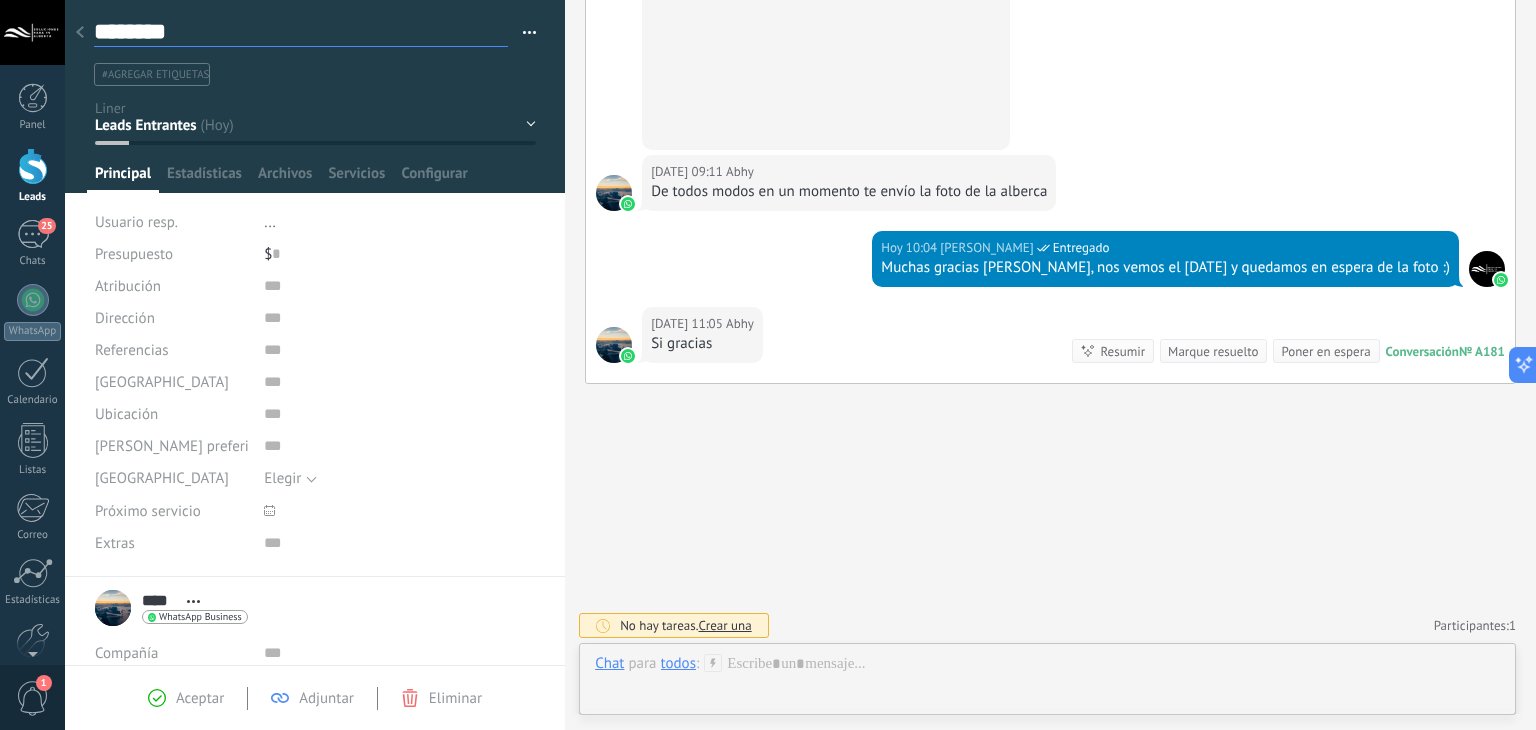 type on "*********" 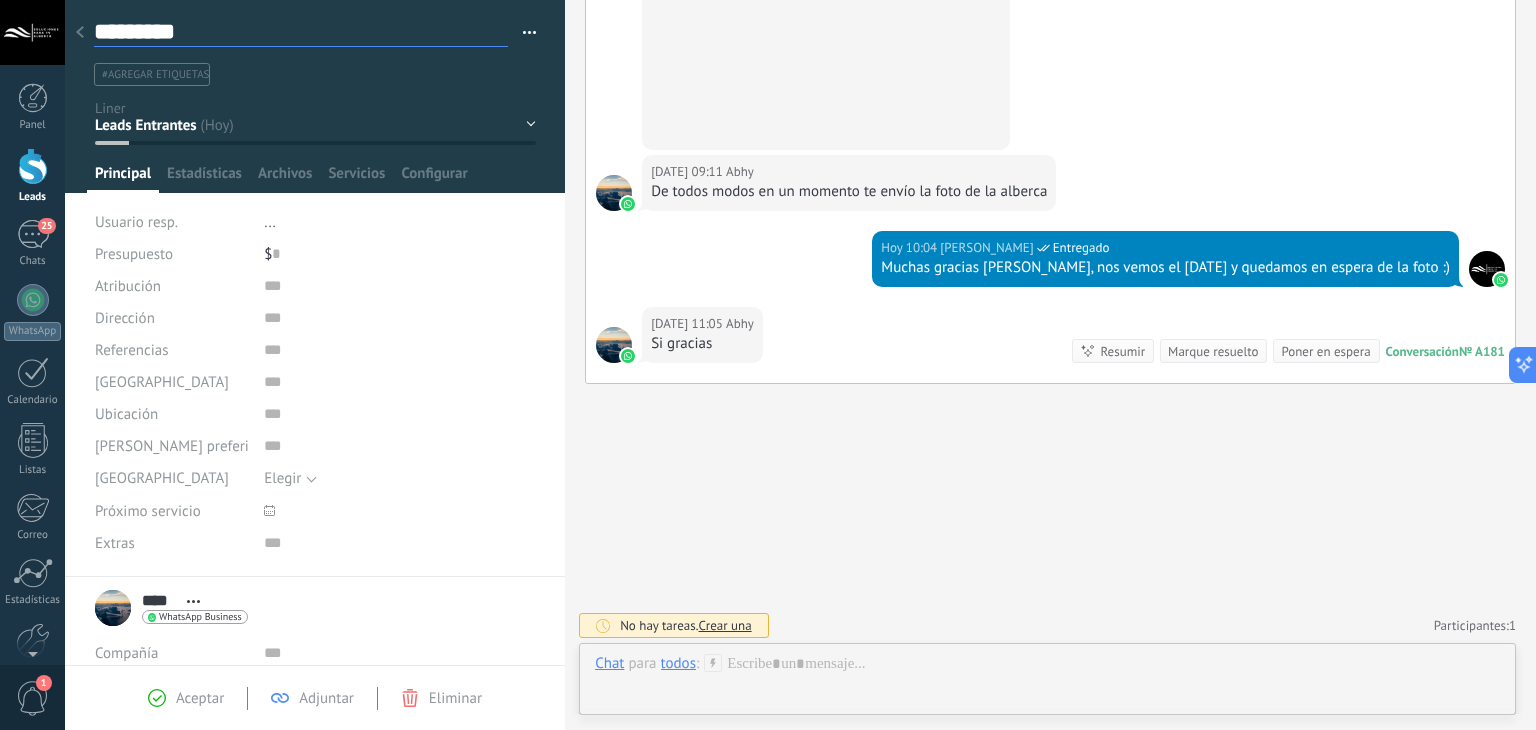 type on "**********" 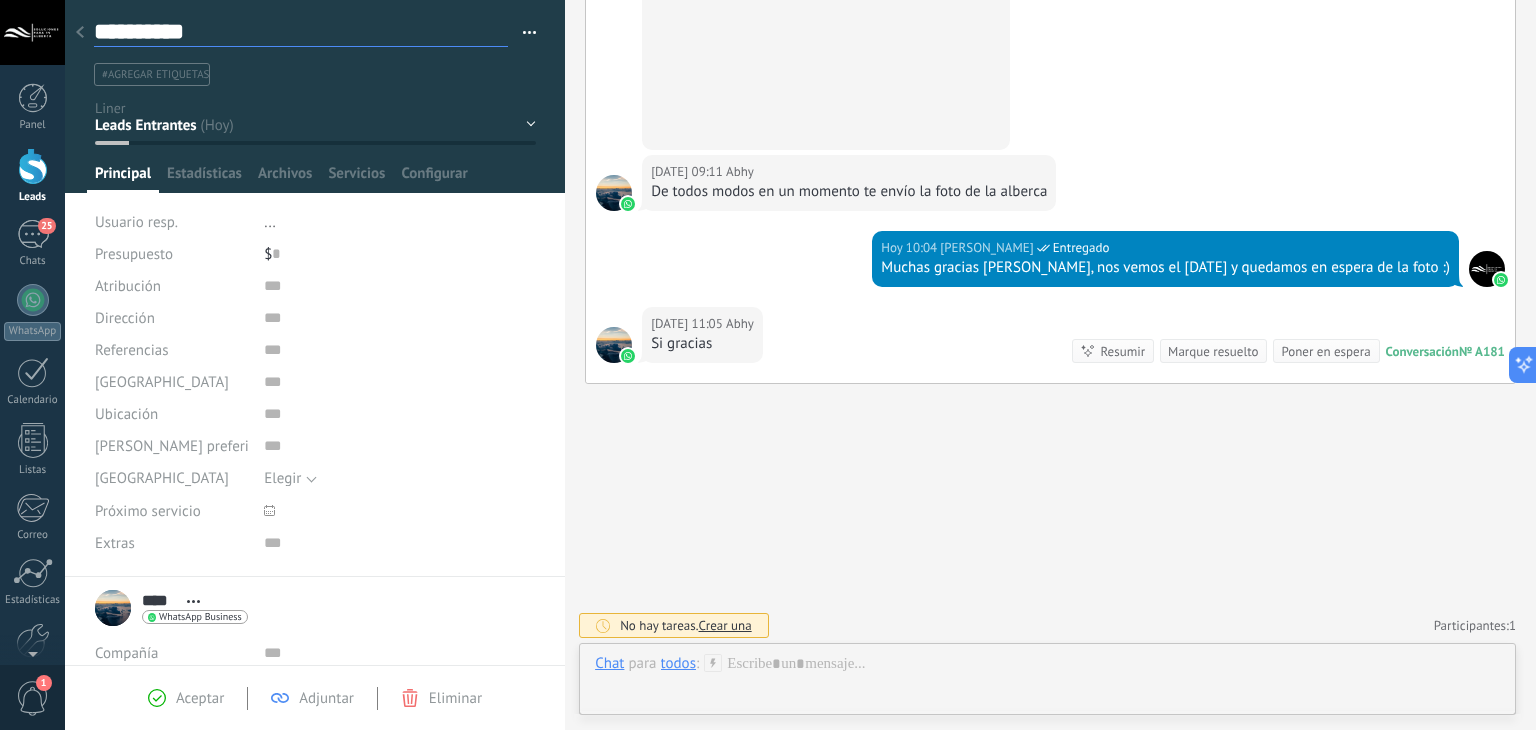 type on "**********" 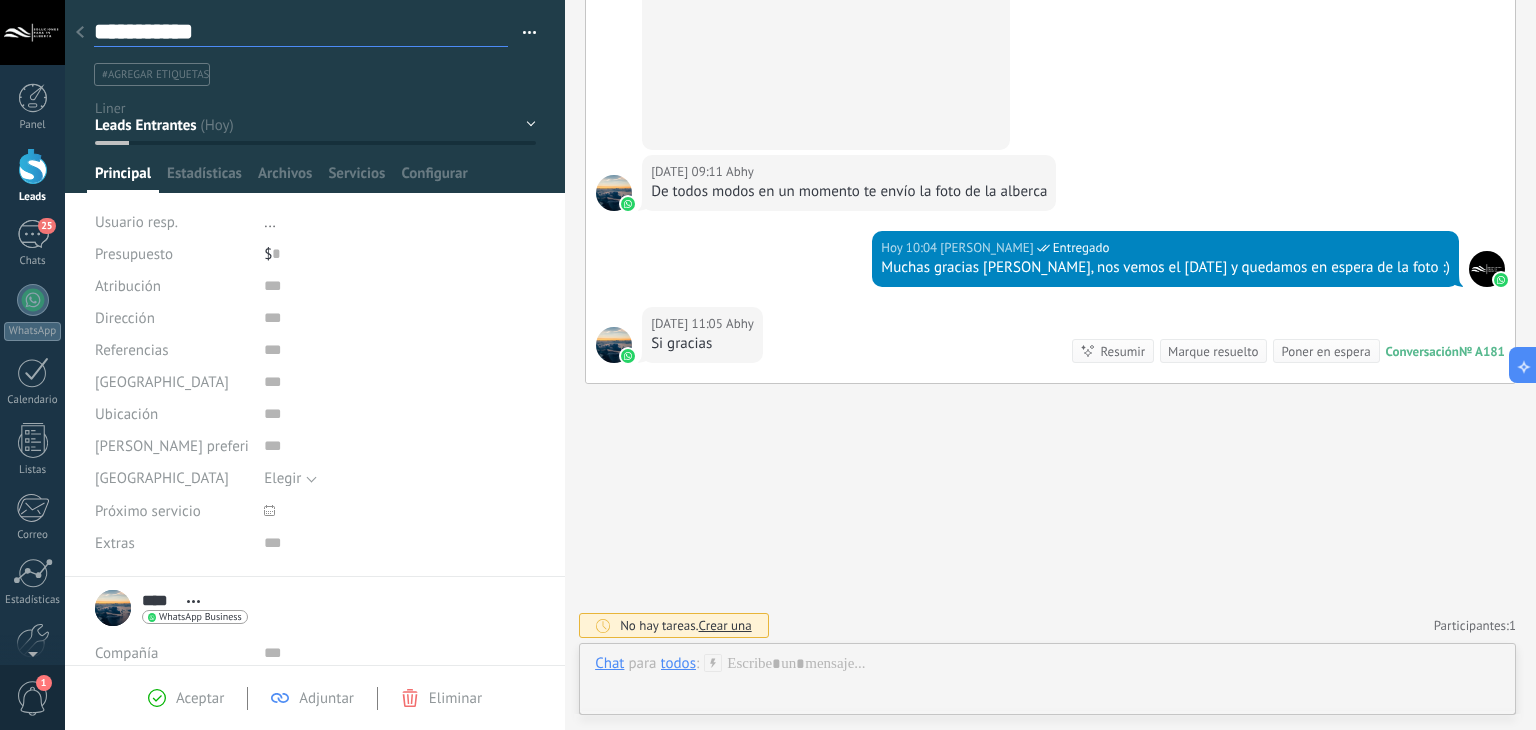 type on "**********" 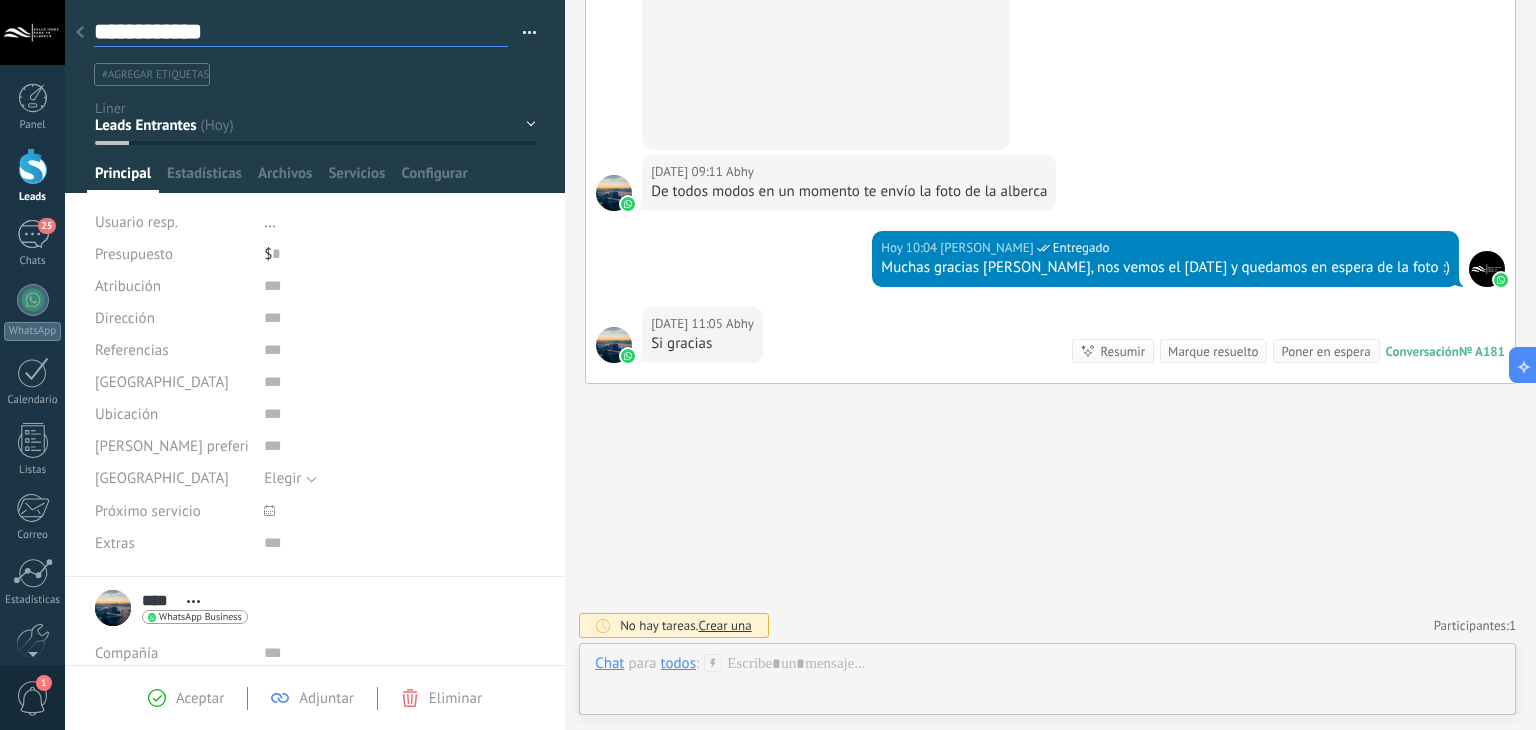 type on "**********" 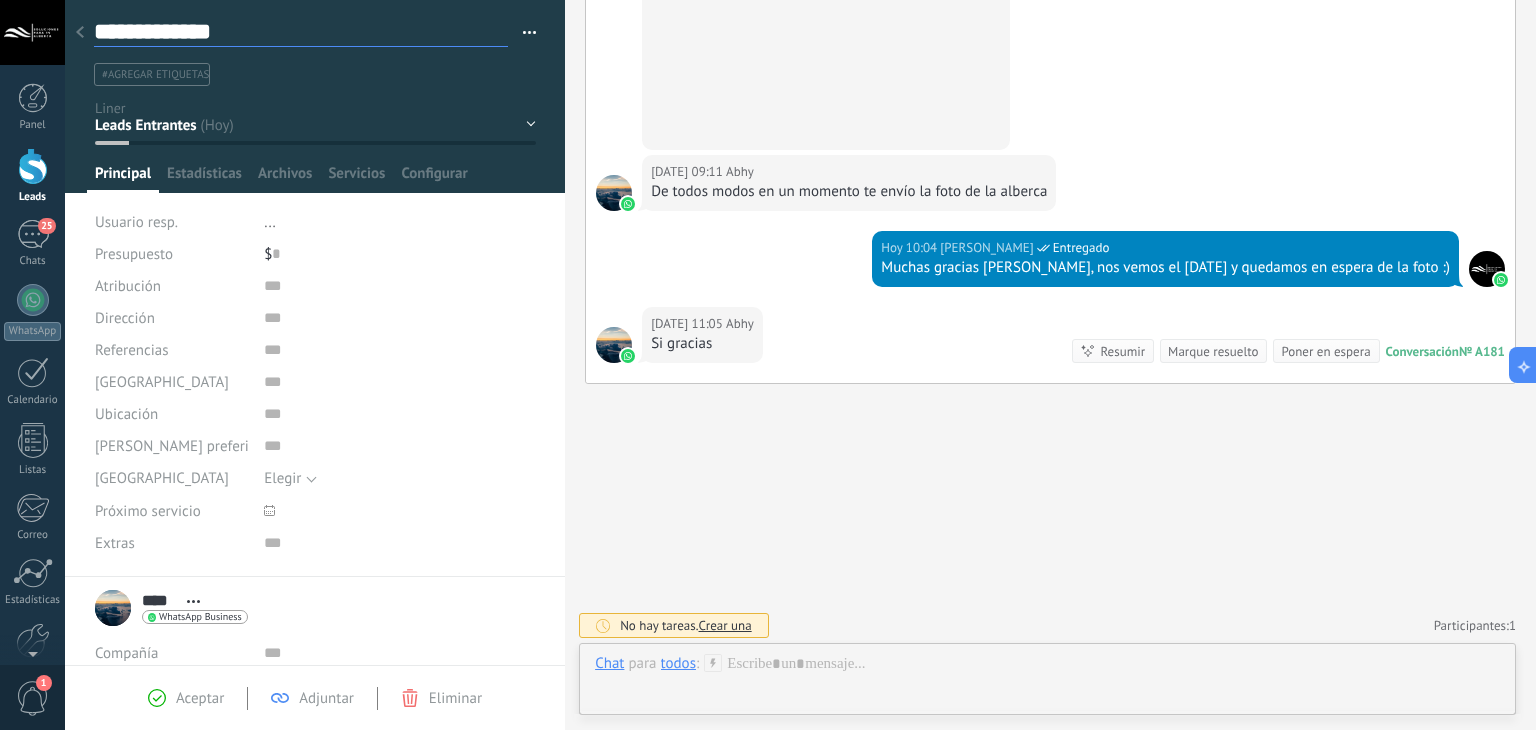 type on "**********" 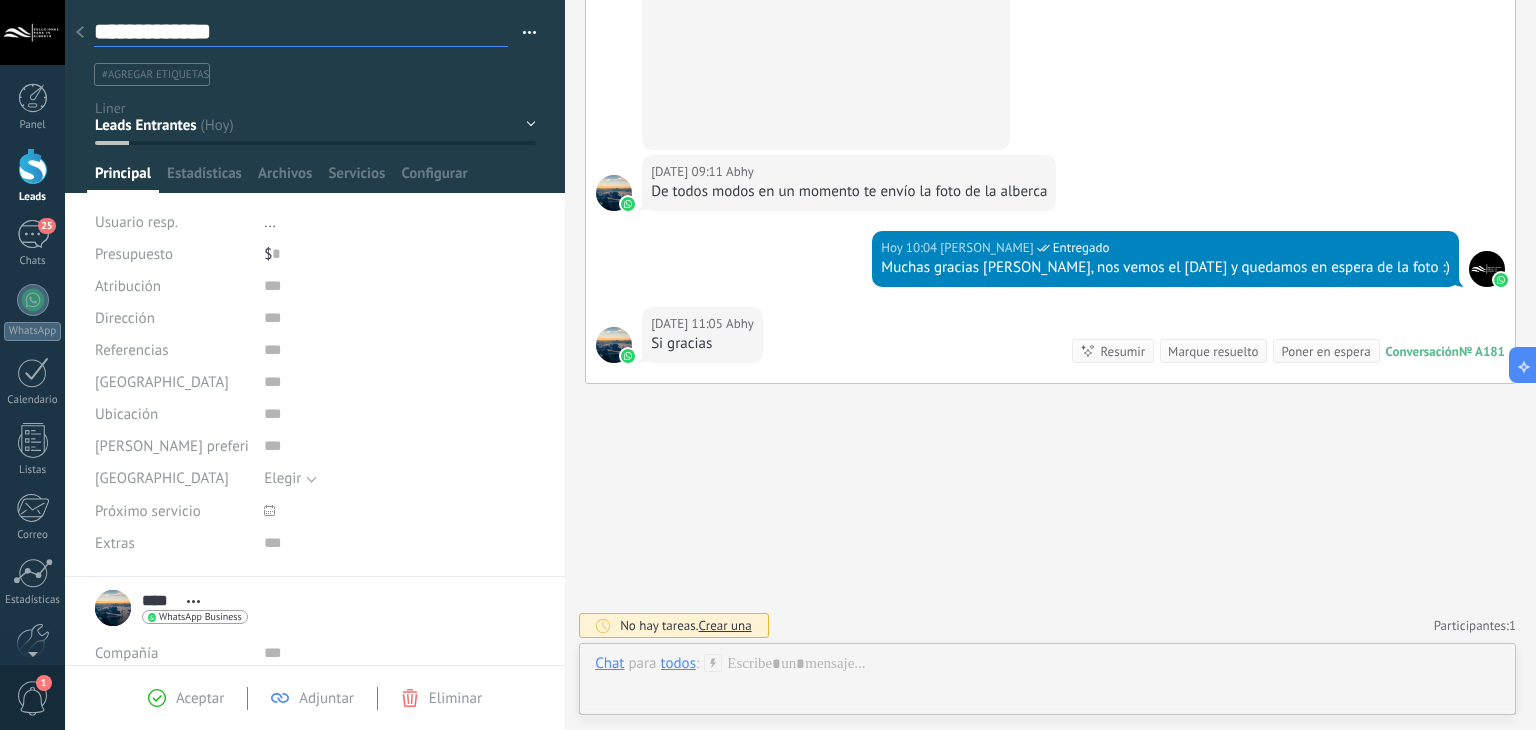 scroll, scrollTop: 29, scrollLeft: 0, axis: vertical 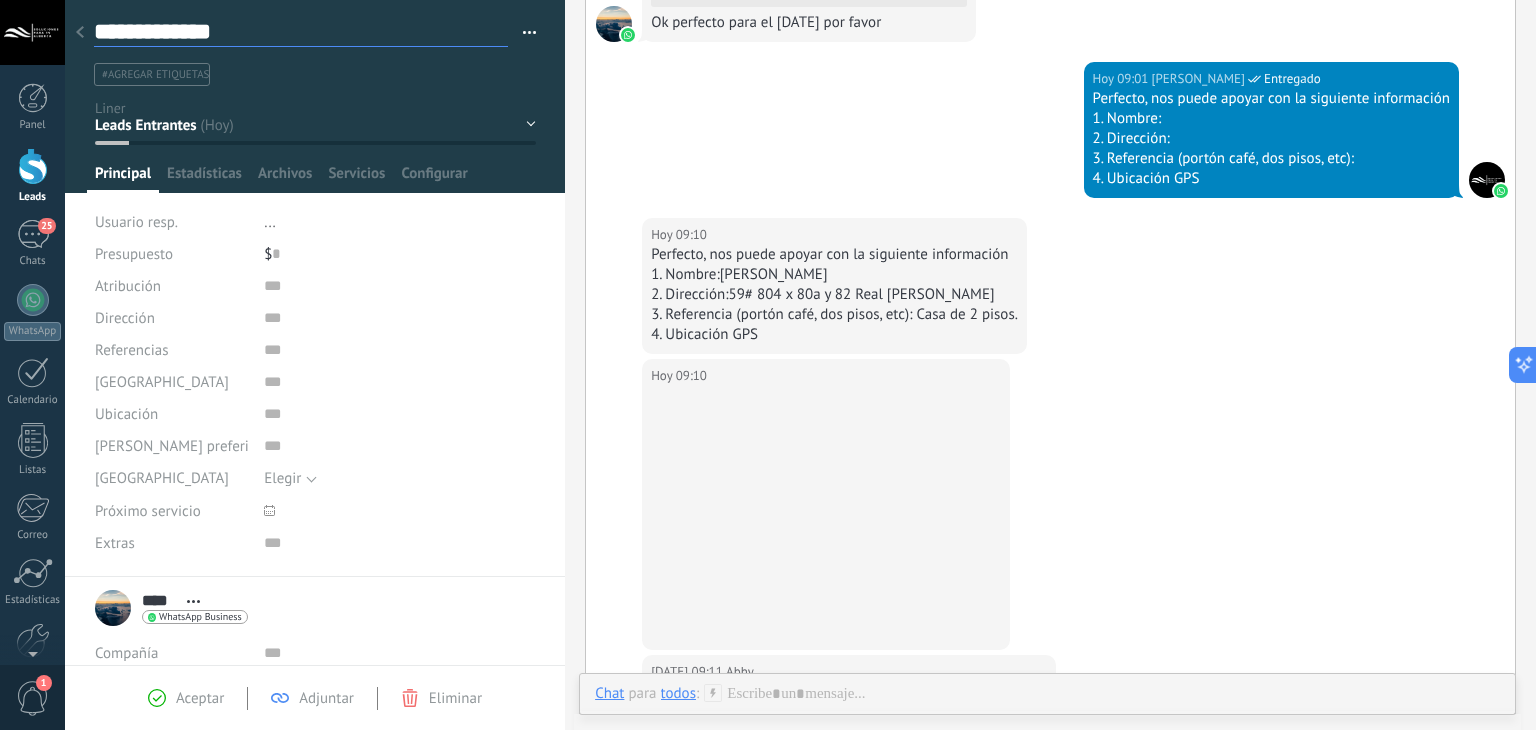 type on "**********" 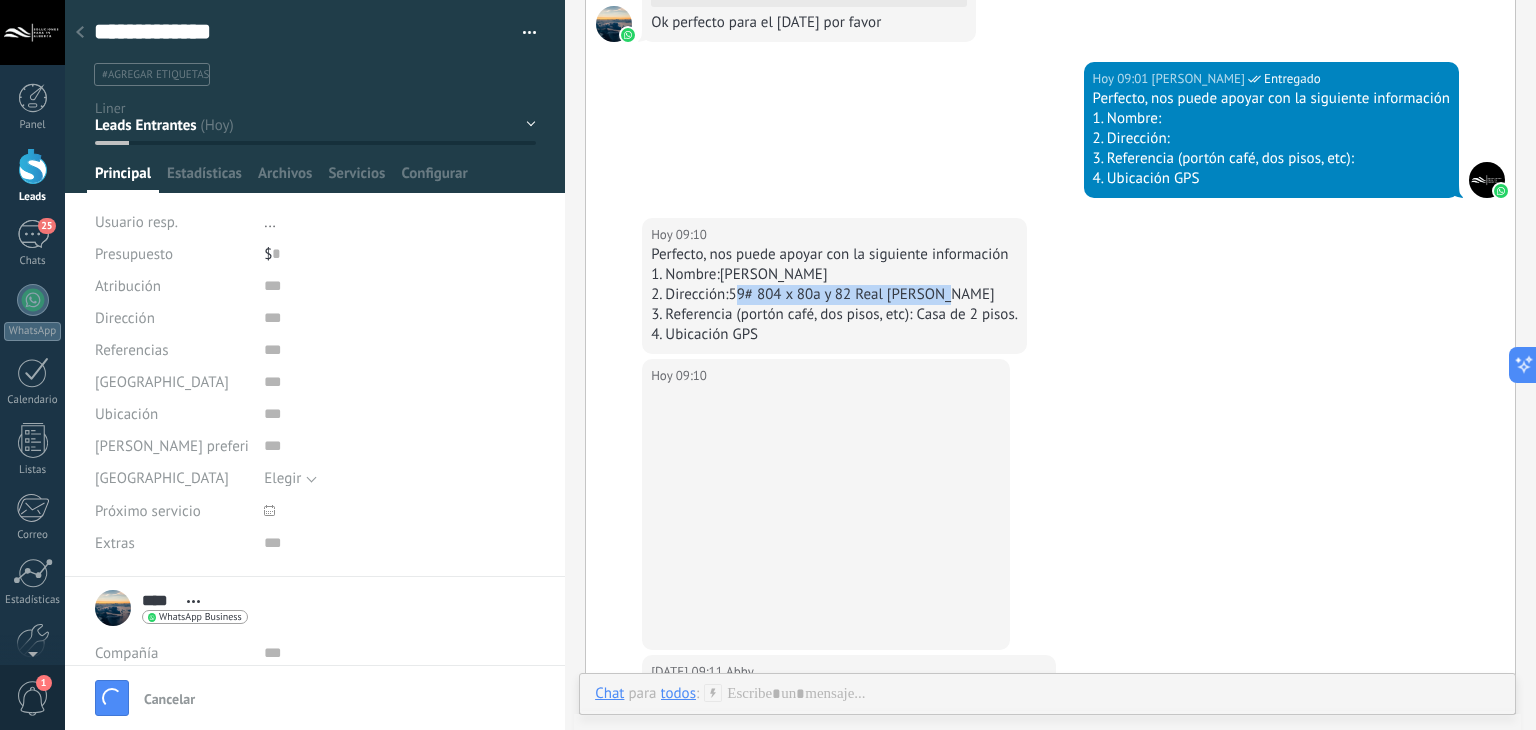 type on "**********" 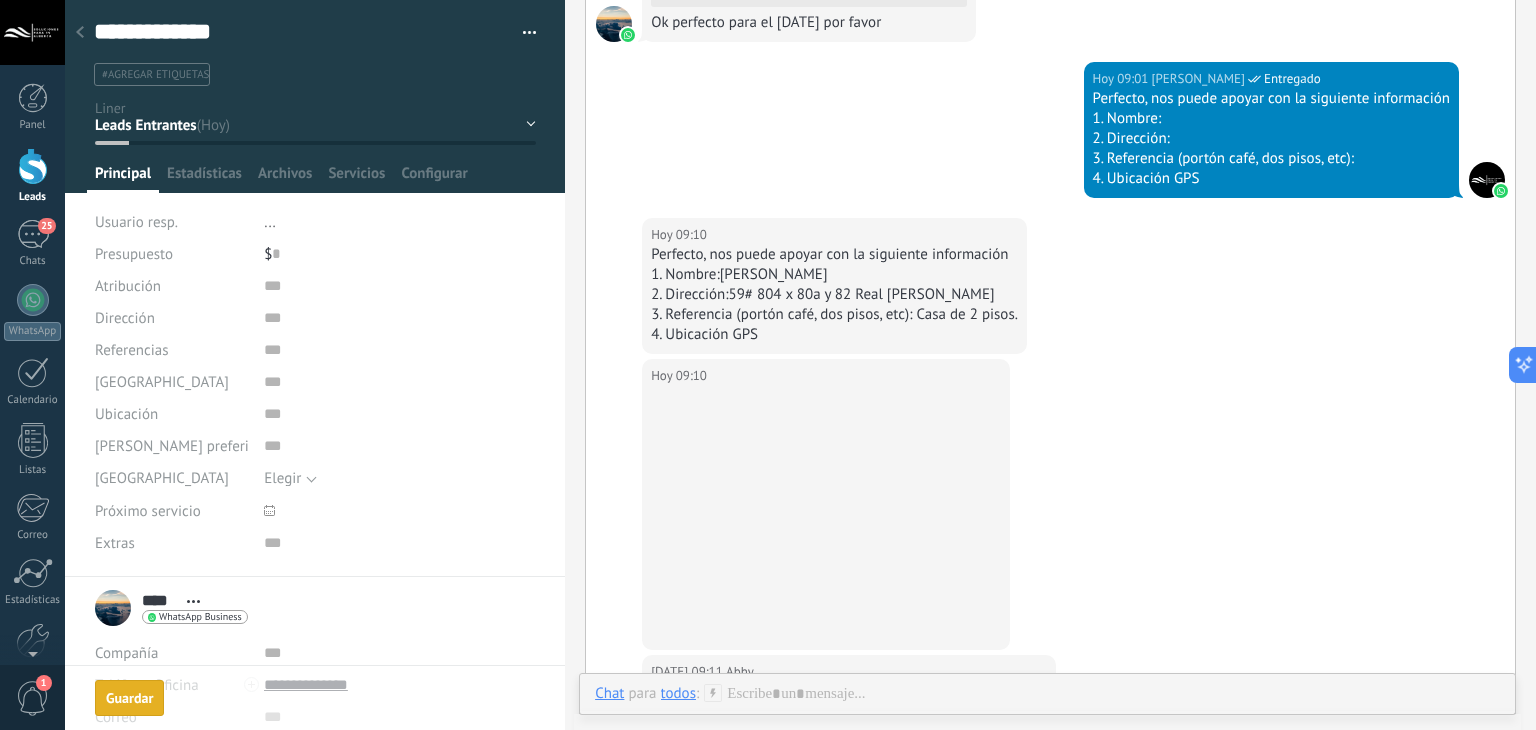 scroll, scrollTop: 29, scrollLeft: 0, axis: vertical 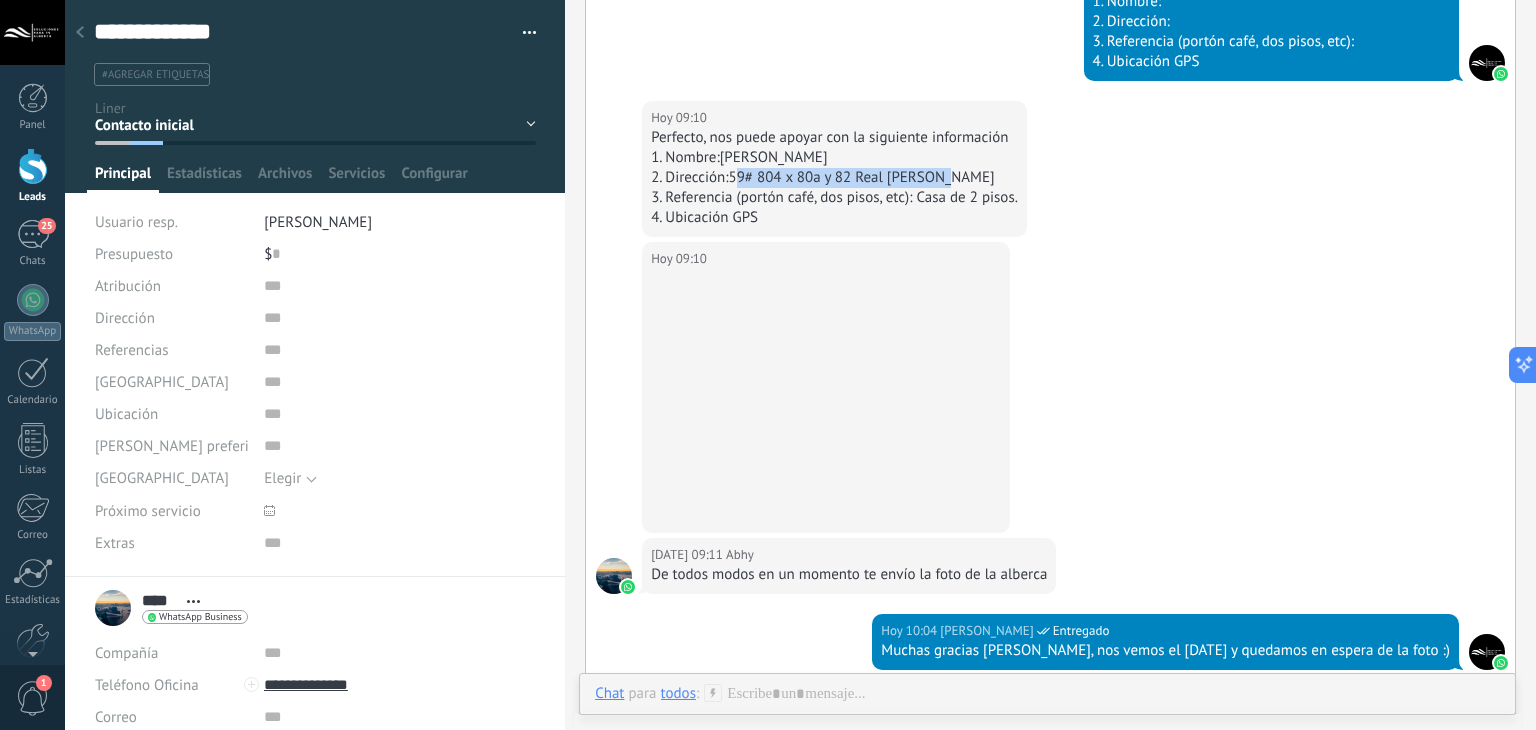 drag, startPoint x: 936, startPoint y: 176, endPoint x: 728, endPoint y: 179, distance: 208.02164 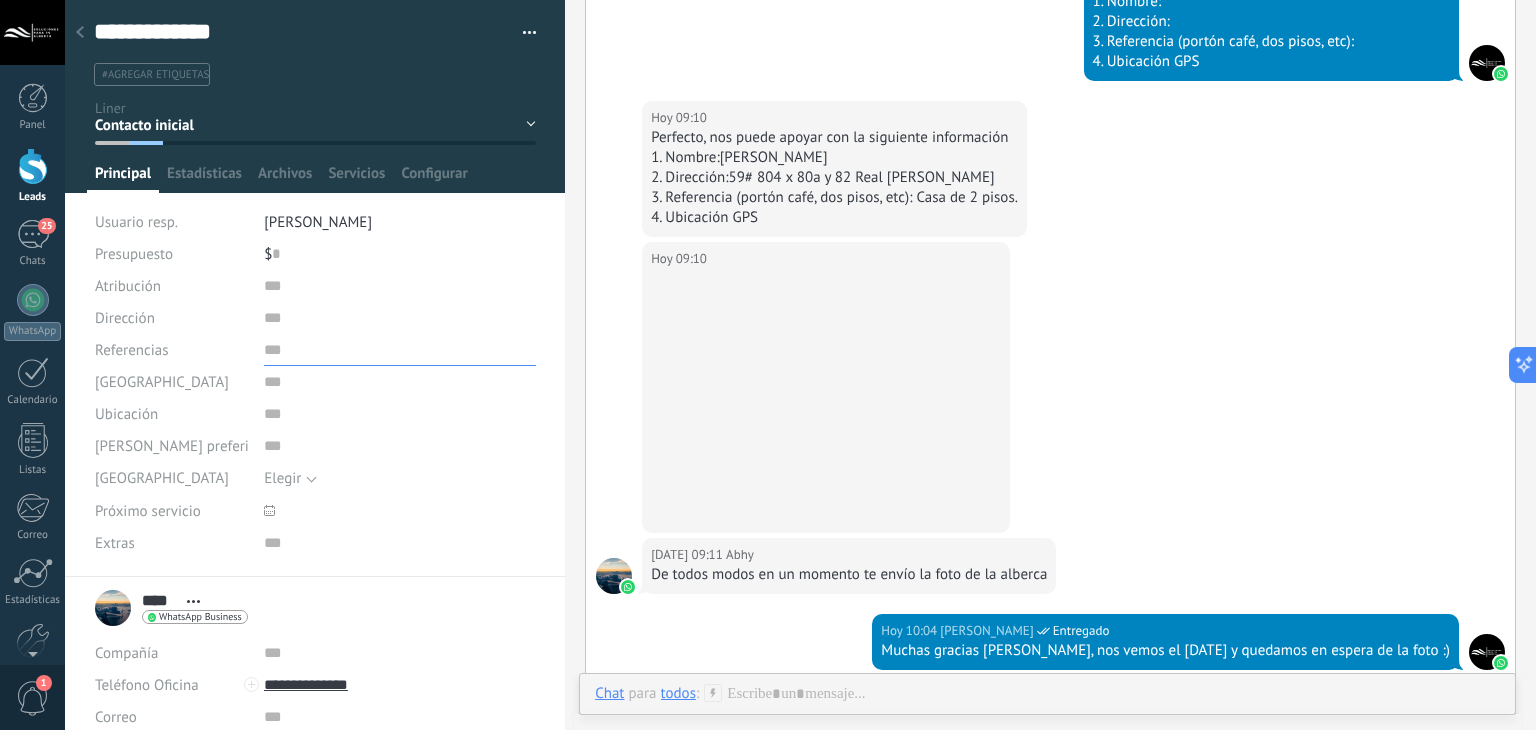 click at bounding box center (400, 350) 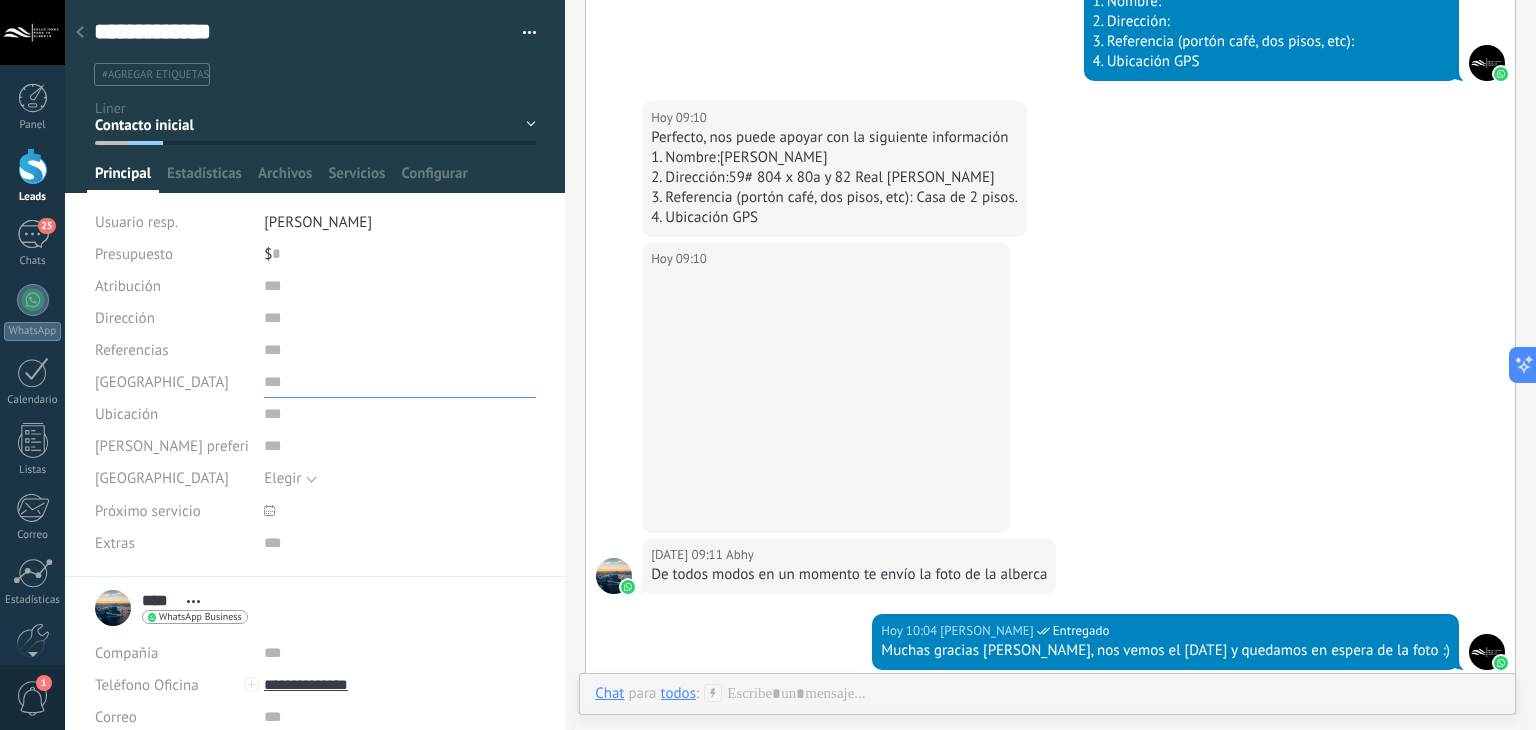 click at bounding box center (400, 382) 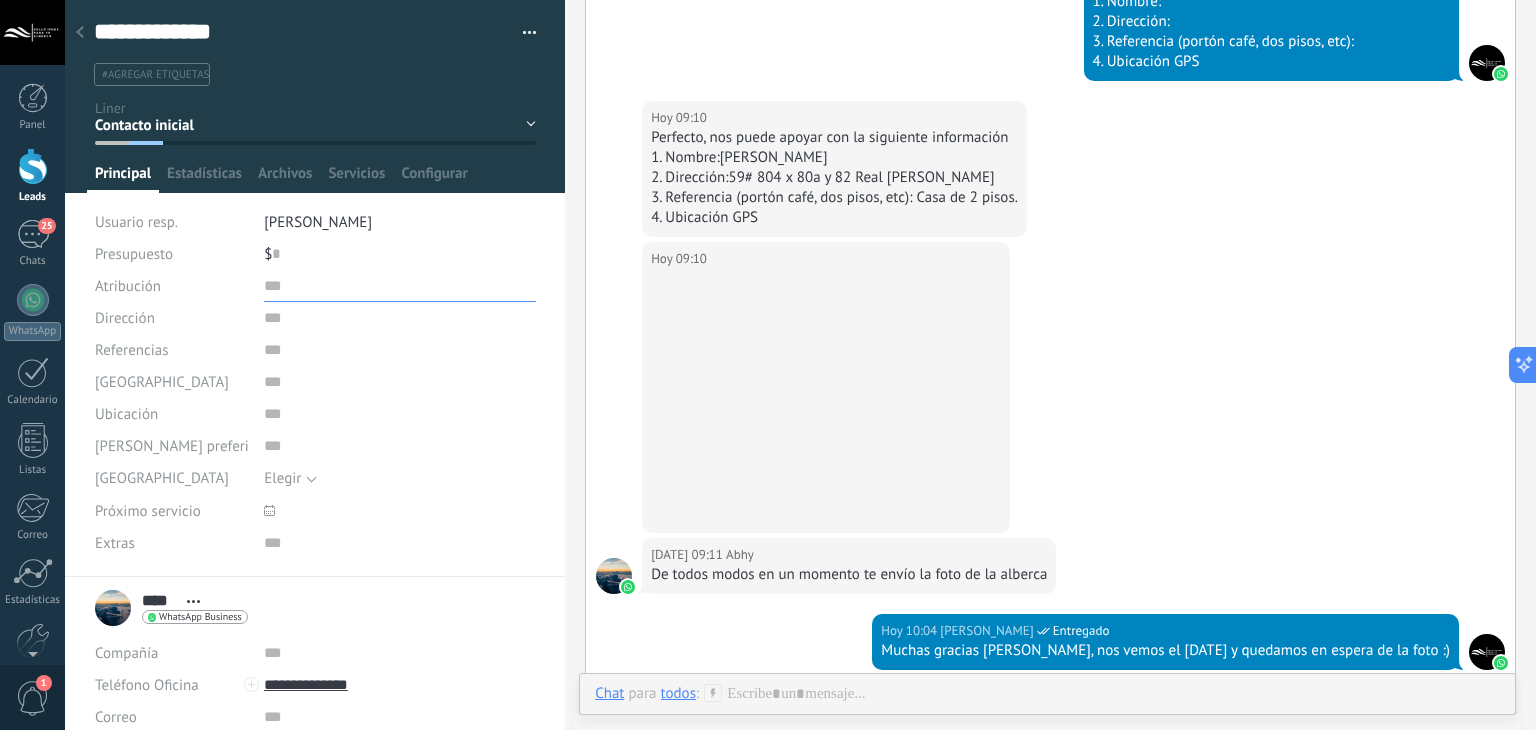 click at bounding box center (400, 286) 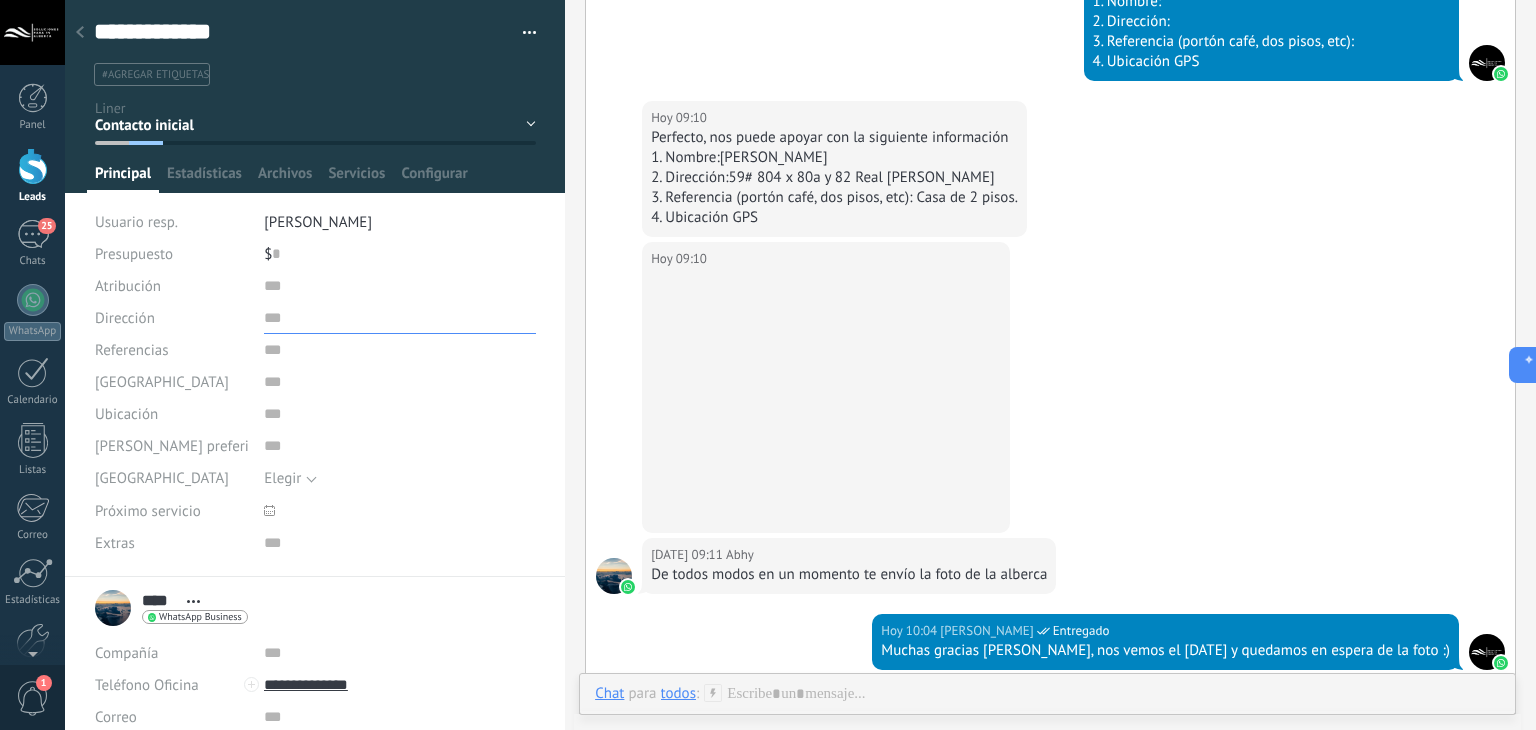 click at bounding box center (400, 318) 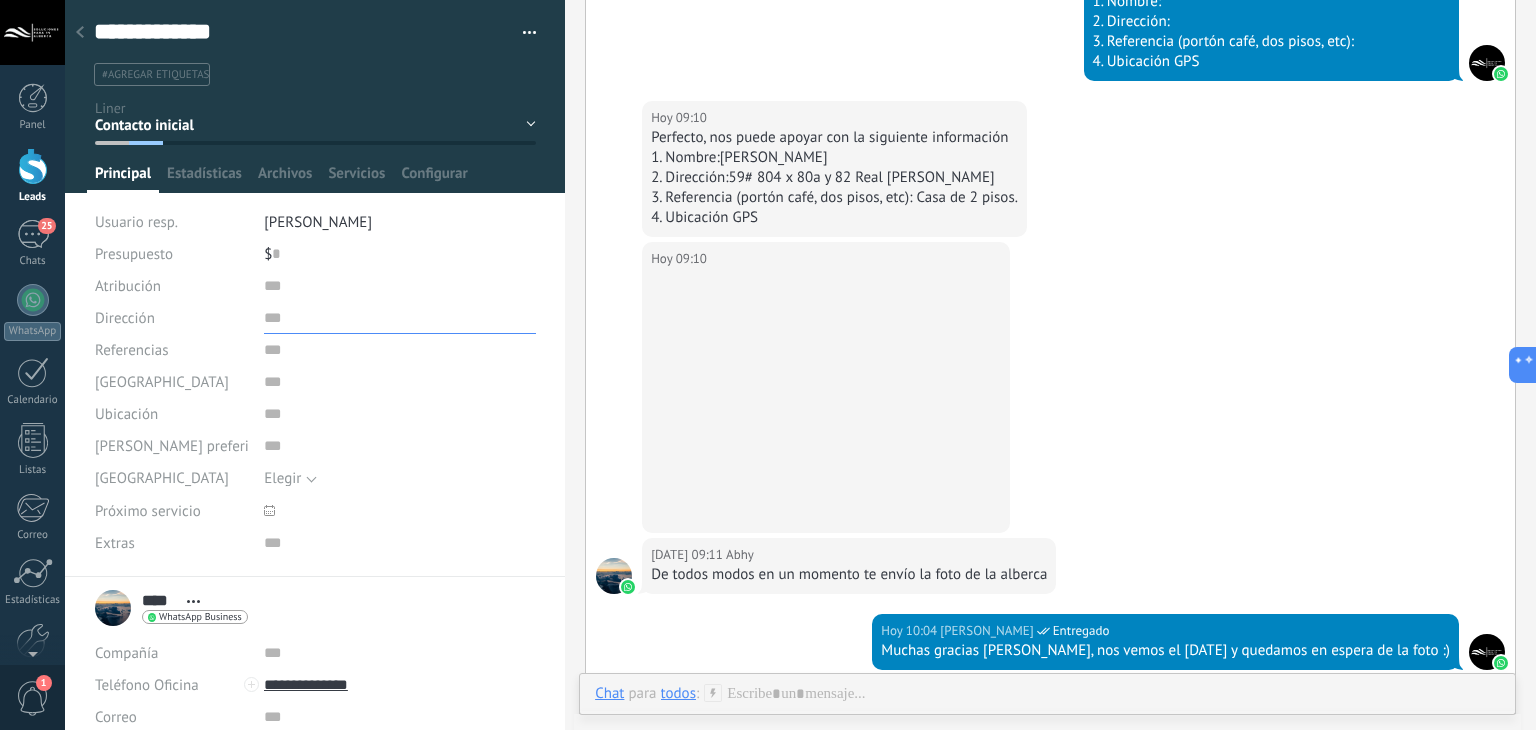 paste on "**********" 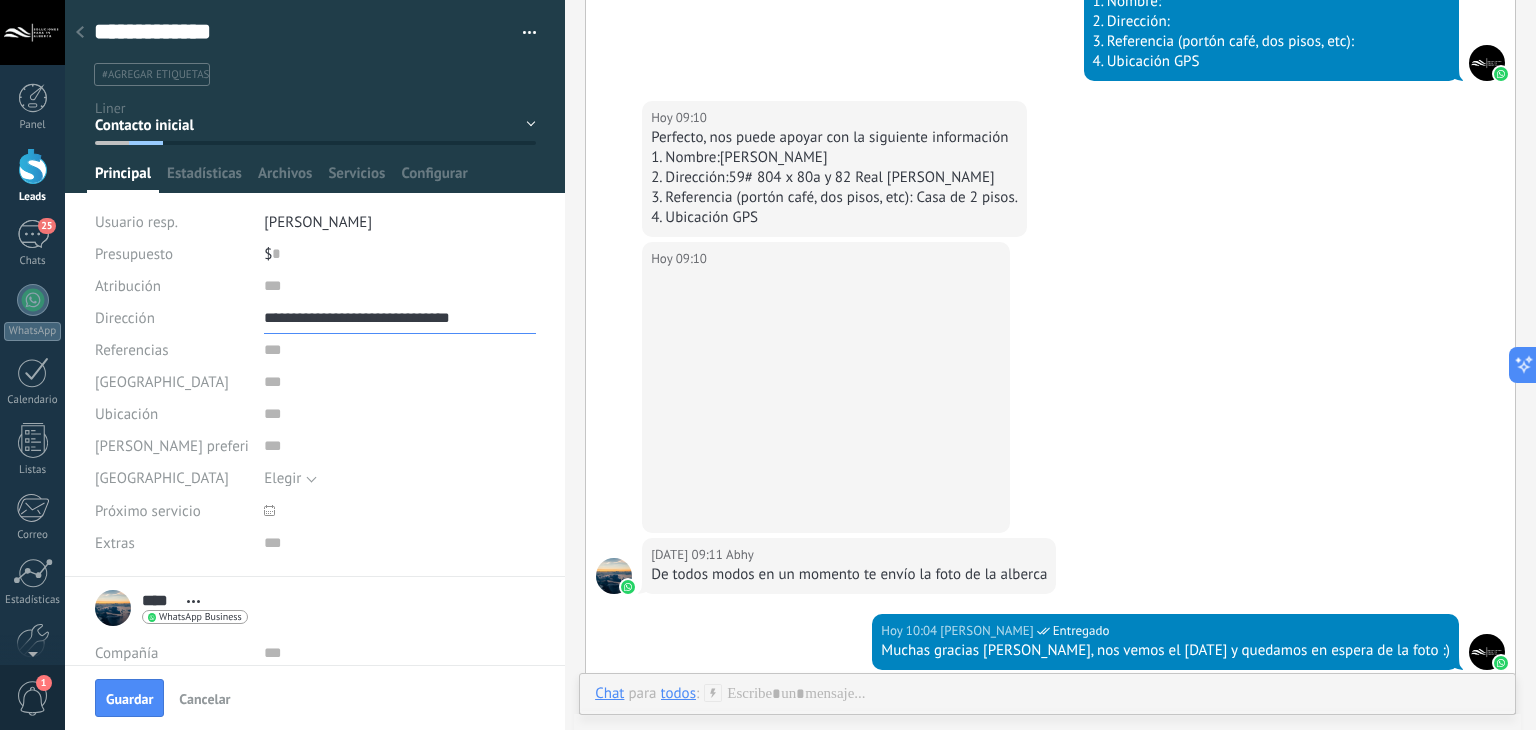 click on "**********" at bounding box center [400, 318] 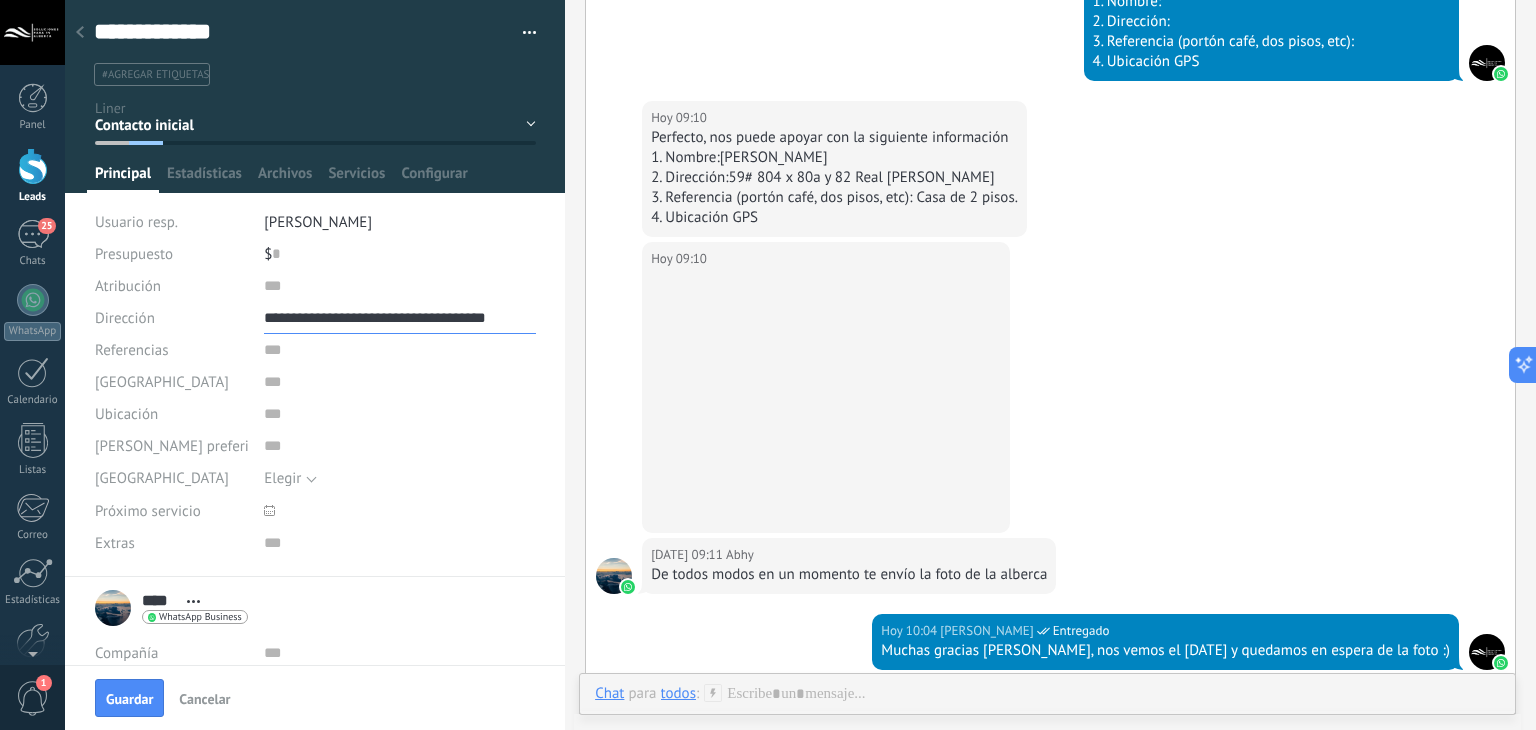 click on "**********" at bounding box center (400, 318) 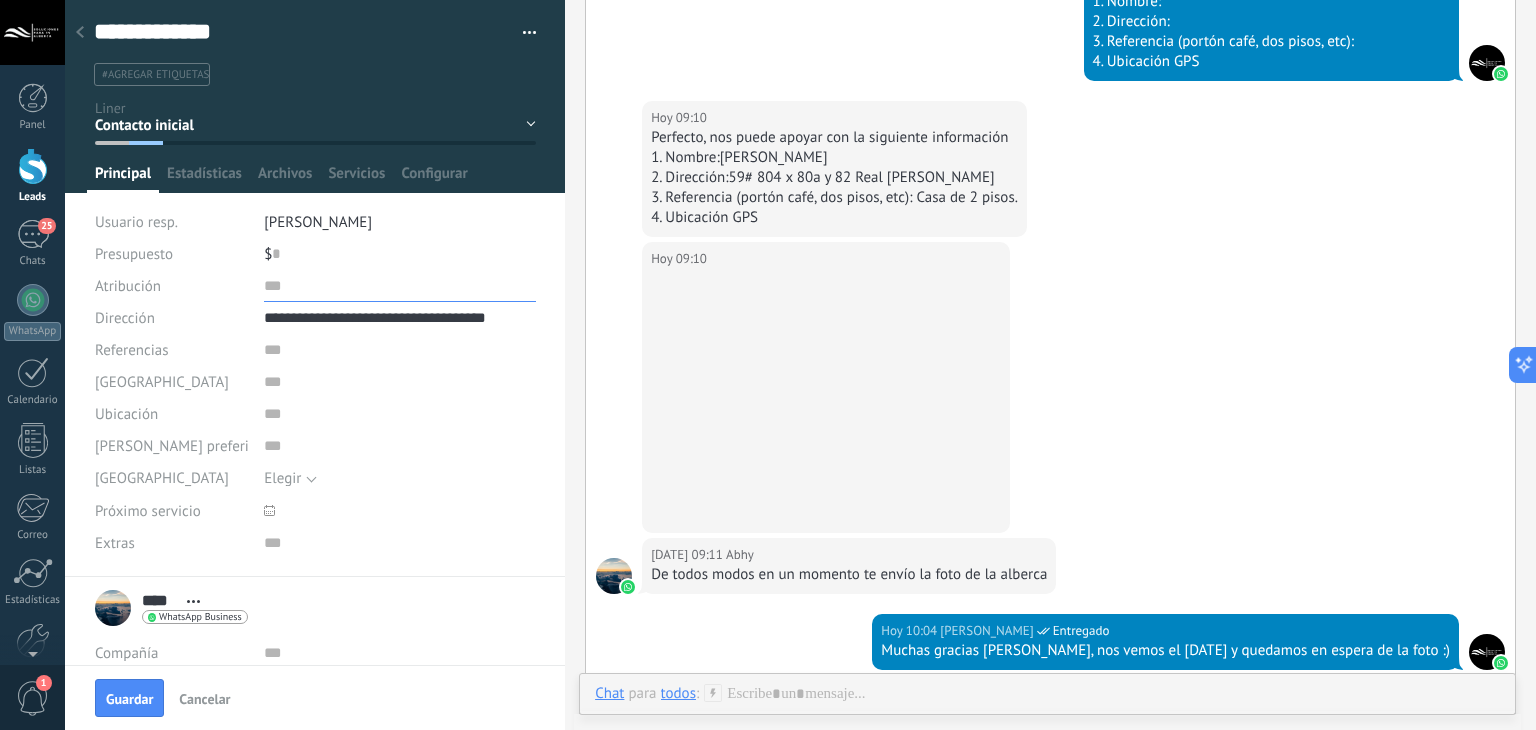 click at bounding box center (400, 286) 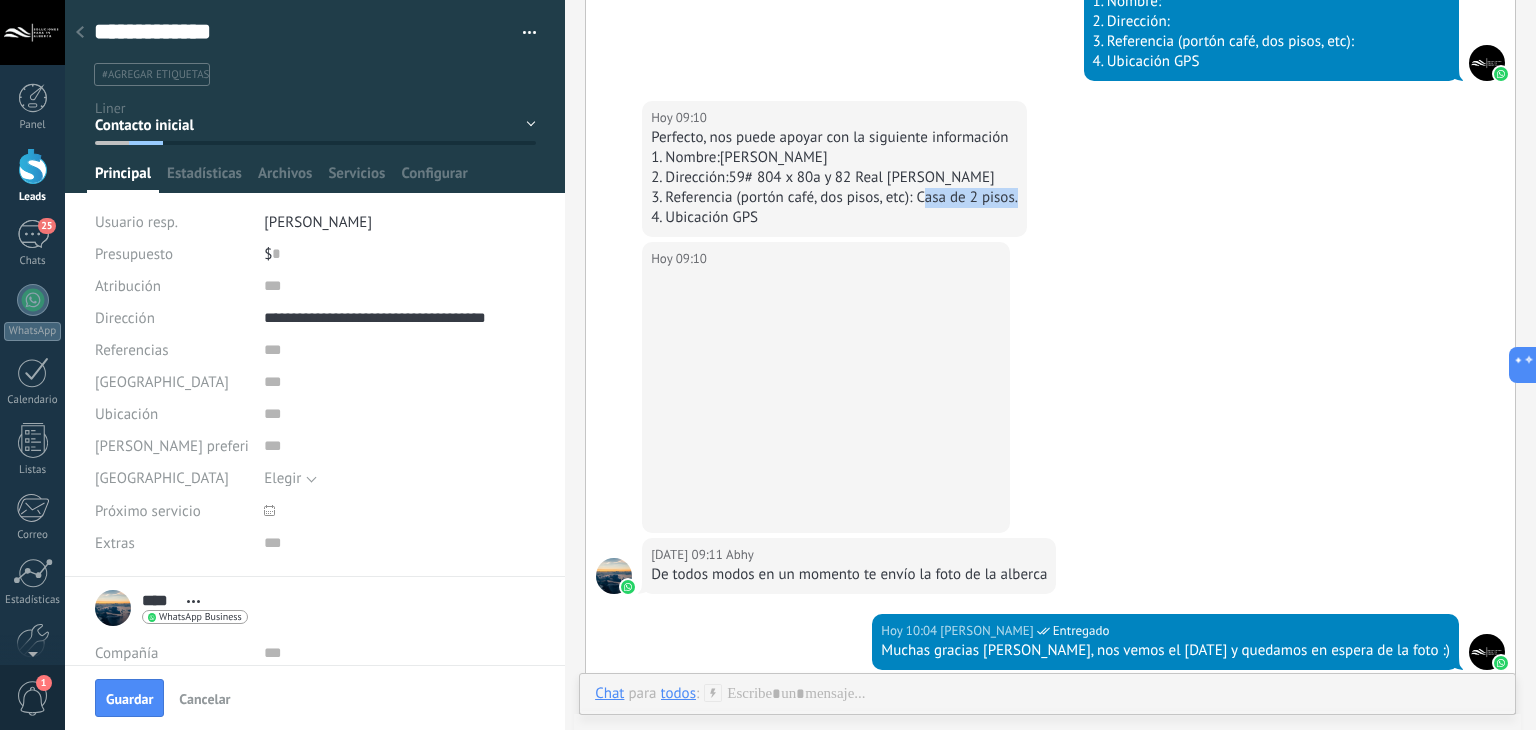 drag, startPoint x: 918, startPoint y: 201, endPoint x: 1014, endPoint y: 204, distance: 96.04687 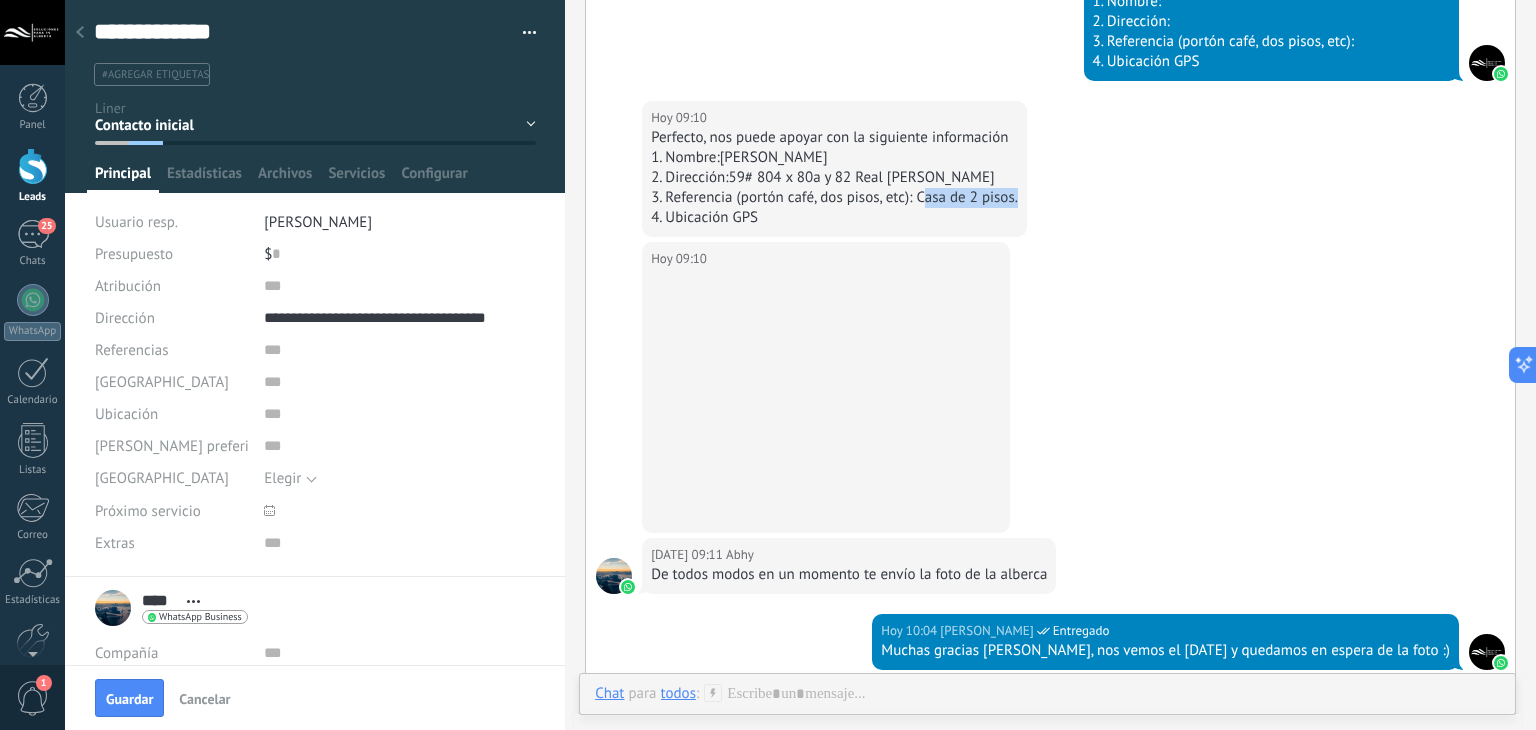 copy on "Casa de 2 pisos" 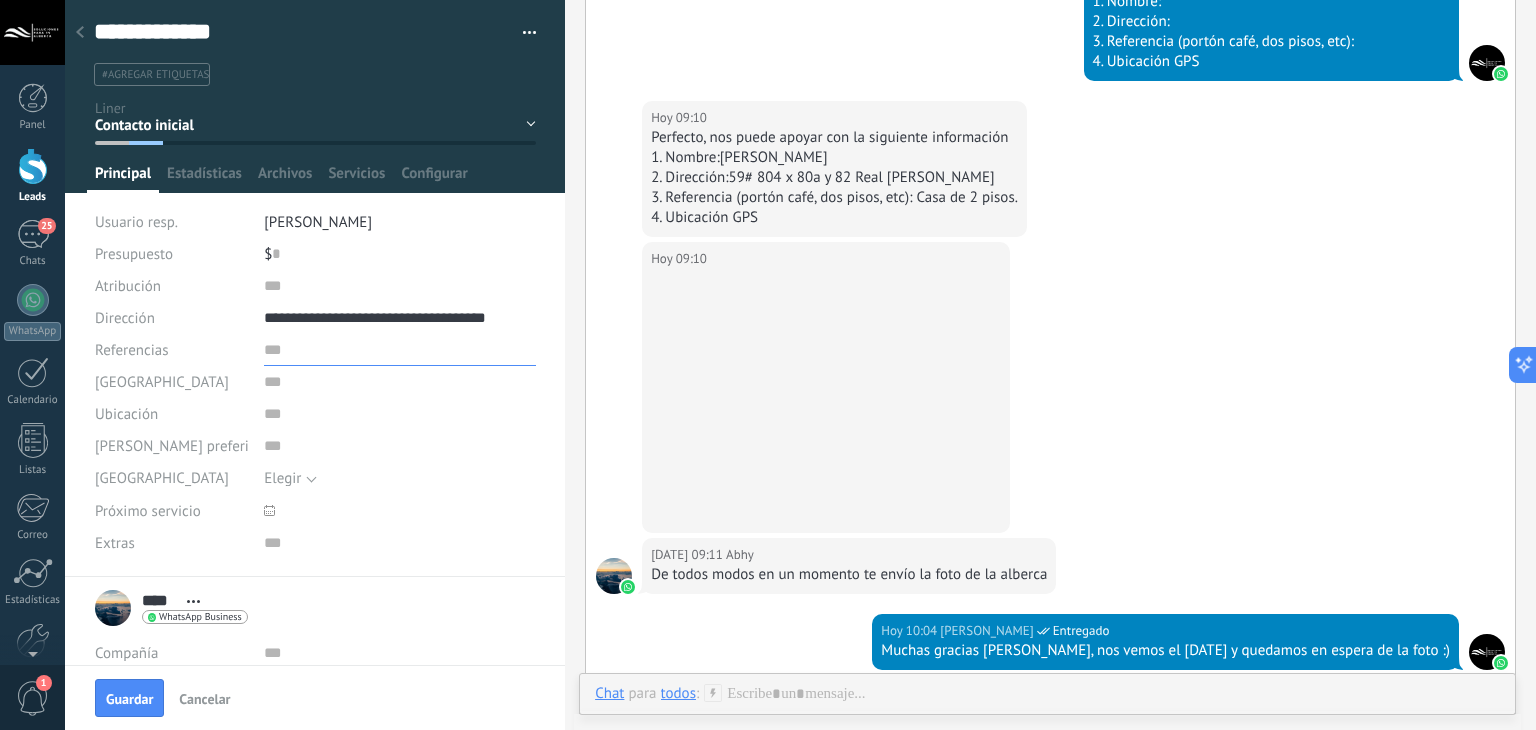 click at bounding box center (400, 350) 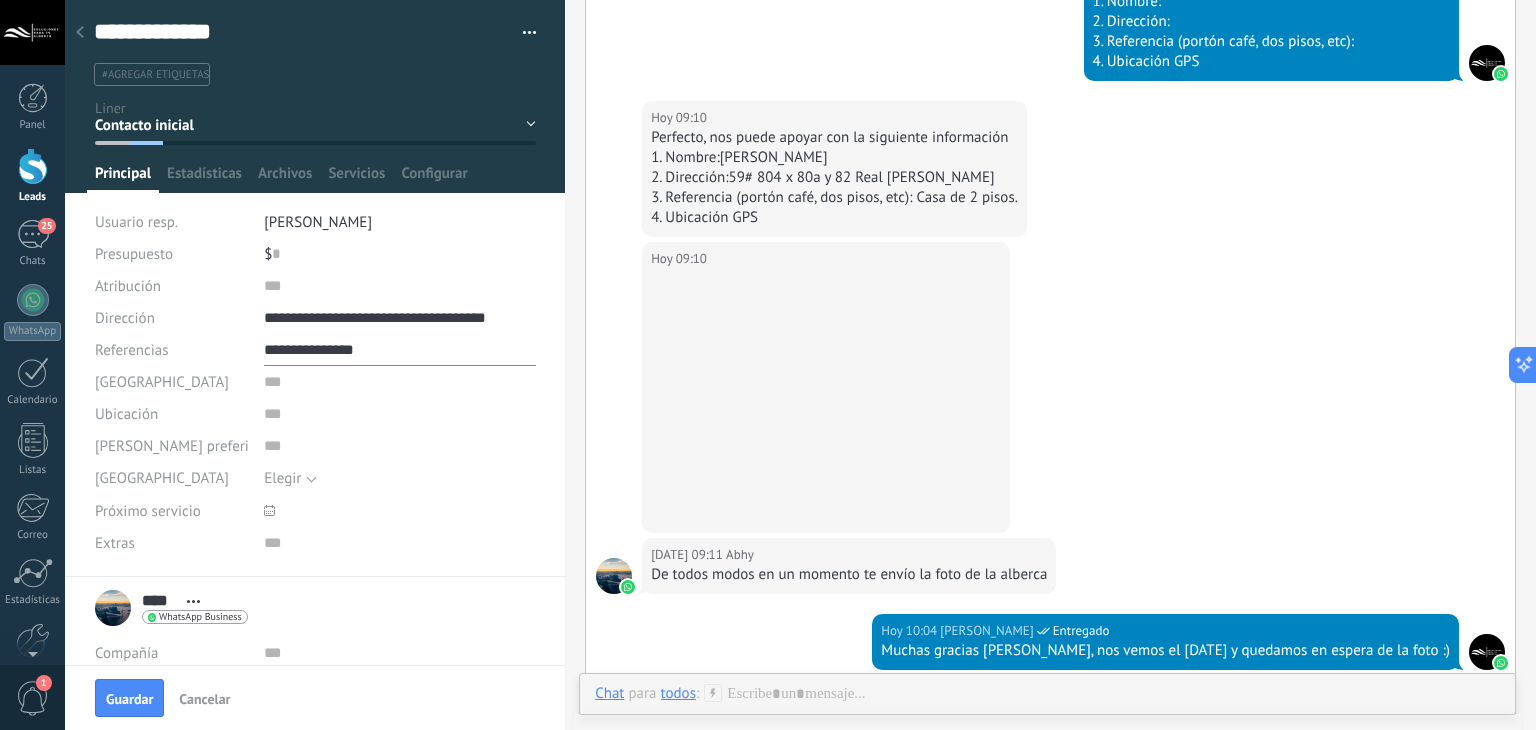 type on "**********" 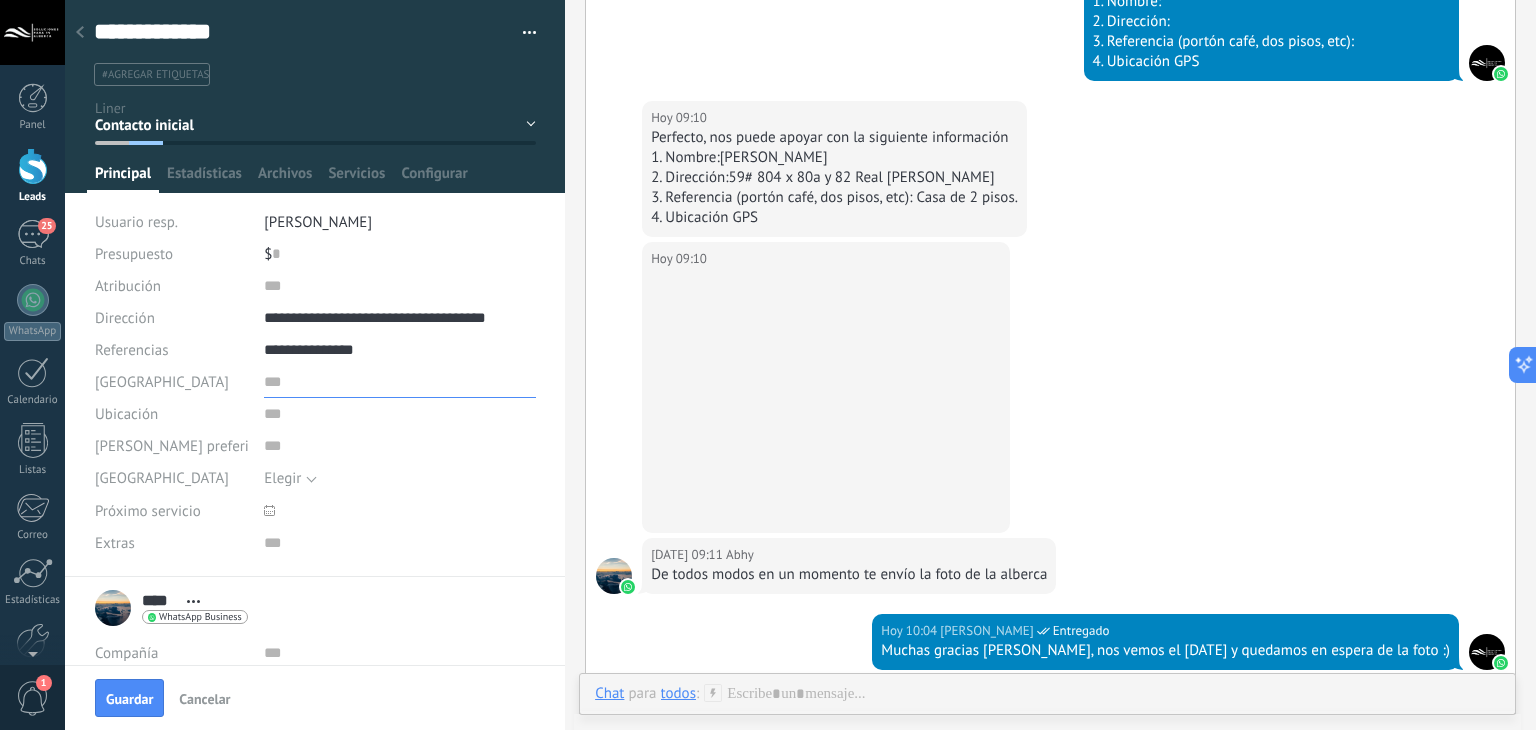 click at bounding box center [400, 382] 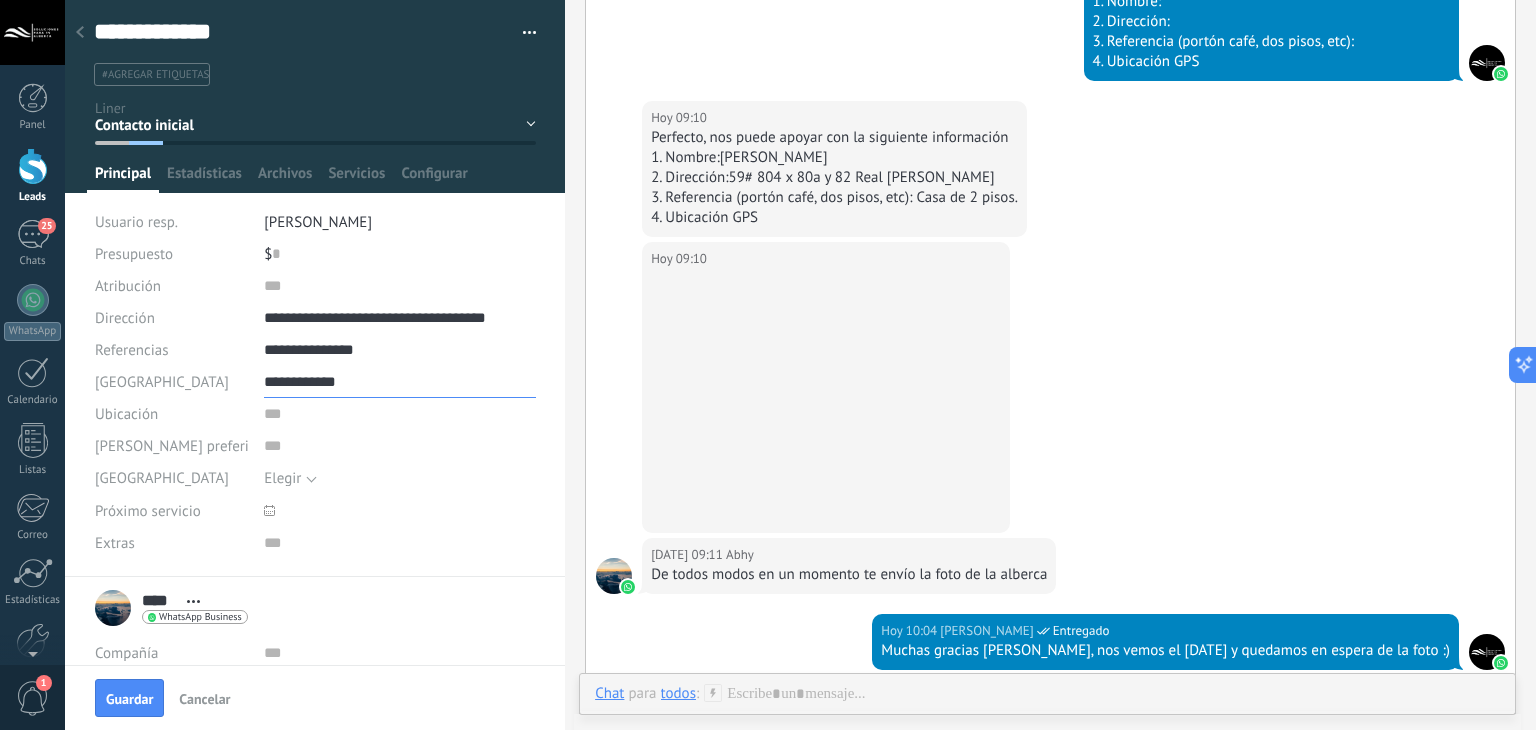 type on "**********" 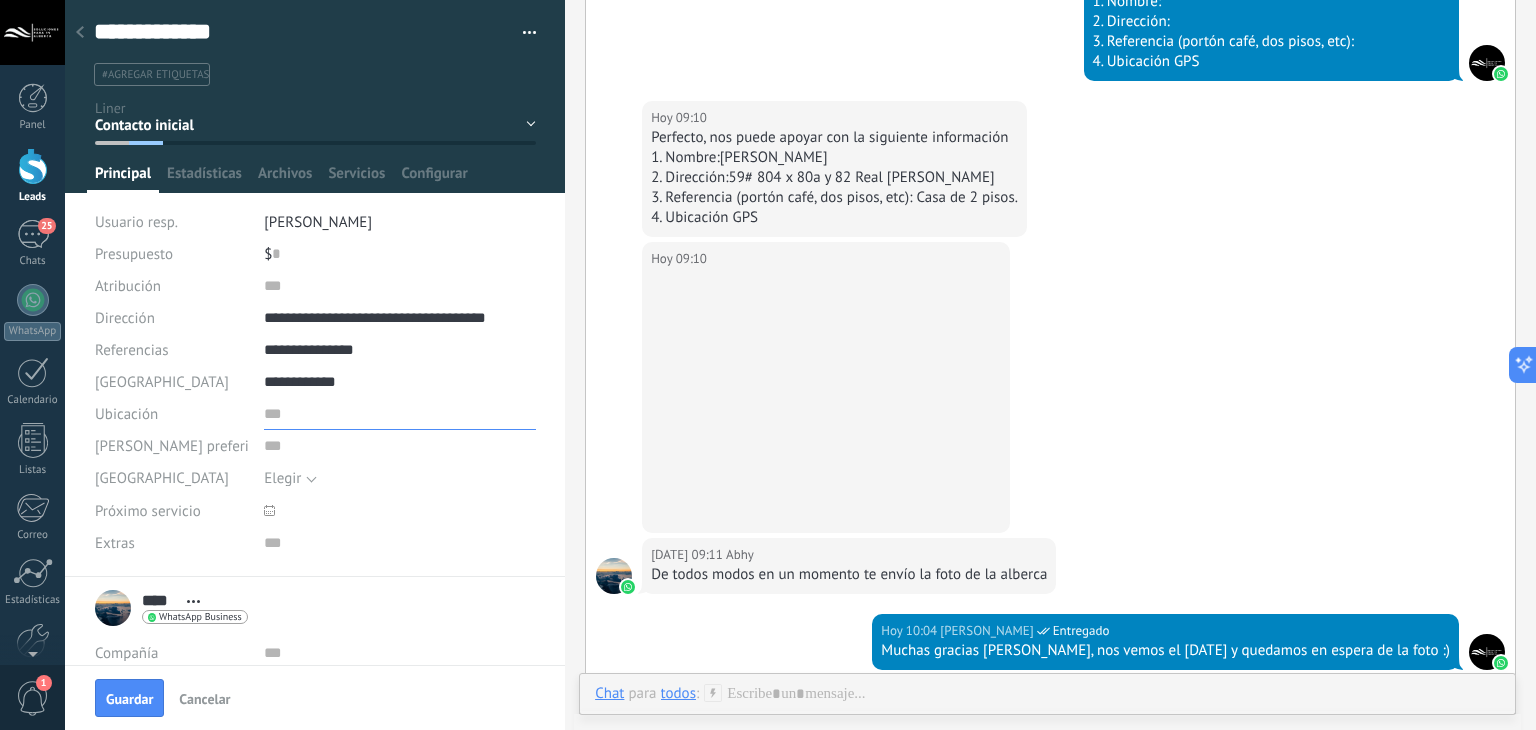 click at bounding box center (400, 414) 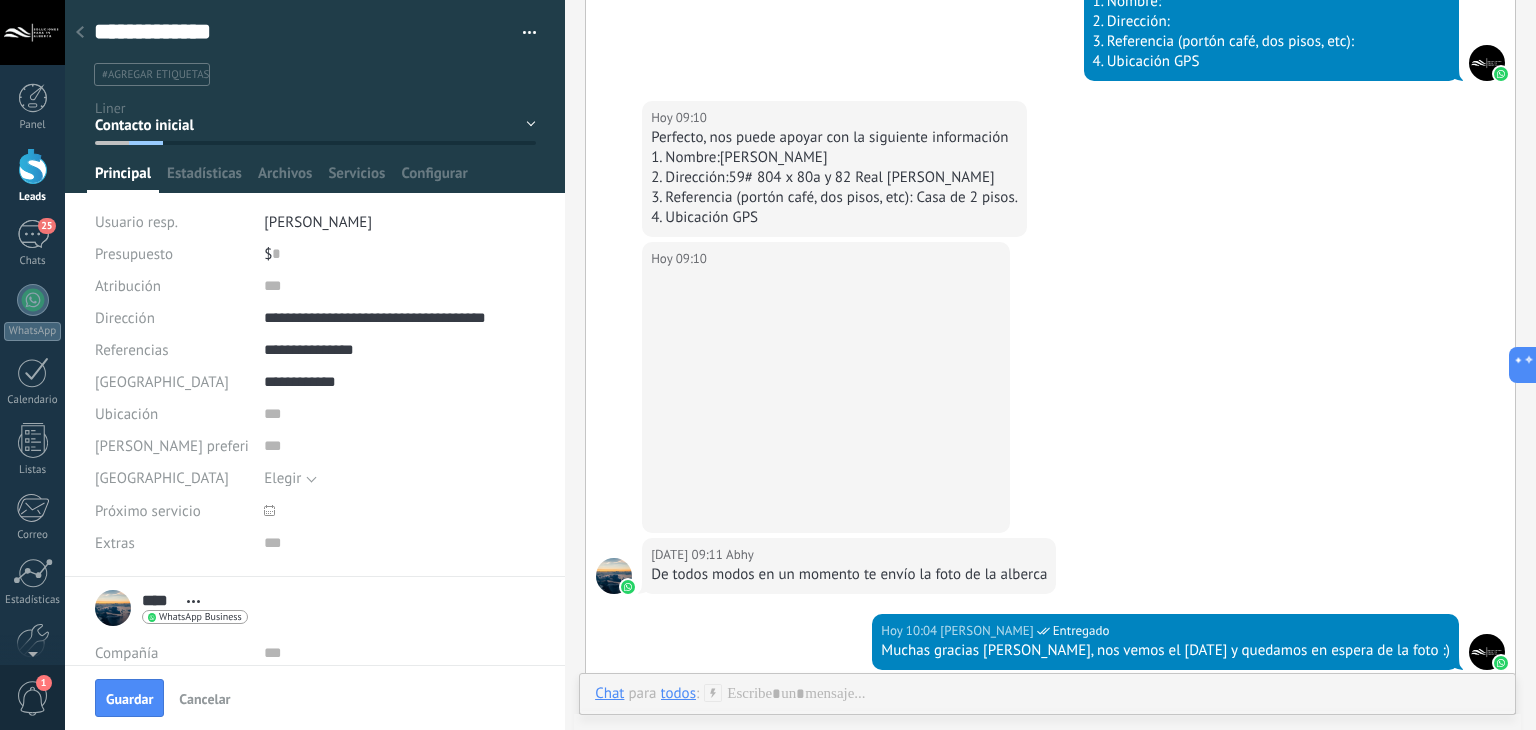 click on "#agregar etiquetas" at bounding box center [155, 75] 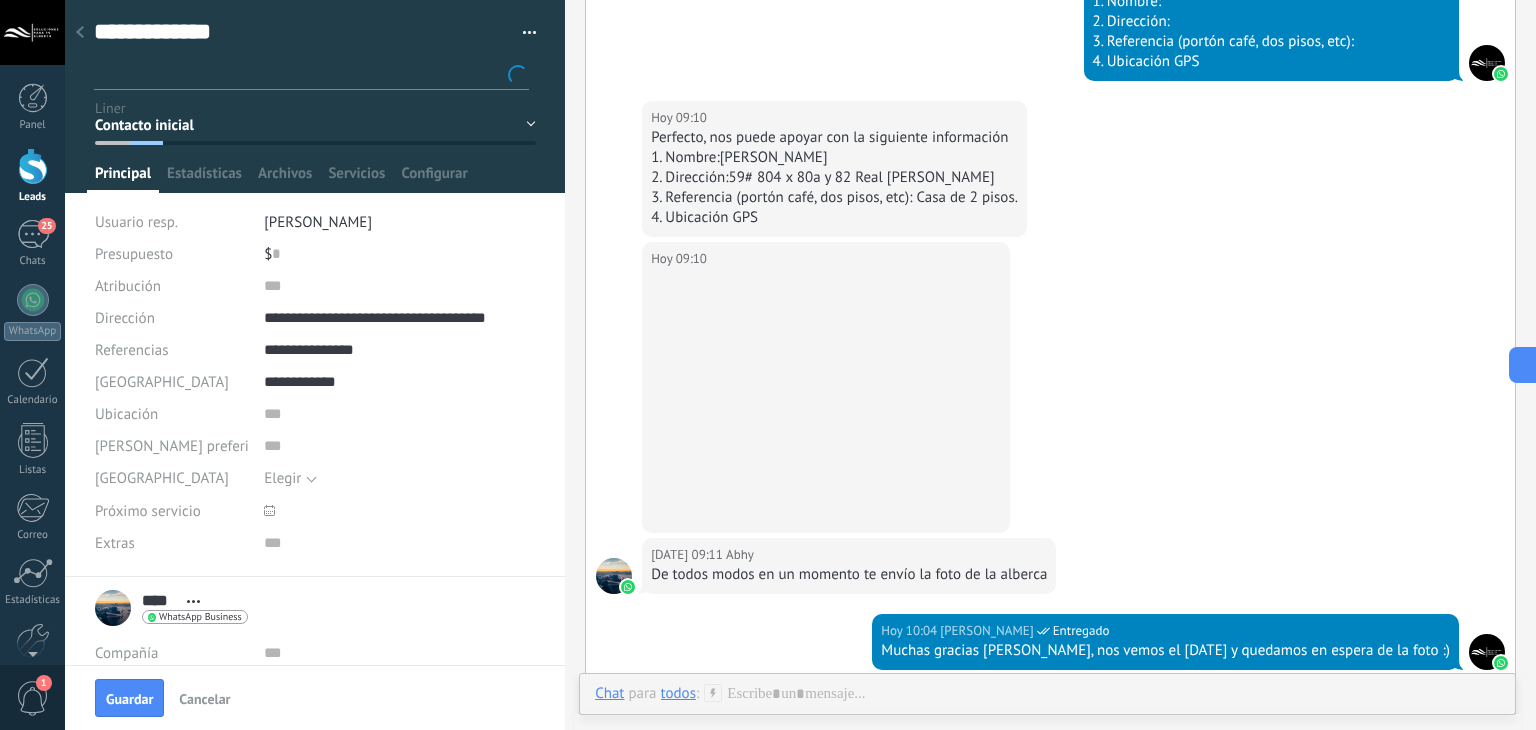 type on "*" 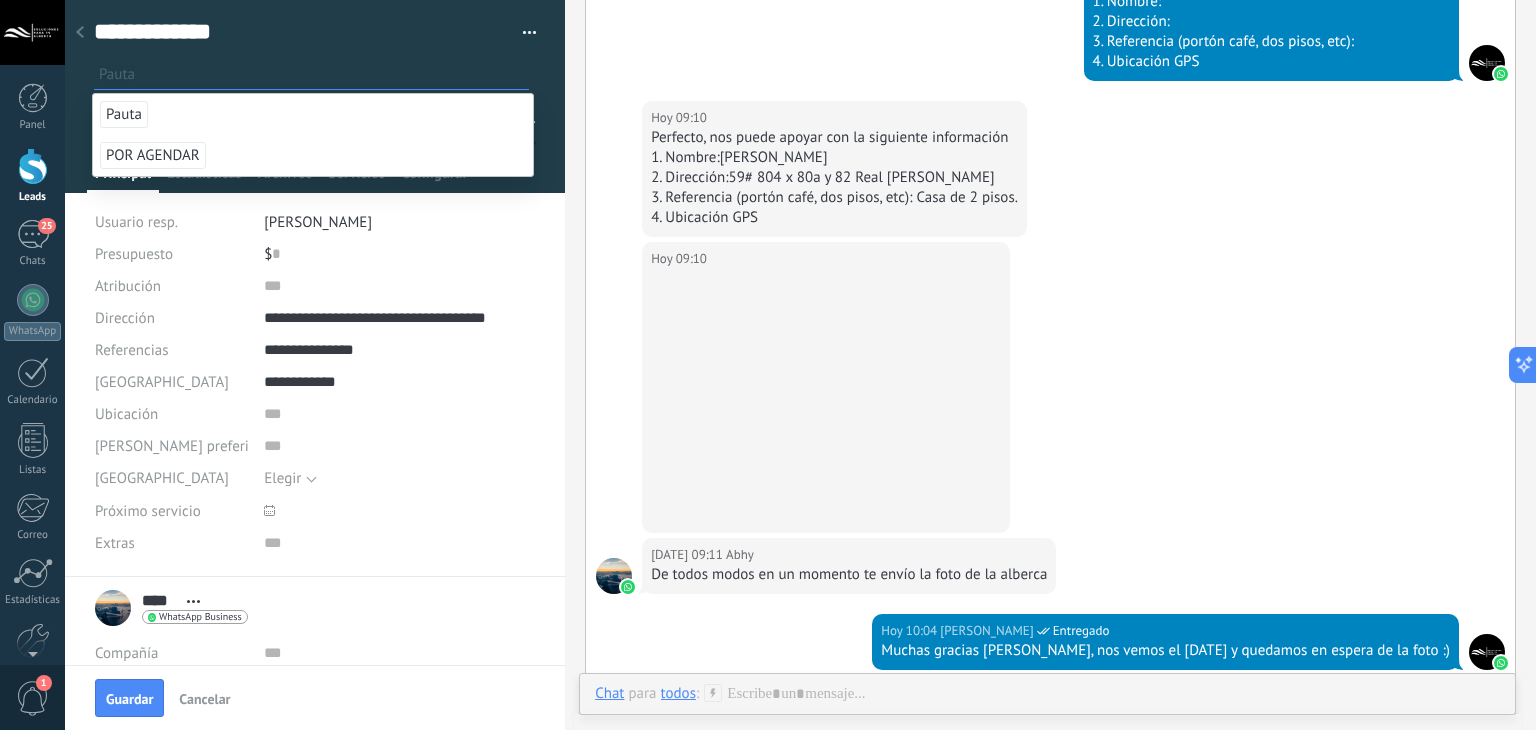 type on "*" 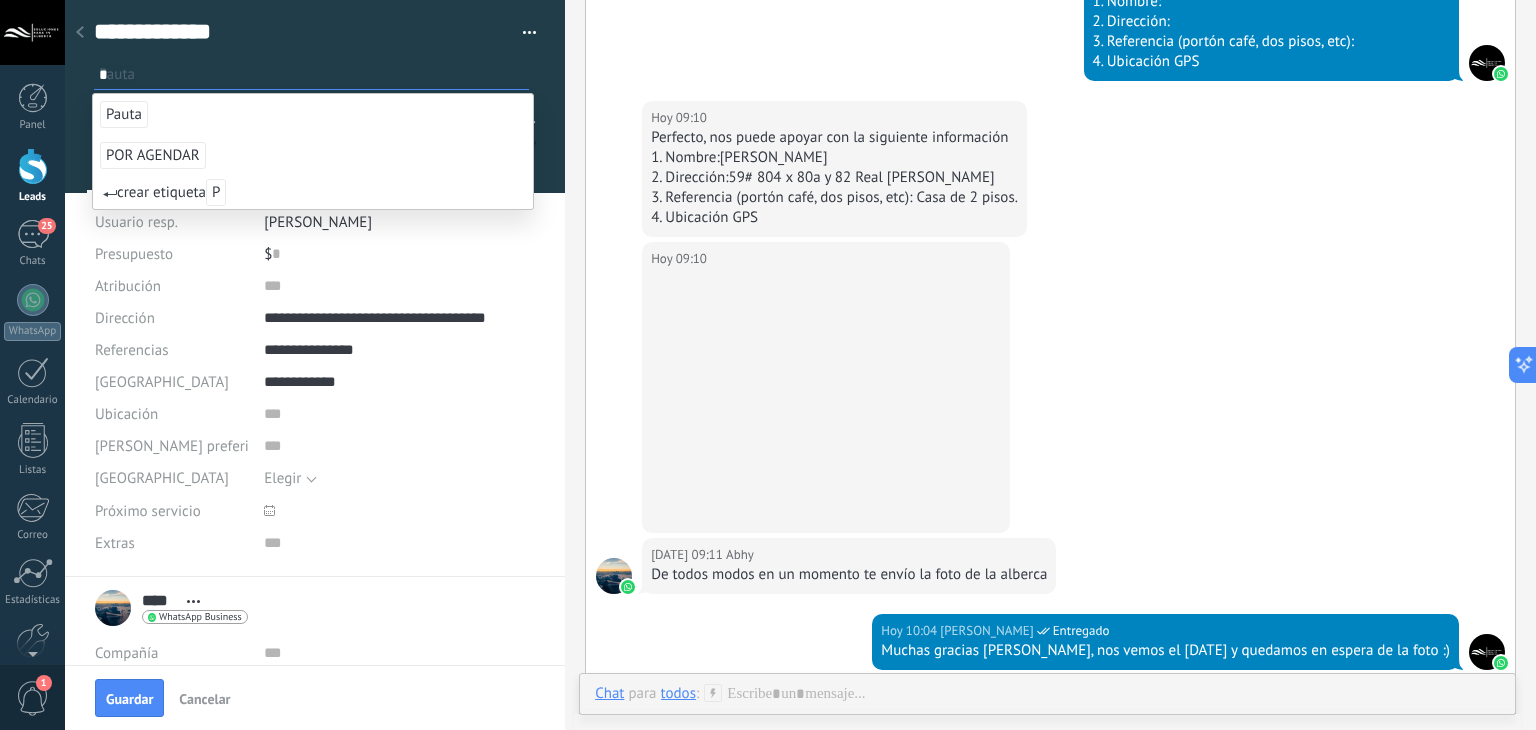 type on "*" 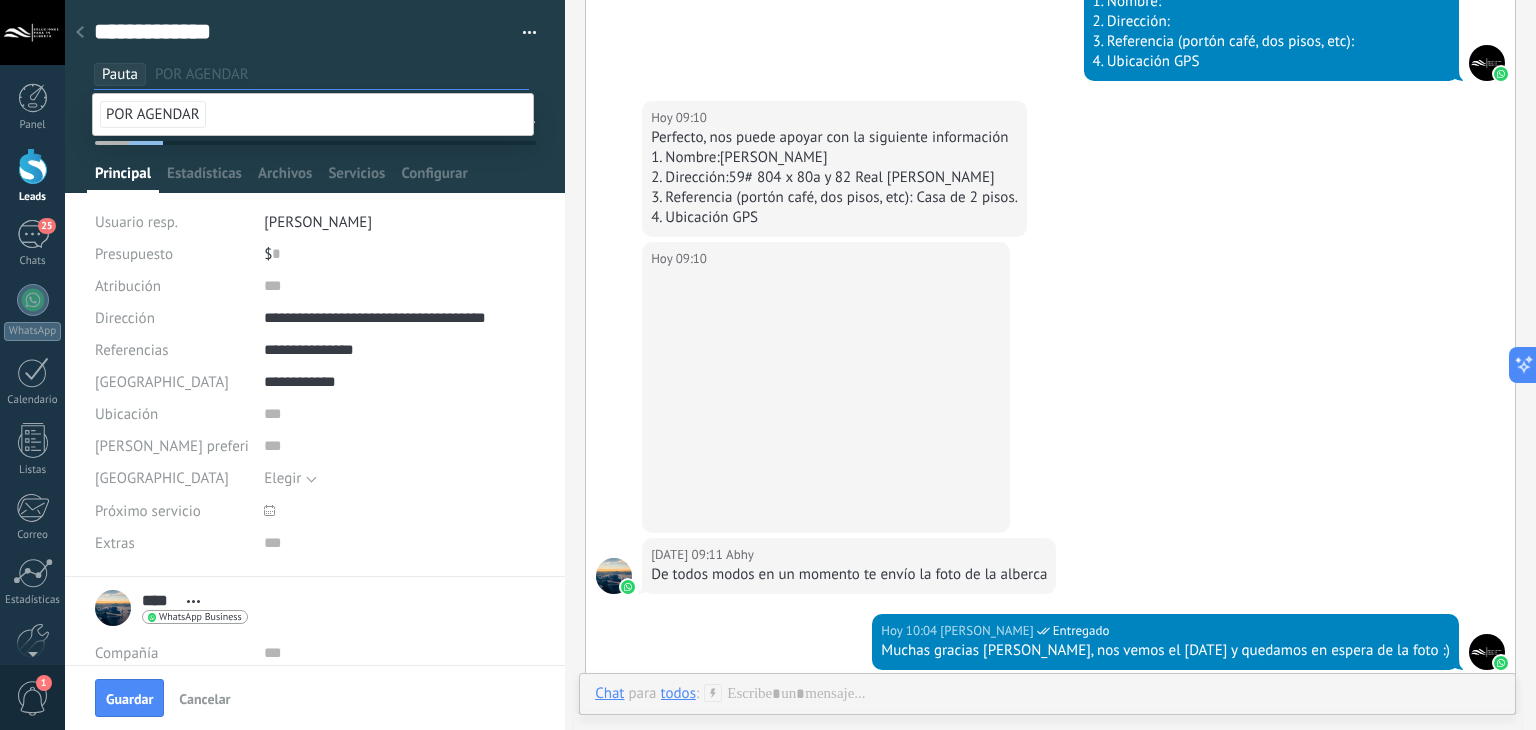 click on "[DATE] 09:10 Abhy  Perfecto, nos puede apoyar con la siguiente información 	1.	Nombre:[PERSON_NAME] 	2.	Dirección:59# 804 x 80a y 82 Real [PERSON_NAME] 	3.	Referencia (portón café, dos pisos, etc): Casa de 2 pisos. 	4.	Ubicación GPS" at bounding box center (1050, 171) 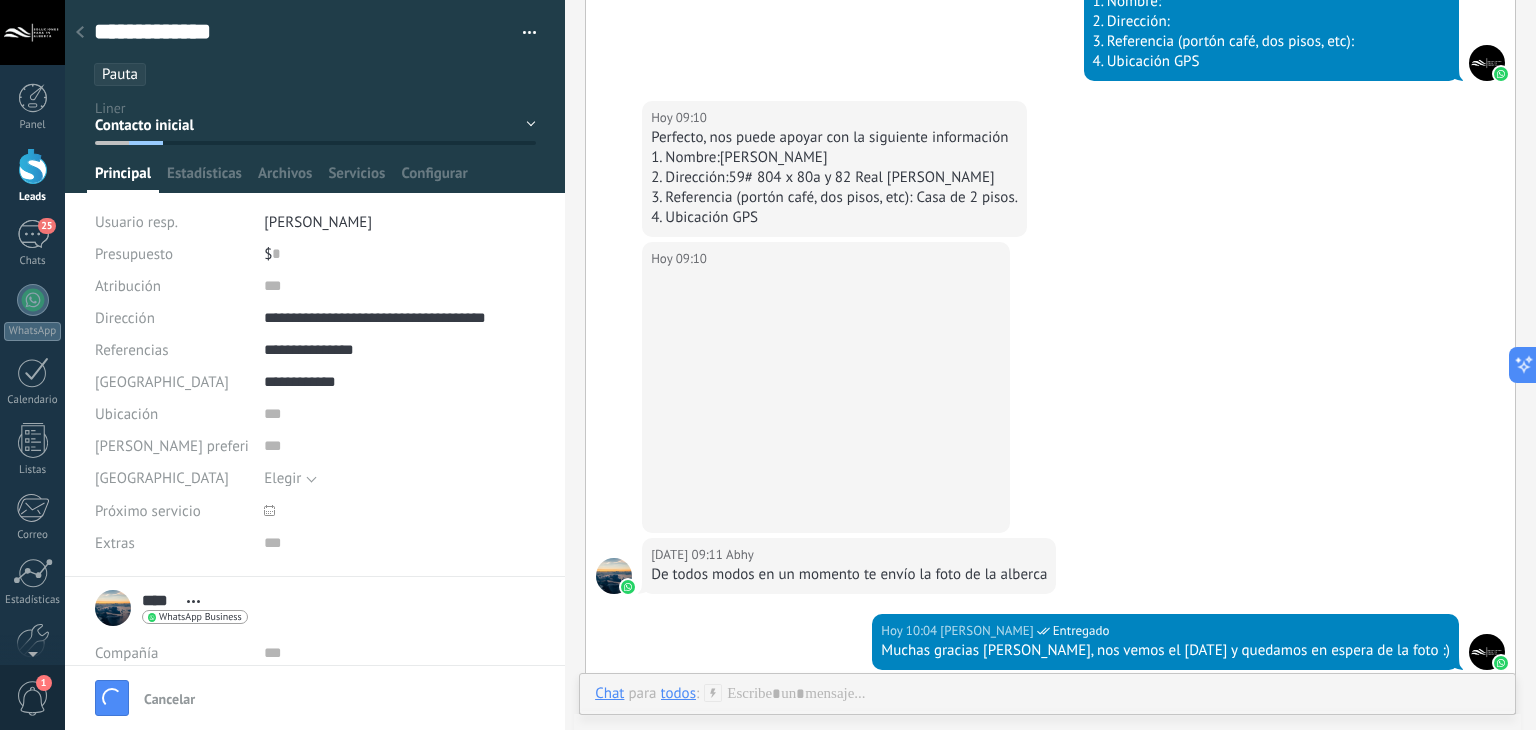 scroll, scrollTop: 907, scrollLeft: 0, axis: vertical 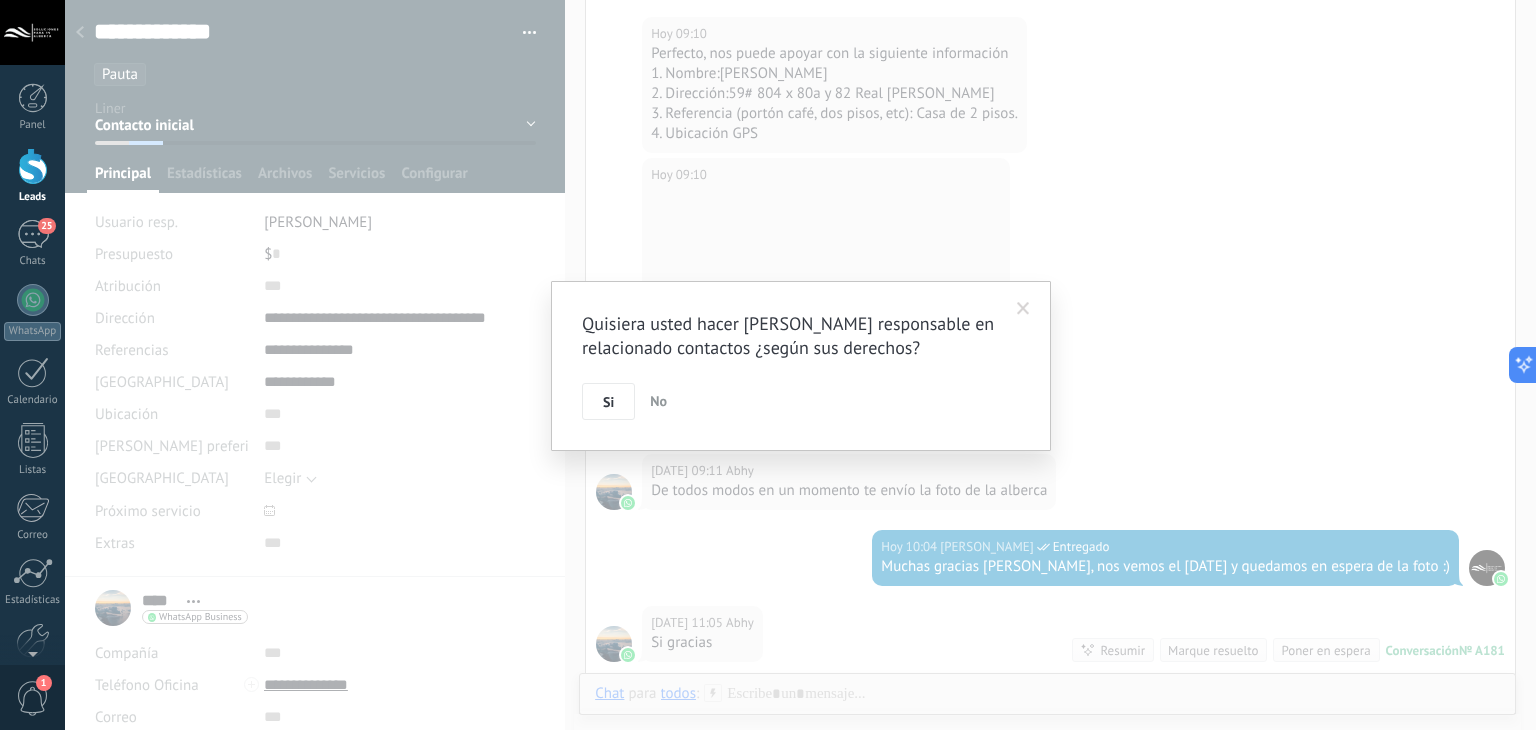 click on "Quisiera usted hacer [PERSON_NAME] responsable en relacionado contactos  ¿según sus derechos? Si No" at bounding box center [800, 365] 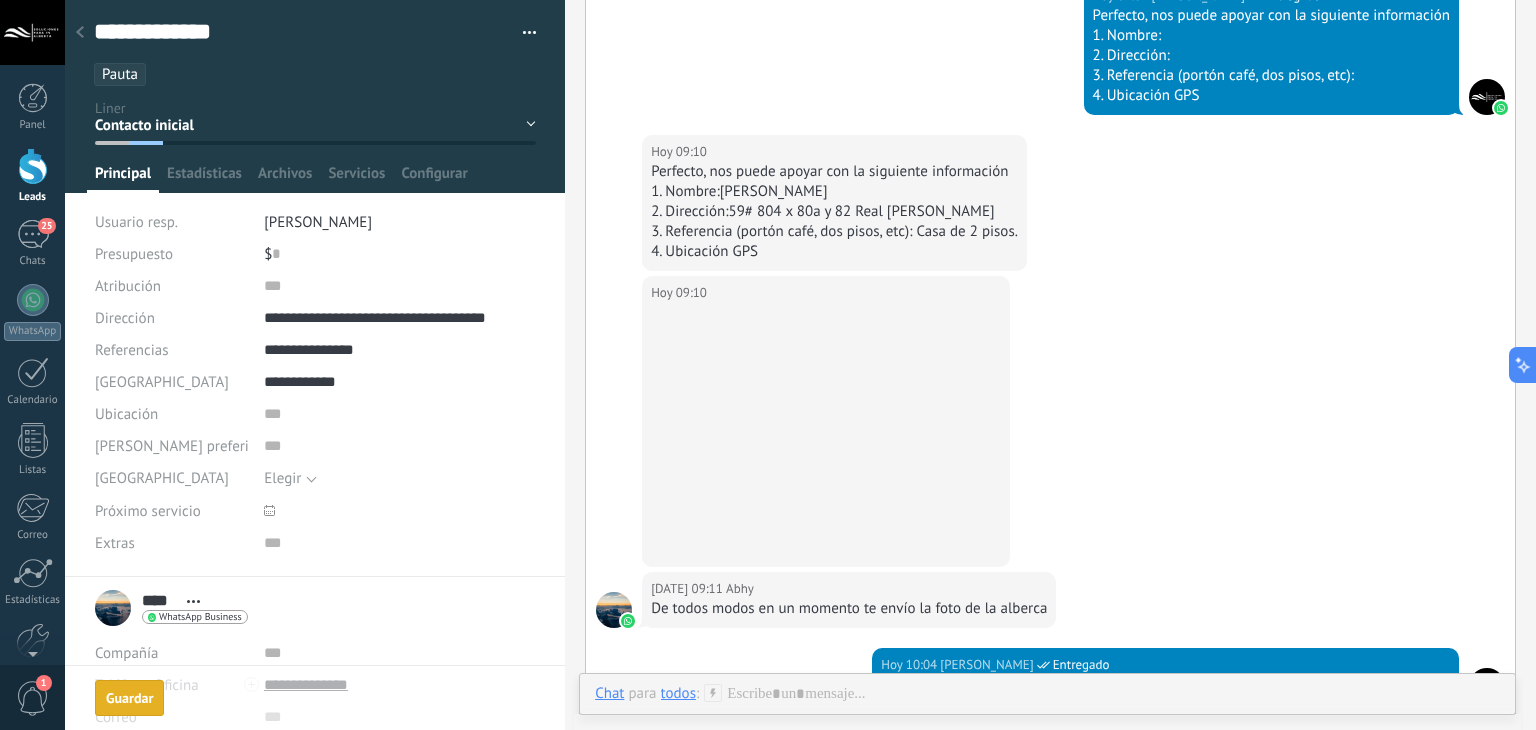 scroll, scrollTop: 707, scrollLeft: 0, axis: vertical 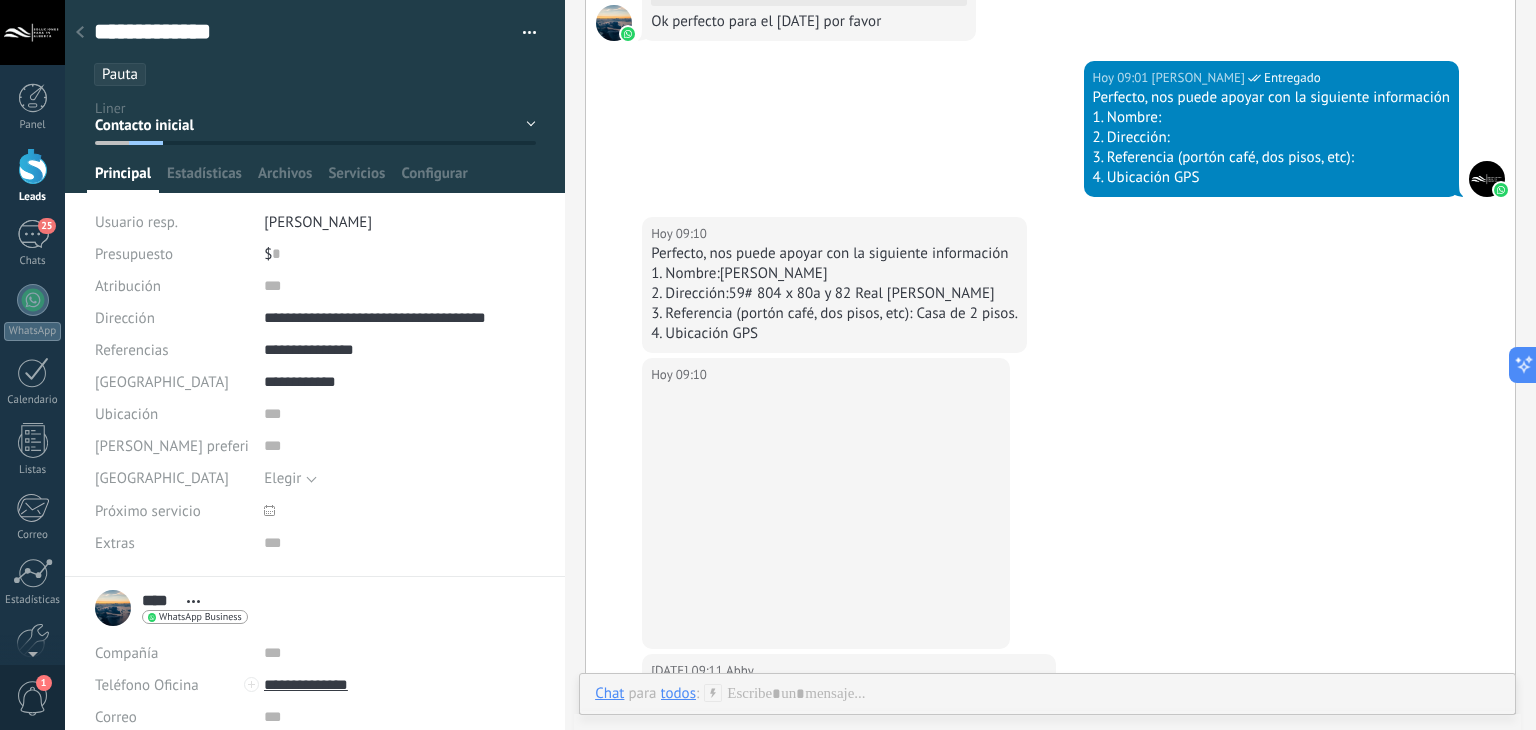 drag, startPoint x: 720, startPoint y: 269, endPoint x: 805, endPoint y: 278, distance: 85.47514 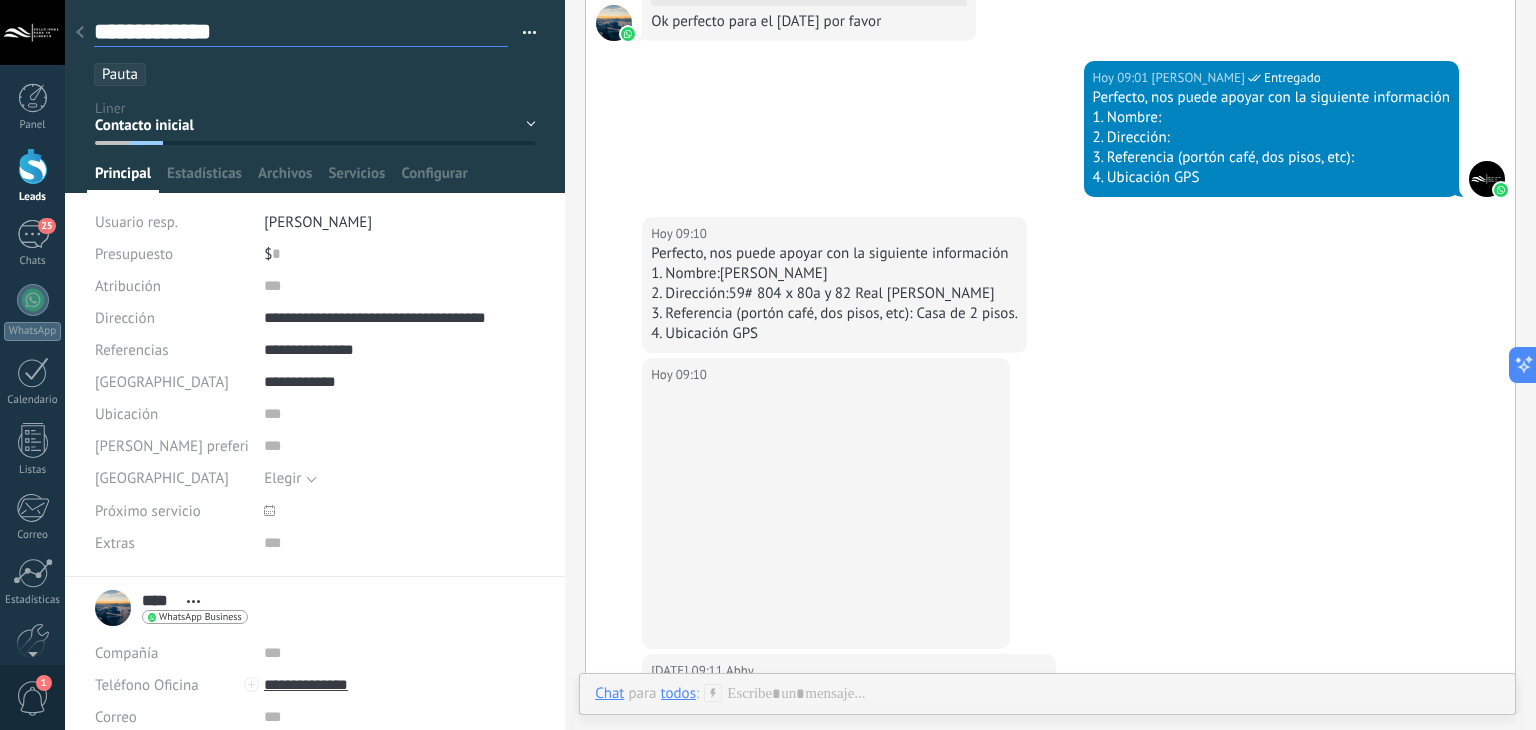 click on "**********" at bounding box center [301, 32] 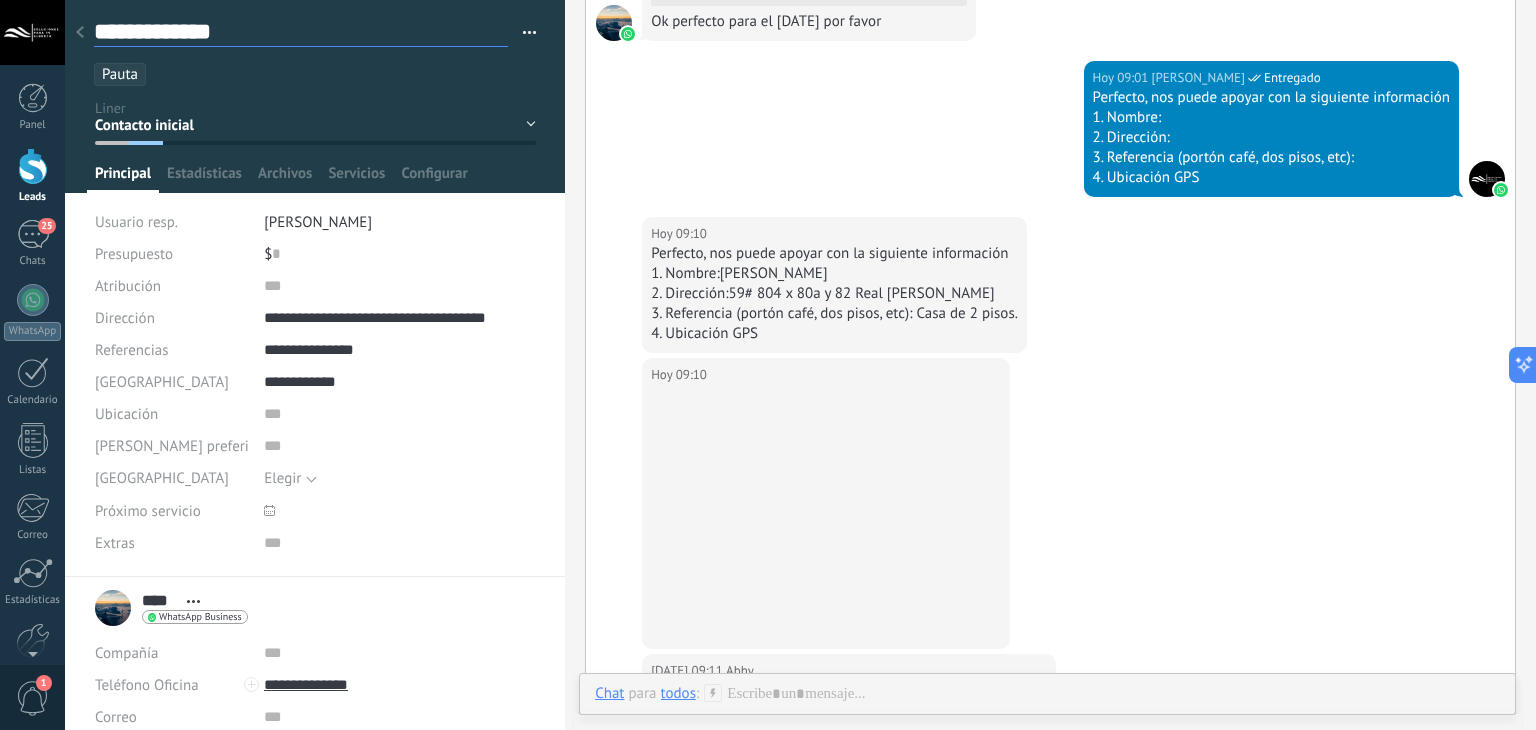click on "**********" at bounding box center [301, 32] 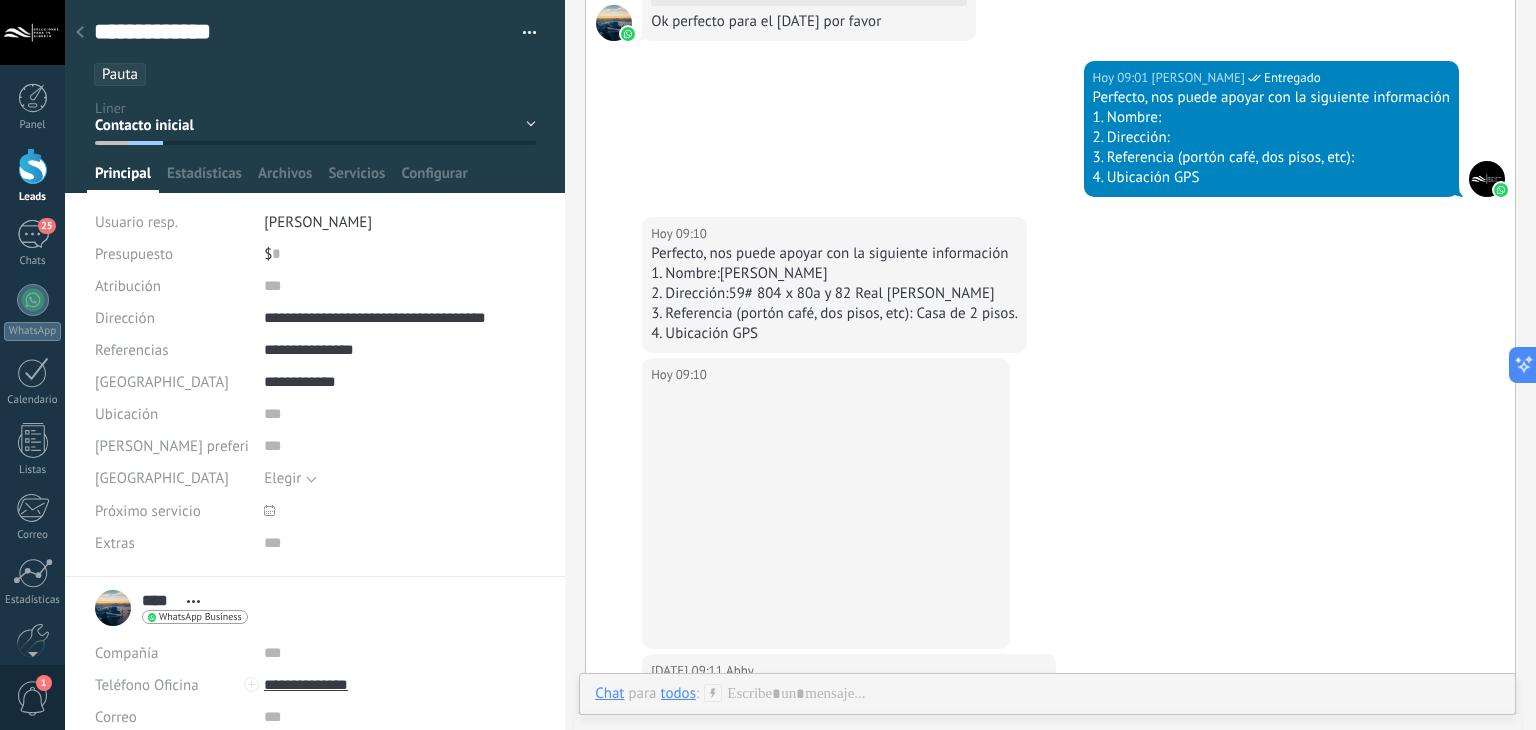 click on "[DATE] 09:01 [PERSON_NAME]  Entregado Perfecto, nos puede apoyar con la siguiente información 	1.	Nombre: 	2.	Dirección: 	3.	Referencia (portón café, dos pisos, etc): 	4.	Ubicación GPS" at bounding box center (1050, 139) 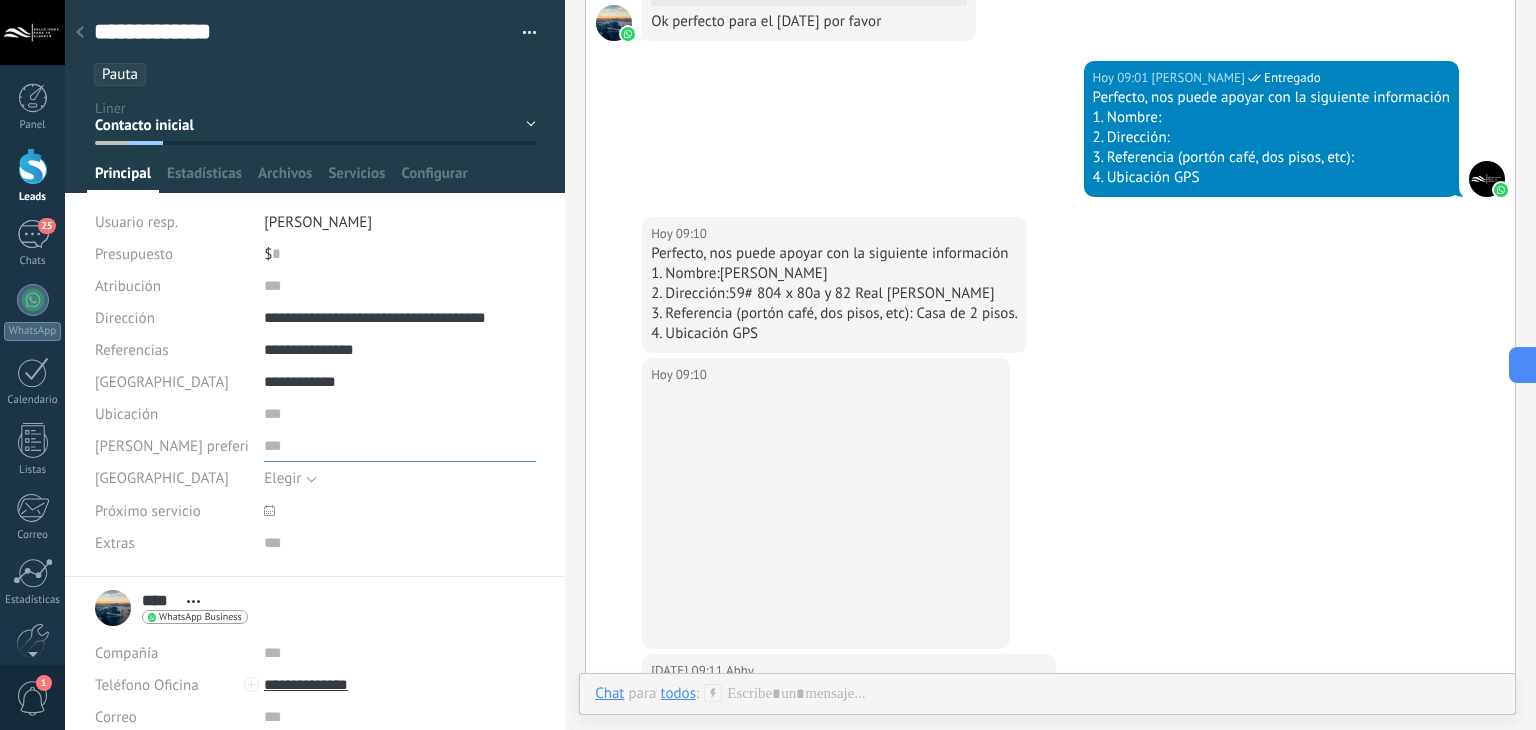 click at bounding box center (400, 446) 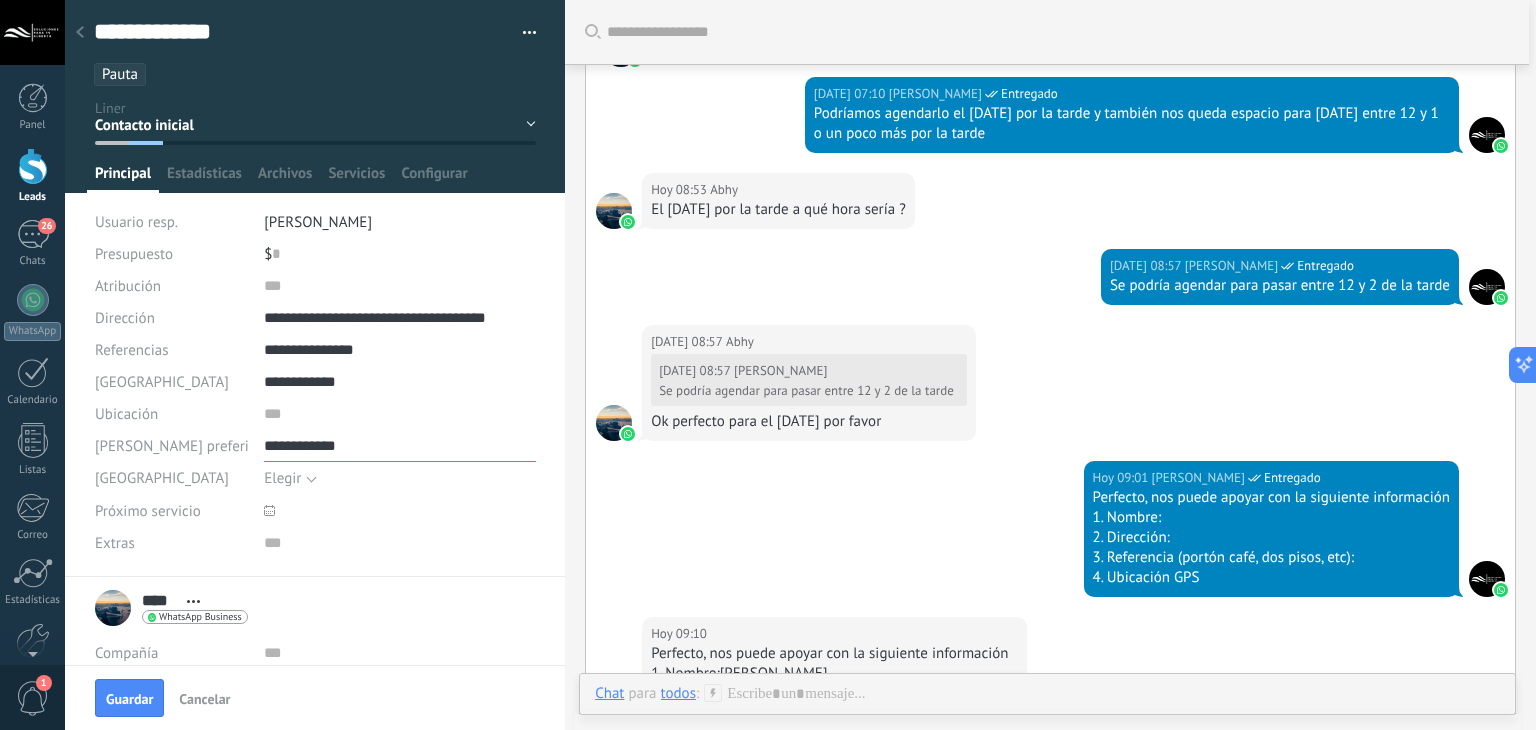 scroll, scrollTop: 507, scrollLeft: 0, axis: vertical 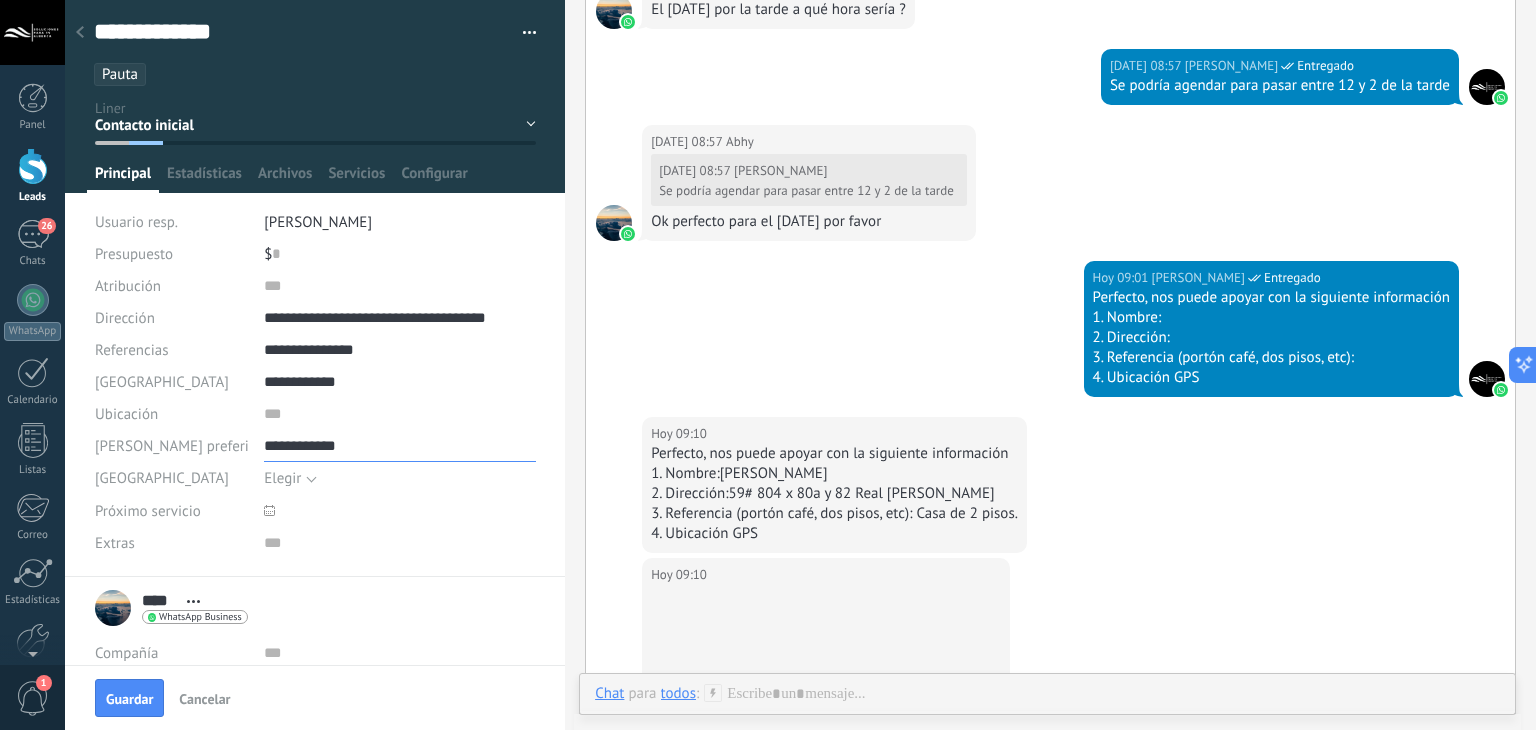 type on "**********" 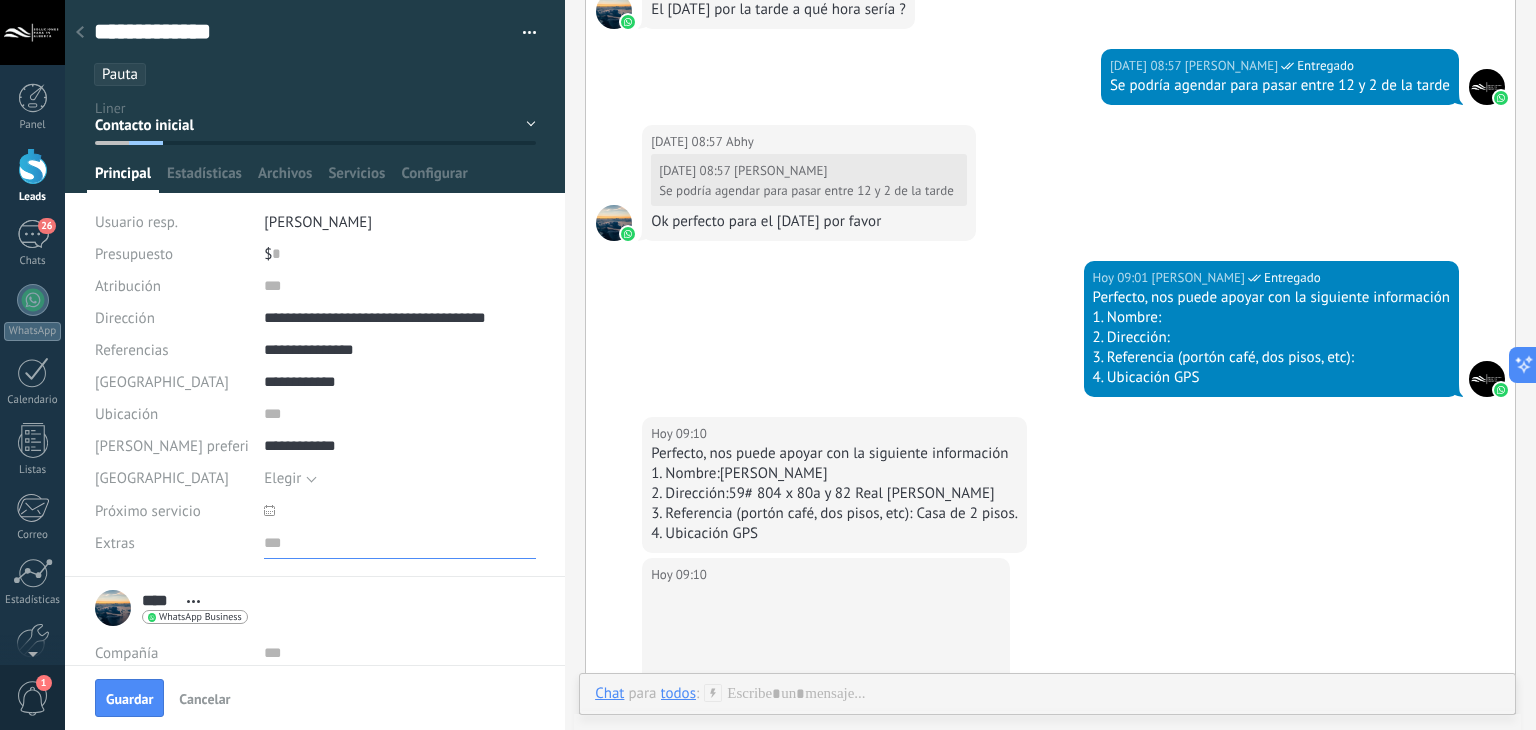 click at bounding box center (400, 543) 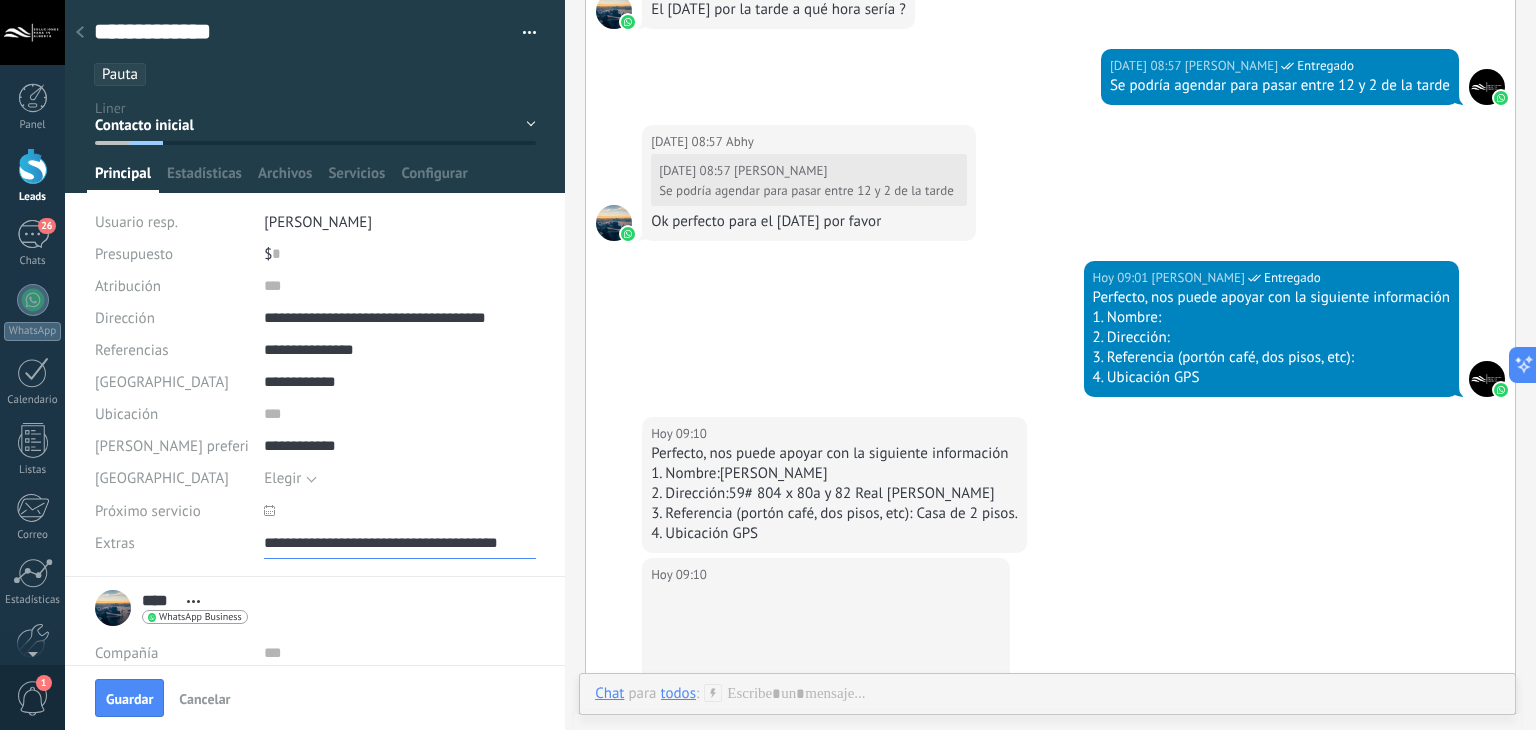 click on "**********" at bounding box center (400, 543) 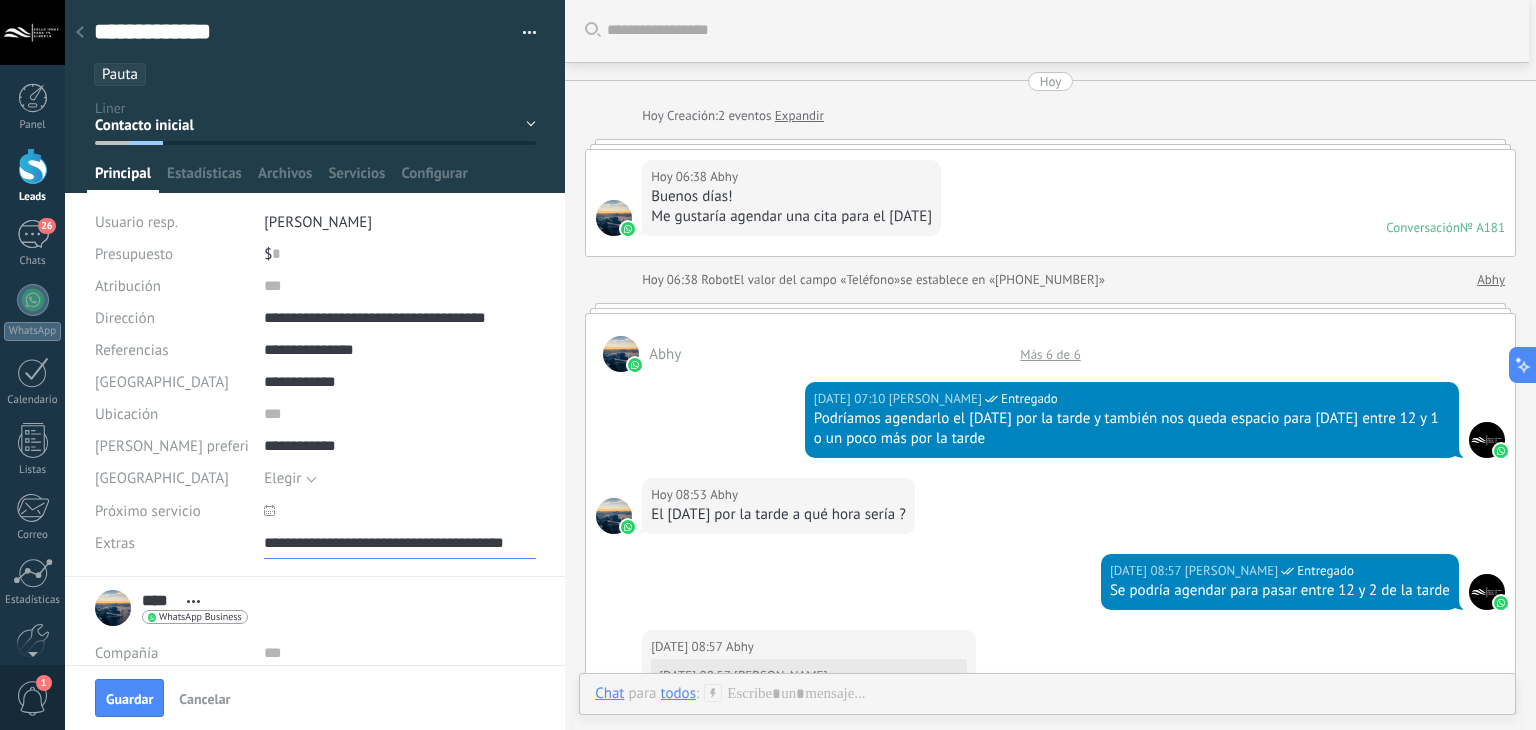 scroll, scrollTop: 0, scrollLeft: 0, axis: both 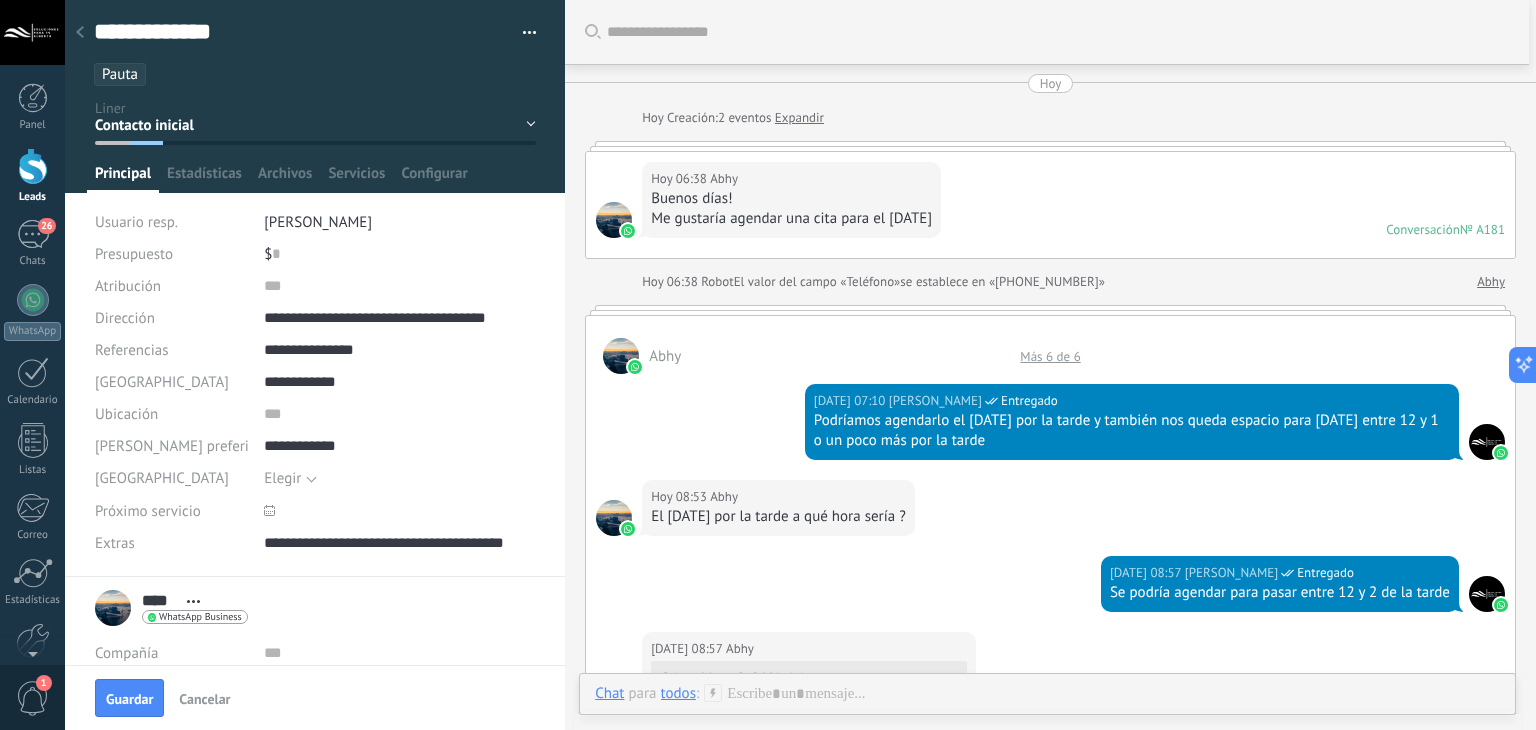 type on "**********" 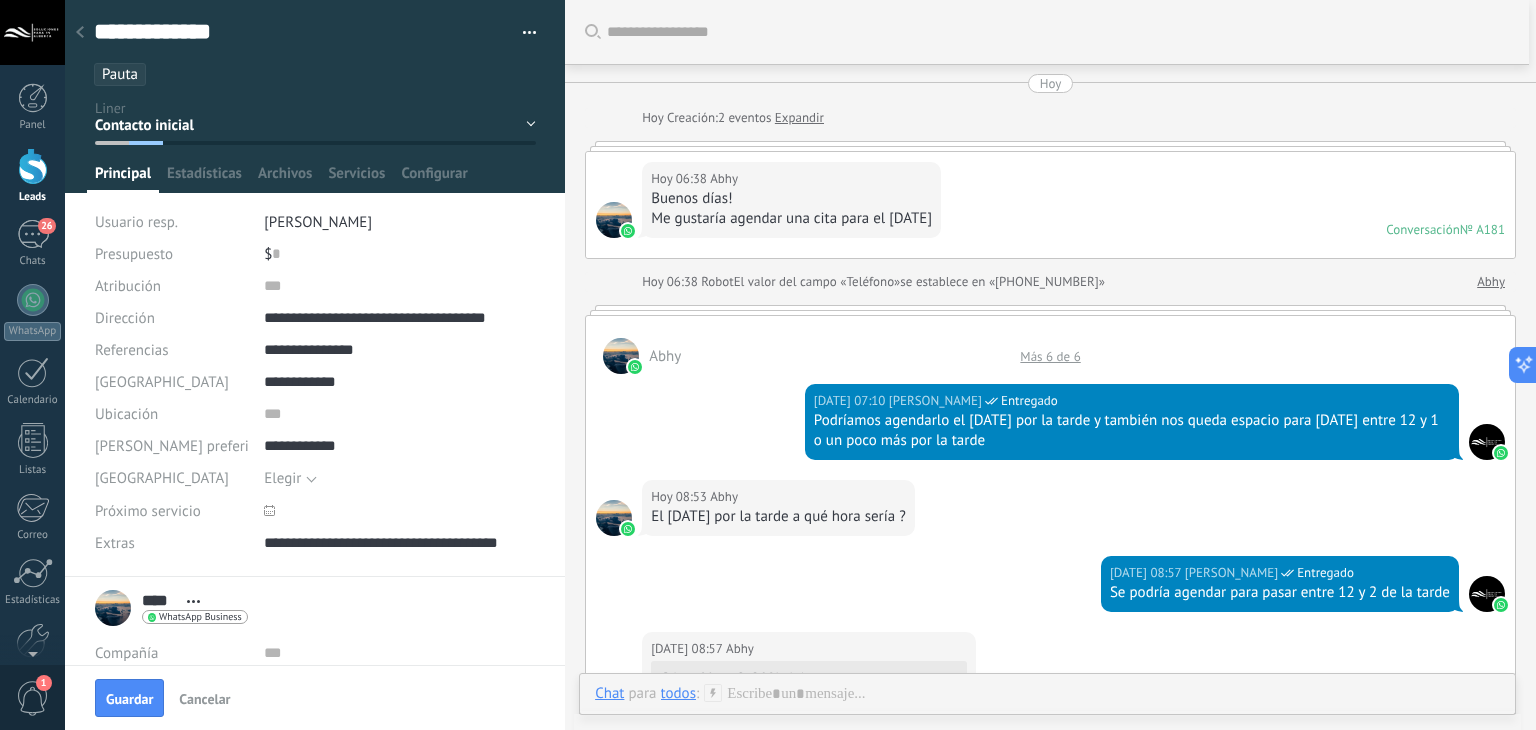 click on "Más 6 de 6" at bounding box center (1050, 356) 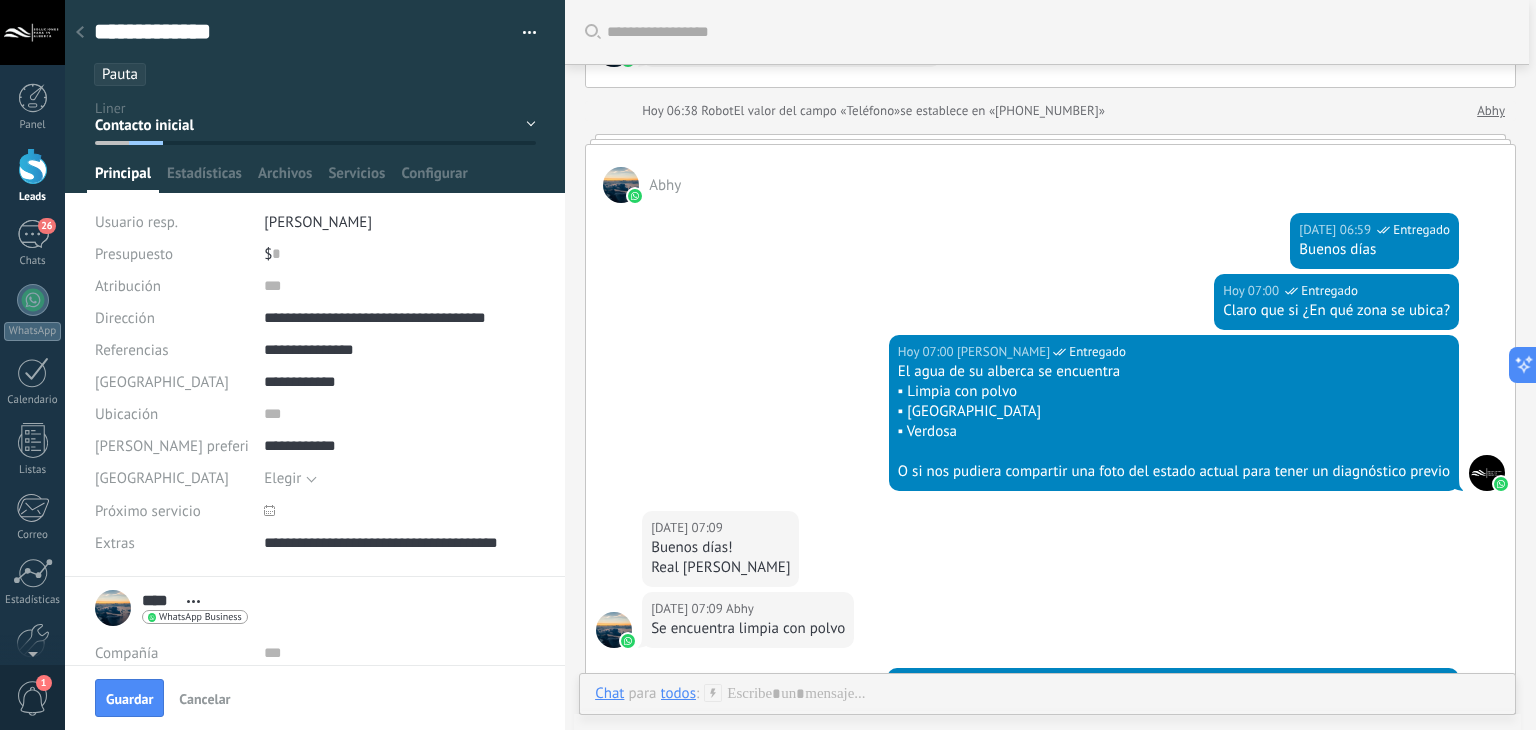 scroll, scrollTop: 0, scrollLeft: 0, axis: both 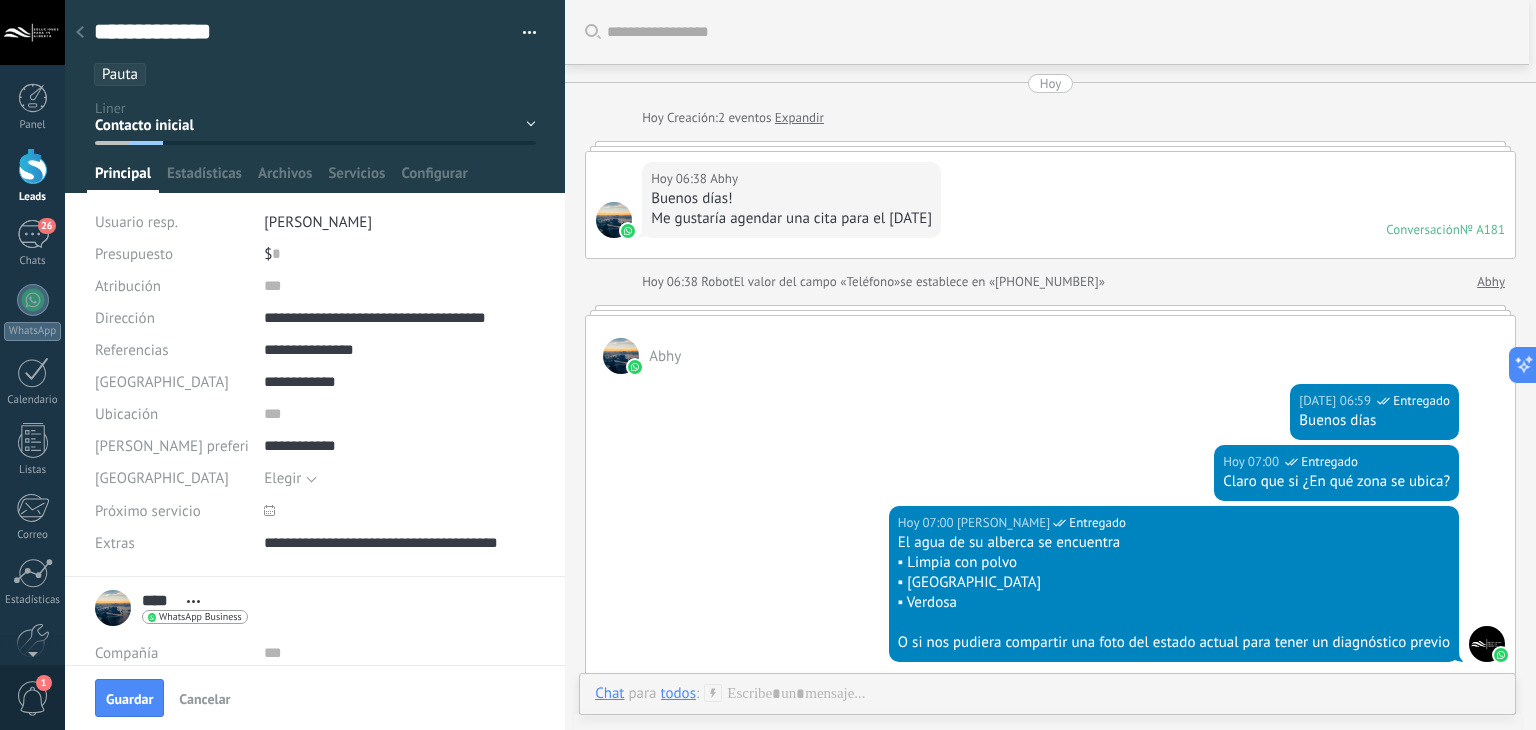 click 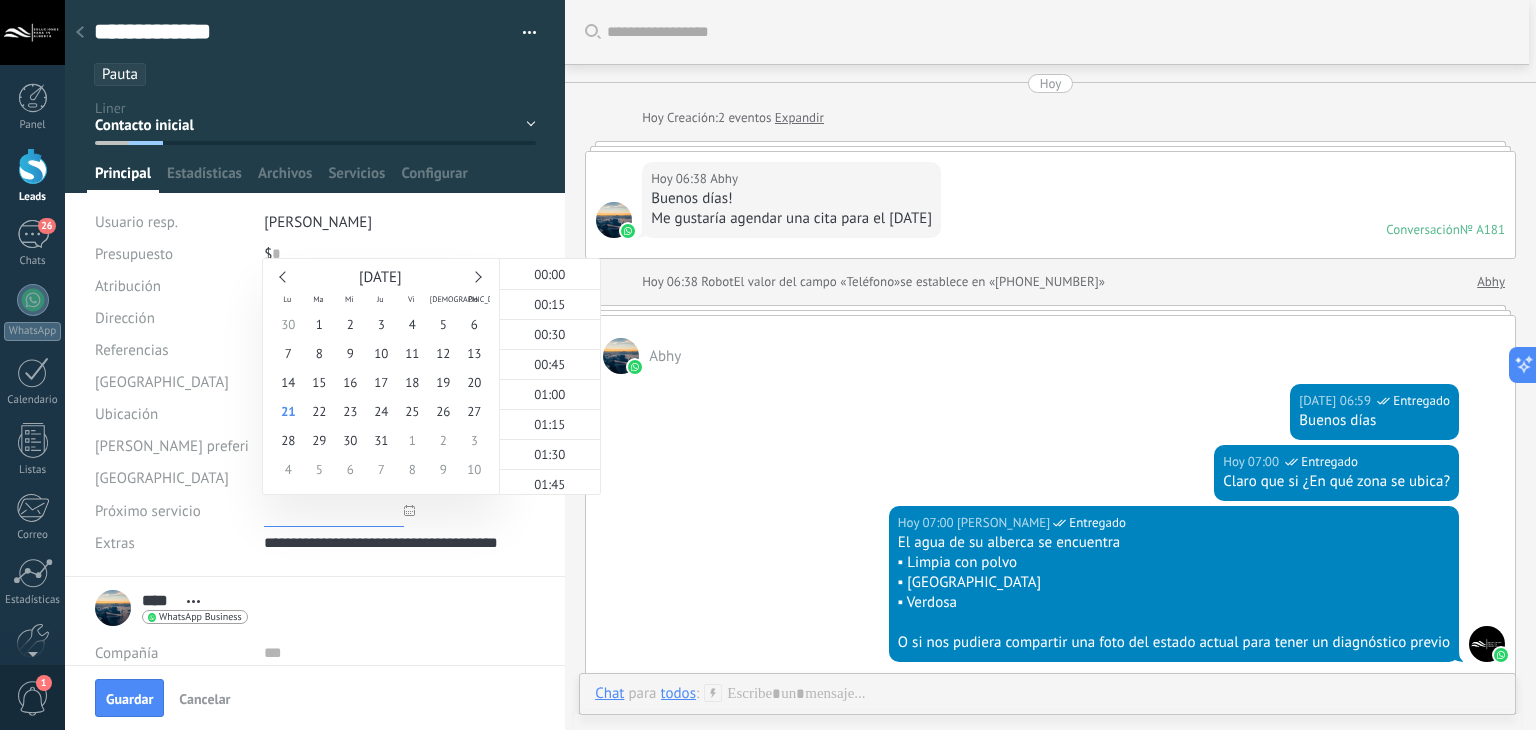 scroll, scrollTop: 1762, scrollLeft: 0, axis: vertical 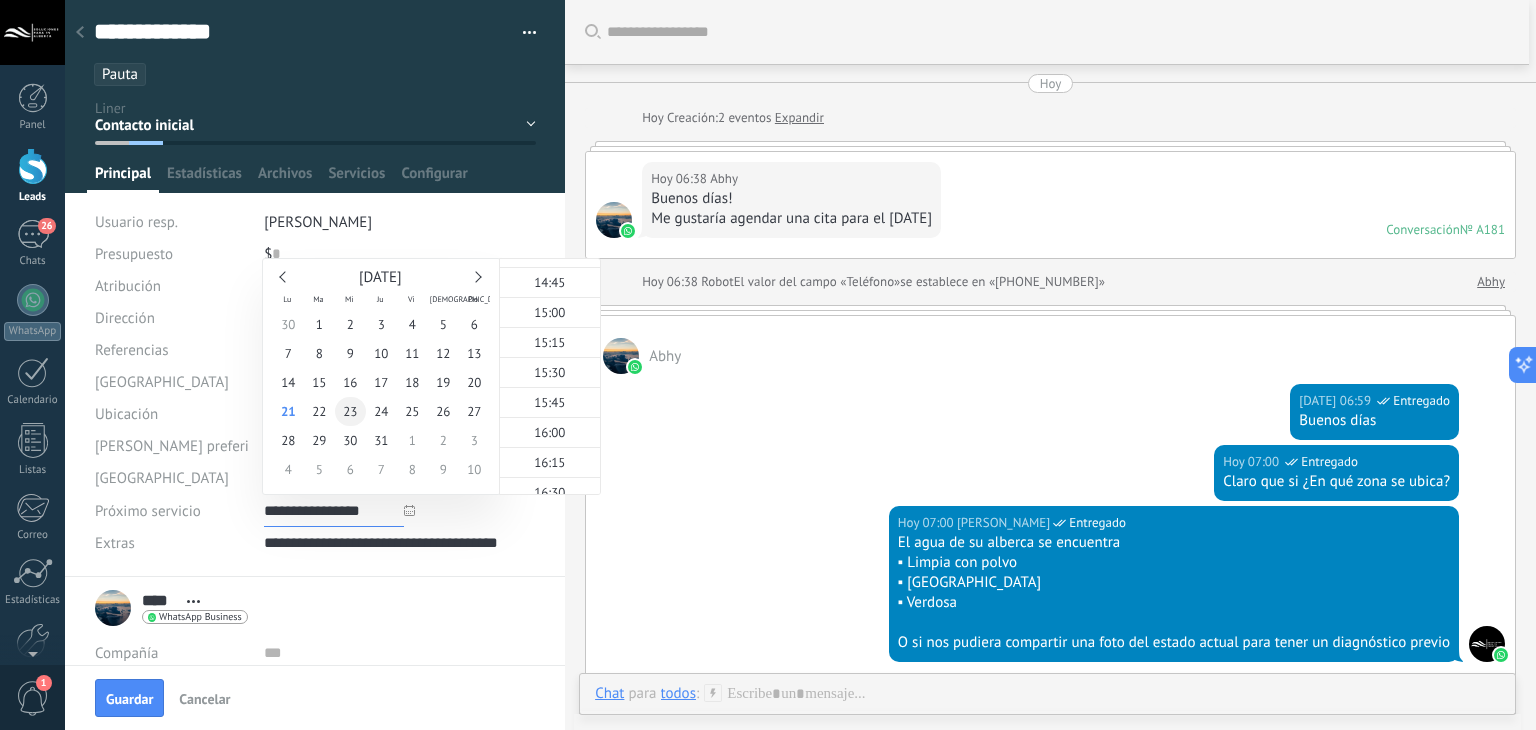 click on "23" at bounding box center (350, 411) 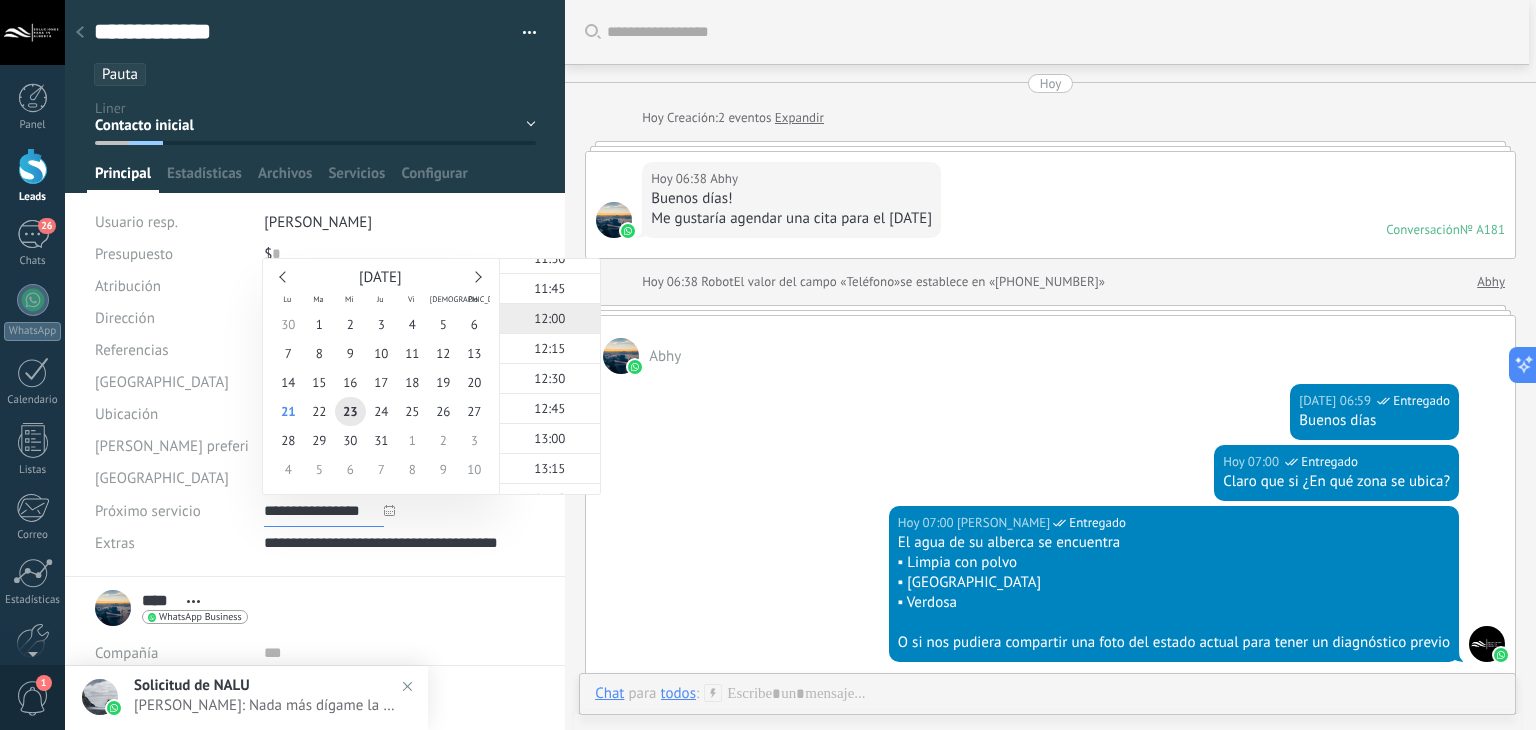 scroll, scrollTop: 1362, scrollLeft: 0, axis: vertical 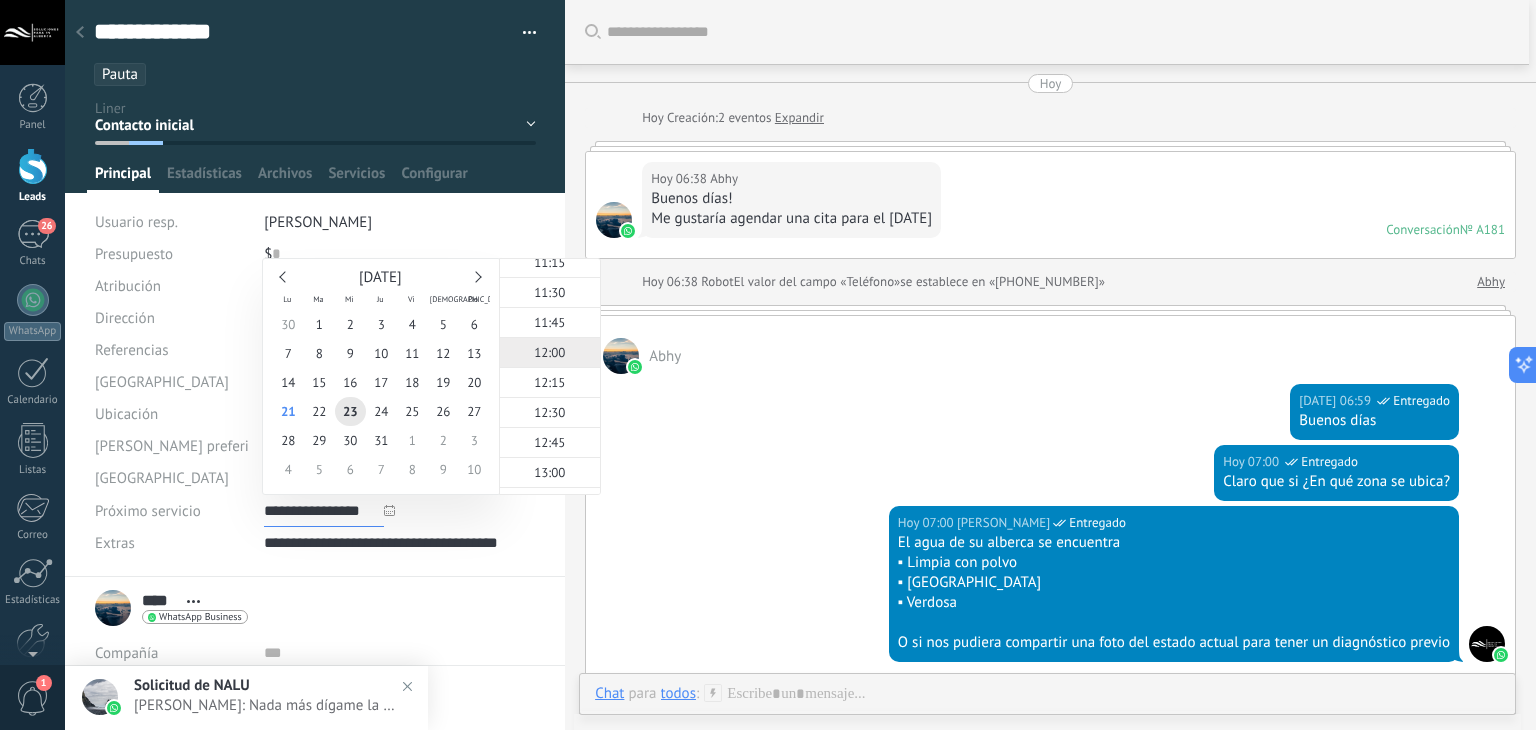 click on "12:00" at bounding box center [550, 352] 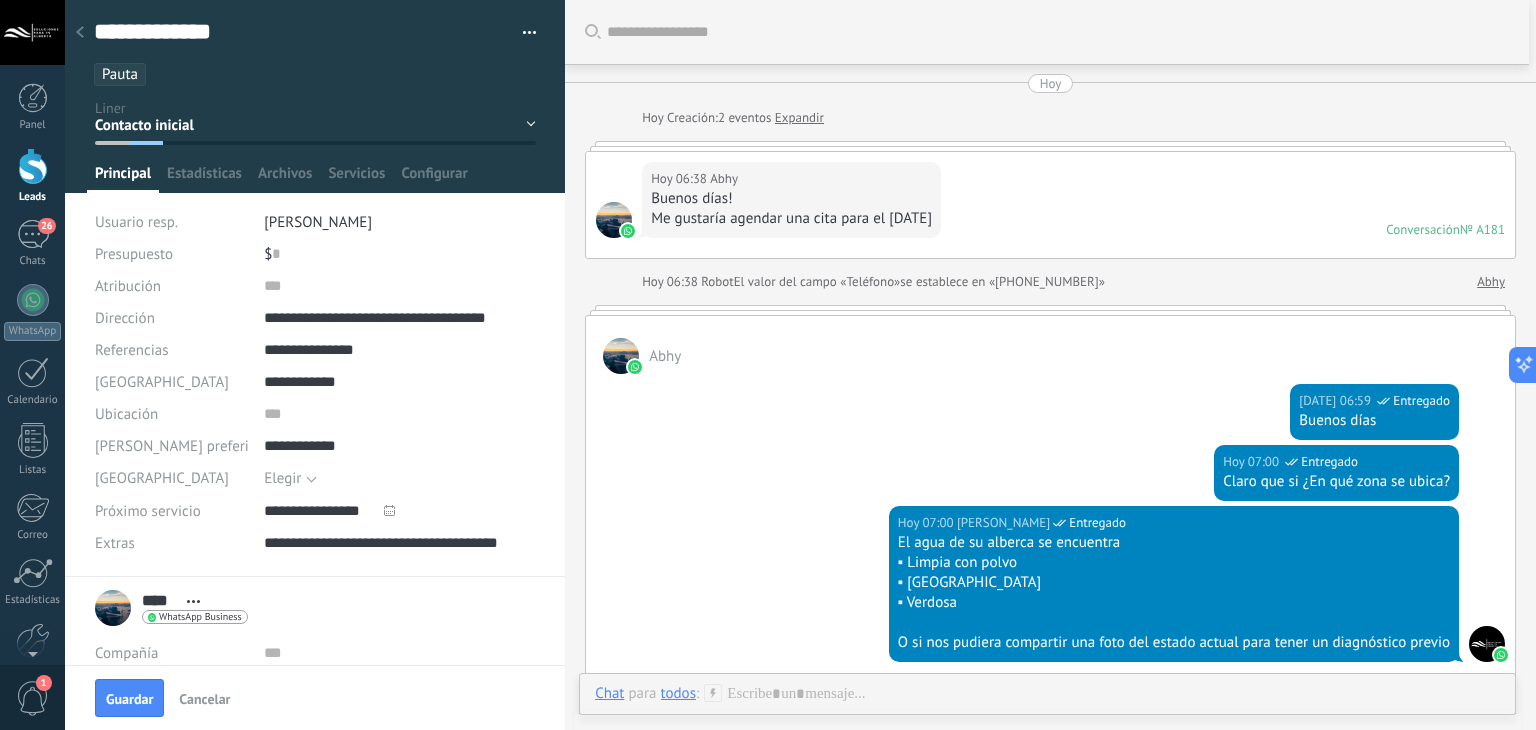 click on "Elegir" at bounding box center [282, 478] 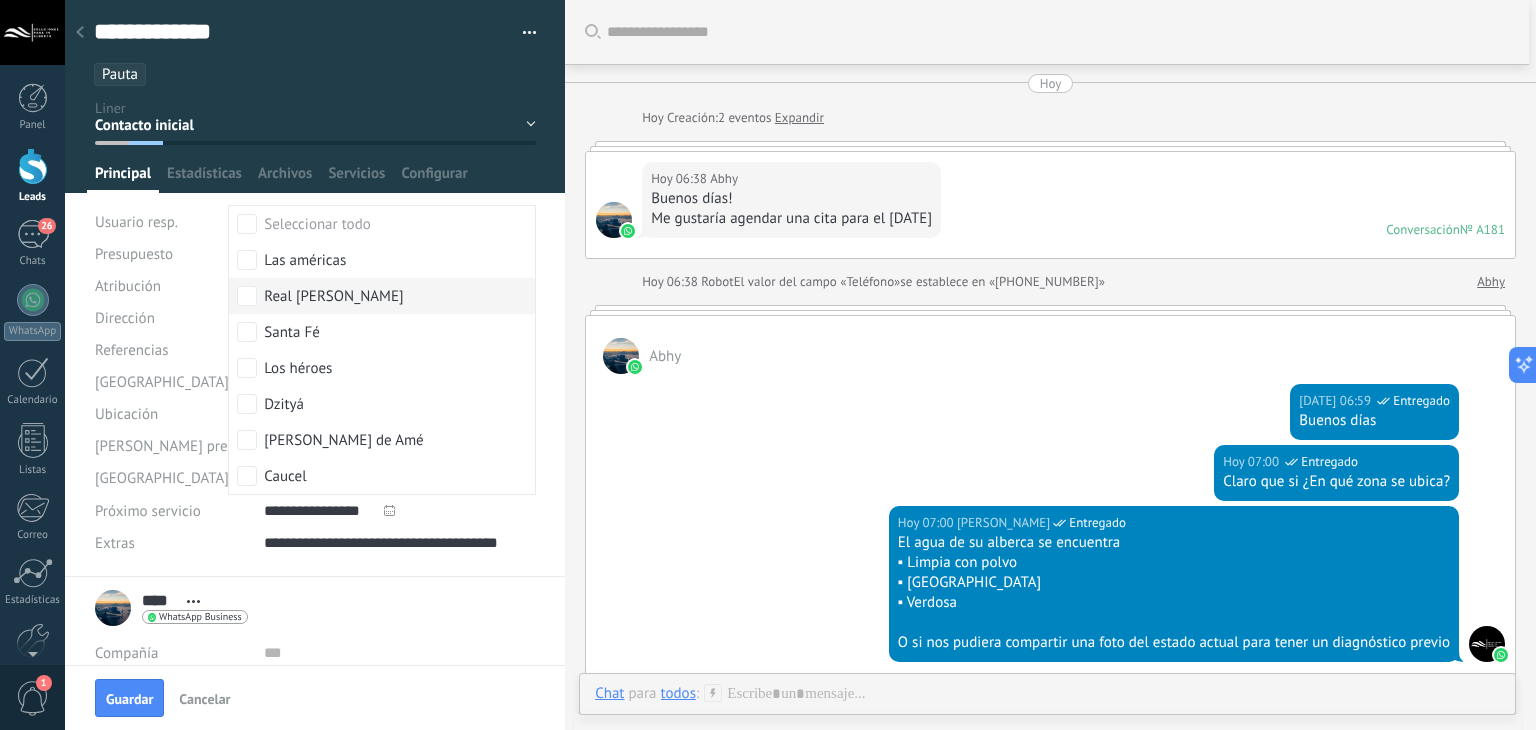 click on "Real [PERSON_NAME]" at bounding box center [382, 296] 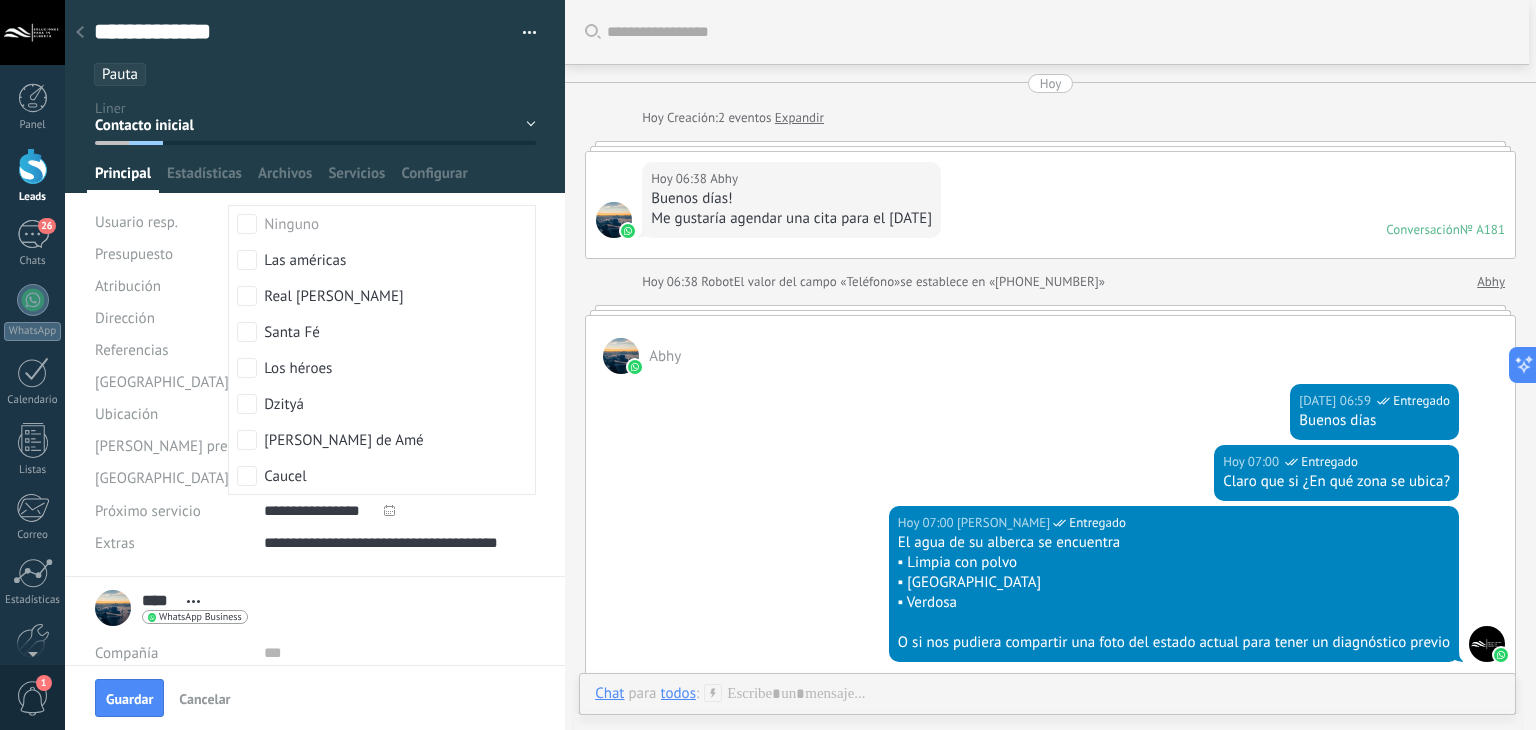 click on "**********" at bounding box center (315, 288) 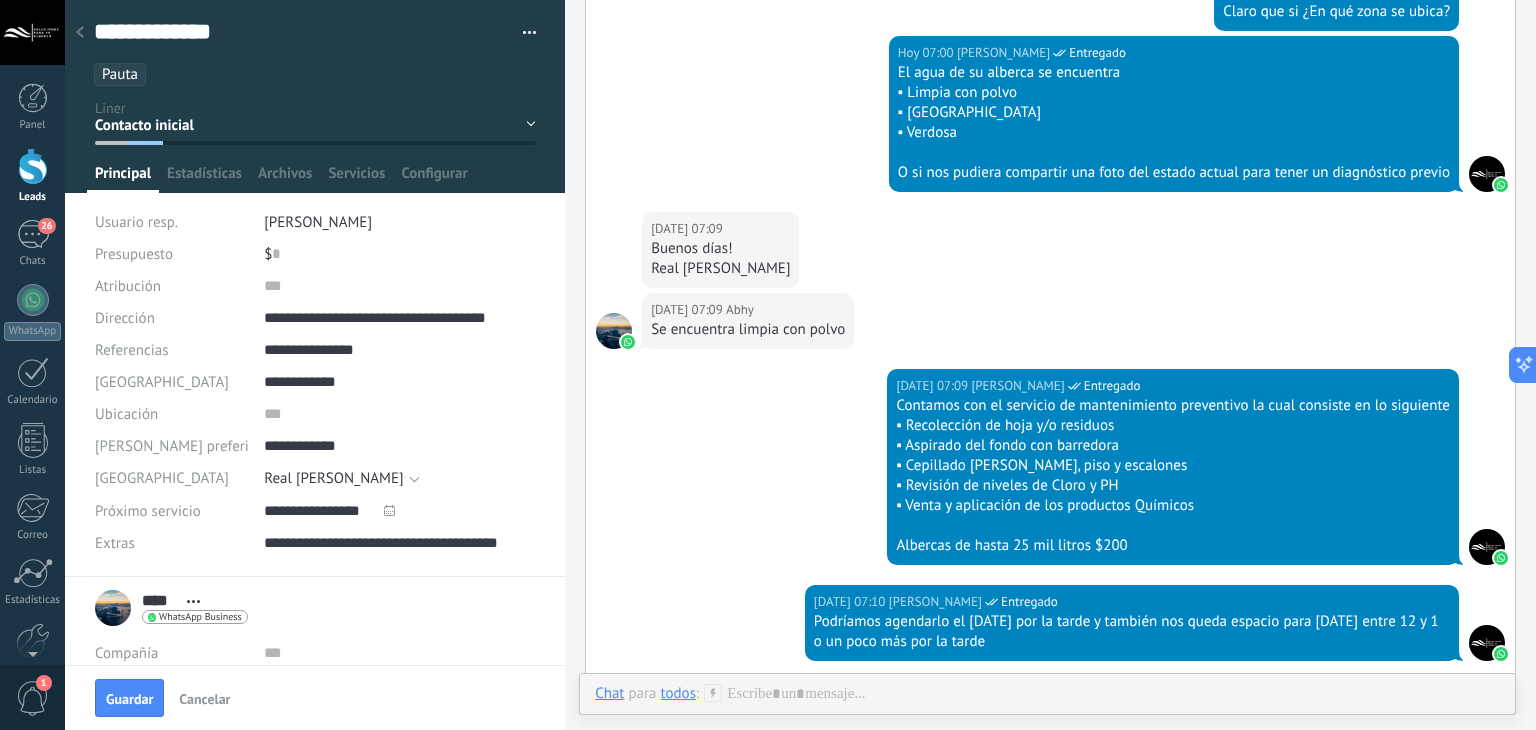 scroll, scrollTop: 500, scrollLeft: 0, axis: vertical 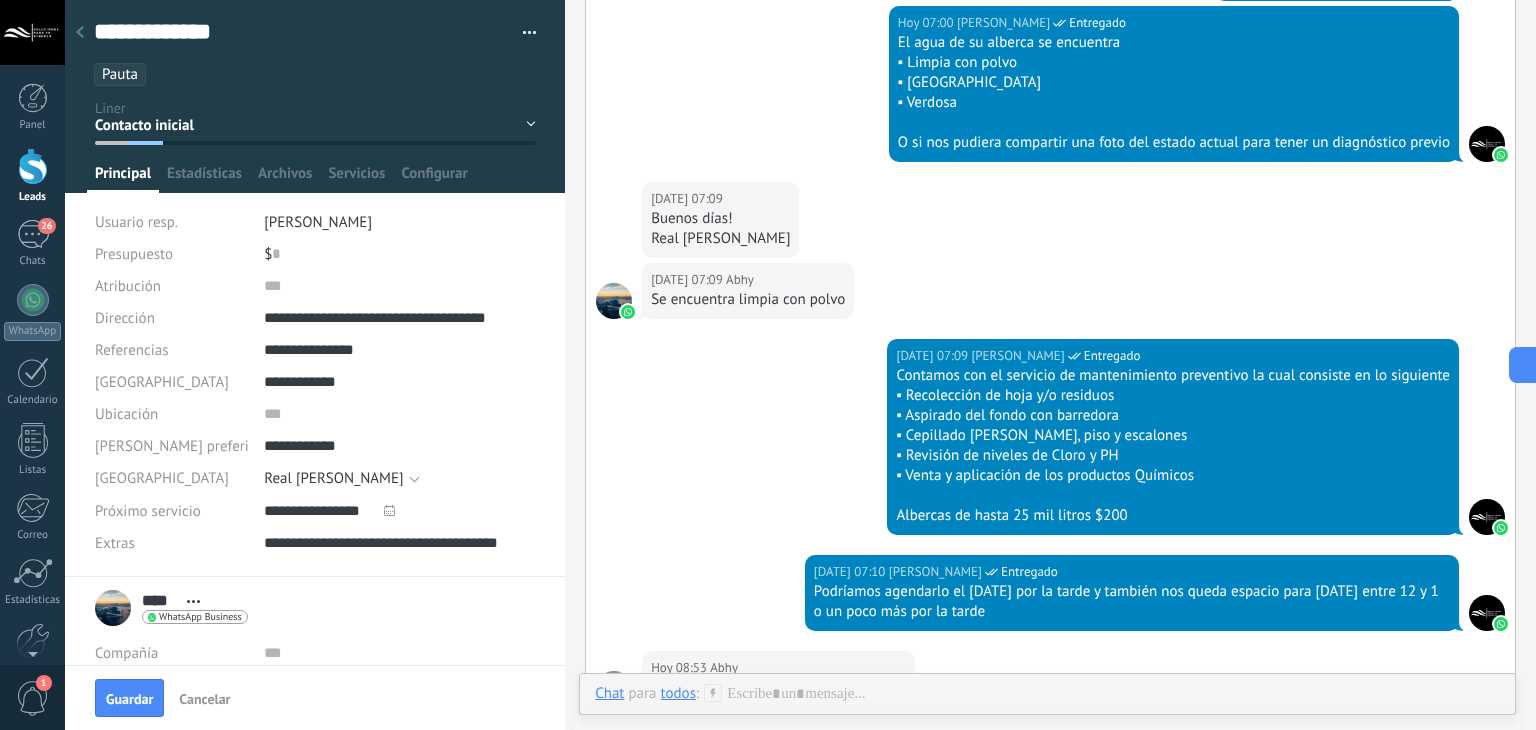 click on "**********" at bounding box center (315, 543) 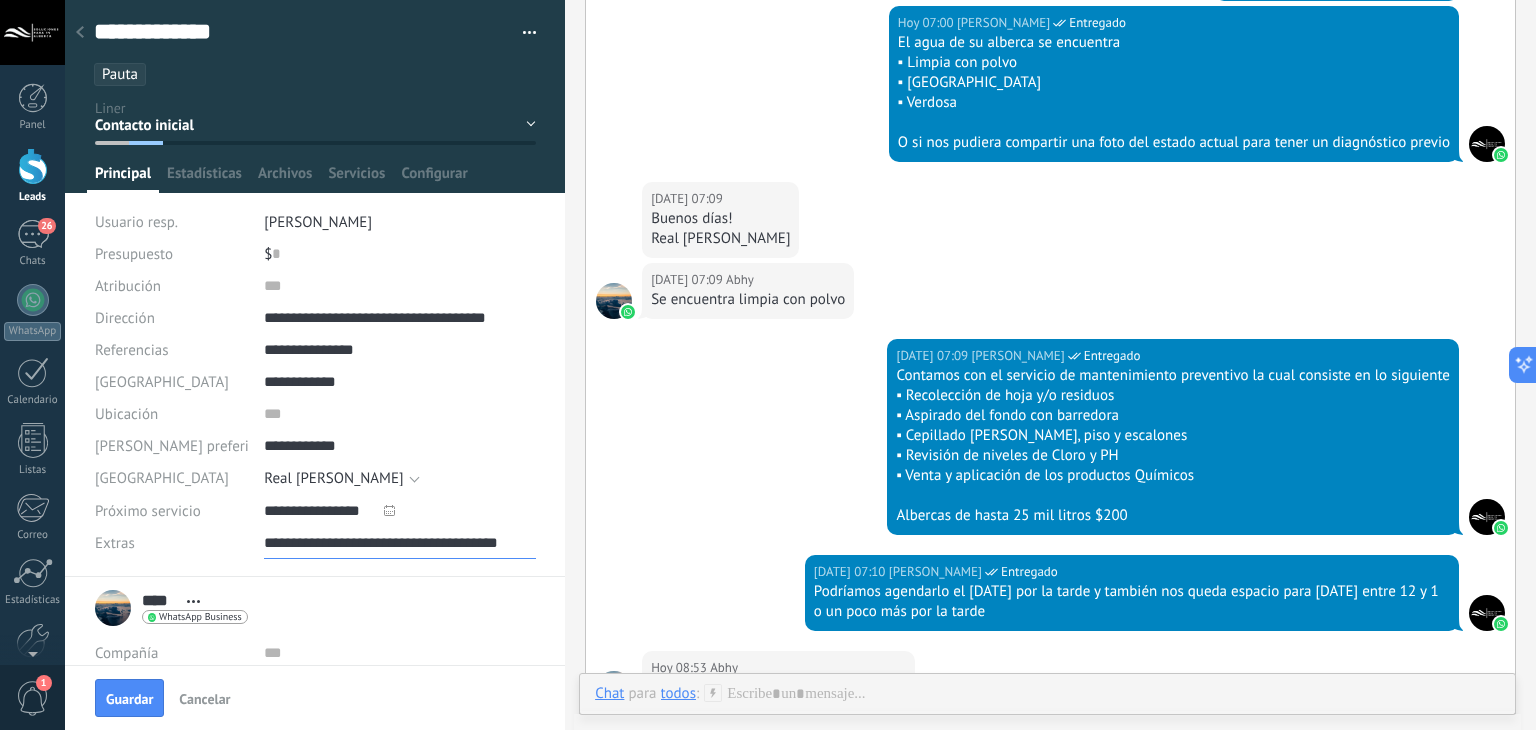 click on "**********" at bounding box center [400, 543] 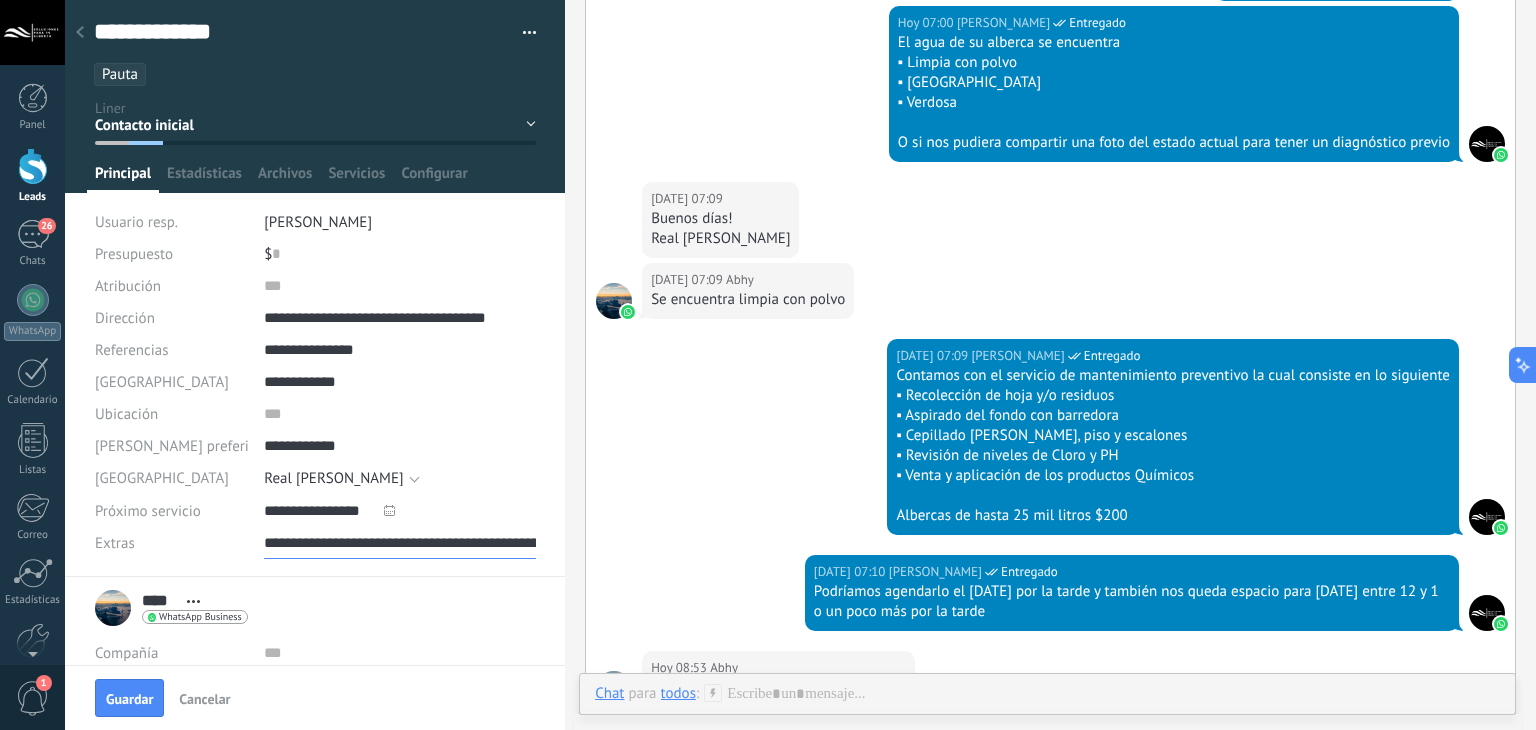 type on "**********" 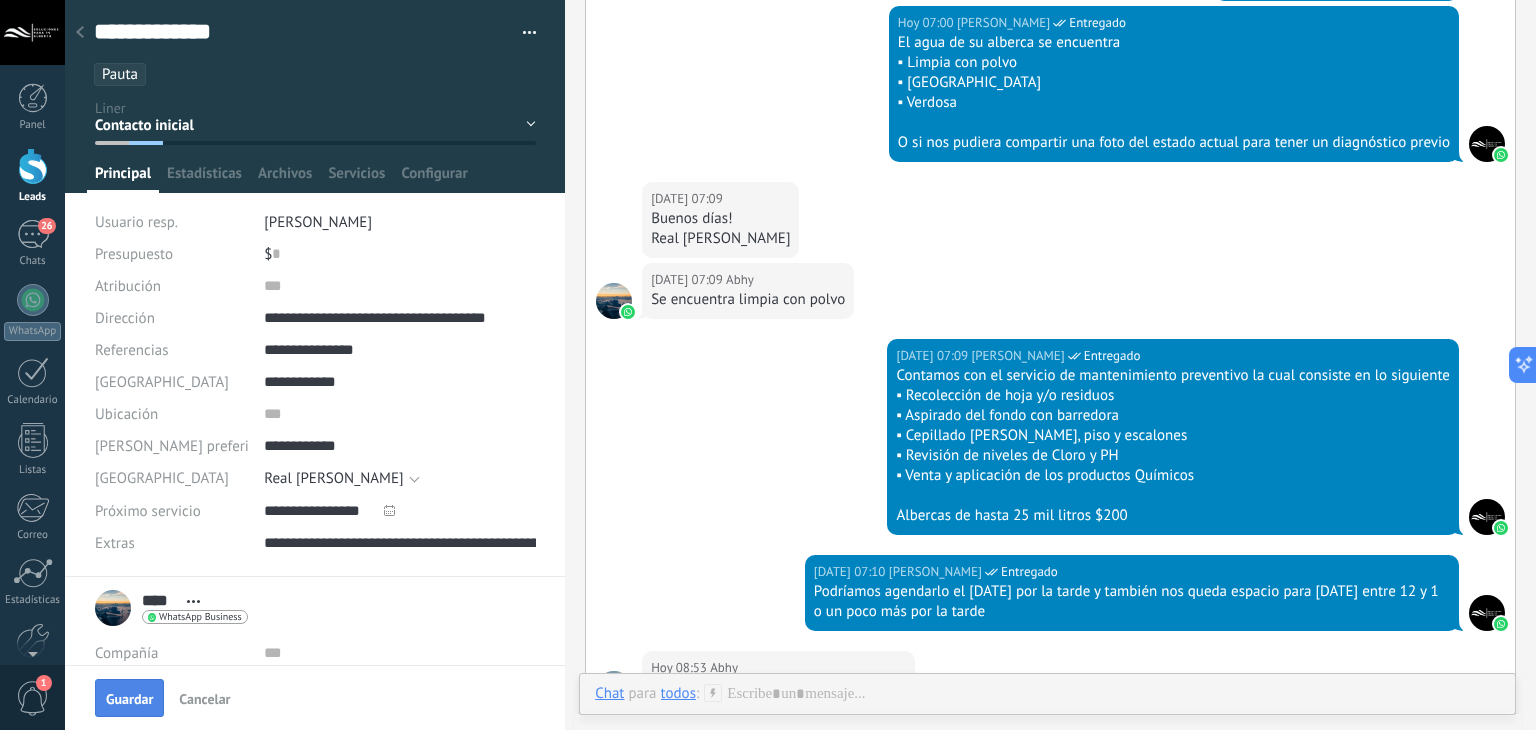click on "Guardar" at bounding box center [129, 698] 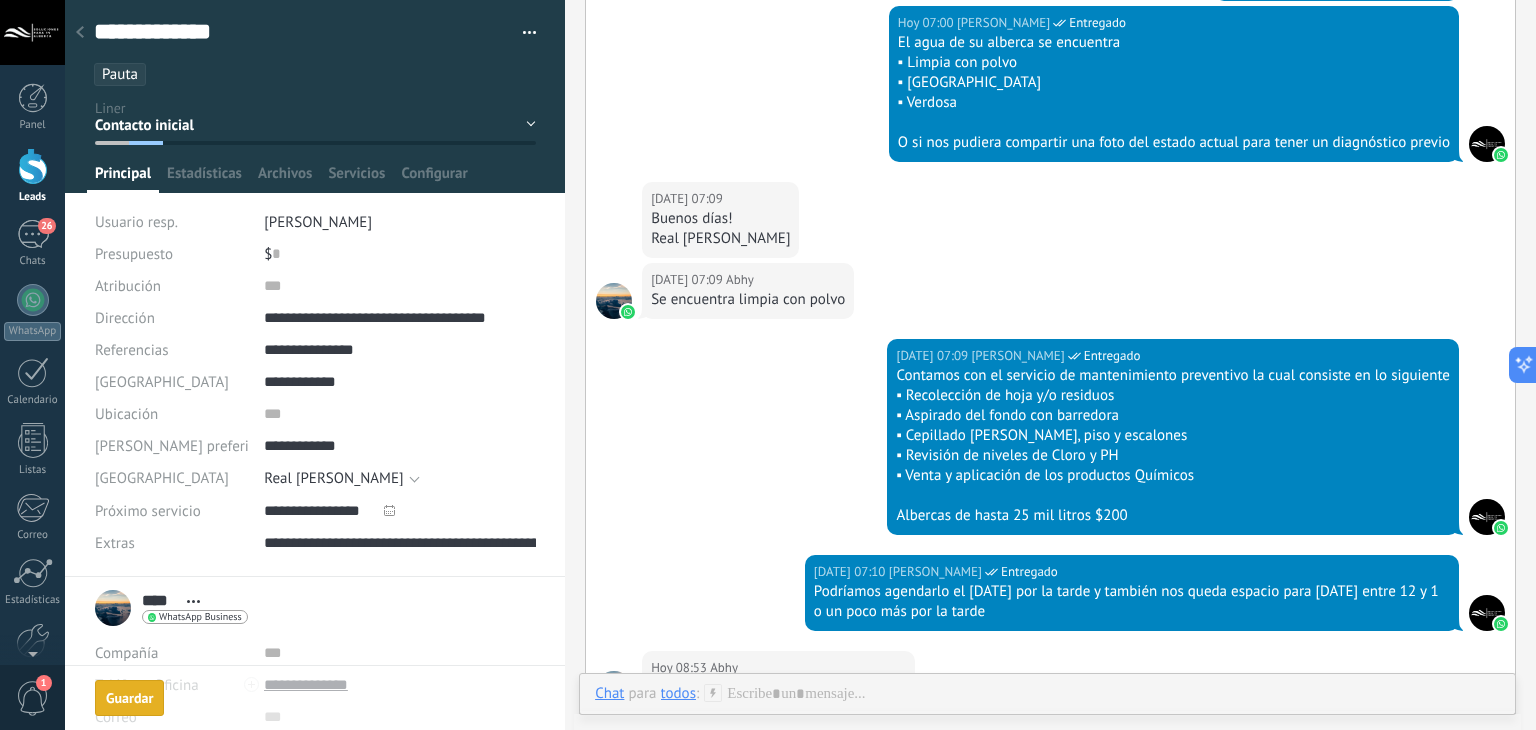 scroll, scrollTop: 611, scrollLeft: 0, axis: vertical 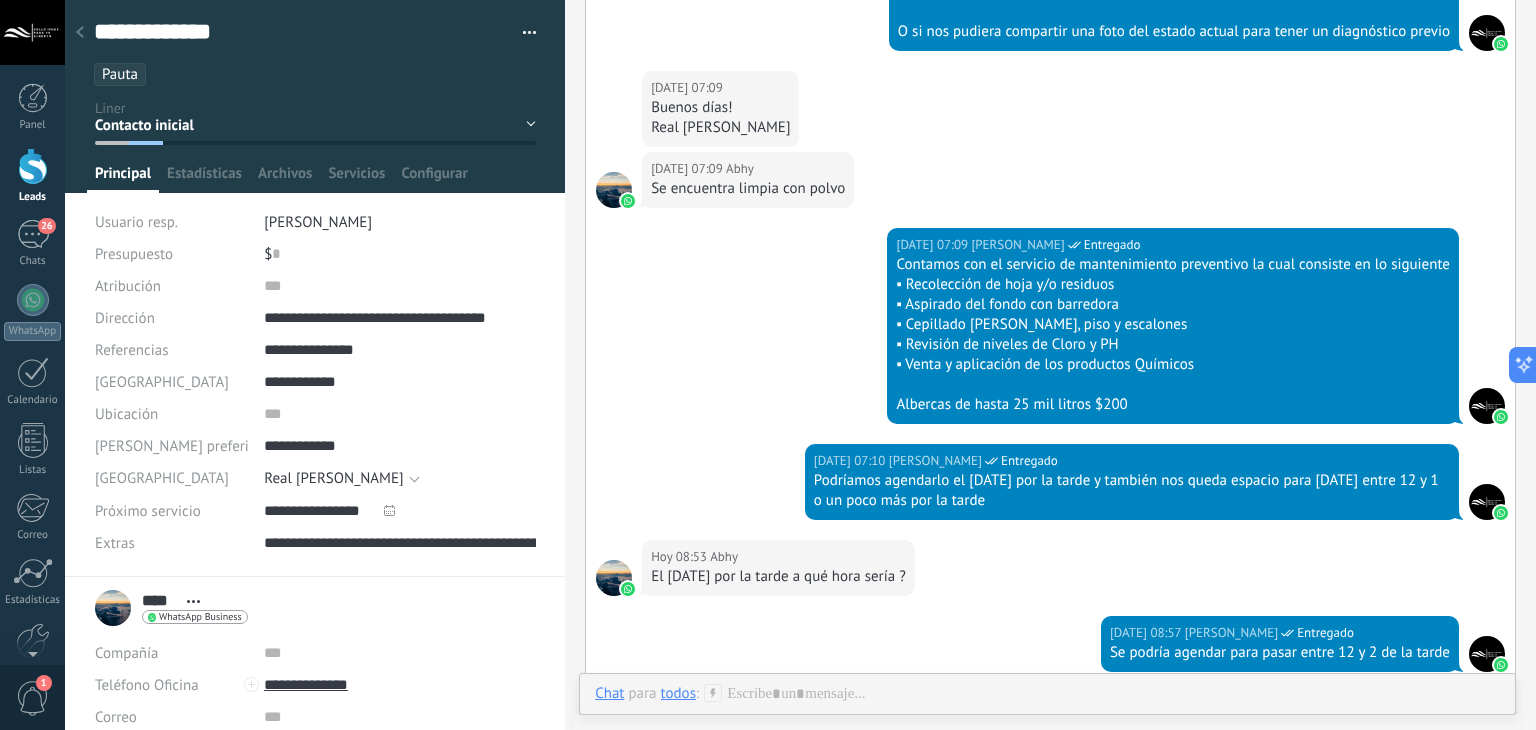 click on "Contacto inicial
no contestó
stand  by 15 días
1er intento
2do intento" at bounding box center (0, 0) 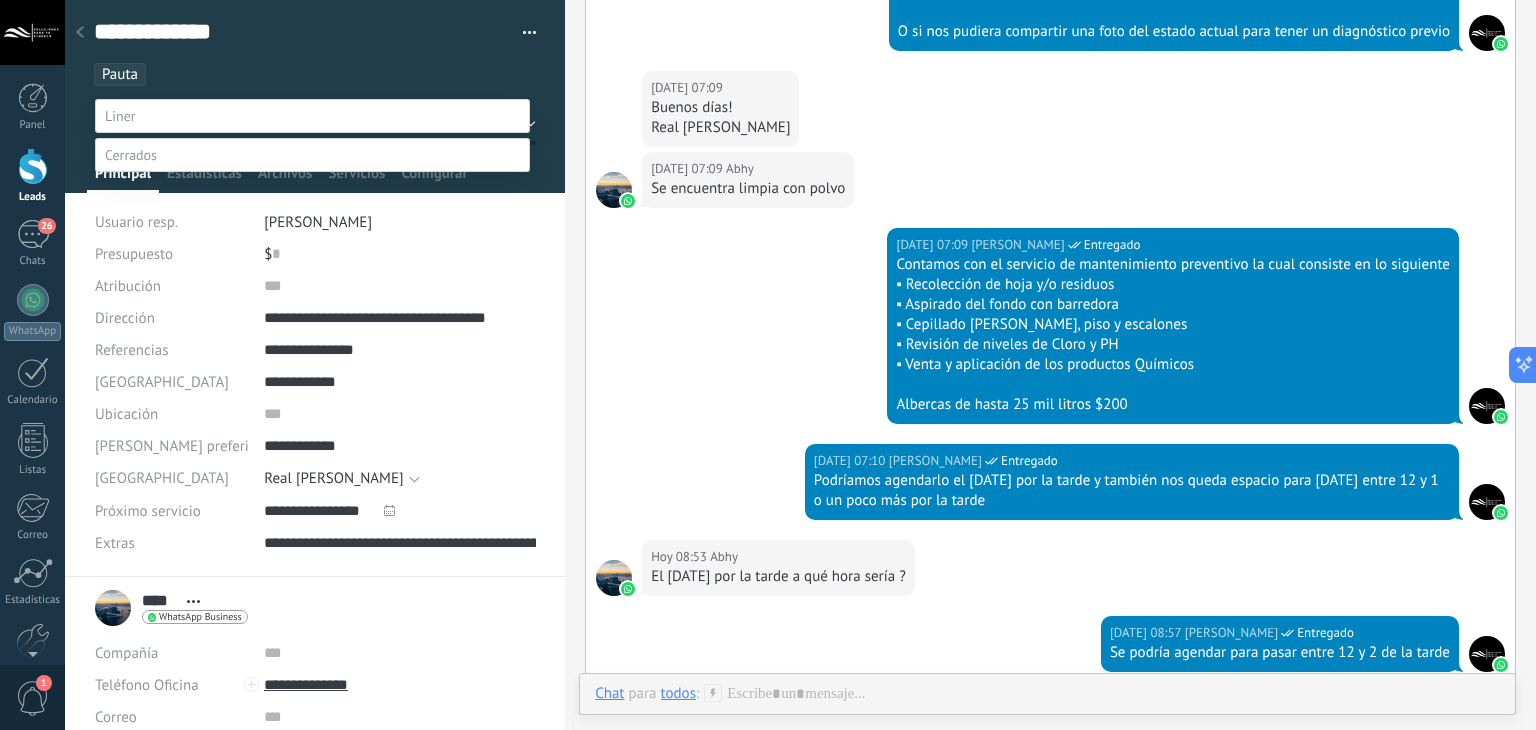 click at bounding box center (312, 155) 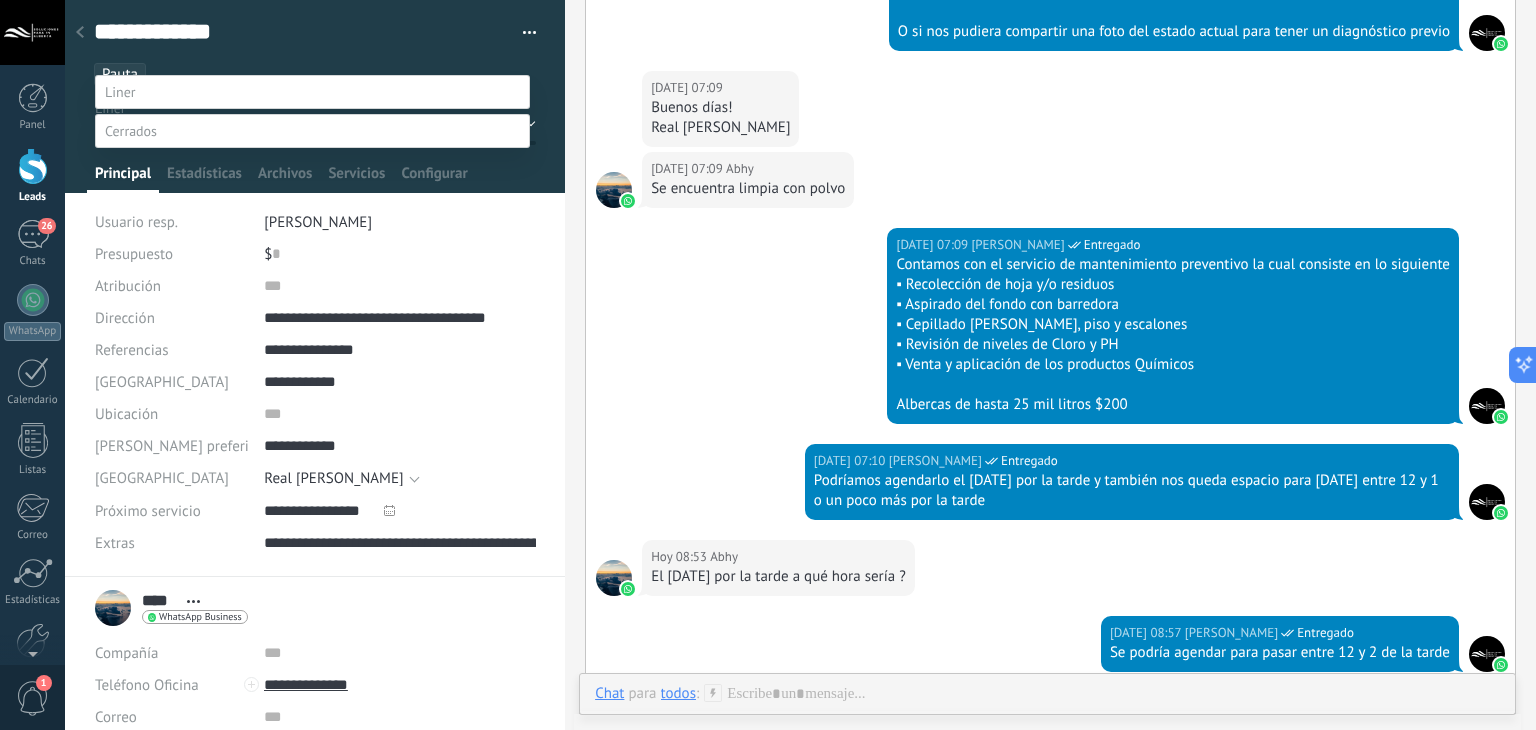 click on "por agendar" at bounding box center (0, 0) 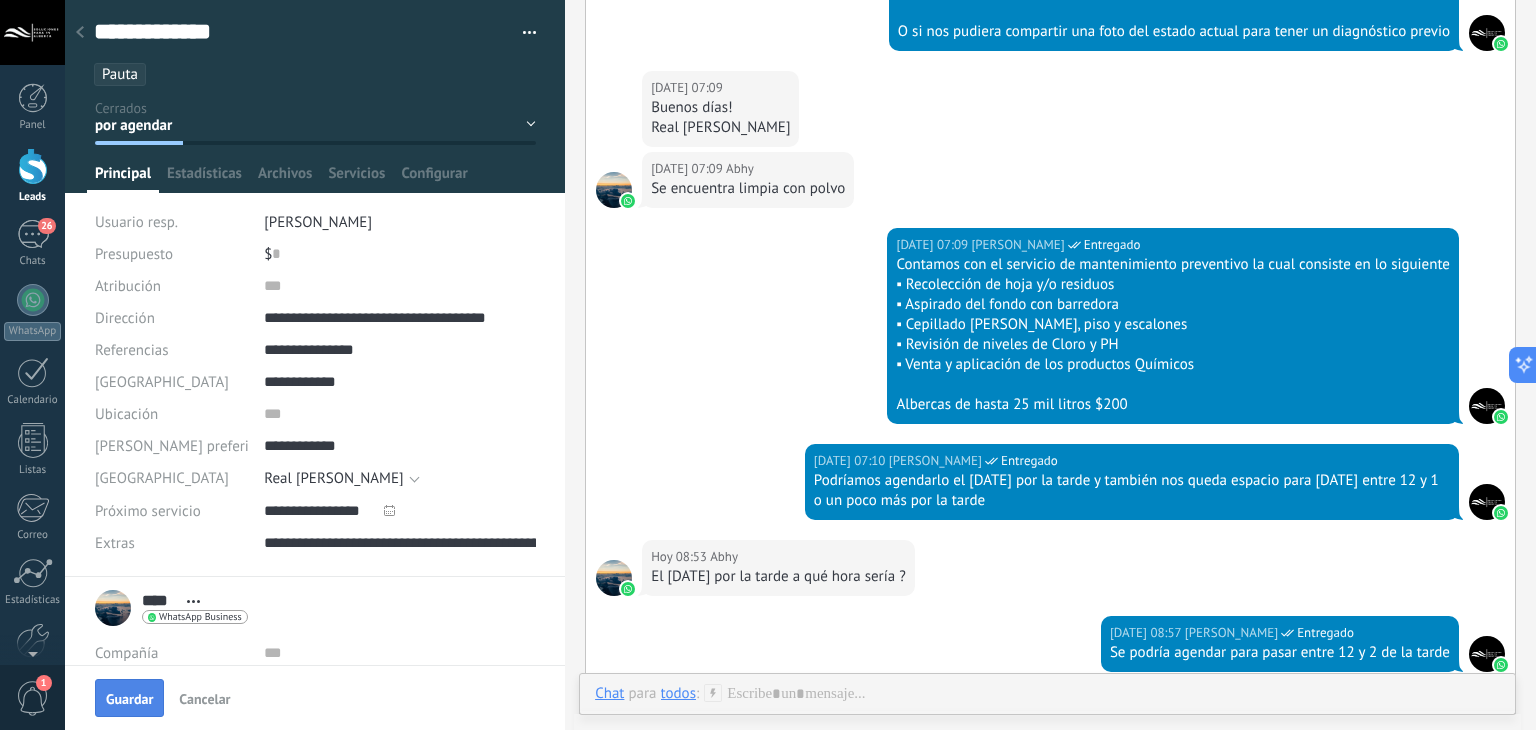 click on "Guardar" at bounding box center (129, 698) 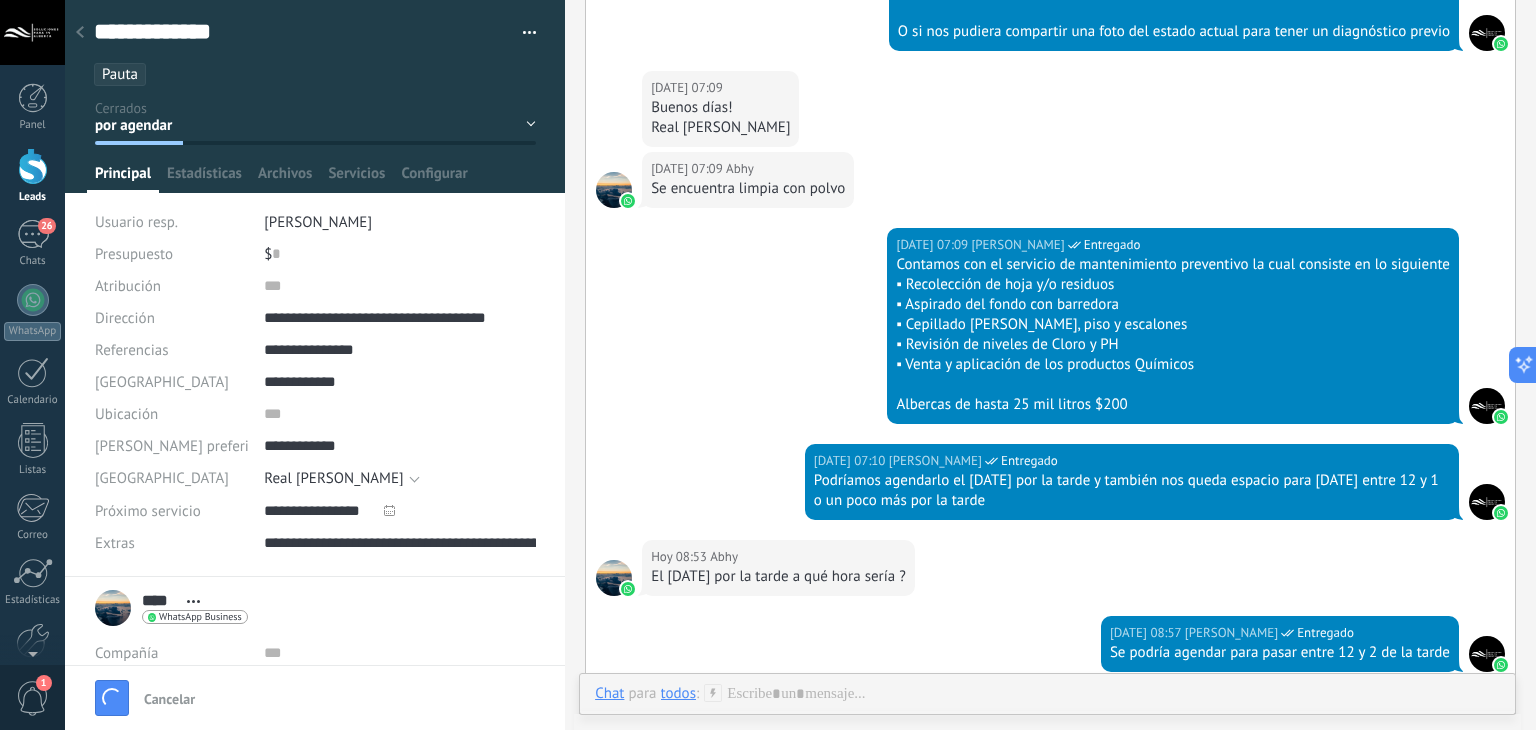 scroll, scrollTop: 639, scrollLeft: 0, axis: vertical 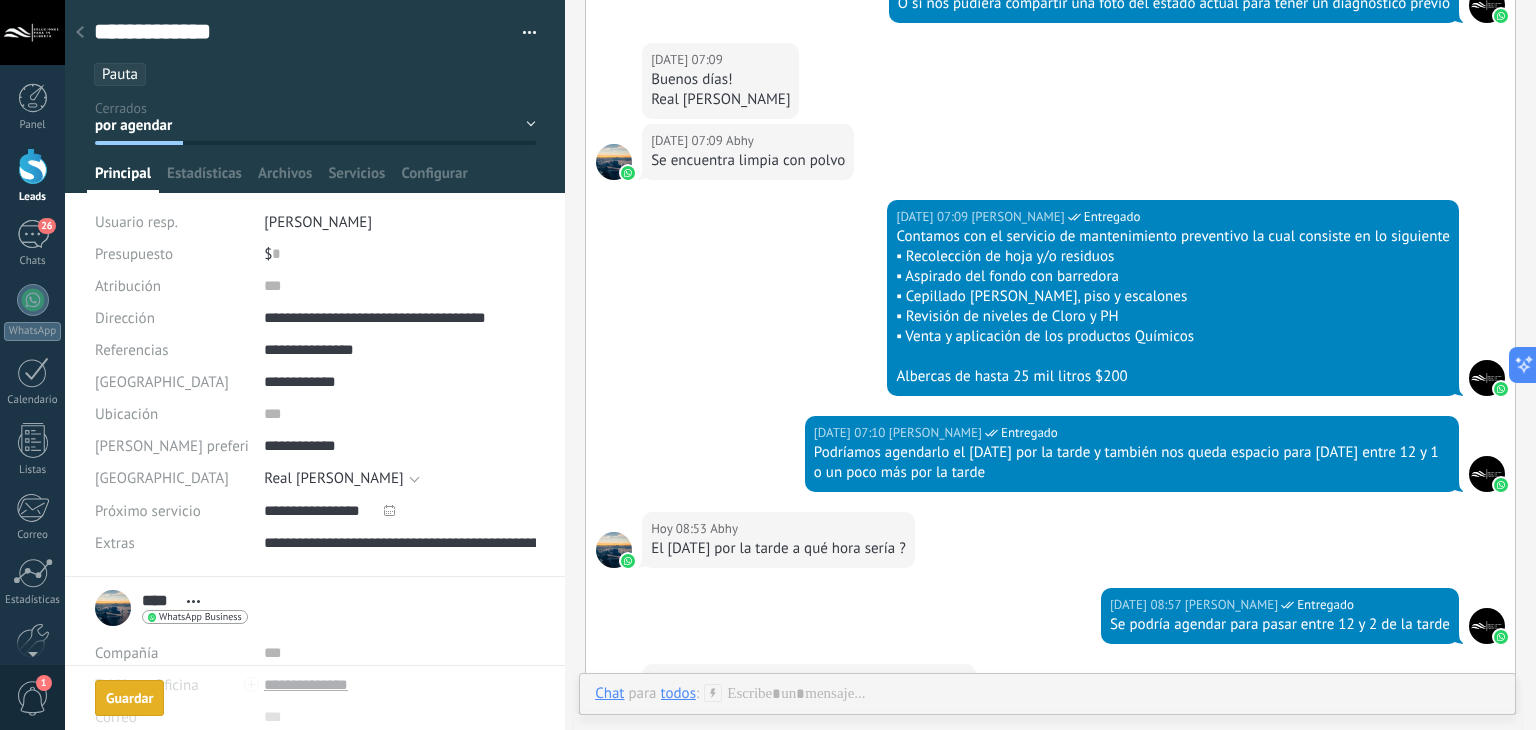 click at bounding box center (80, 33) 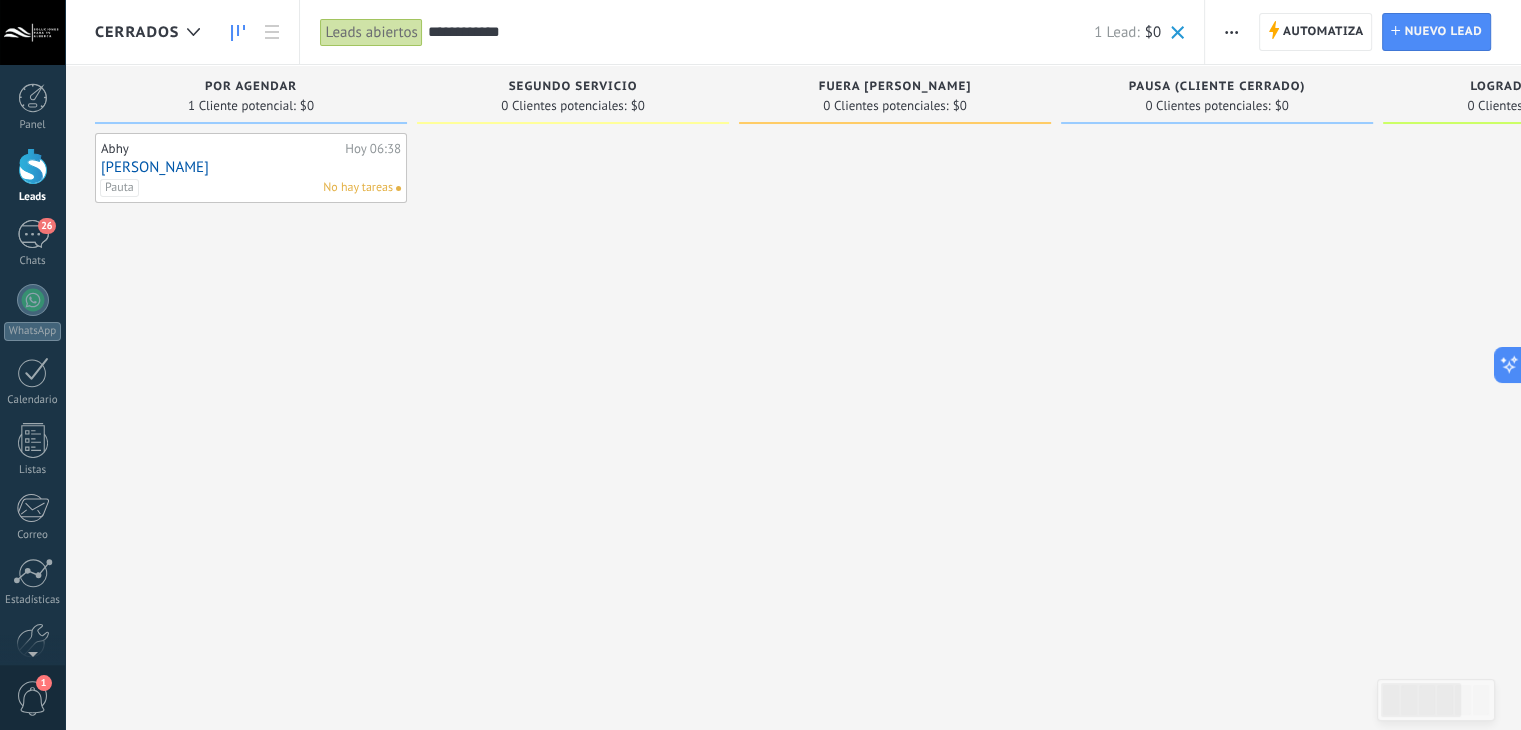 click on "**********" at bounding box center [761, 32] 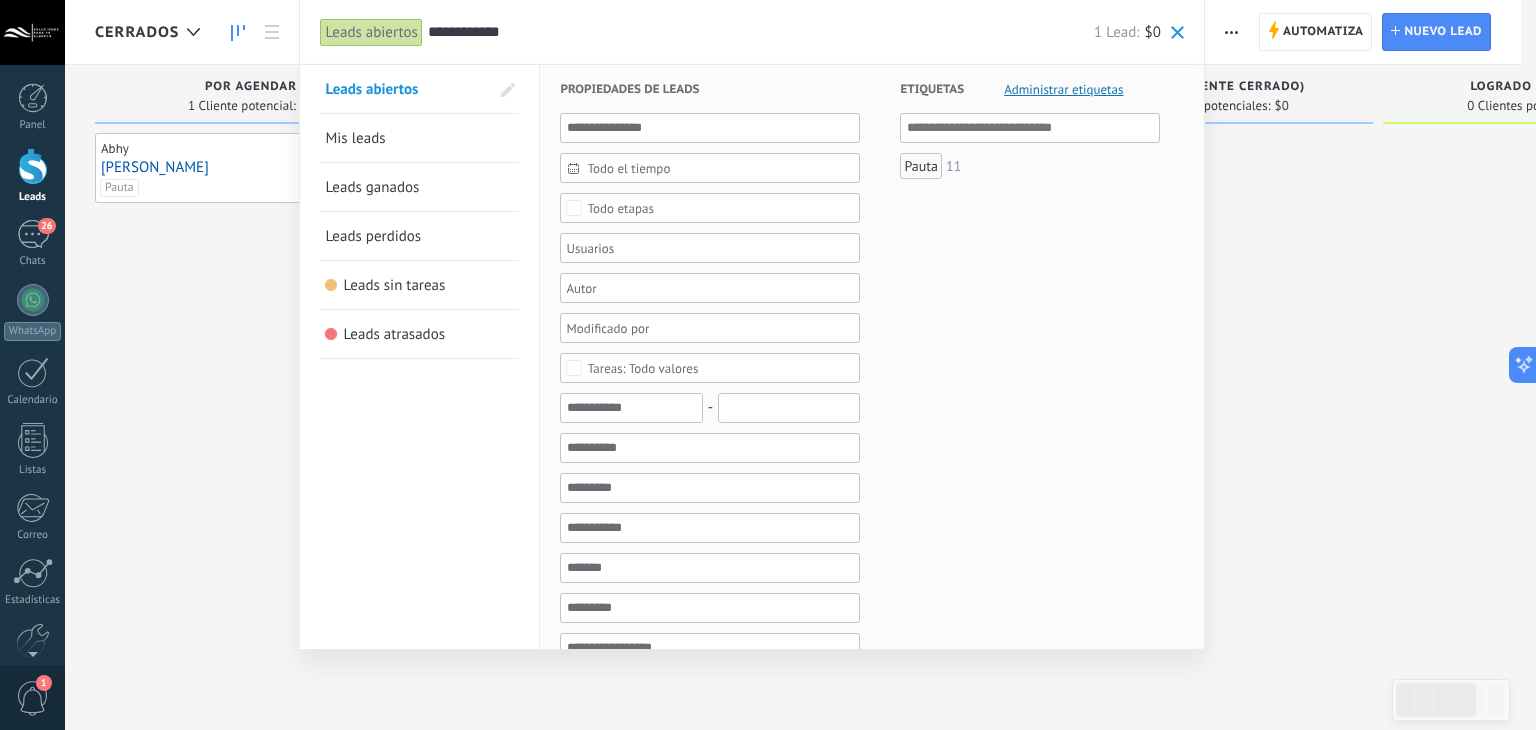 click on "**********" at bounding box center [761, 32] 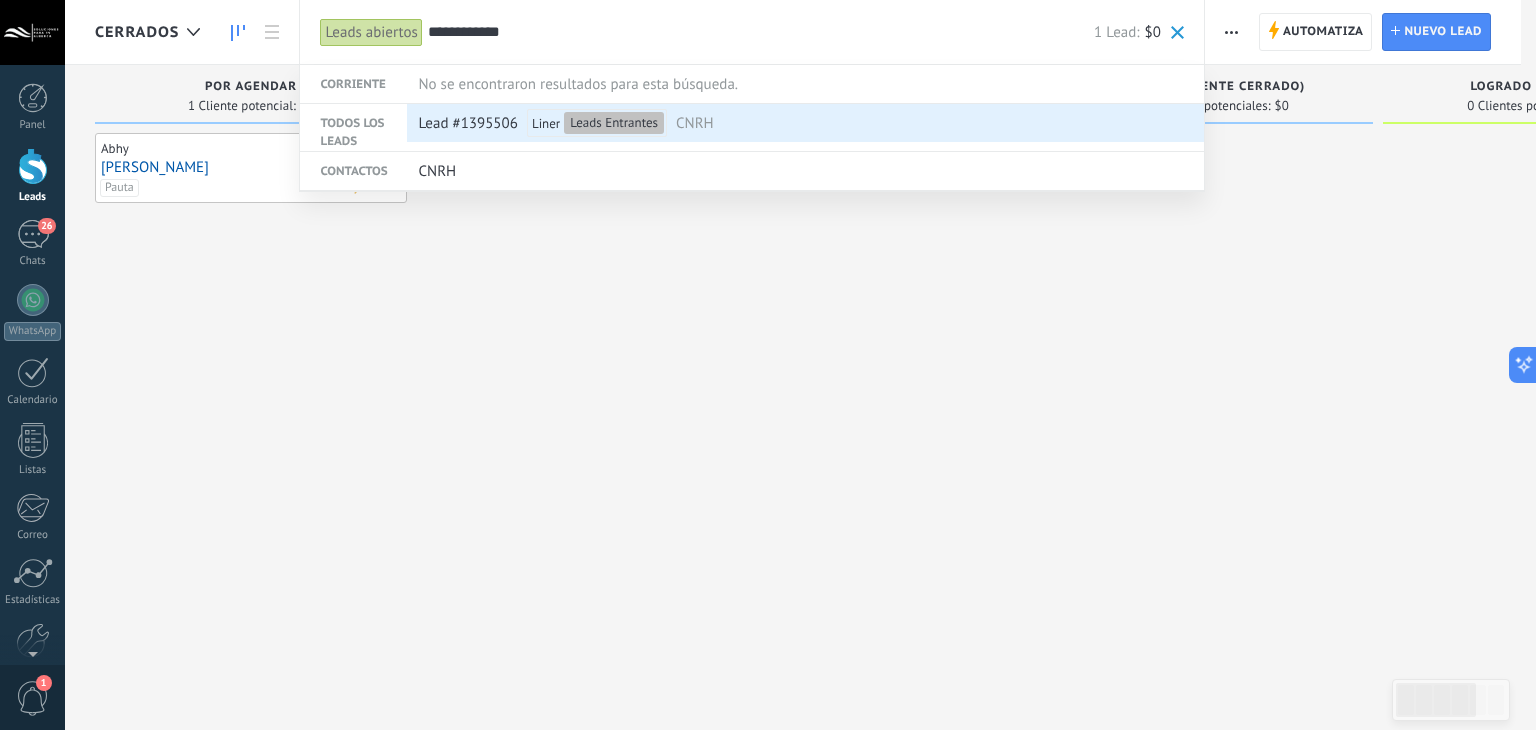 type on "**********" 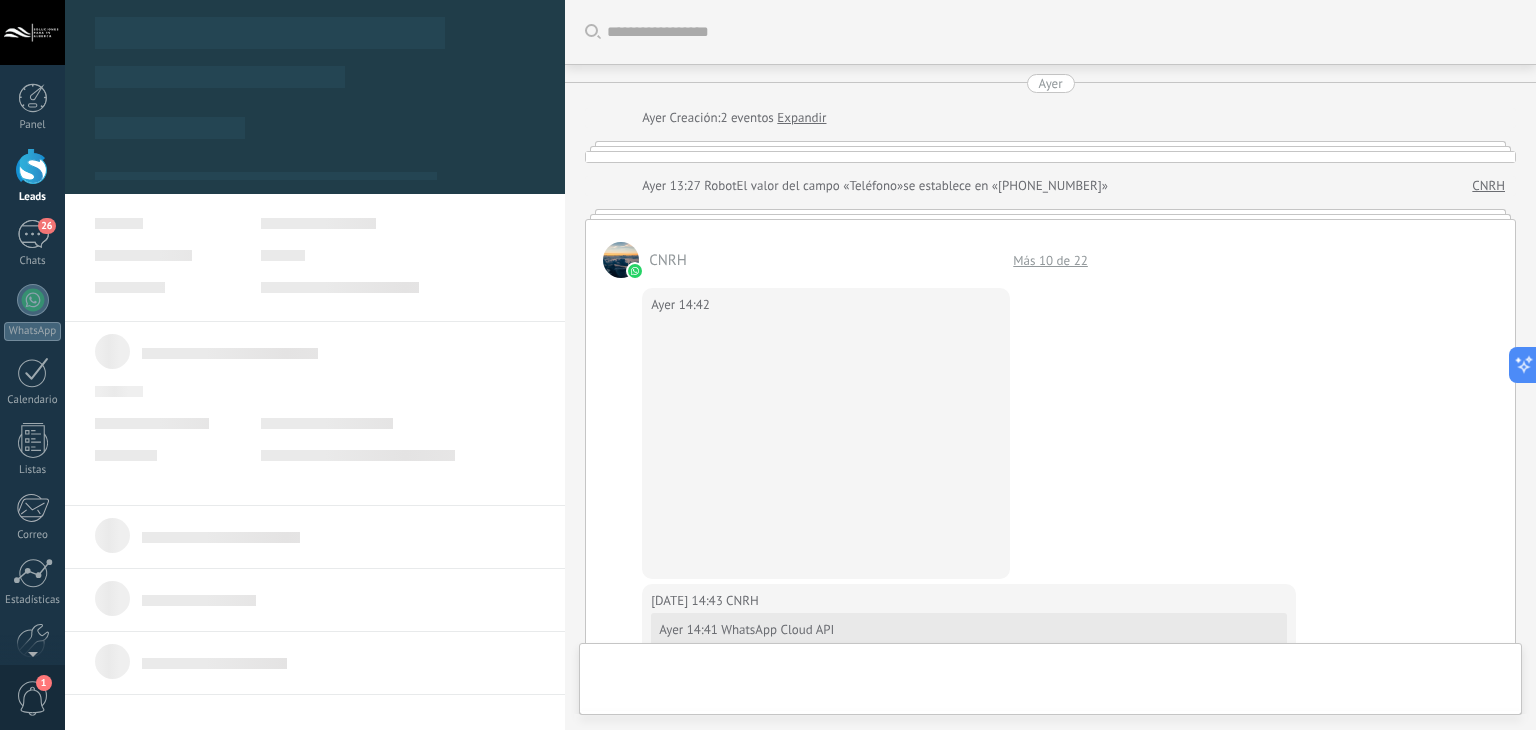 scroll, scrollTop: 1136, scrollLeft: 0, axis: vertical 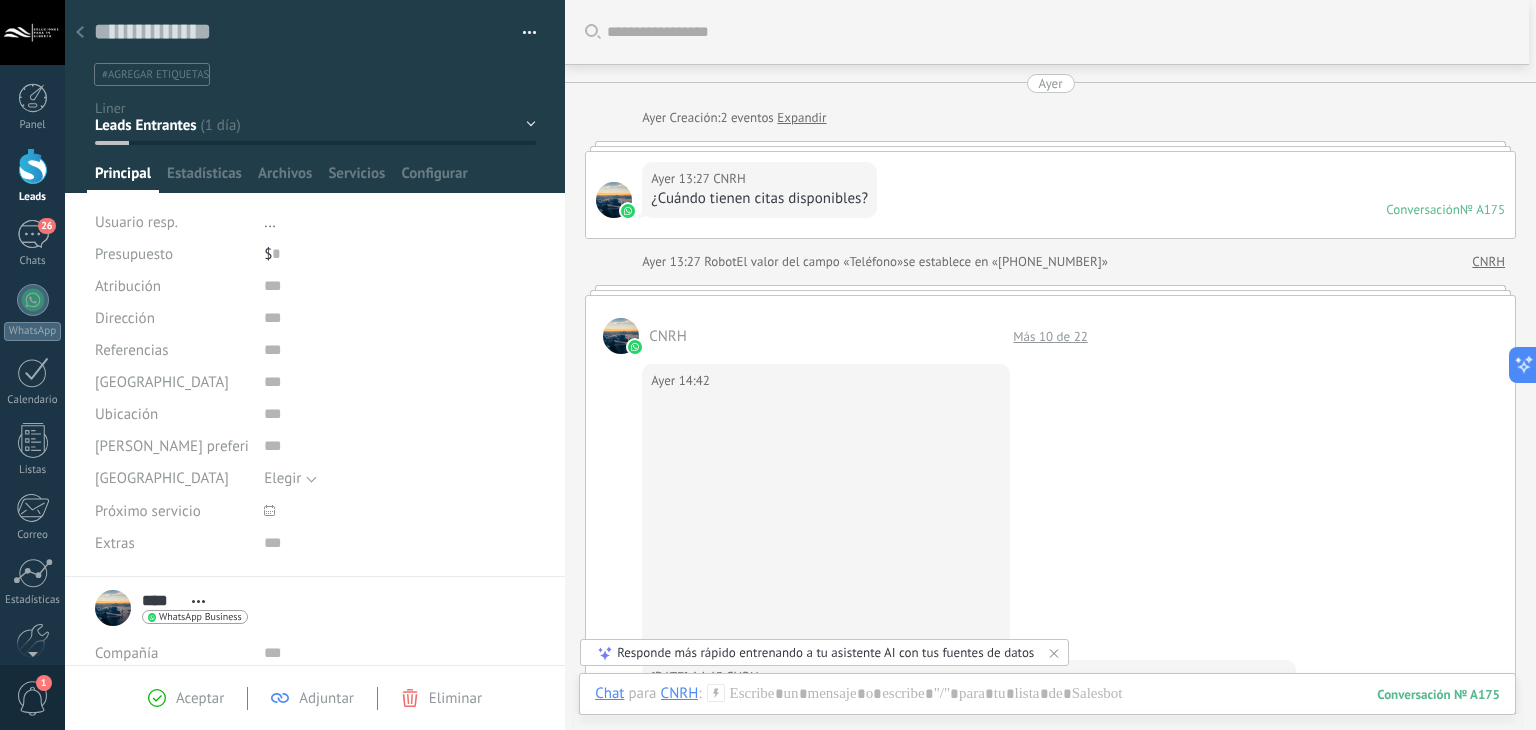 click on "Más 10 de 22" at bounding box center [1050, 336] 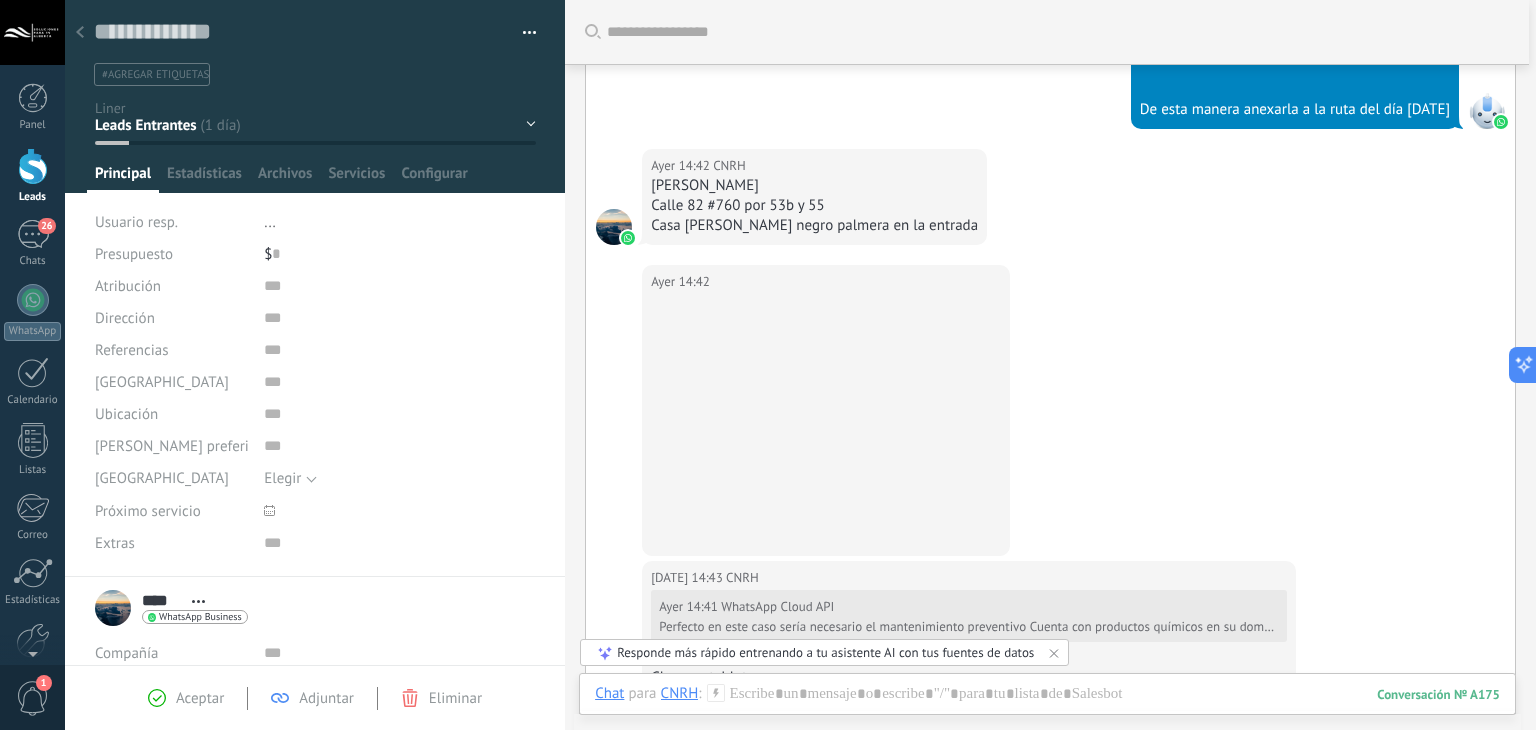 scroll, scrollTop: 1024, scrollLeft: 0, axis: vertical 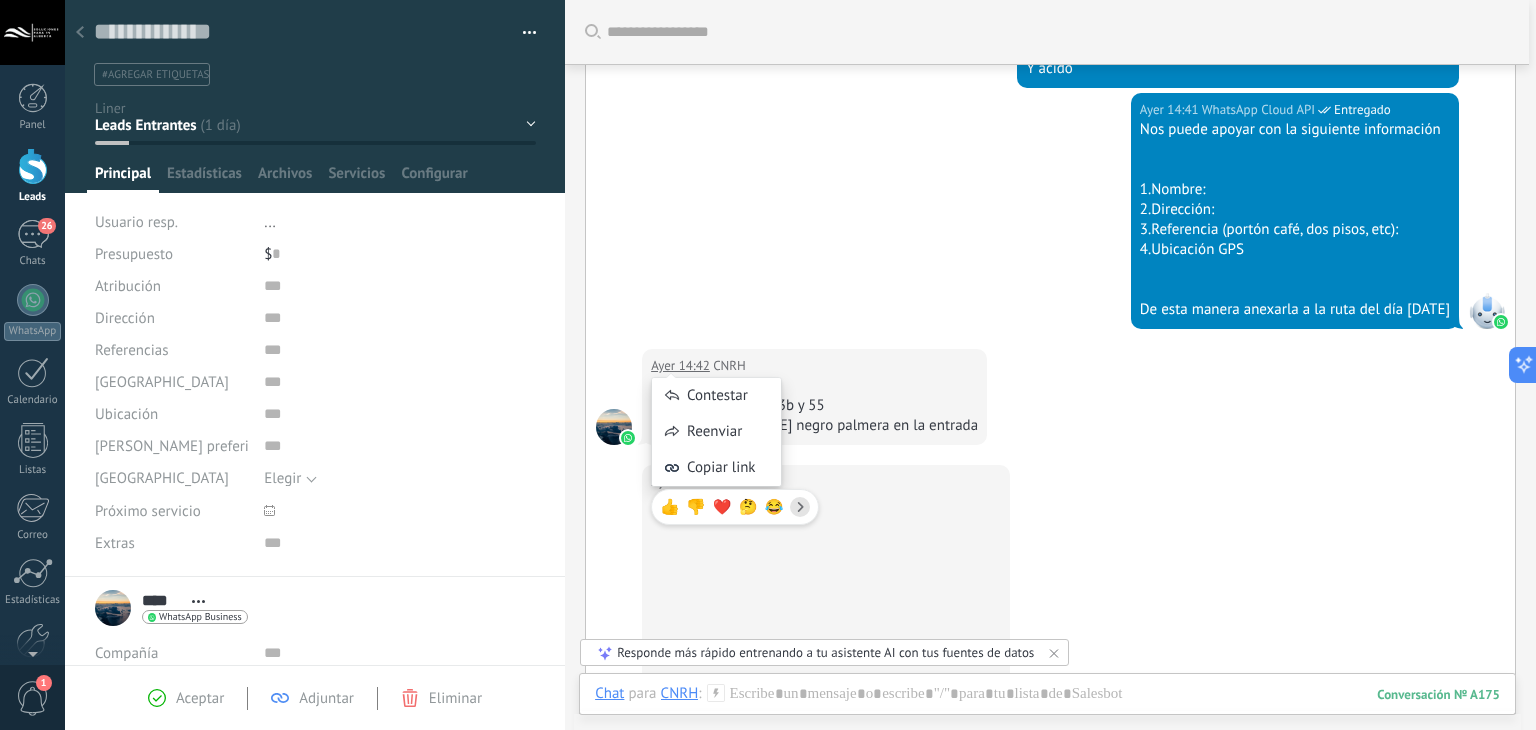 click on "[DATE] 14:42 CNRH" at bounding box center [814, 366] 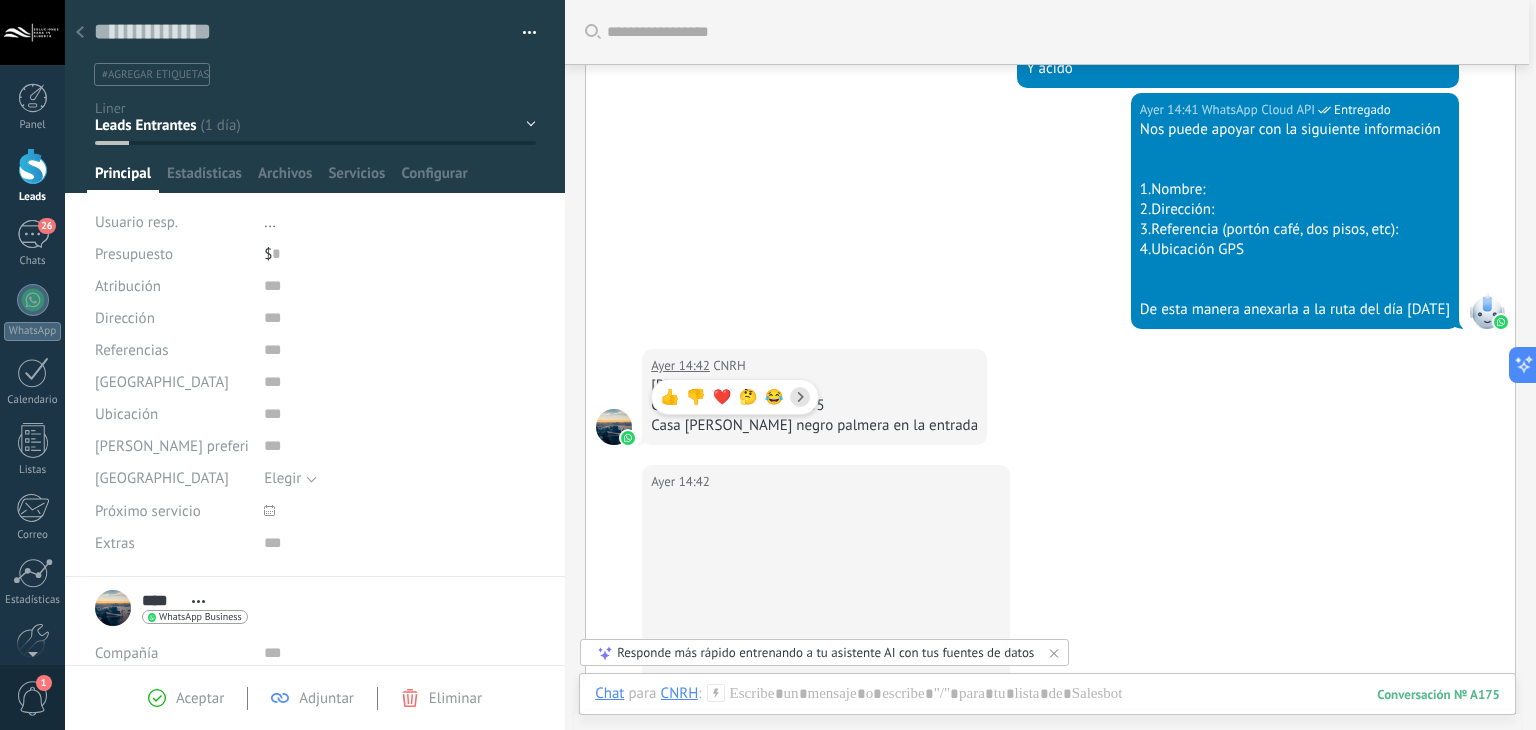 click on "[DATE] 14:42 CNRH  [PERSON_NAME] 82 #760 por 53b y 55 Casa [PERSON_NAME] negro palmera en la entrada" at bounding box center (1050, 407) 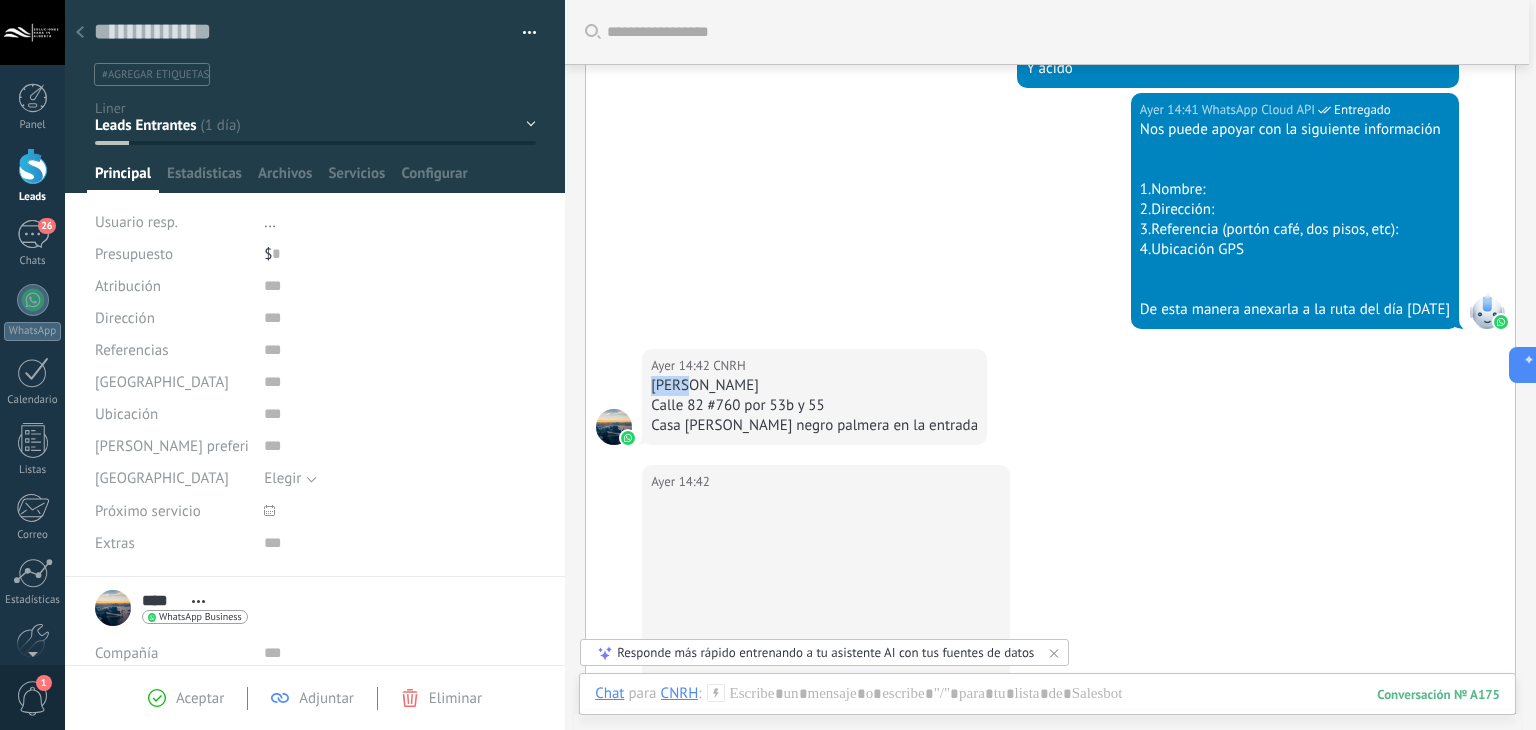 drag, startPoint x: 648, startPoint y: 385, endPoint x: 690, endPoint y: 385, distance: 42 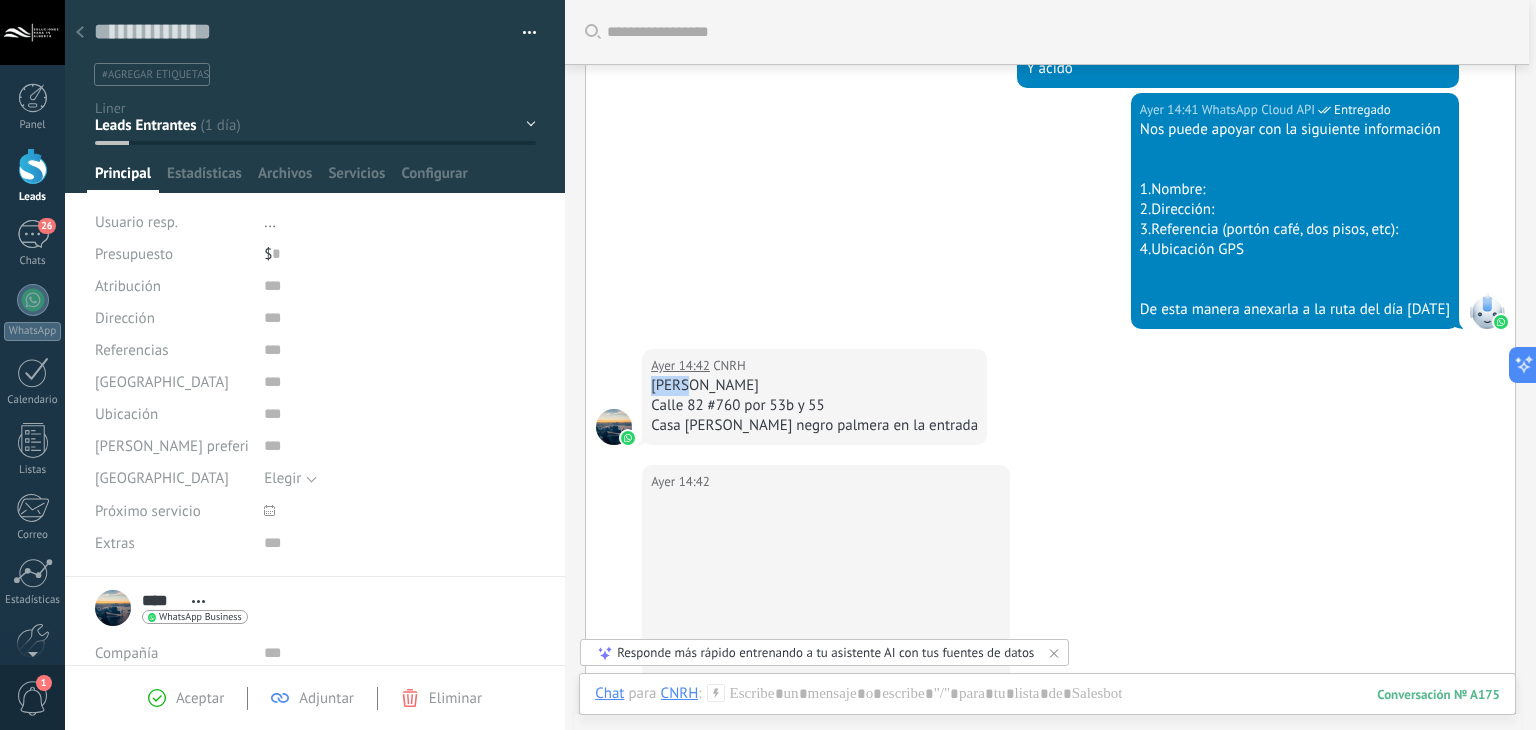 copy on "[PERSON_NAME]" 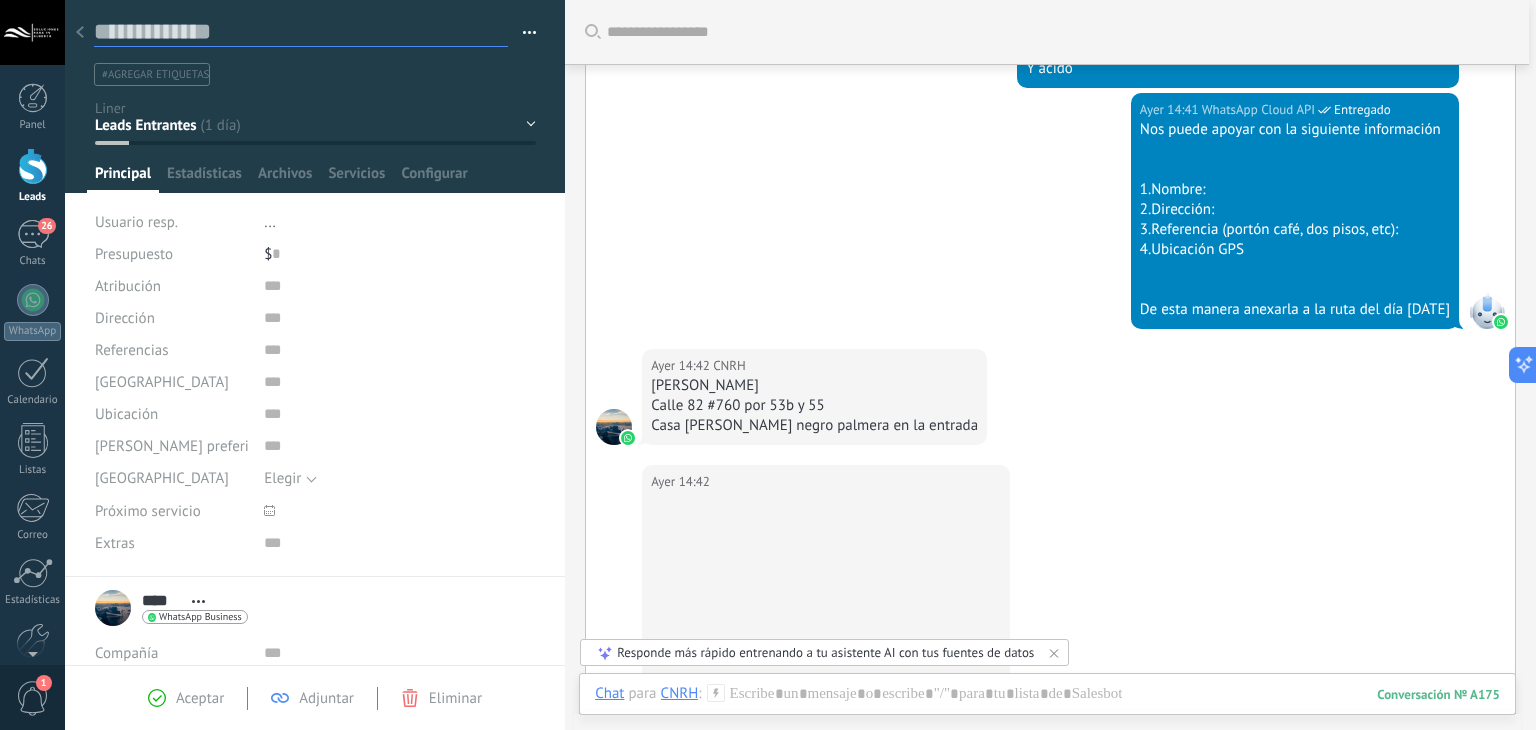 click at bounding box center [301, 32] 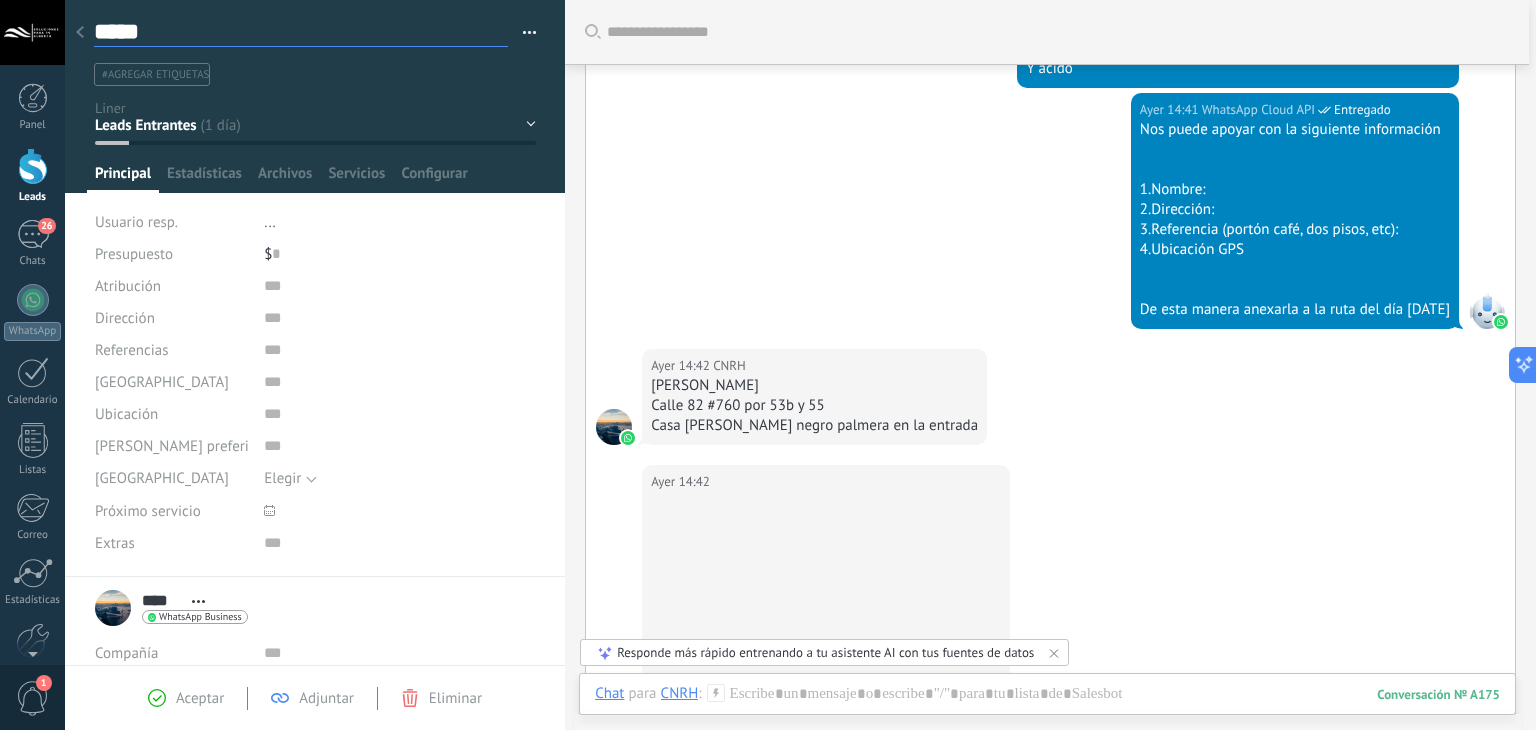 scroll, scrollTop: 29, scrollLeft: 0, axis: vertical 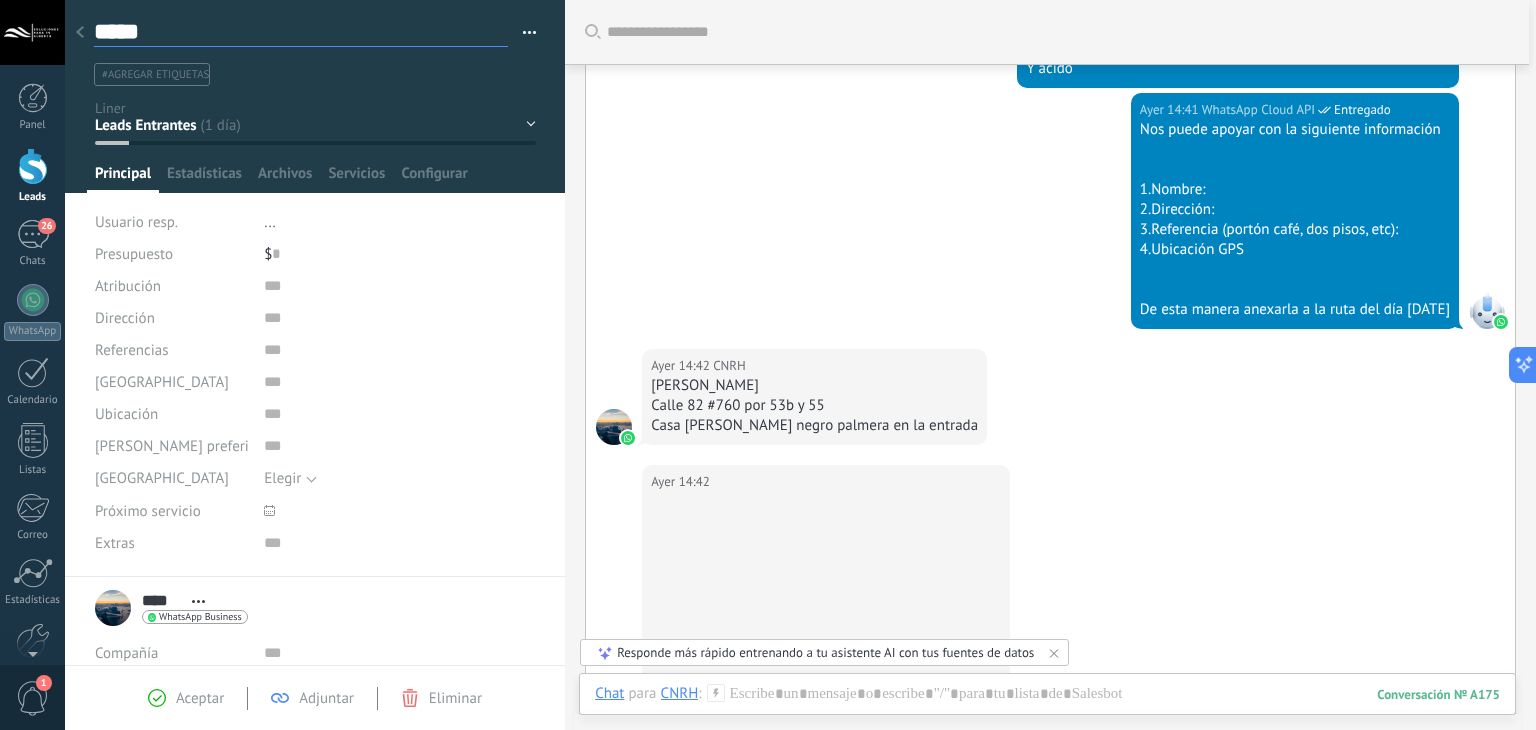 type on "*****" 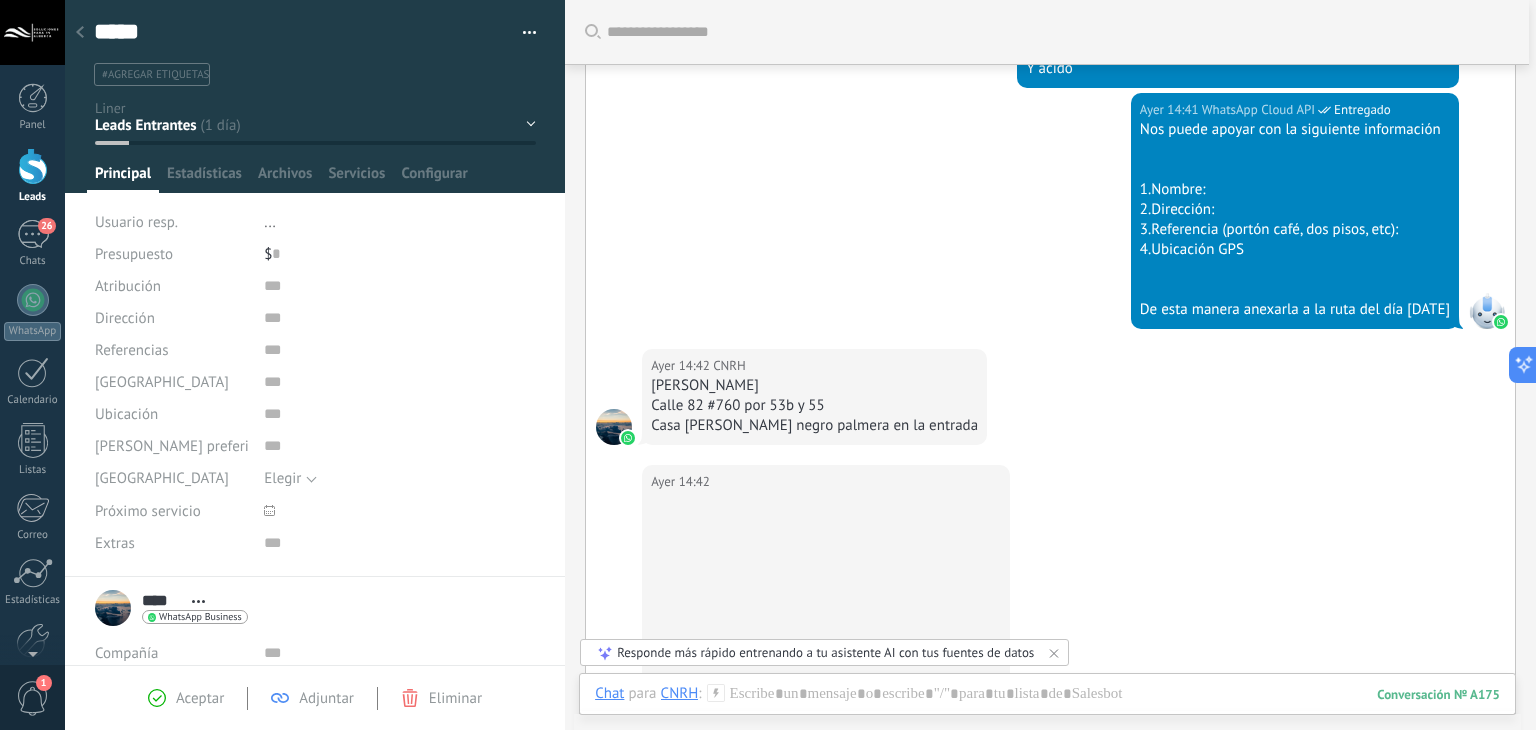 click on "#agregar etiquetas" at bounding box center (155, 75) 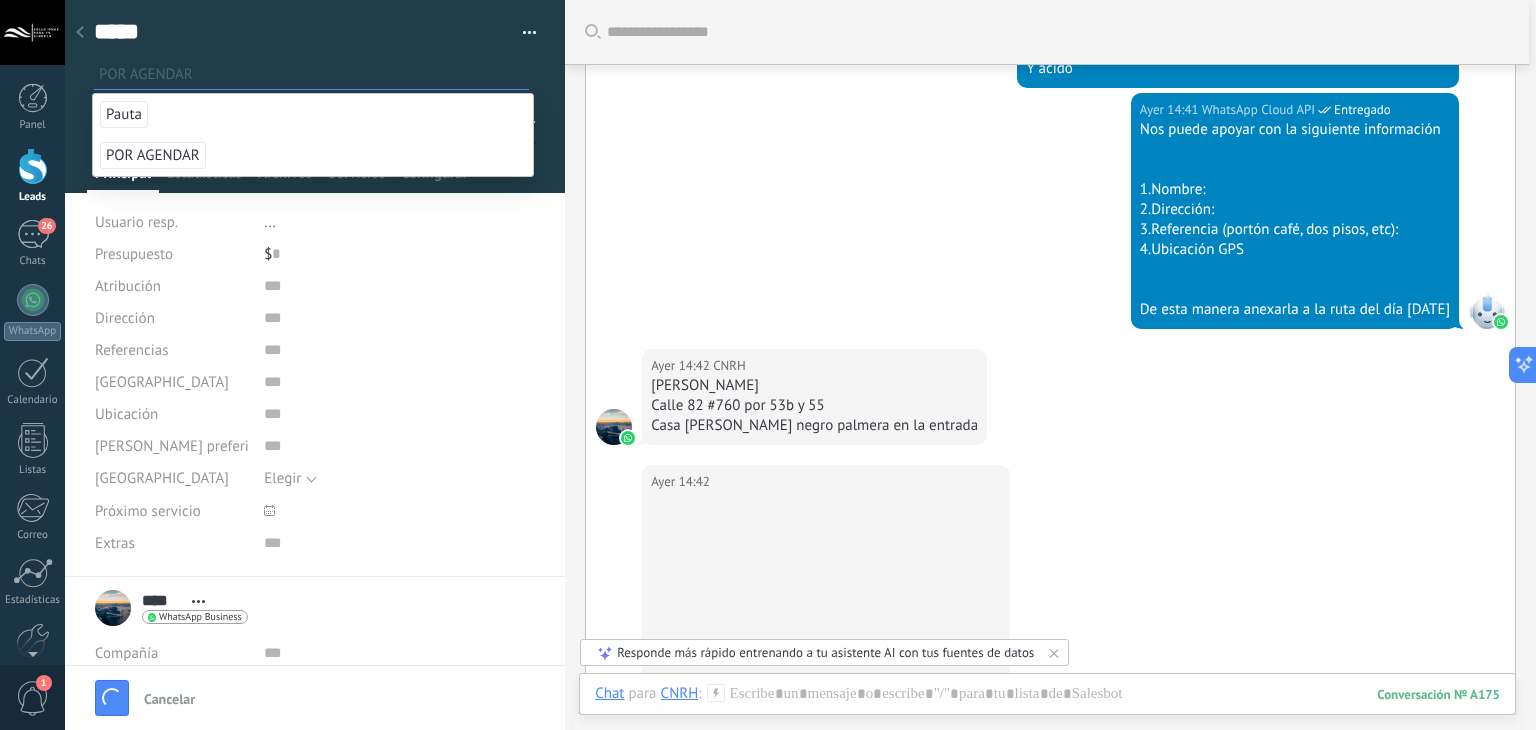 click on "Pauta" at bounding box center (124, 114) 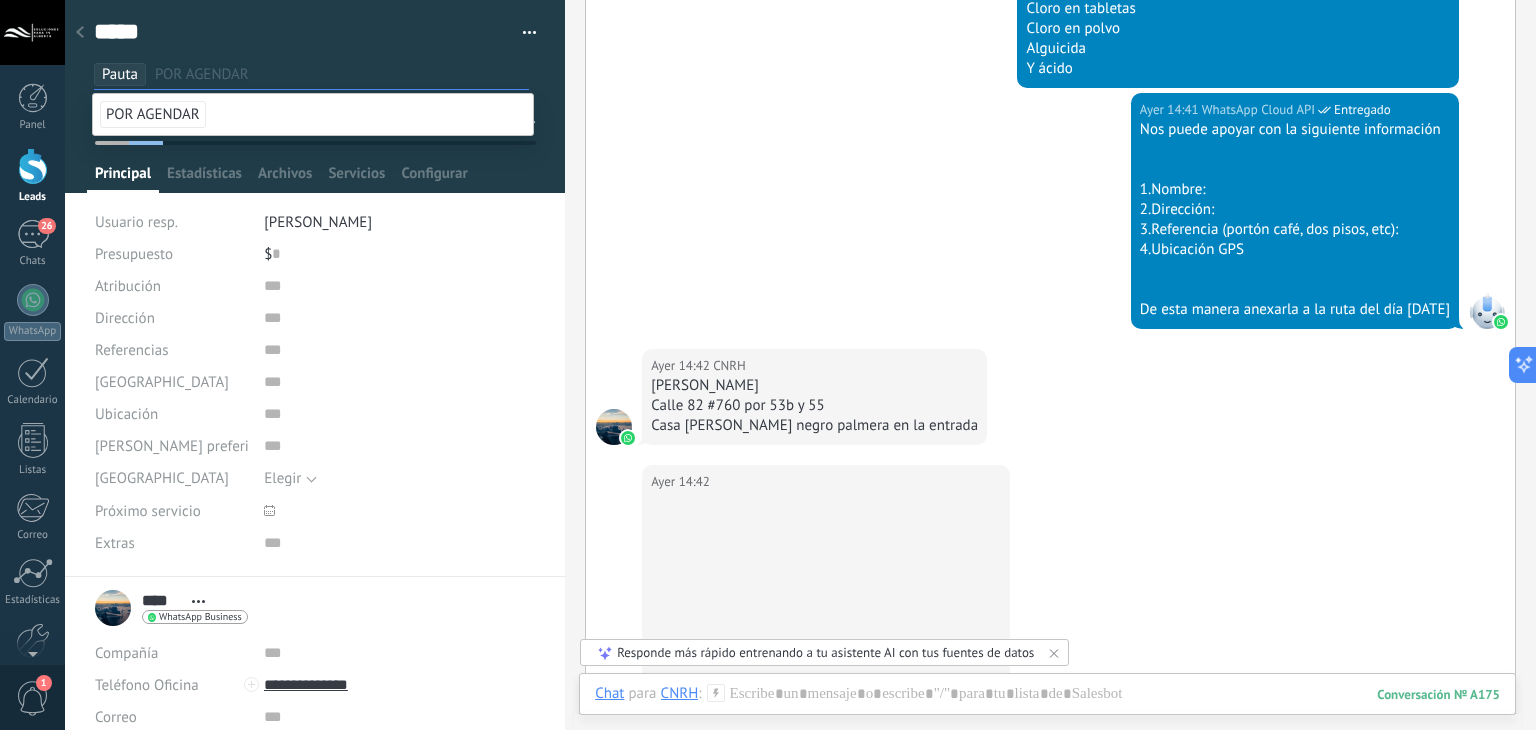scroll, scrollTop: 1179, scrollLeft: 0, axis: vertical 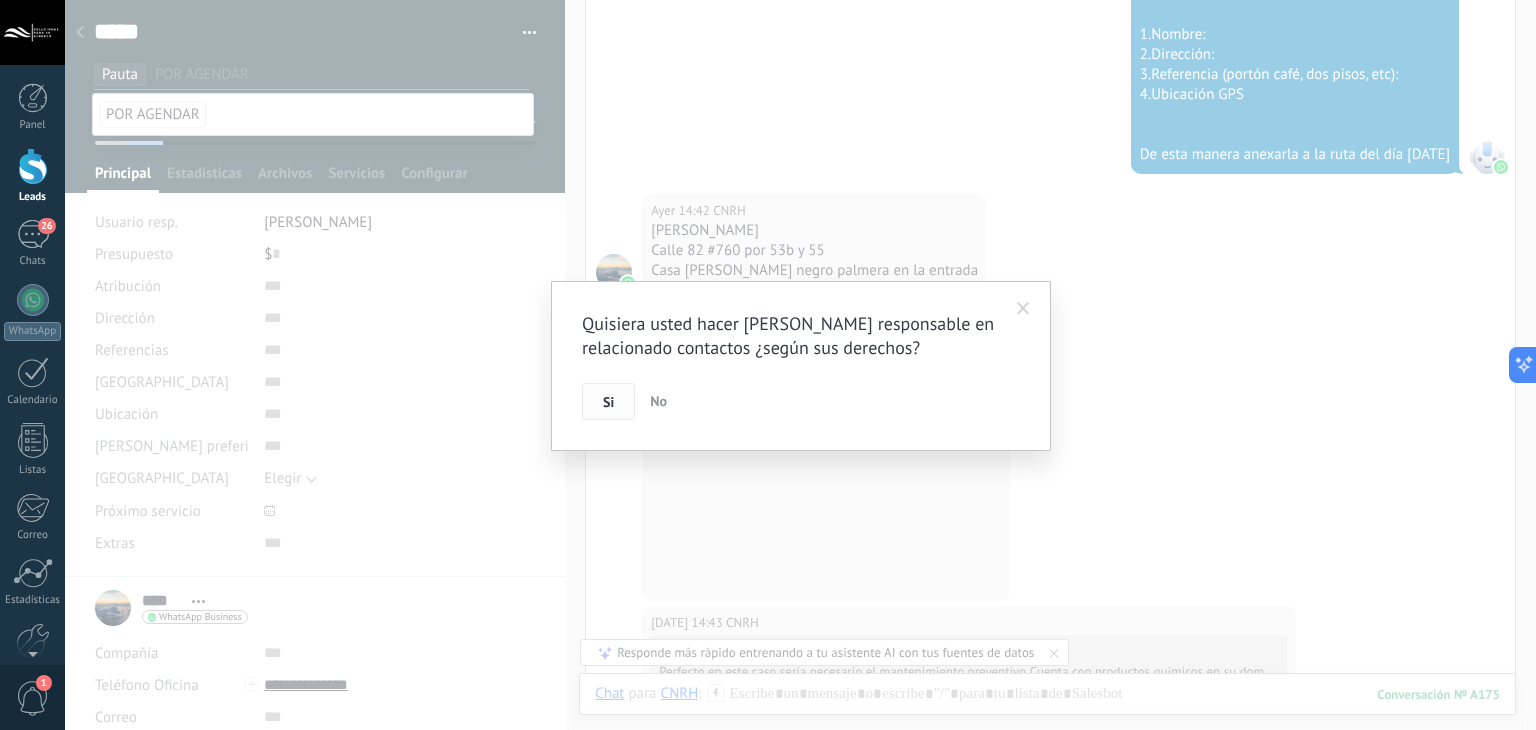 click on "Si" at bounding box center (608, 402) 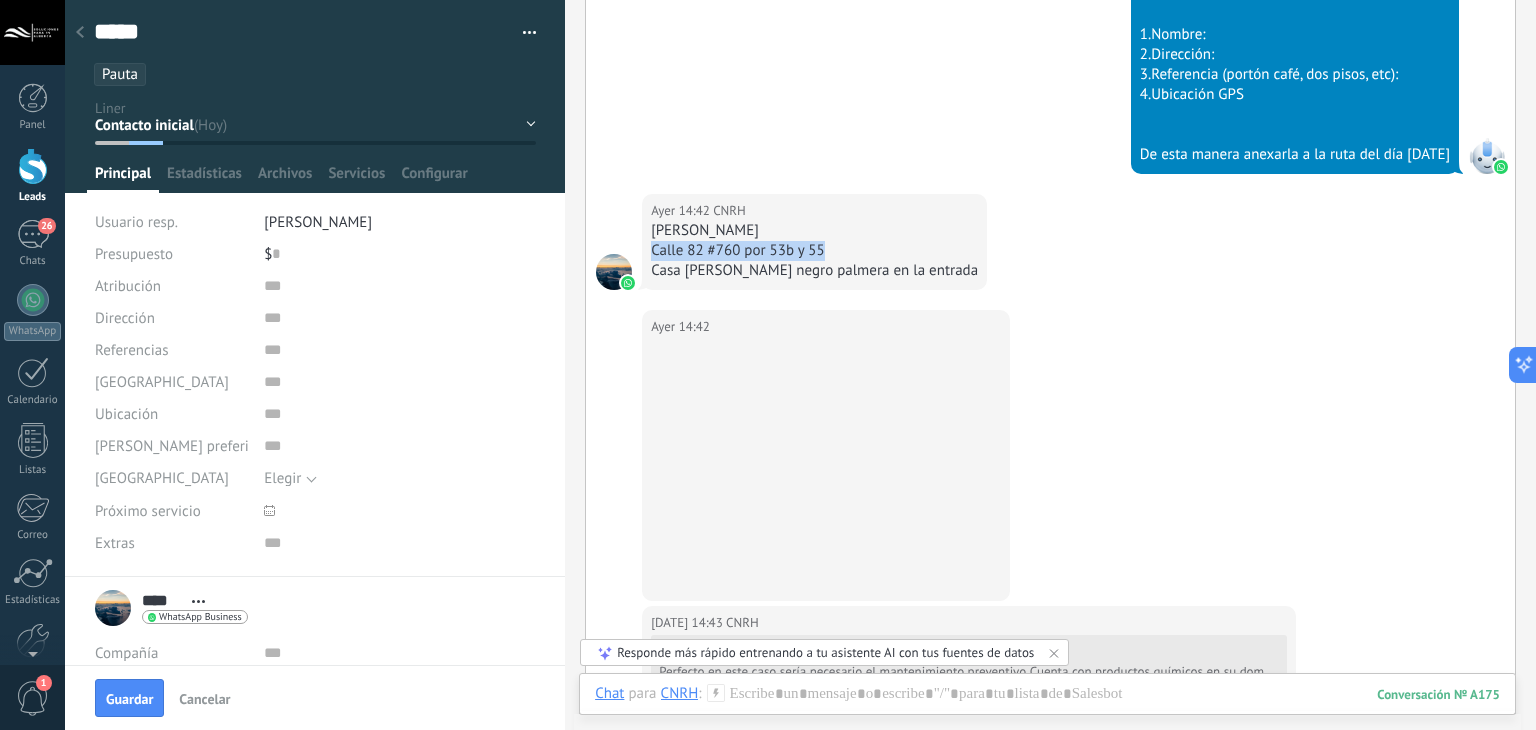 drag, startPoint x: 648, startPoint y: 249, endPoint x: 833, endPoint y: 255, distance: 185.09727 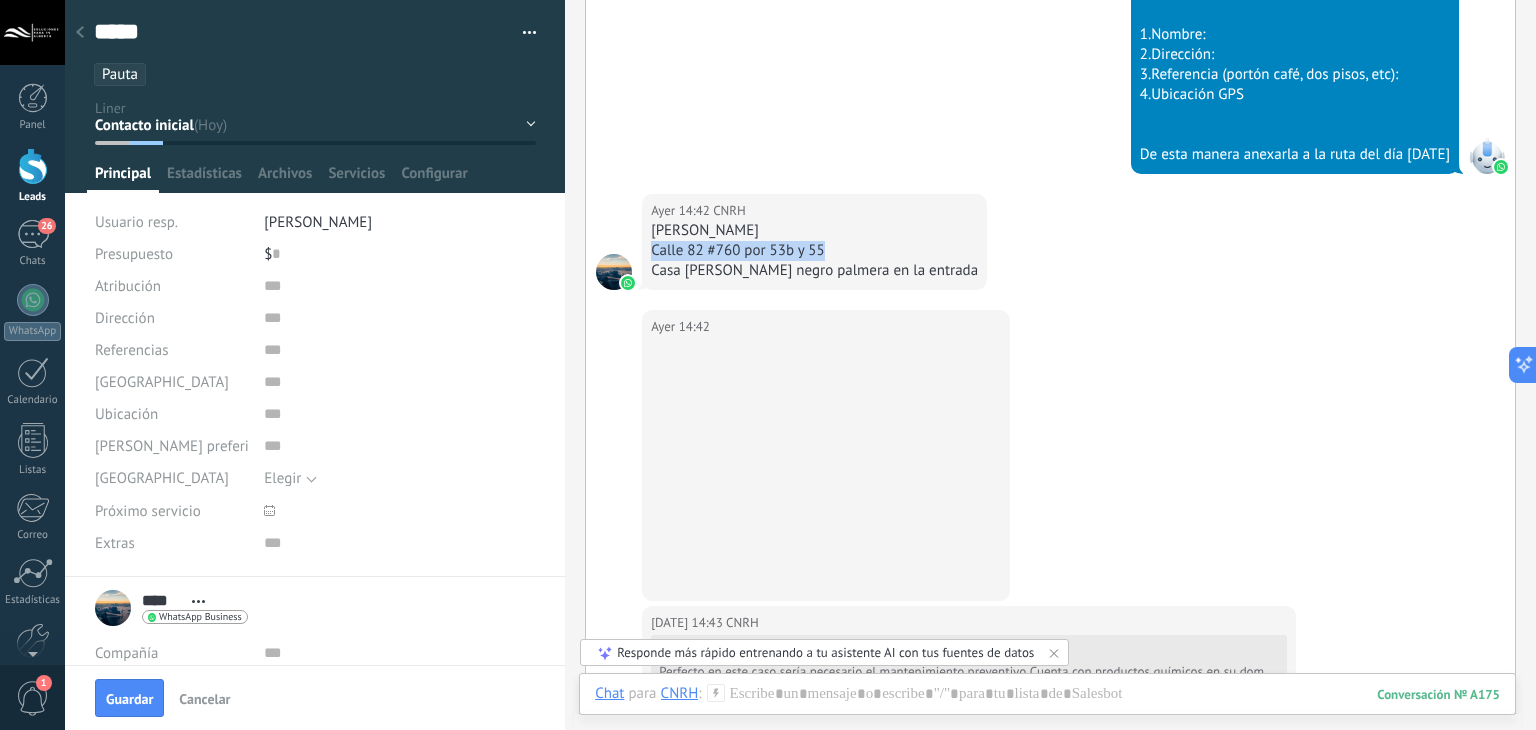 click on "[DATE] 14:42 CNRH  [PERSON_NAME] 82 #760 por 53b y 55 Casa [PERSON_NAME] negro palmera en la entrada" at bounding box center [814, 242] 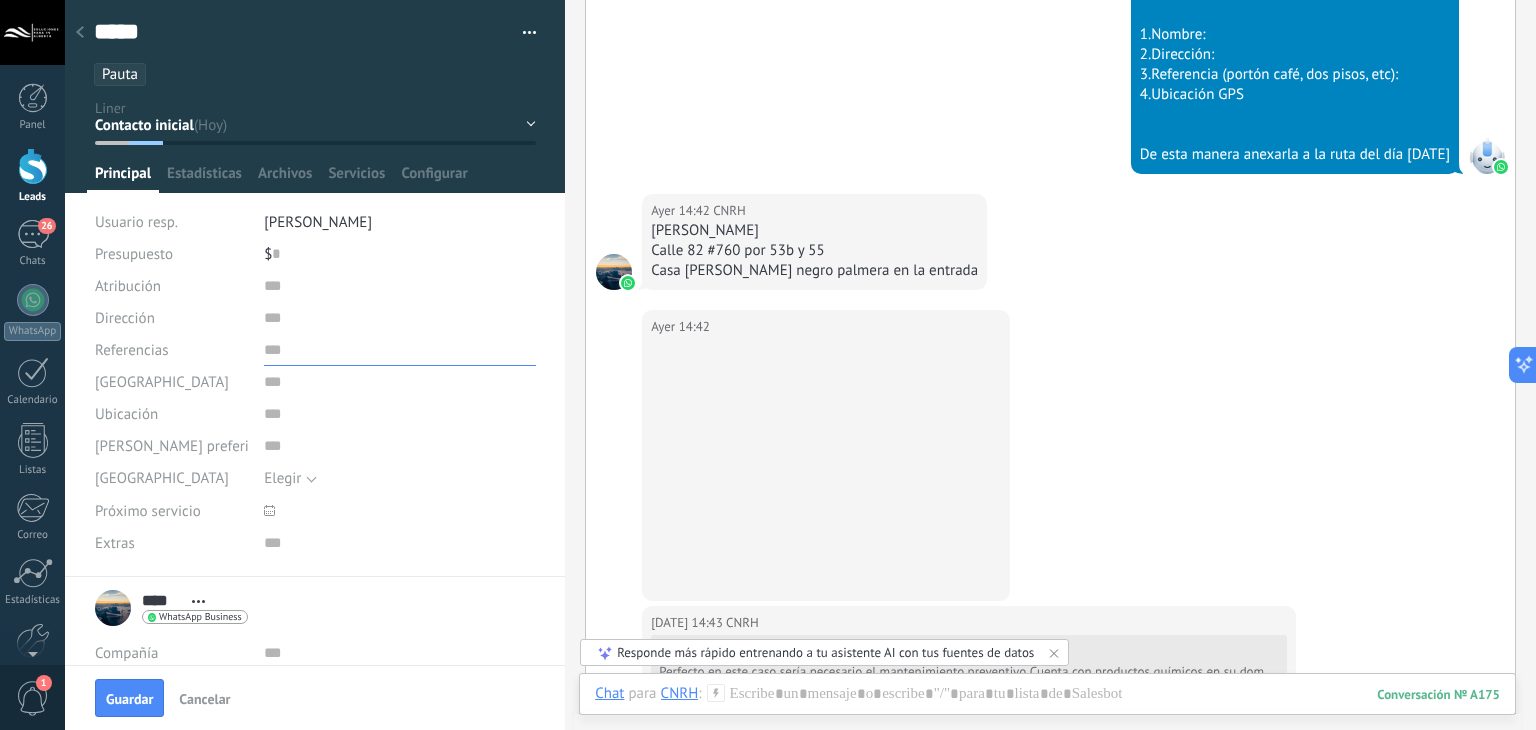 click at bounding box center (400, 350) 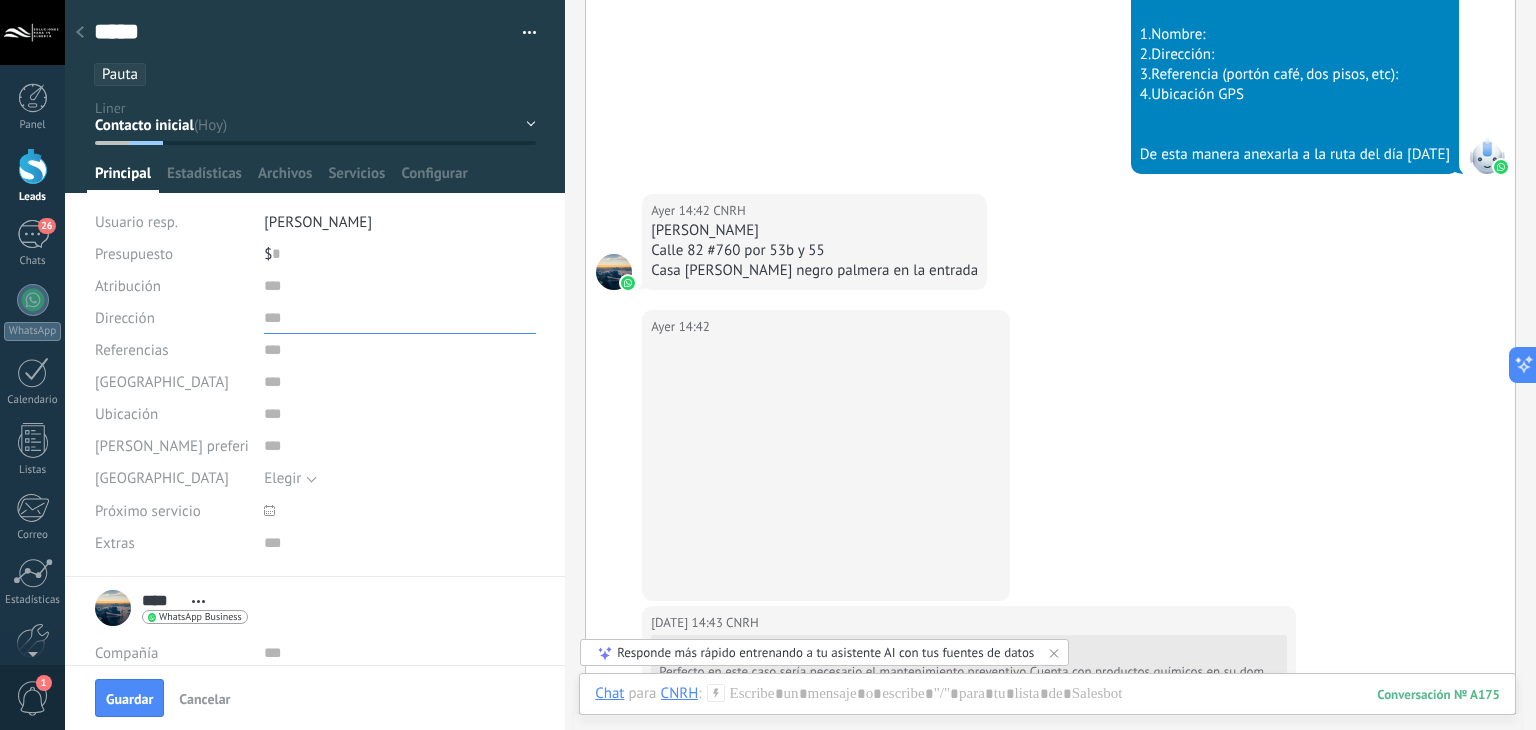 click at bounding box center (400, 318) 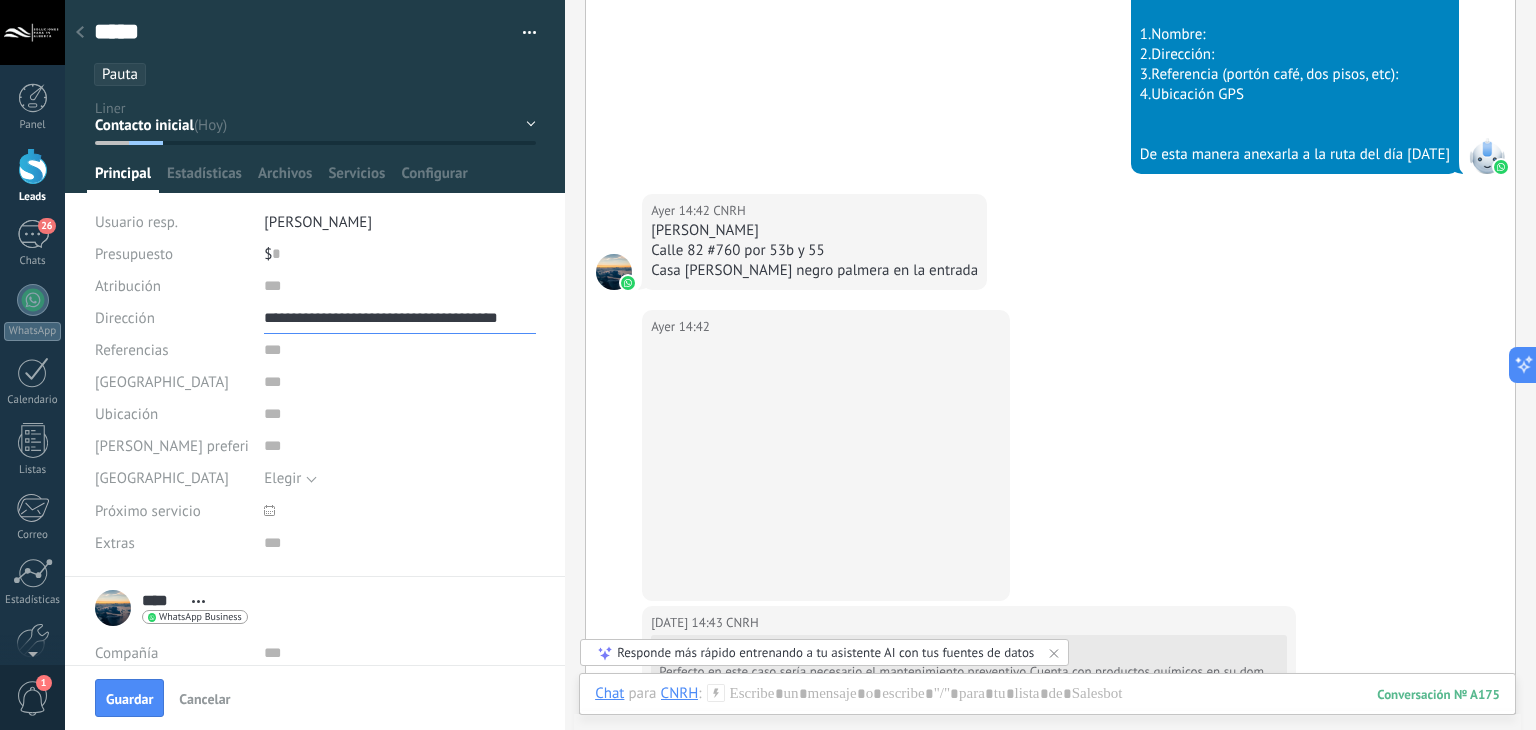 type on "**********" 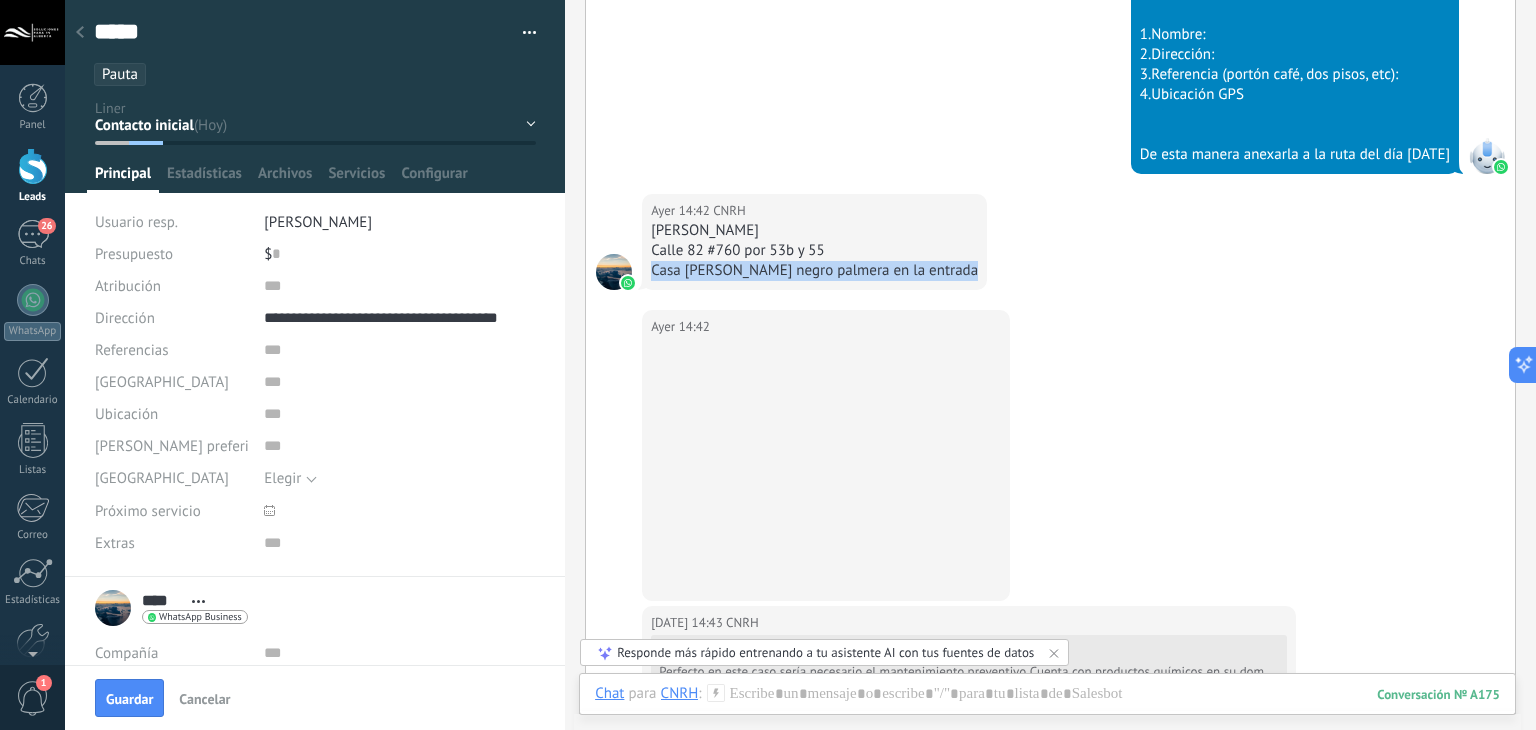 drag, startPoint x: 653, startPoint y: 270, endPoint x: 959, endPoint y: 278, distance: 306.10455 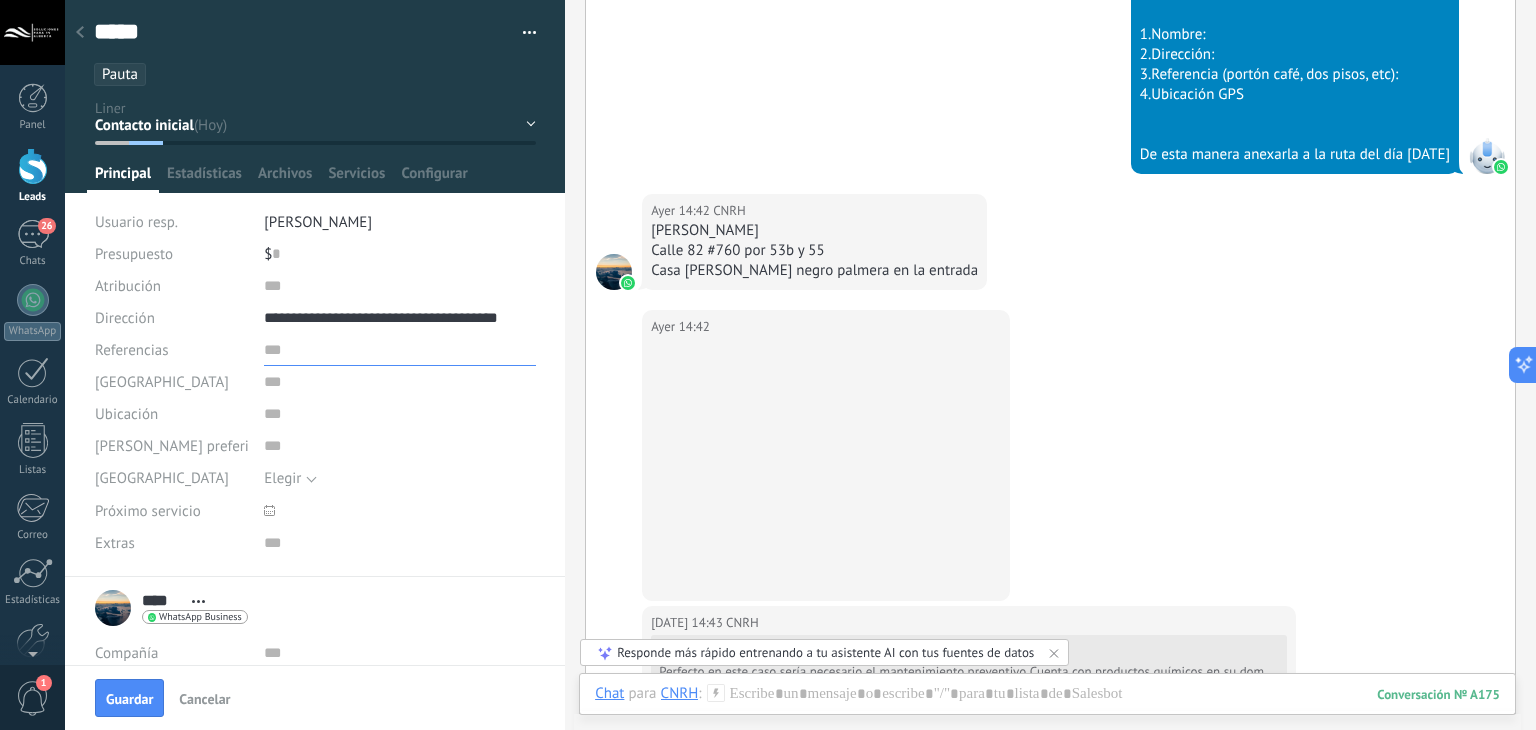 click at bounding box center [400, 350] 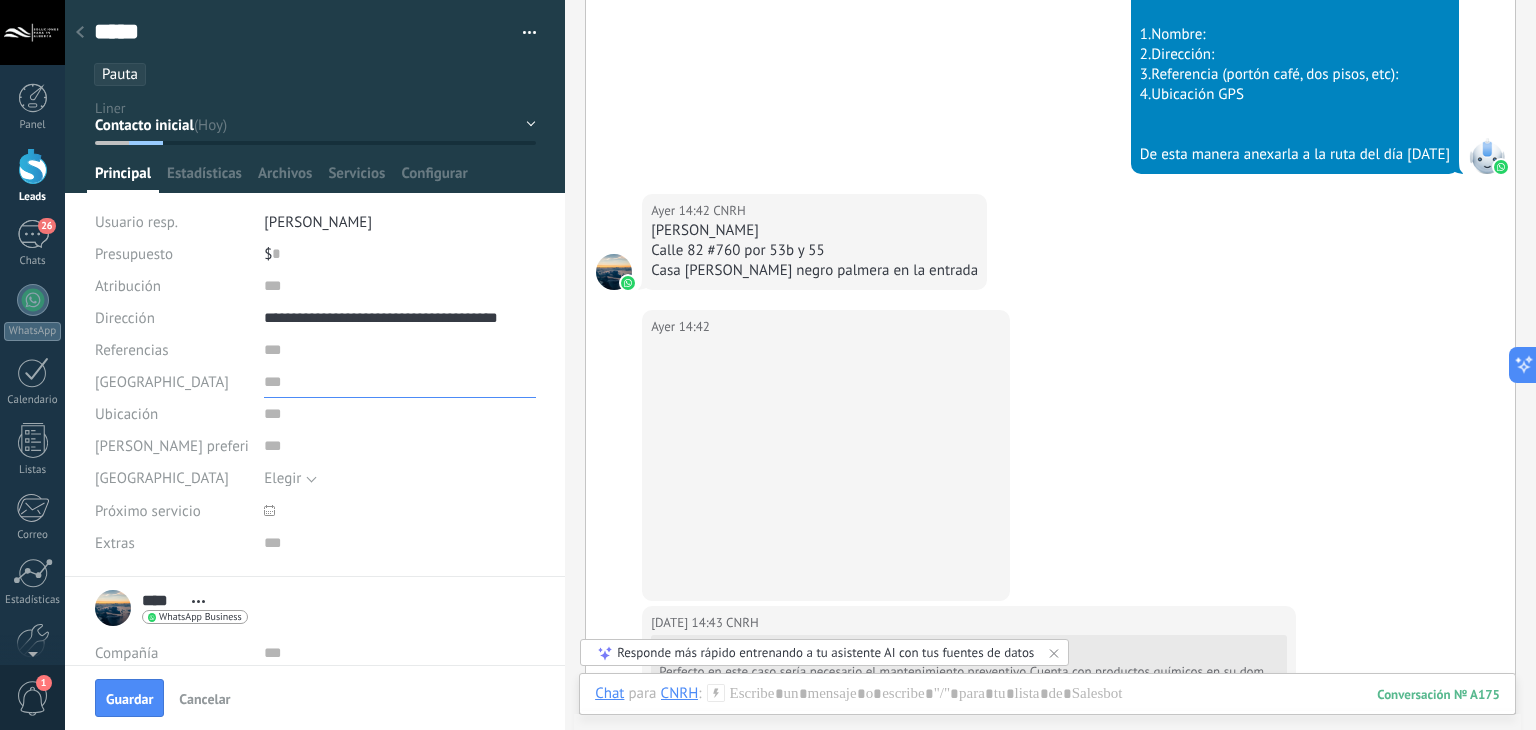 click at bounding box center [400, 382] 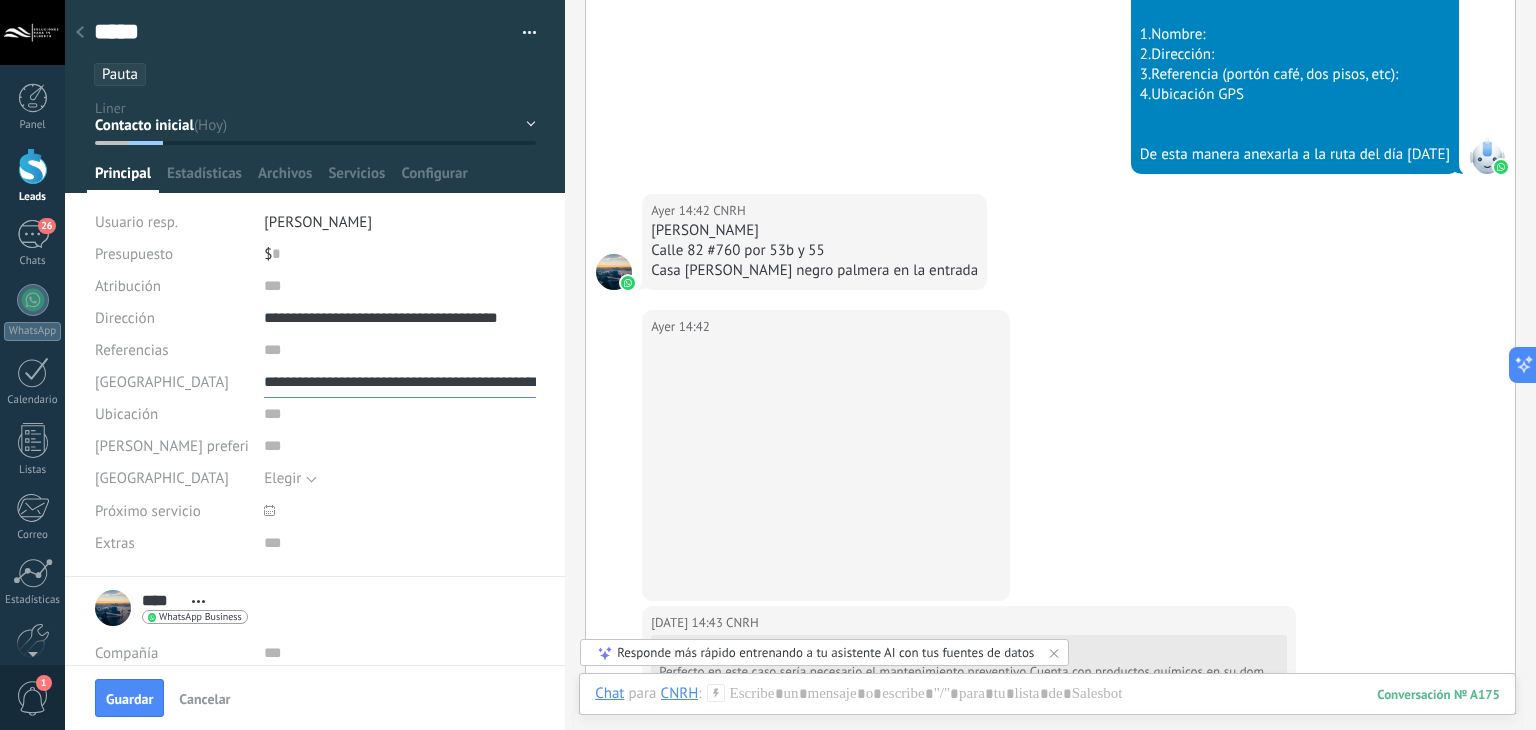 scroll, scrollTop: 0, scrollLeft: 40, axis: horizontal 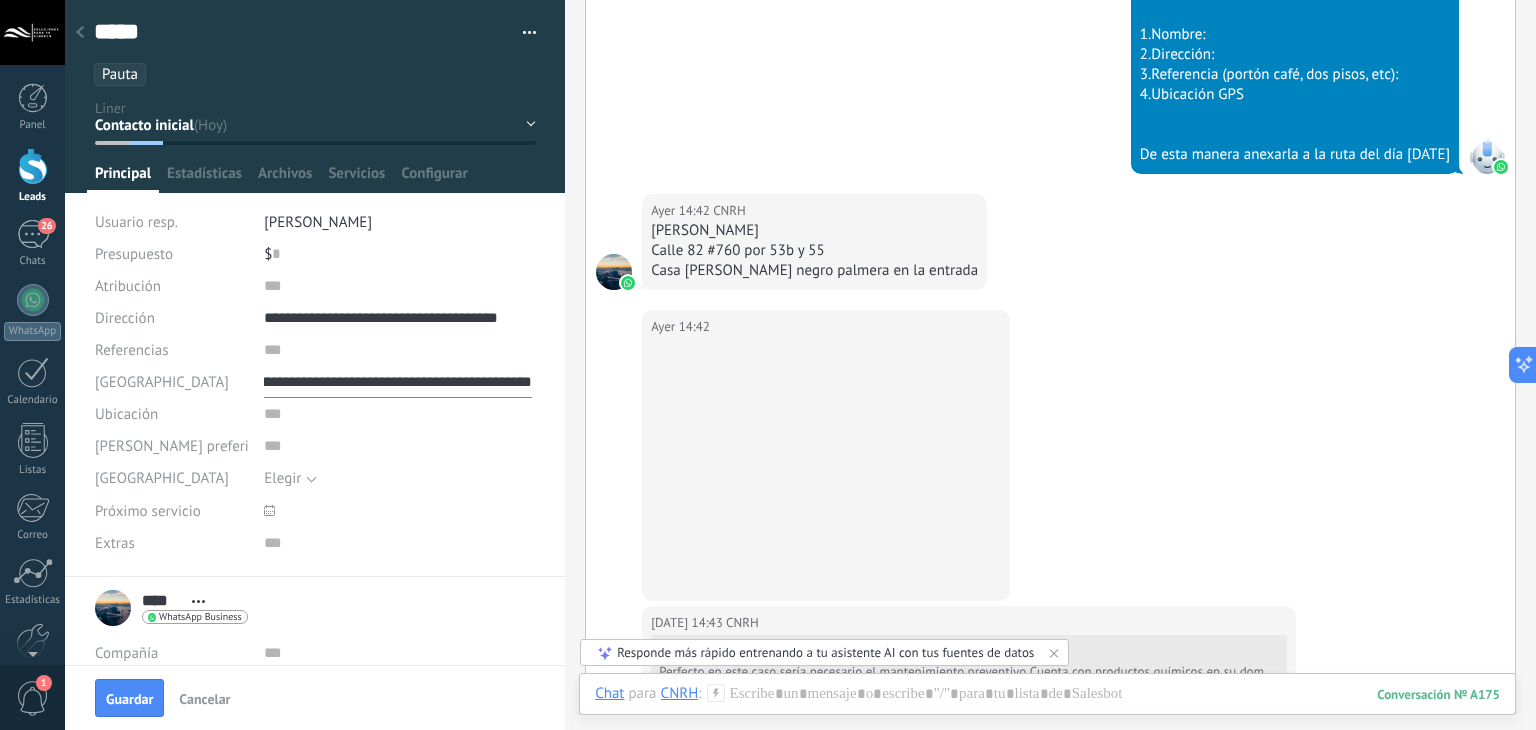 type on "**********" 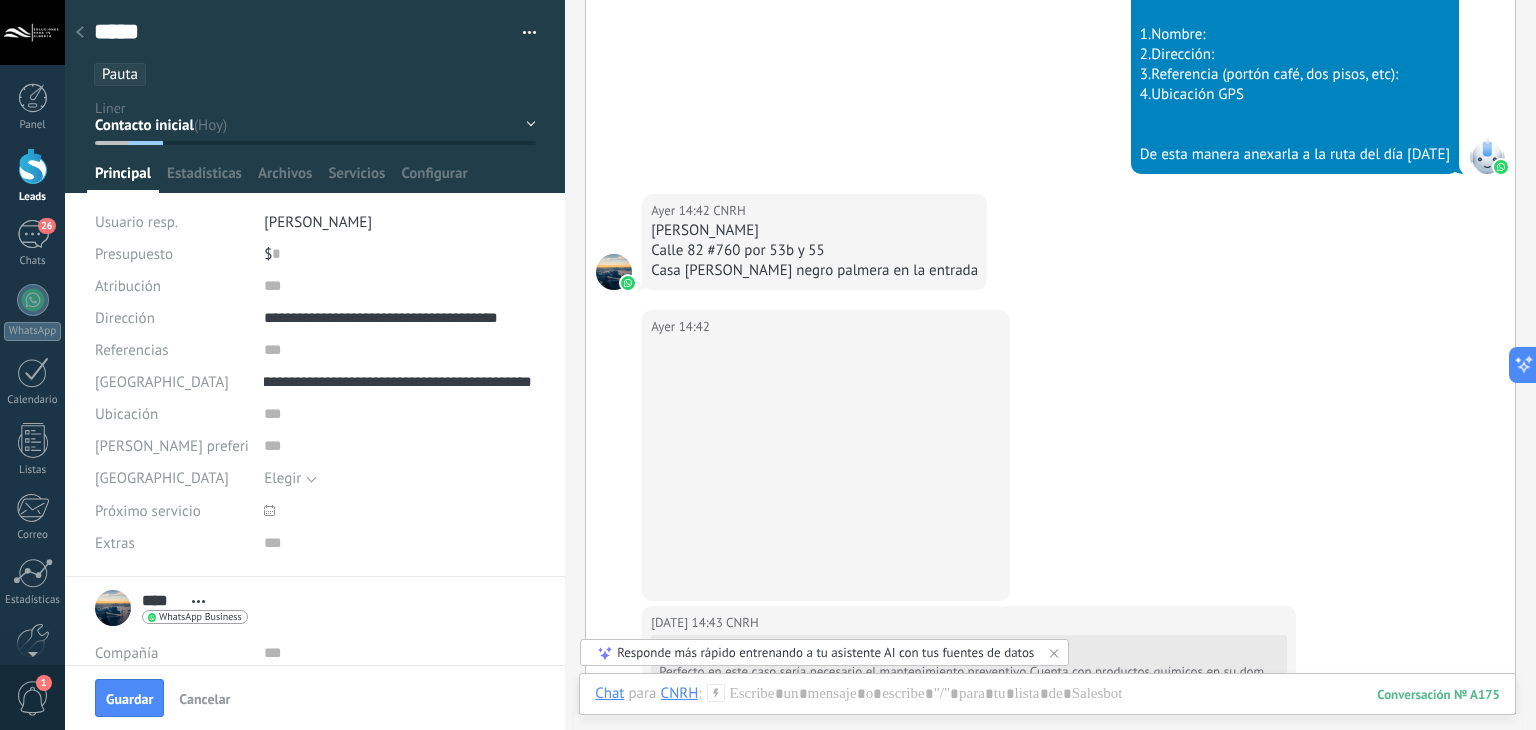scroll, scrollTop: 0, scrollLeft: 0, axis: both 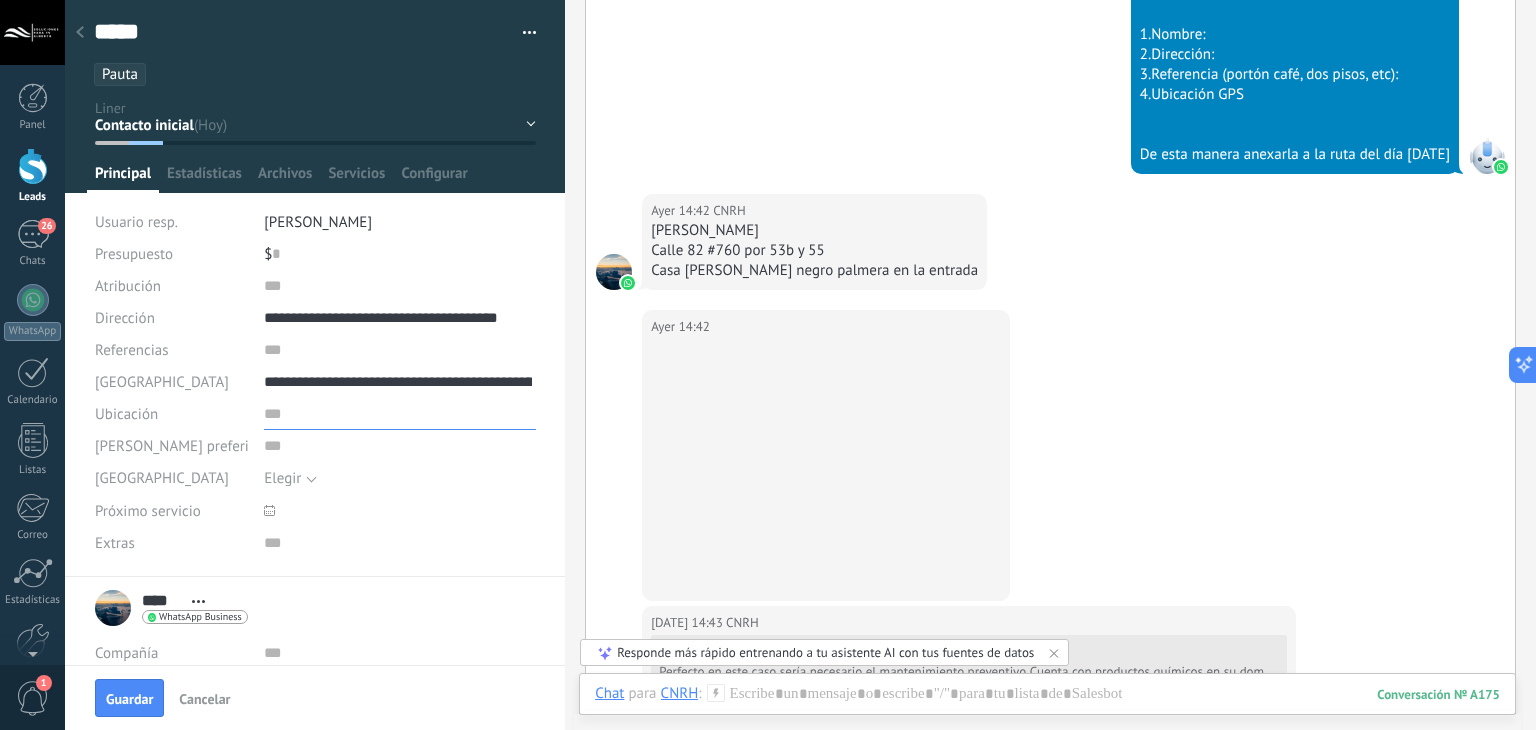 click at bounding box center [400, 414] 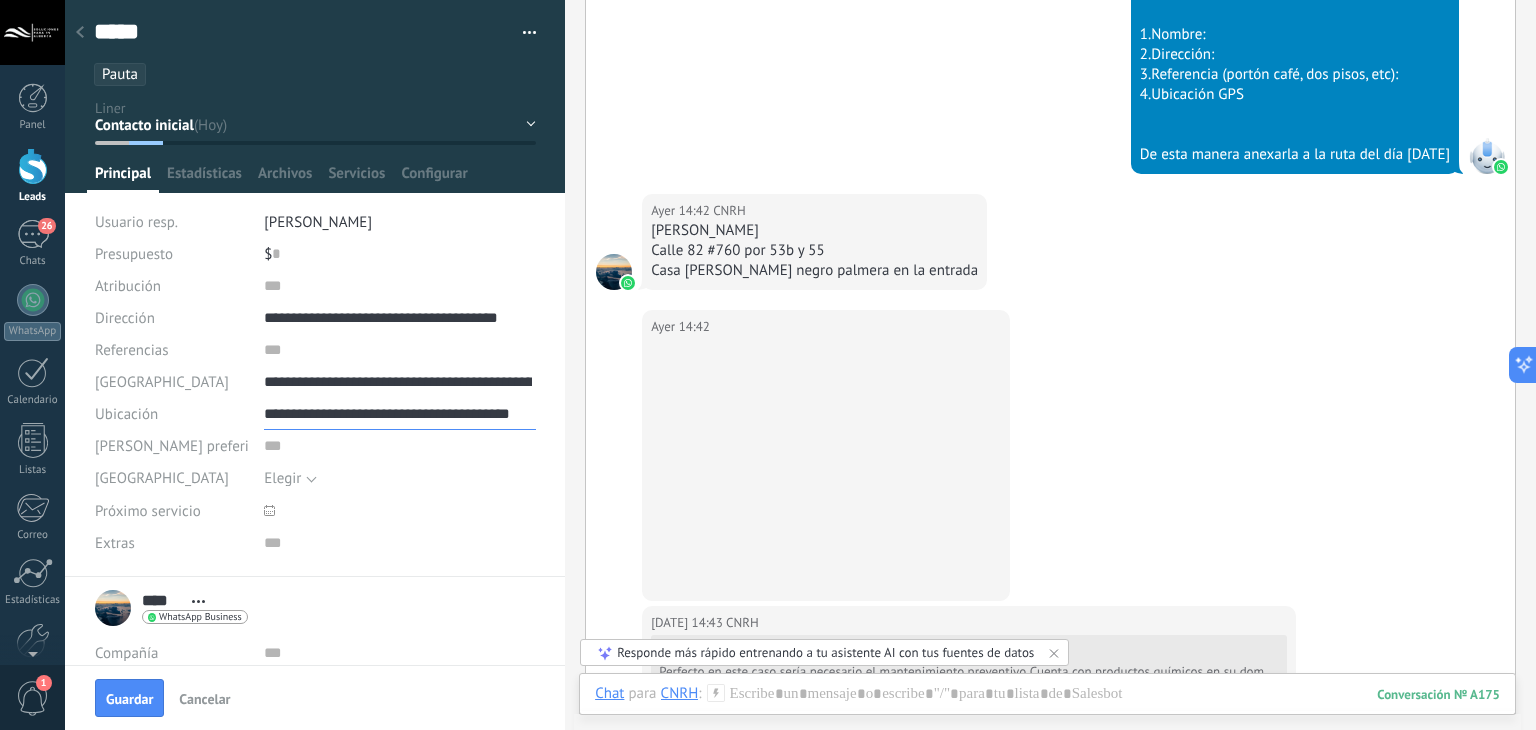 scroll, scrollTop: 0, scrollLeft: 29, axis: horizontal 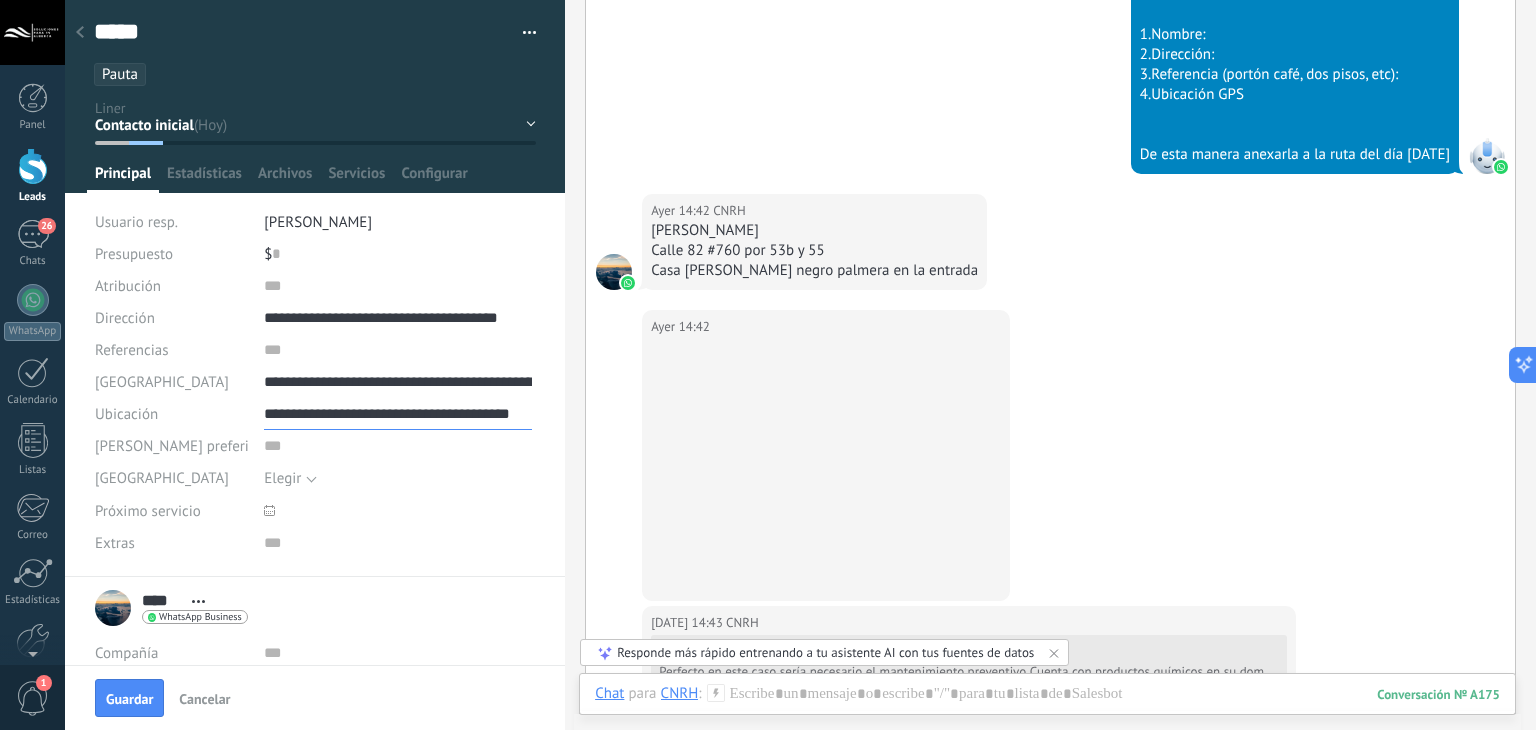 type on "**********" 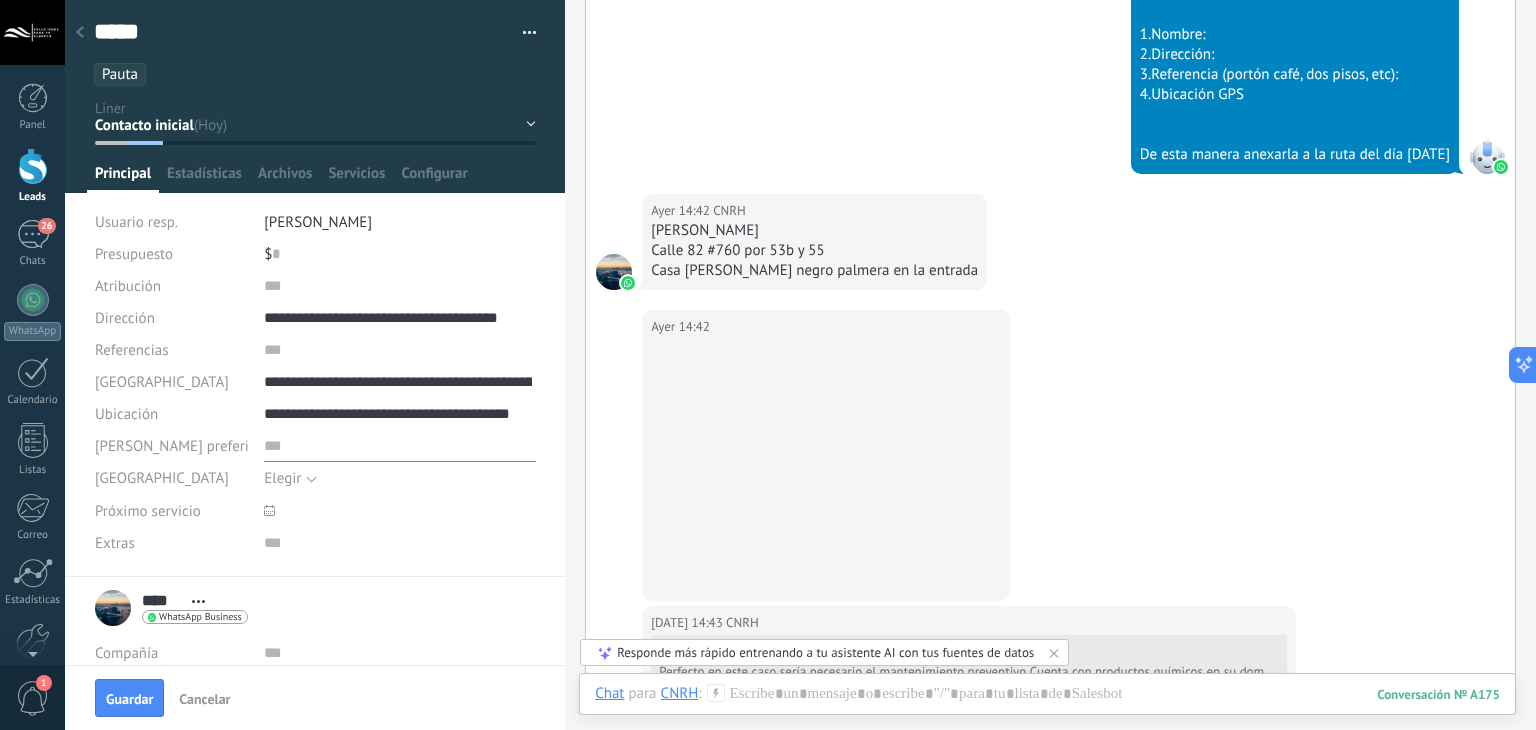 click at bounding box center (400, 446) 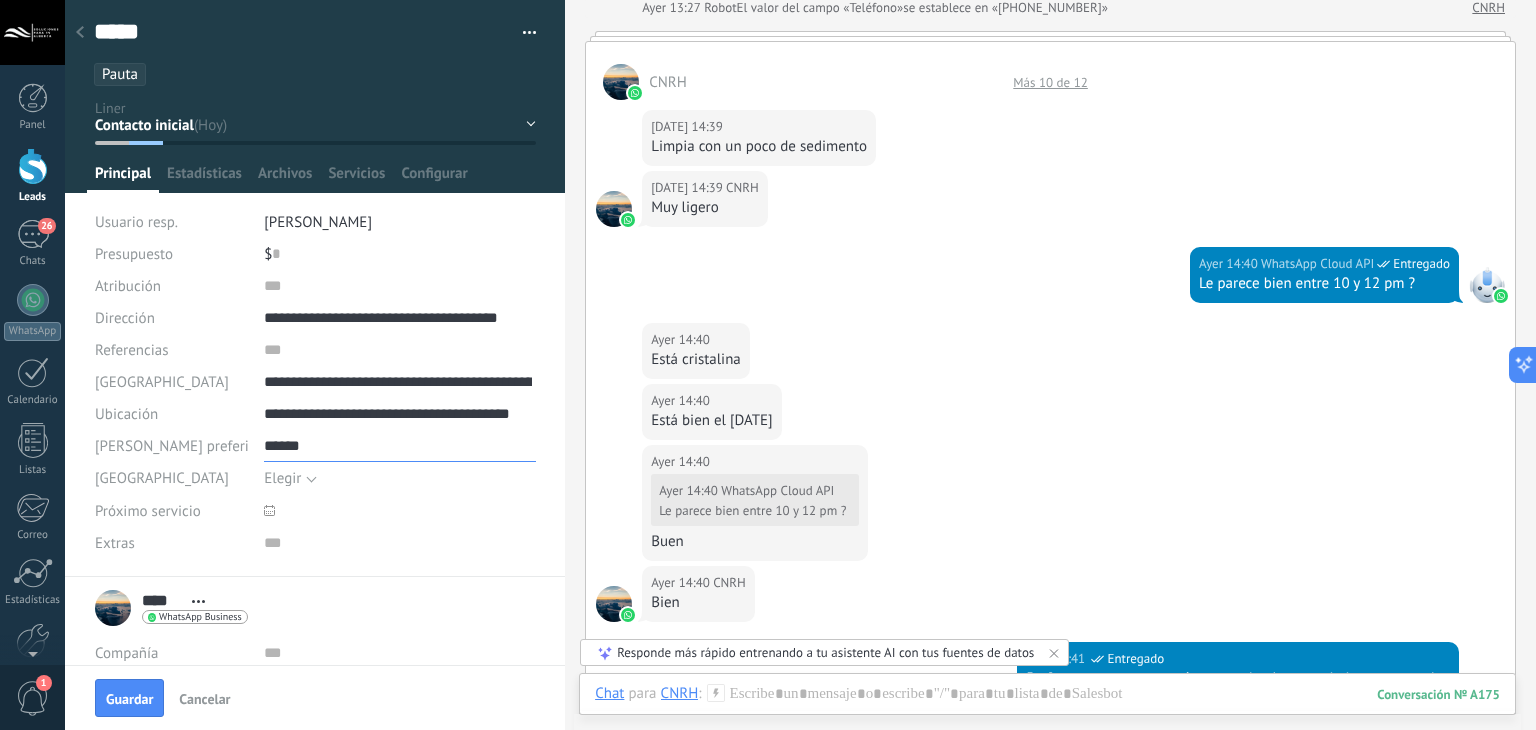 scroll, scrollTop: 327, scrollLeft: 0, axis: vertical 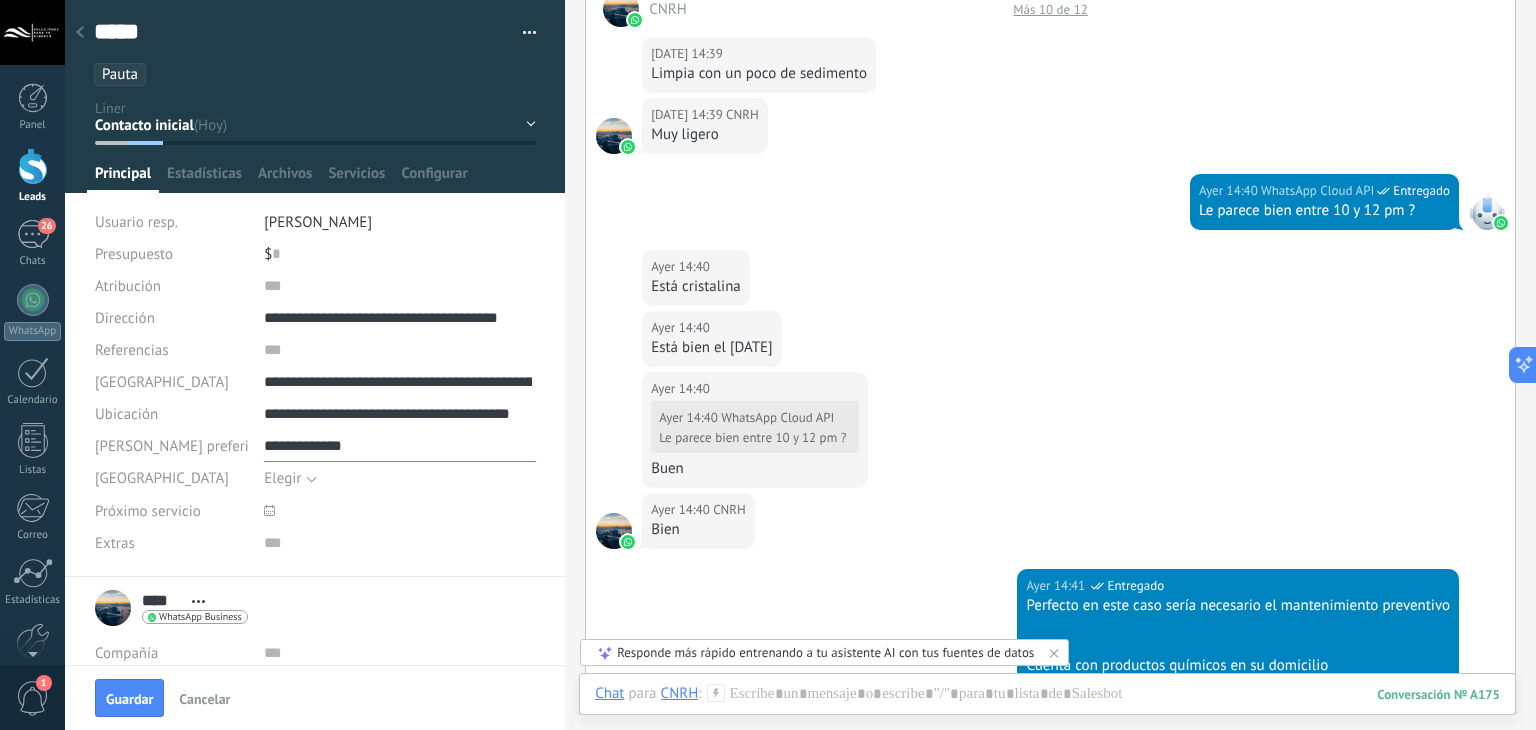 type on "**********" 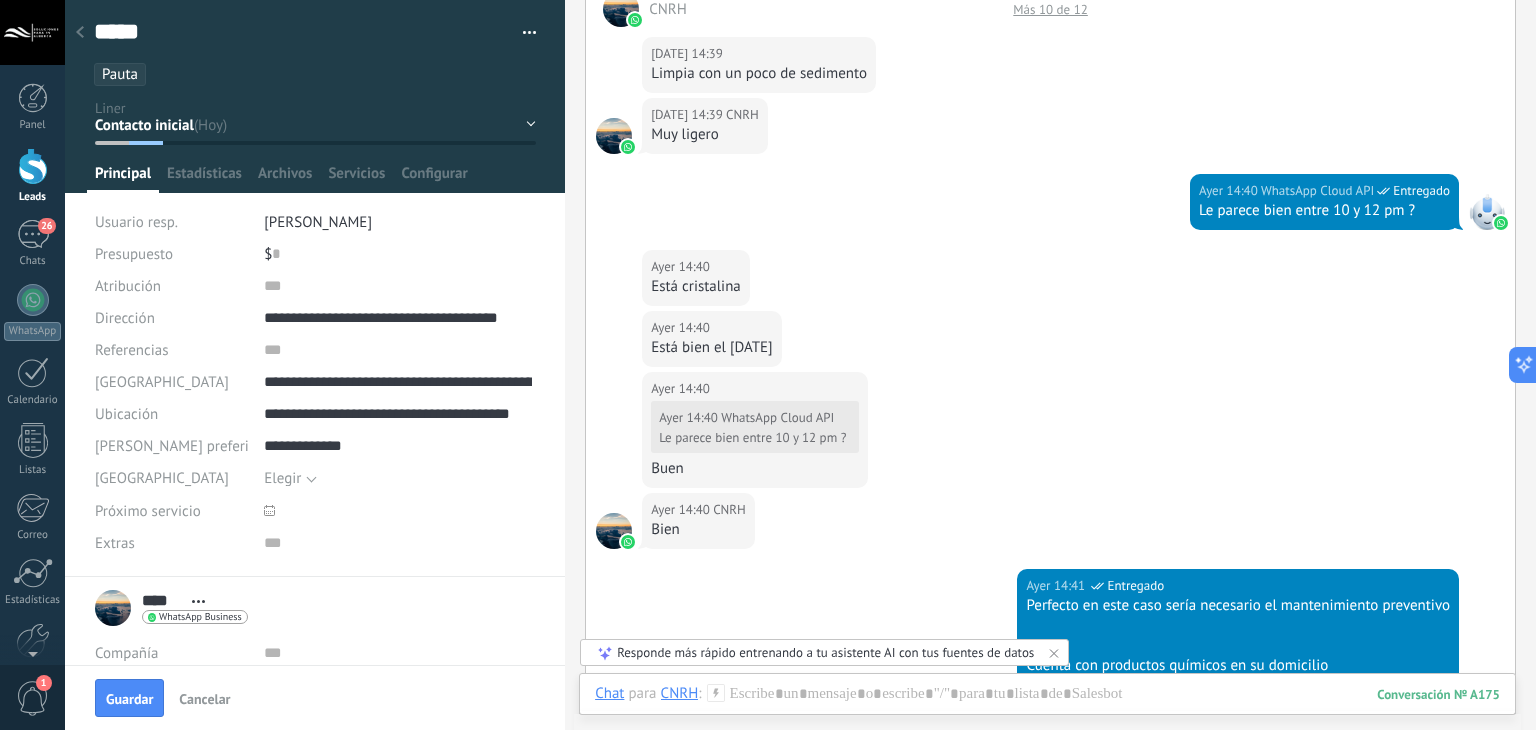 click on "Elegir" at bounding box center [387, 478] 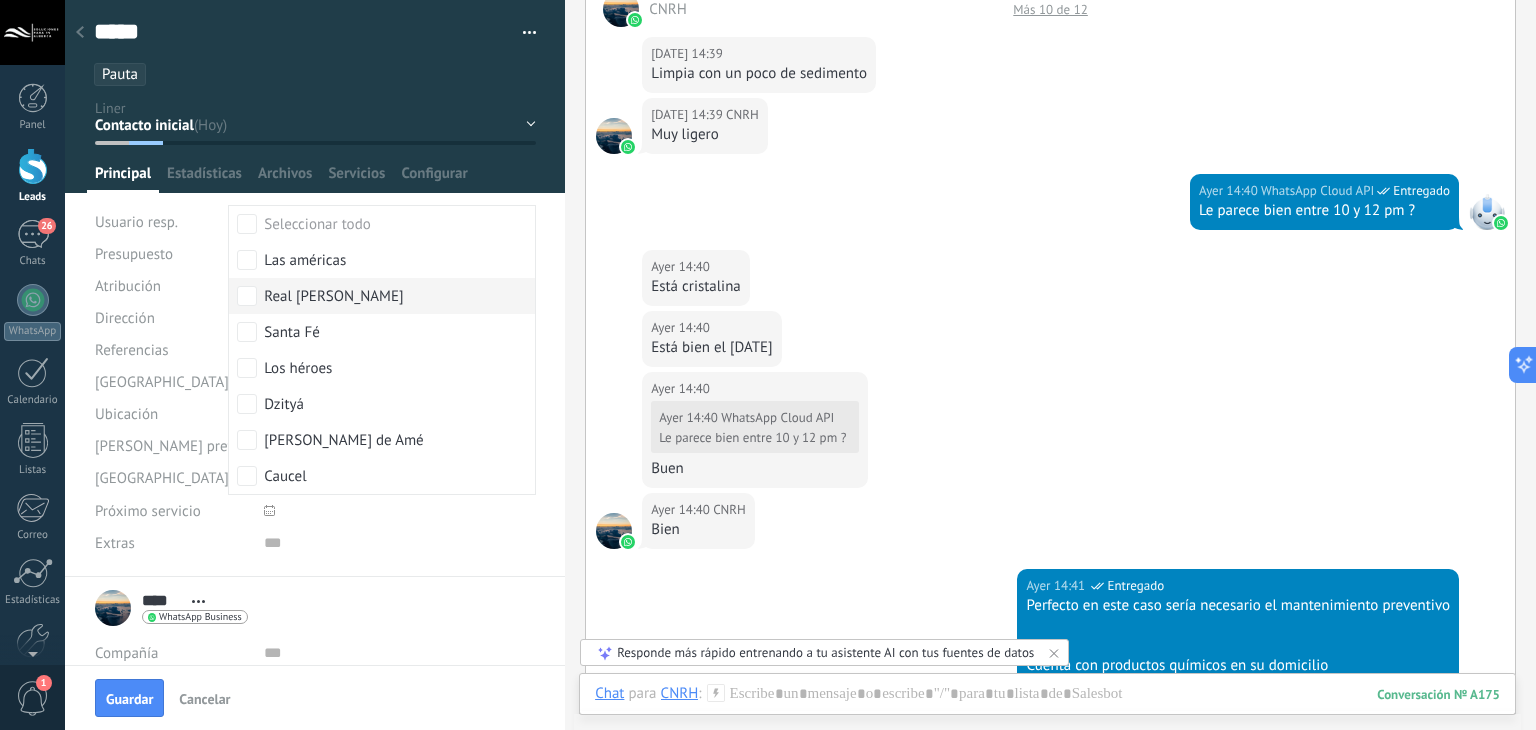 click on "Real [PERSON_NAME]" at bounding box center [333, 297] 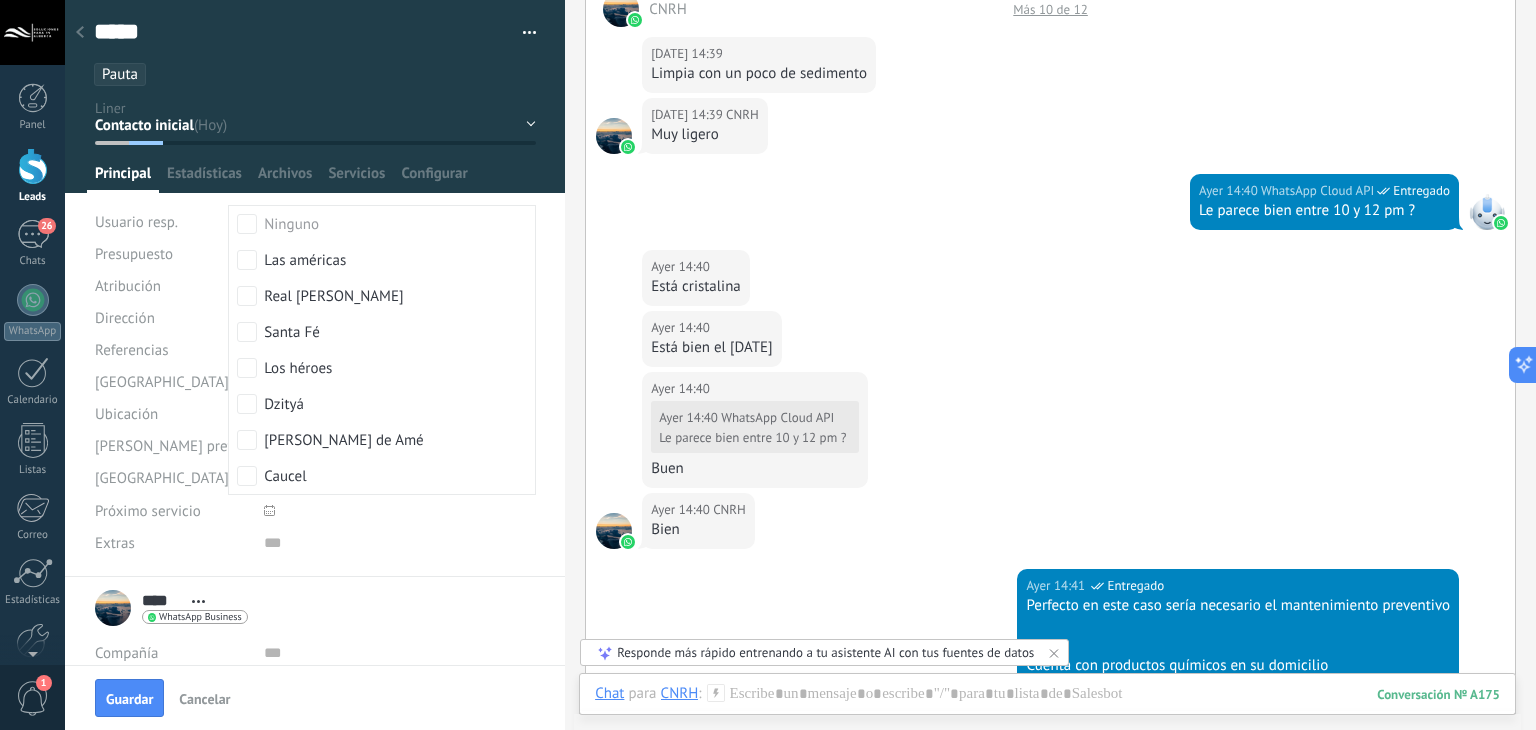 click at bounding box center (269, 510) 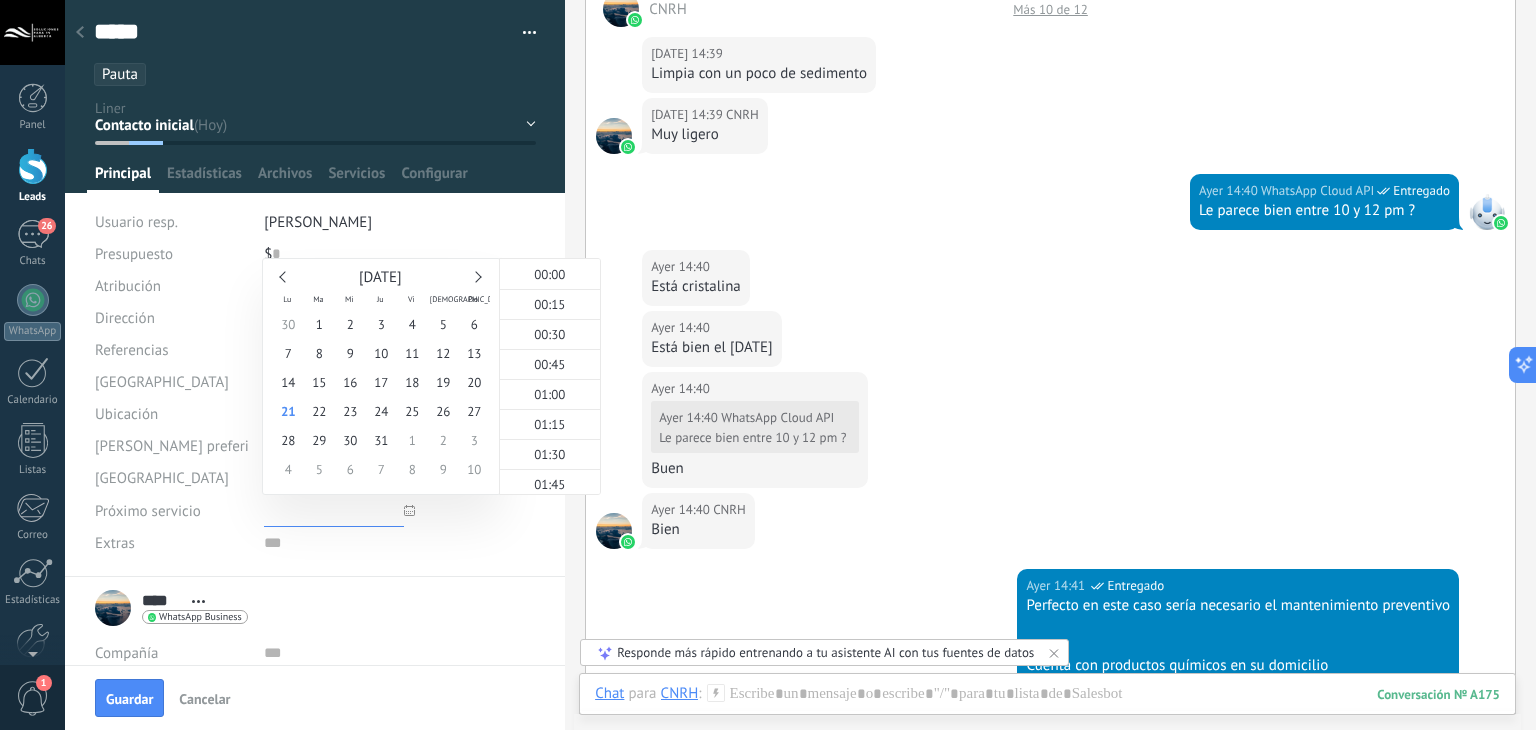scroll, scrollTop: 1766, scrollLeft: 0, axis: vertical 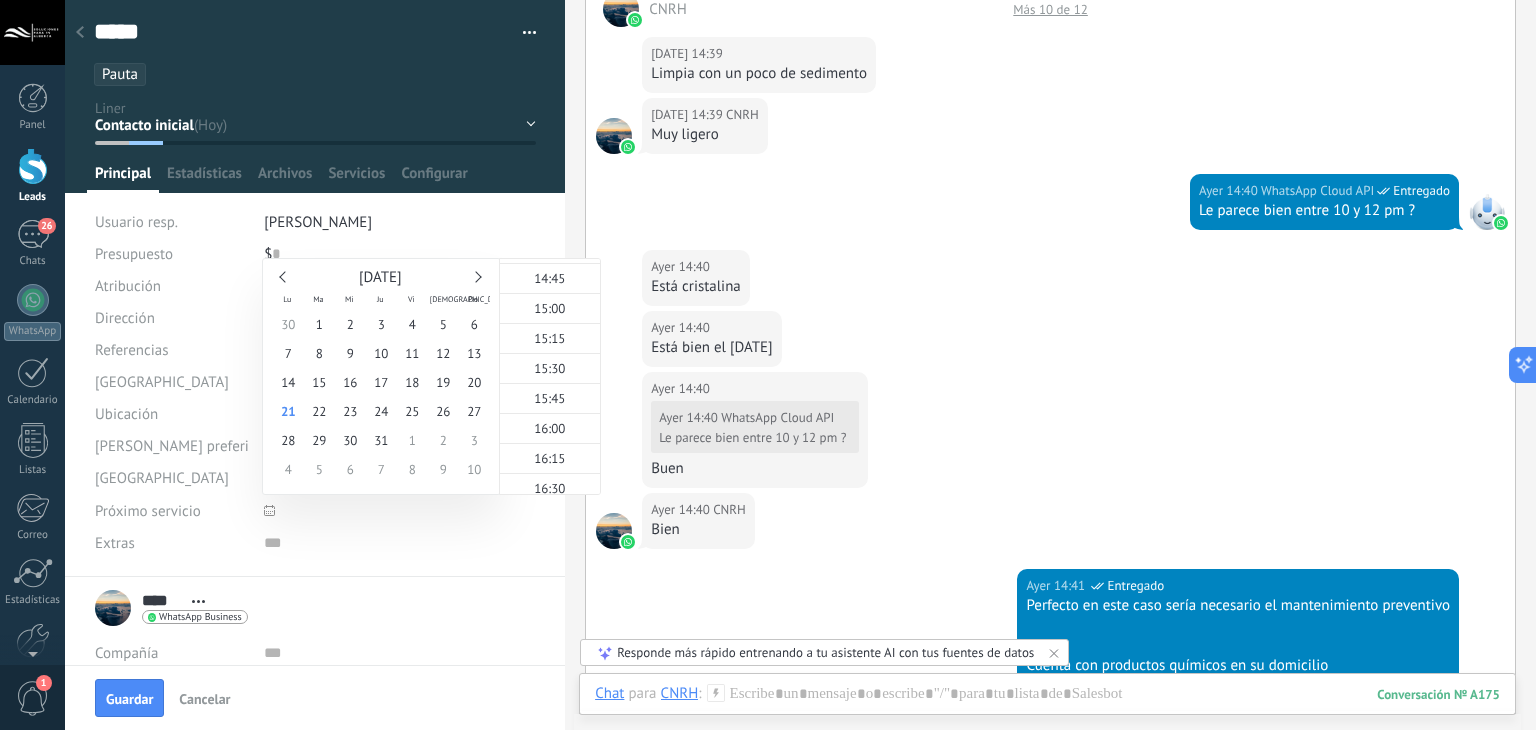 click on "[DATE] 14:40 CNRH  Está bien el [DATE]" at bounding box center (1050, 341) 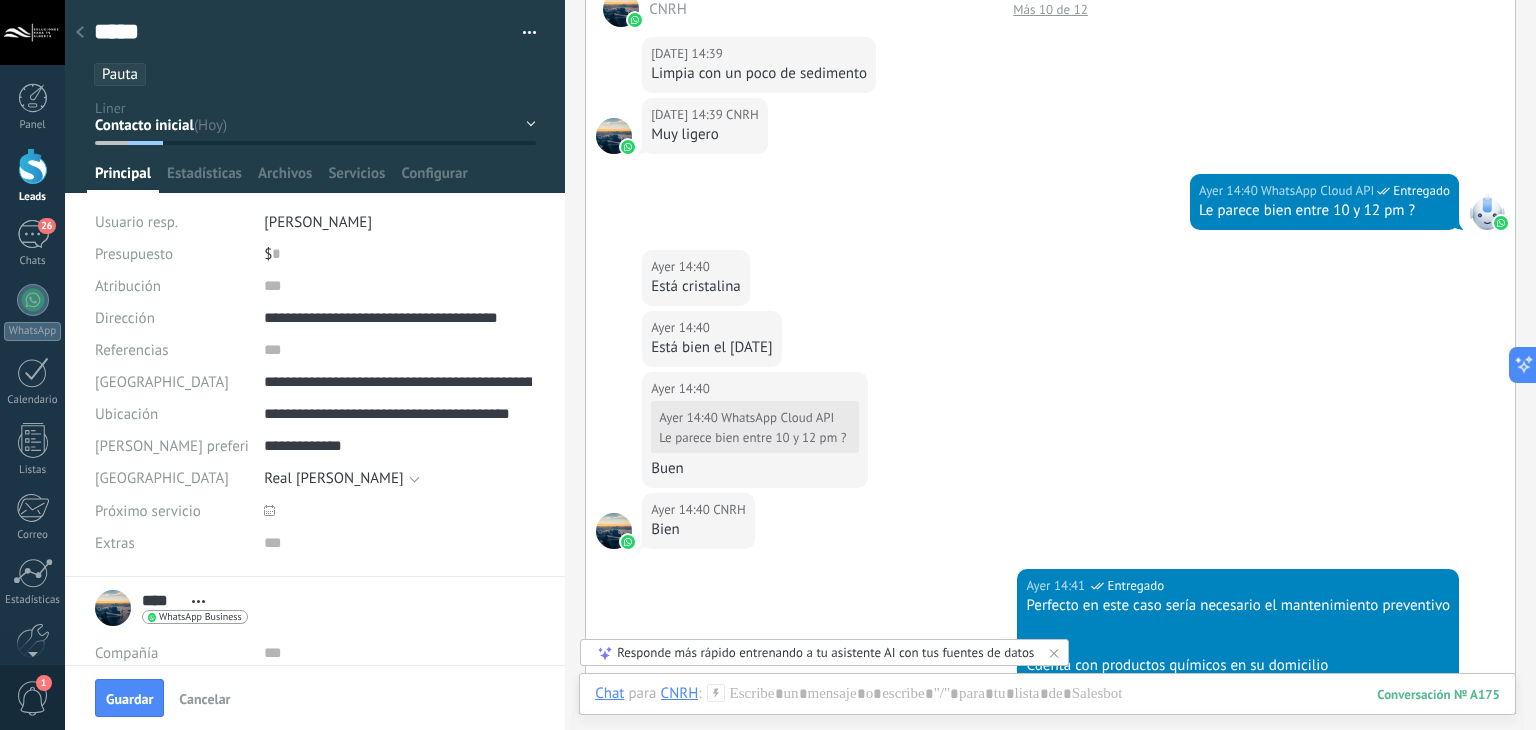 click 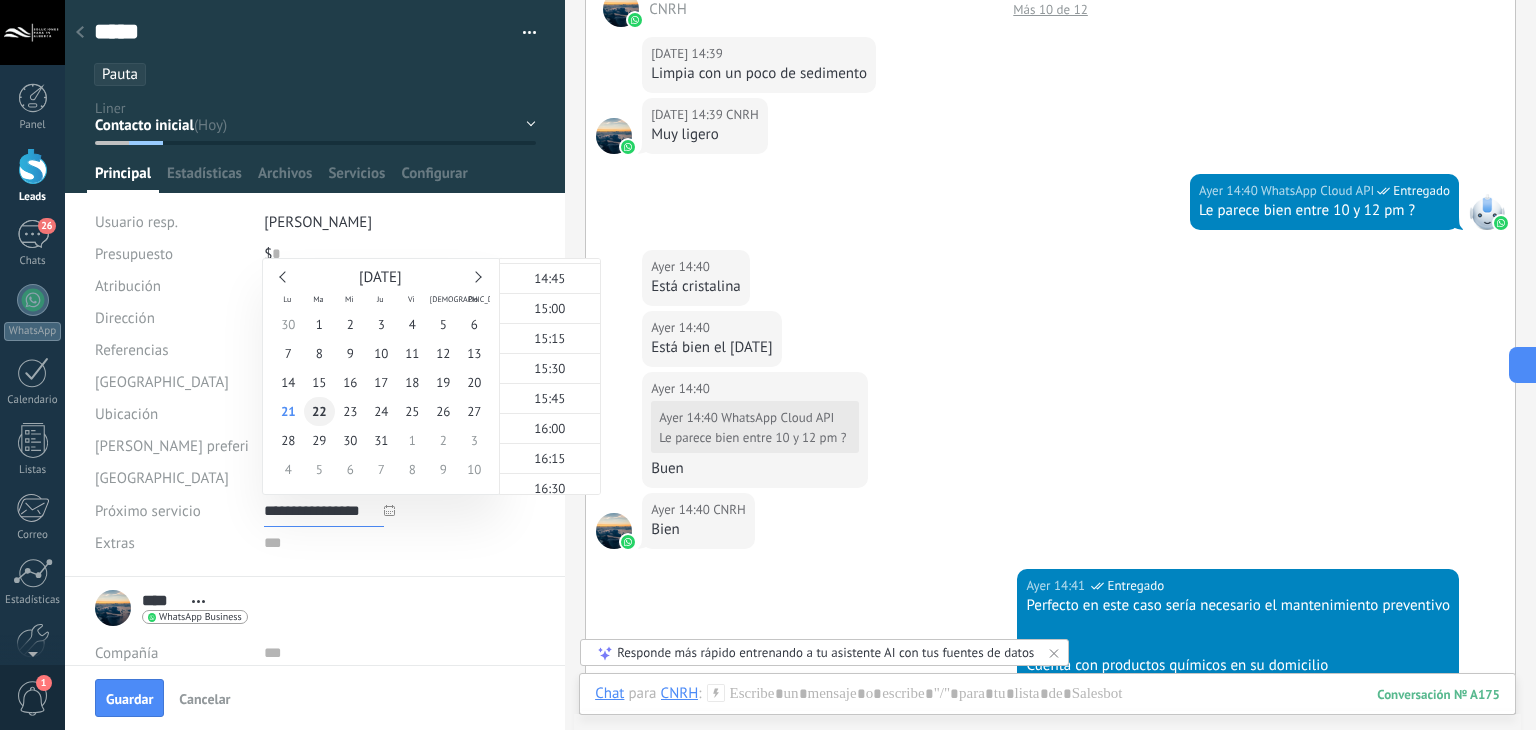 click on "22" at bounding box center (319, 411) 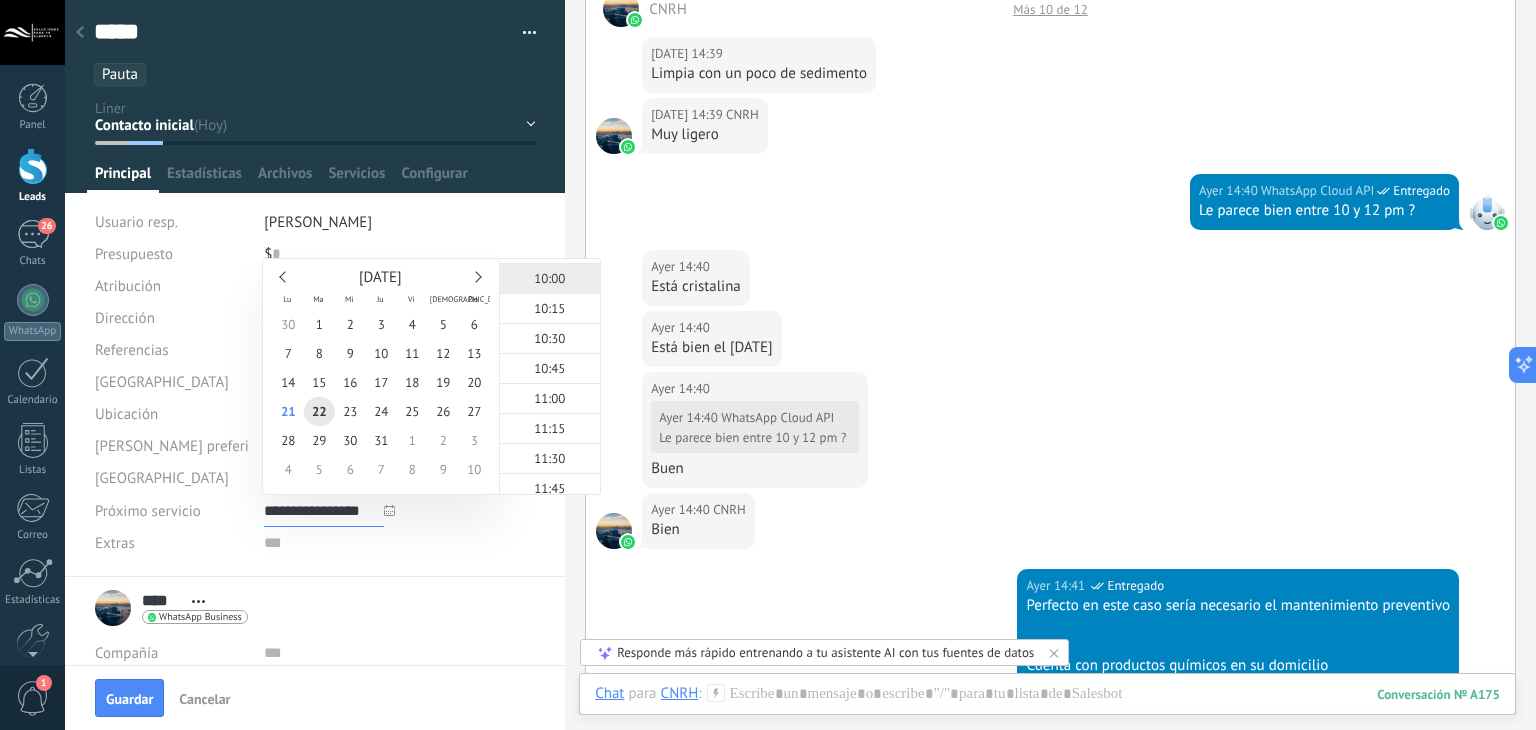 scroll, scrollTop: 1166, scrollLeft: 0, axis: vertical 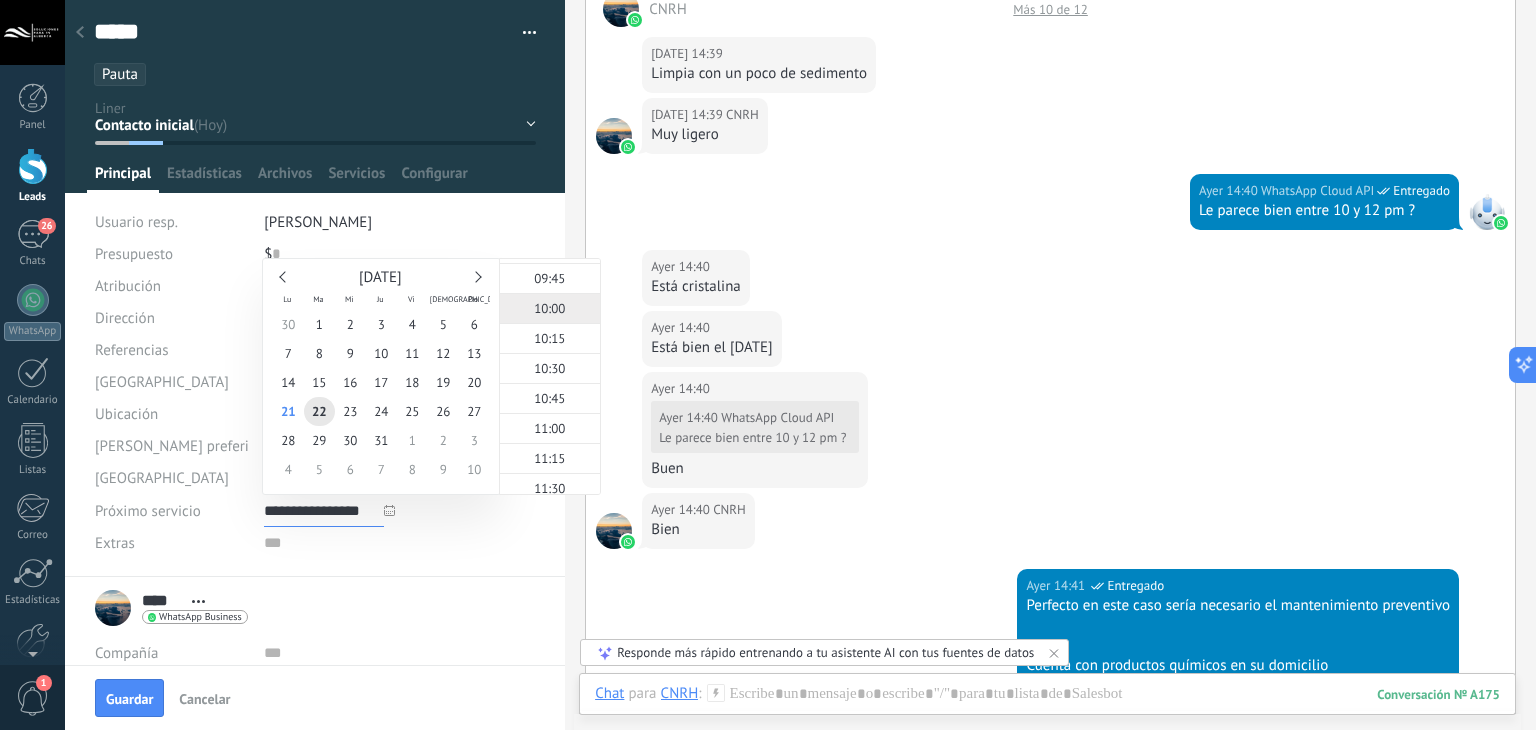 click on "10:00" at bounding box center (549, 308) 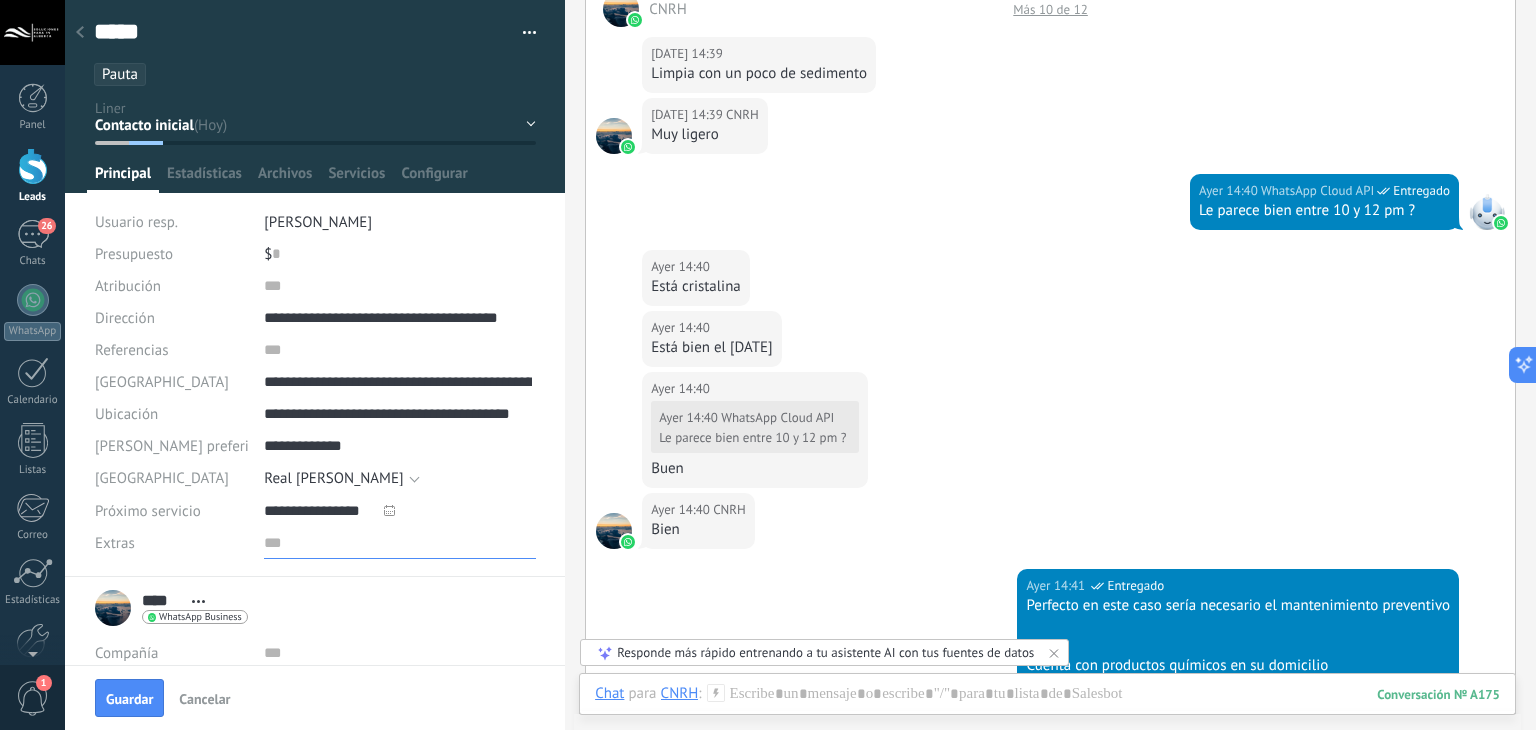 click at bounding box center (400, 543) 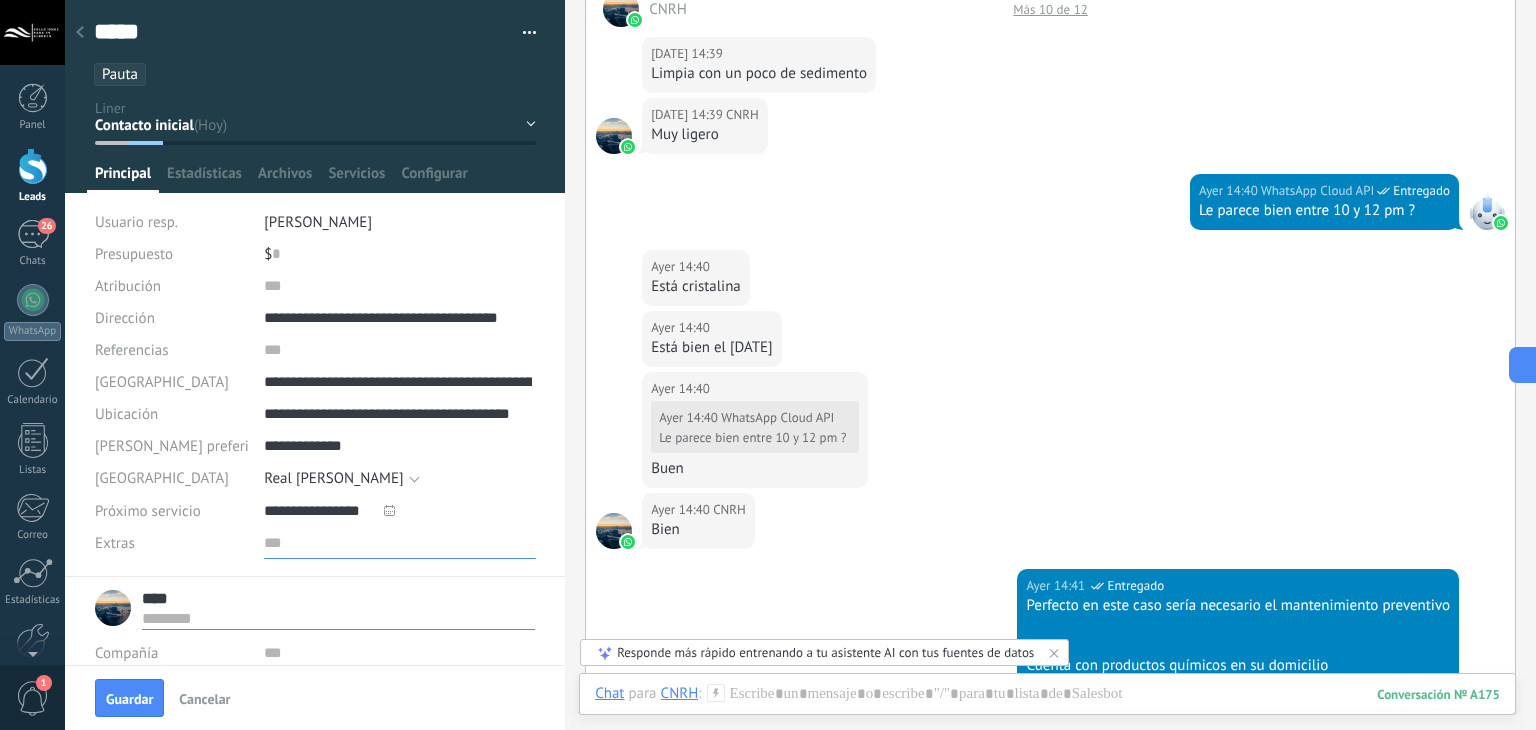 click at bounding box center (400, 543) 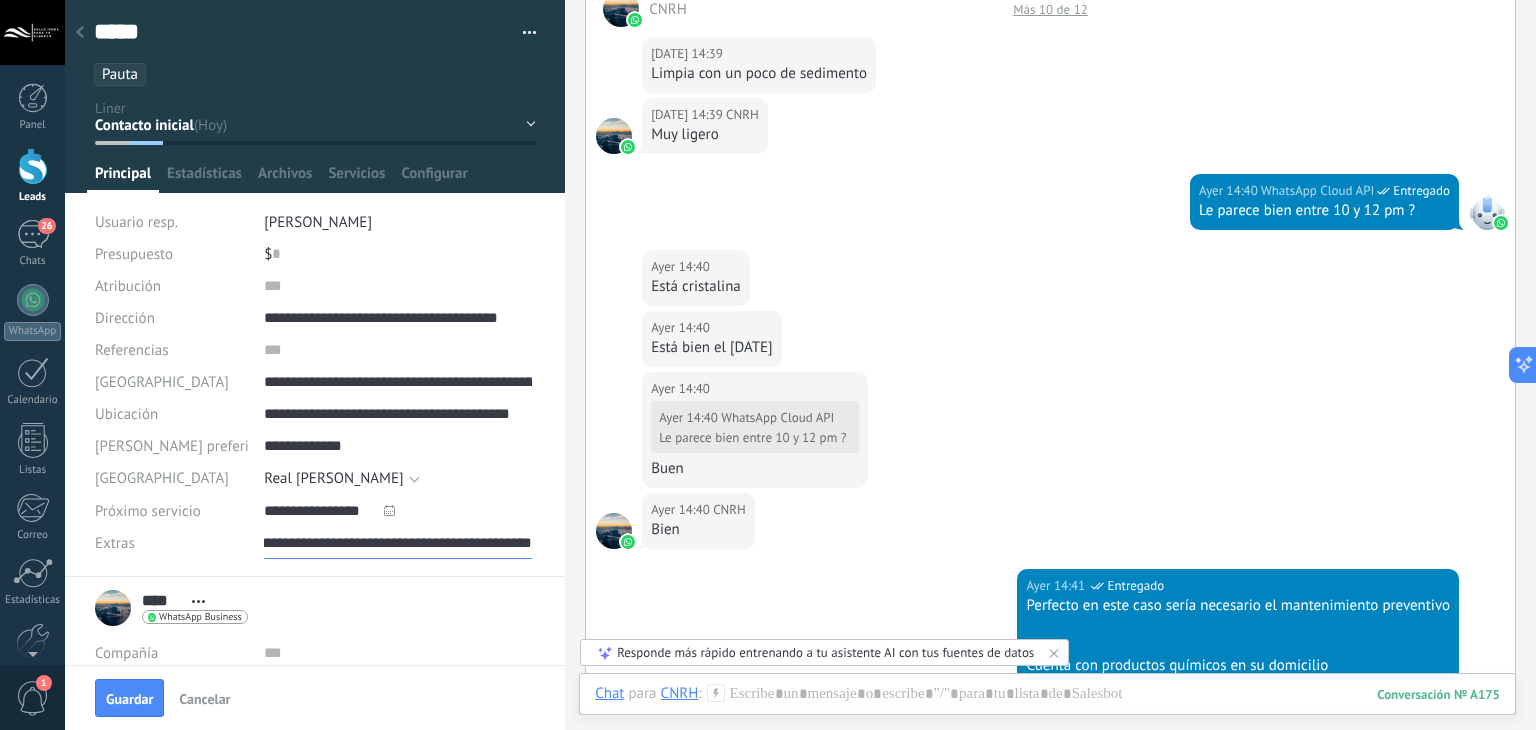 scroll, scrollTop: 0, scrollLeft: 248, axis: horizontal 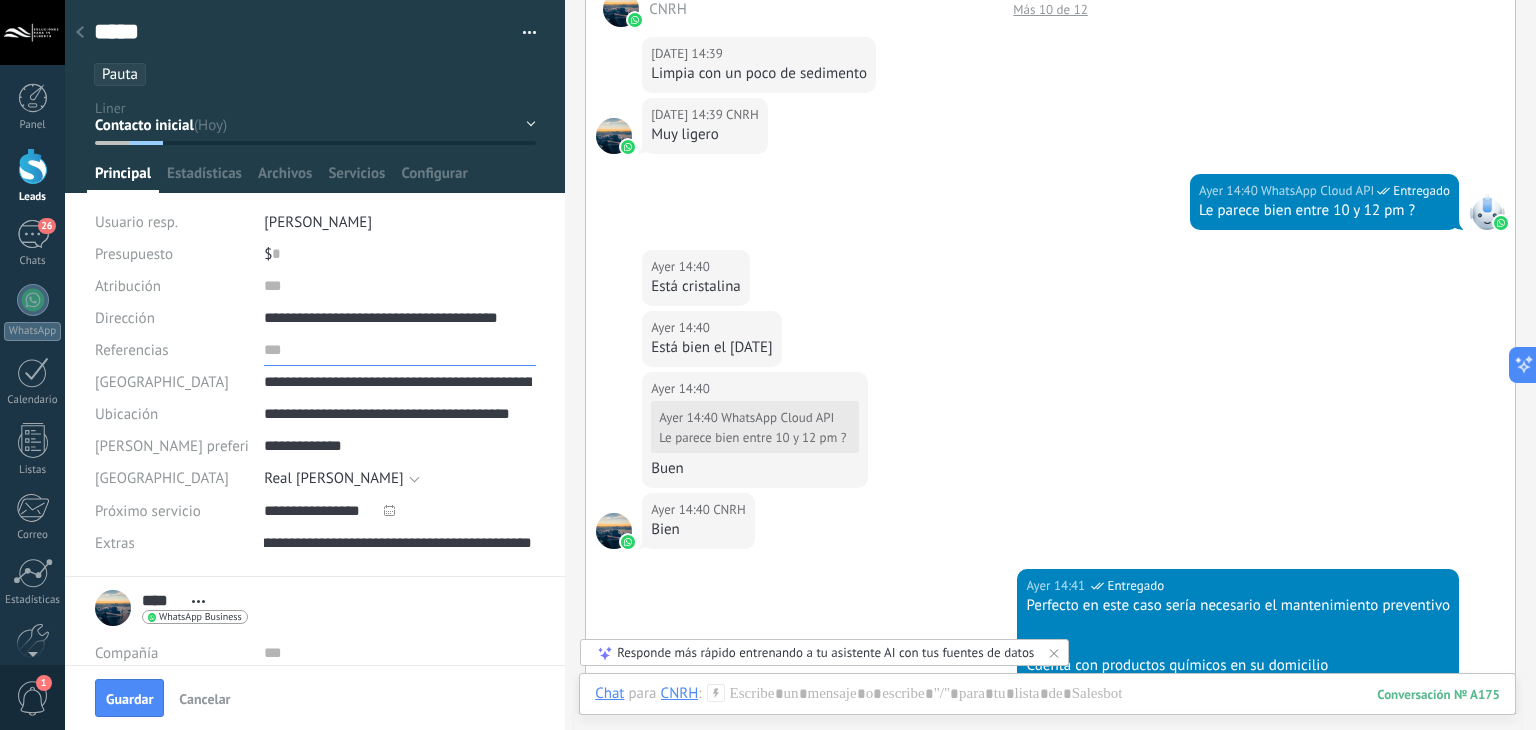 click at bounding box center (400, 350) 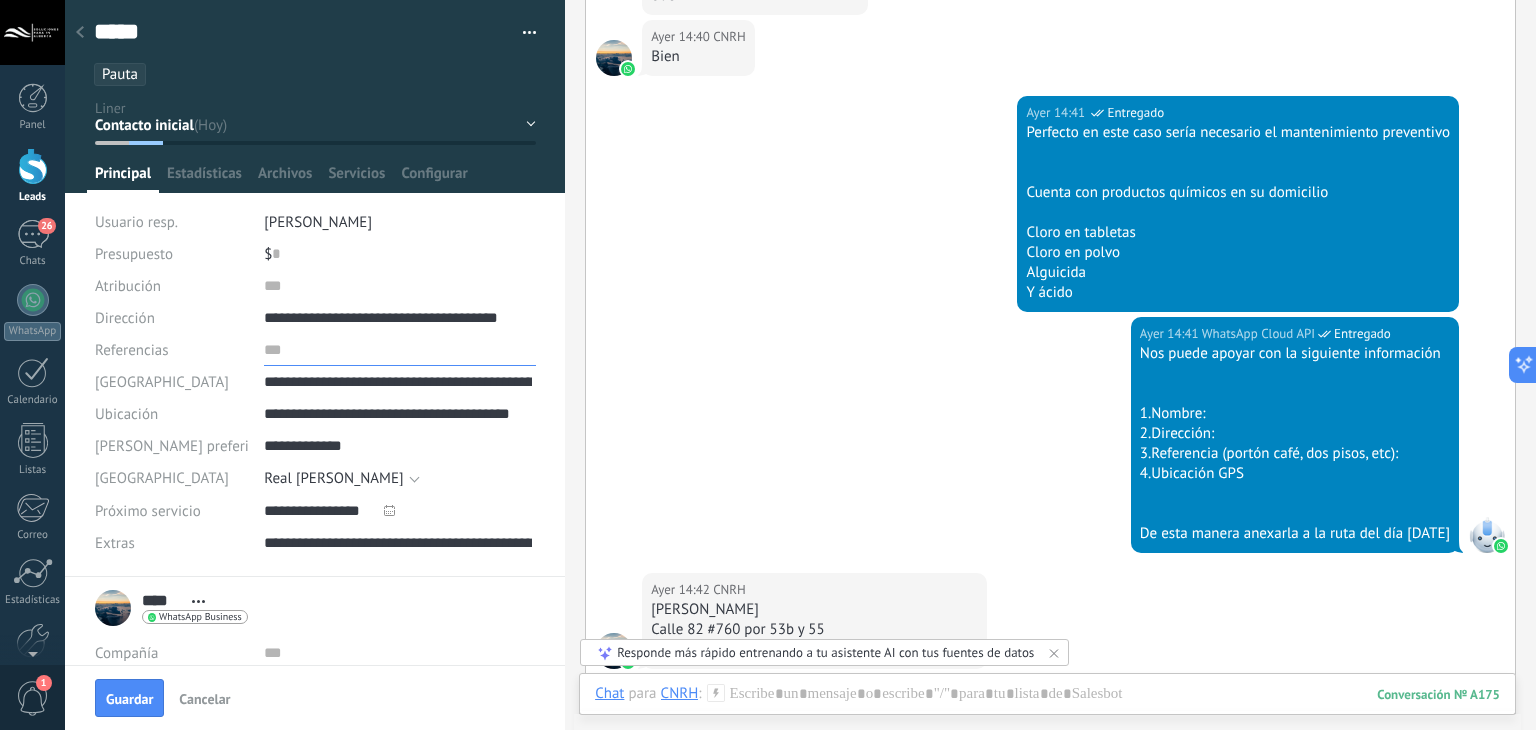scroll, scrollTop: 1200, scrollLeft: 0, axis: vertical 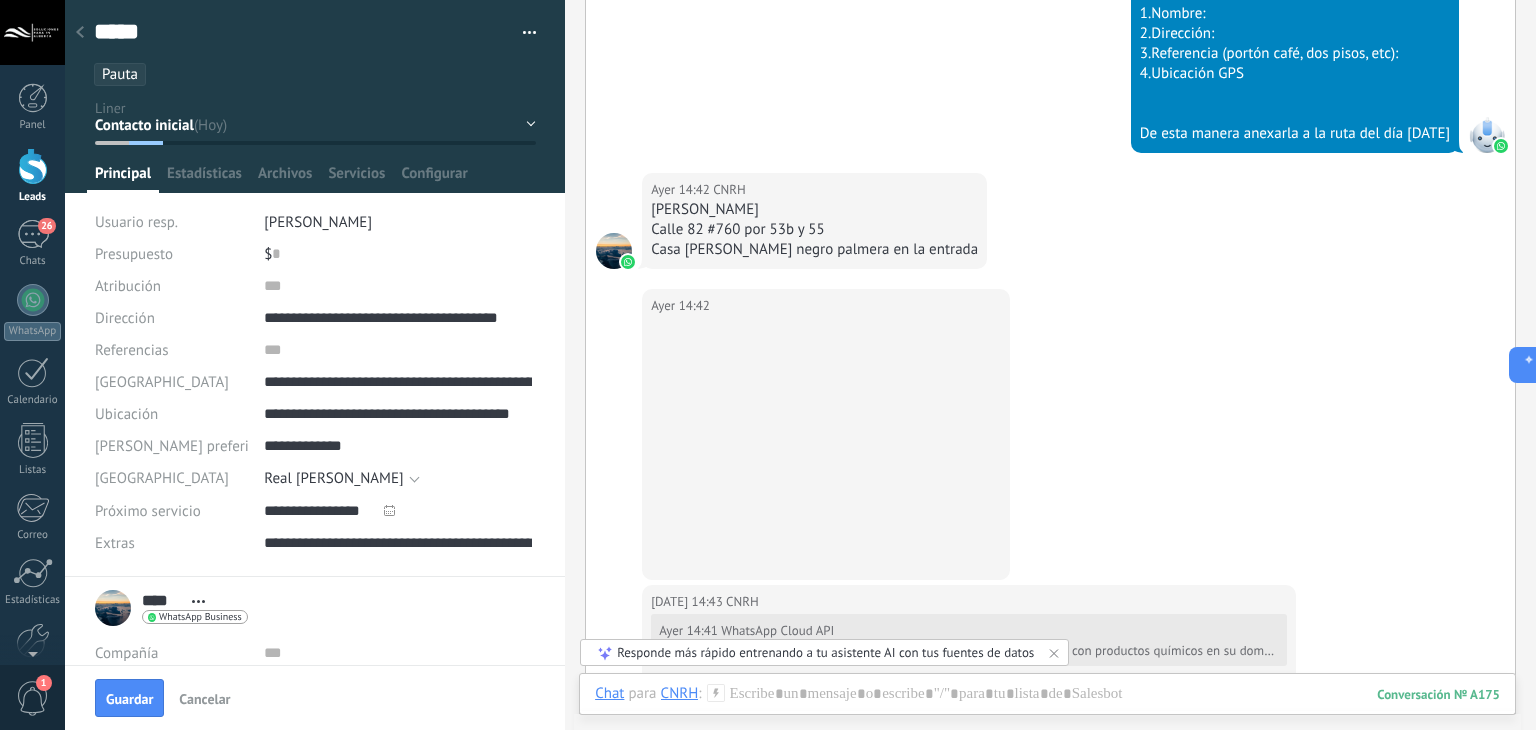 click on "[DATE] 14:42 CNRH  [PERSON_NAME] 82 #760 por 53b y 55 Casa [PERSON_NAME] negro palmera en la entrada" at bounding box center (814, 221) 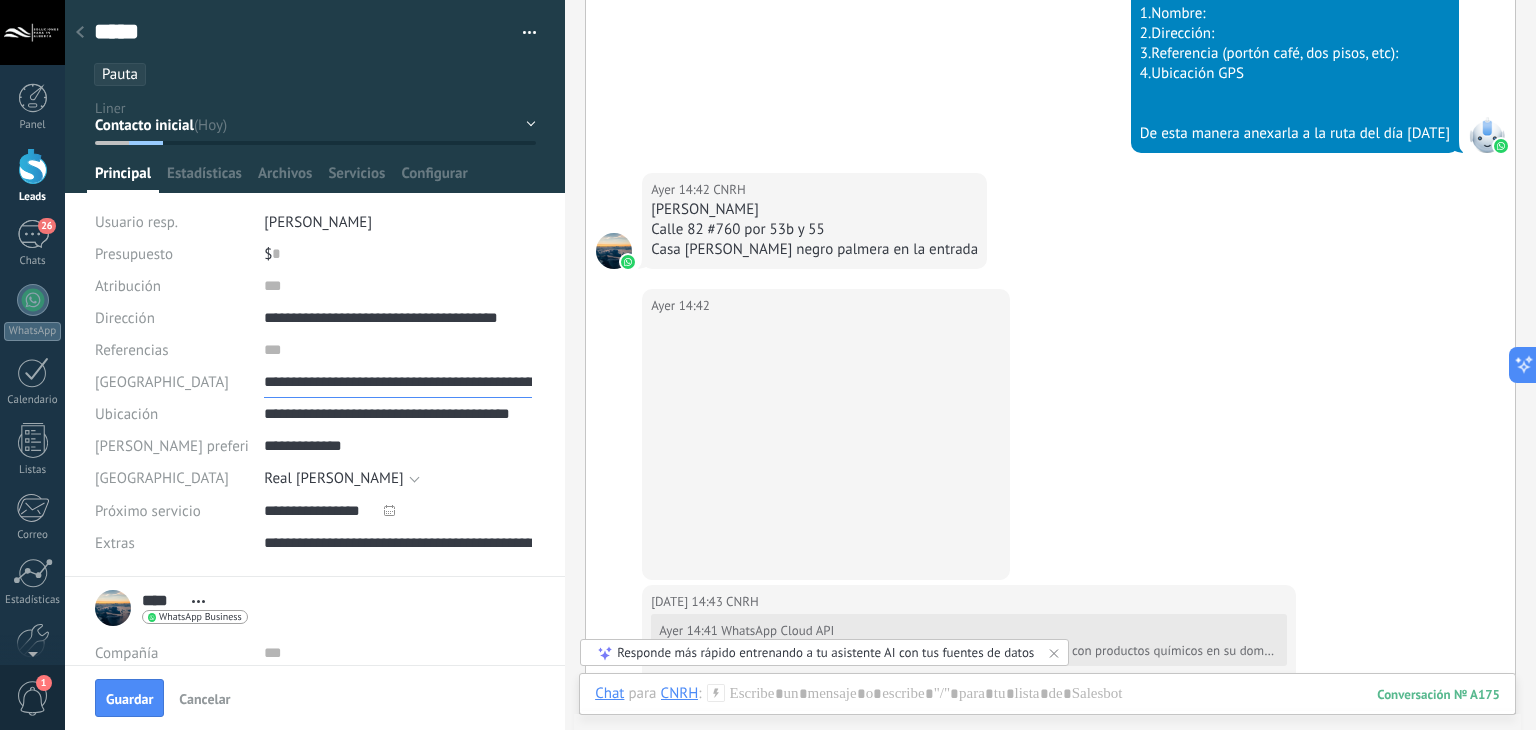 click on "**********" at bounding box center [398, 382] 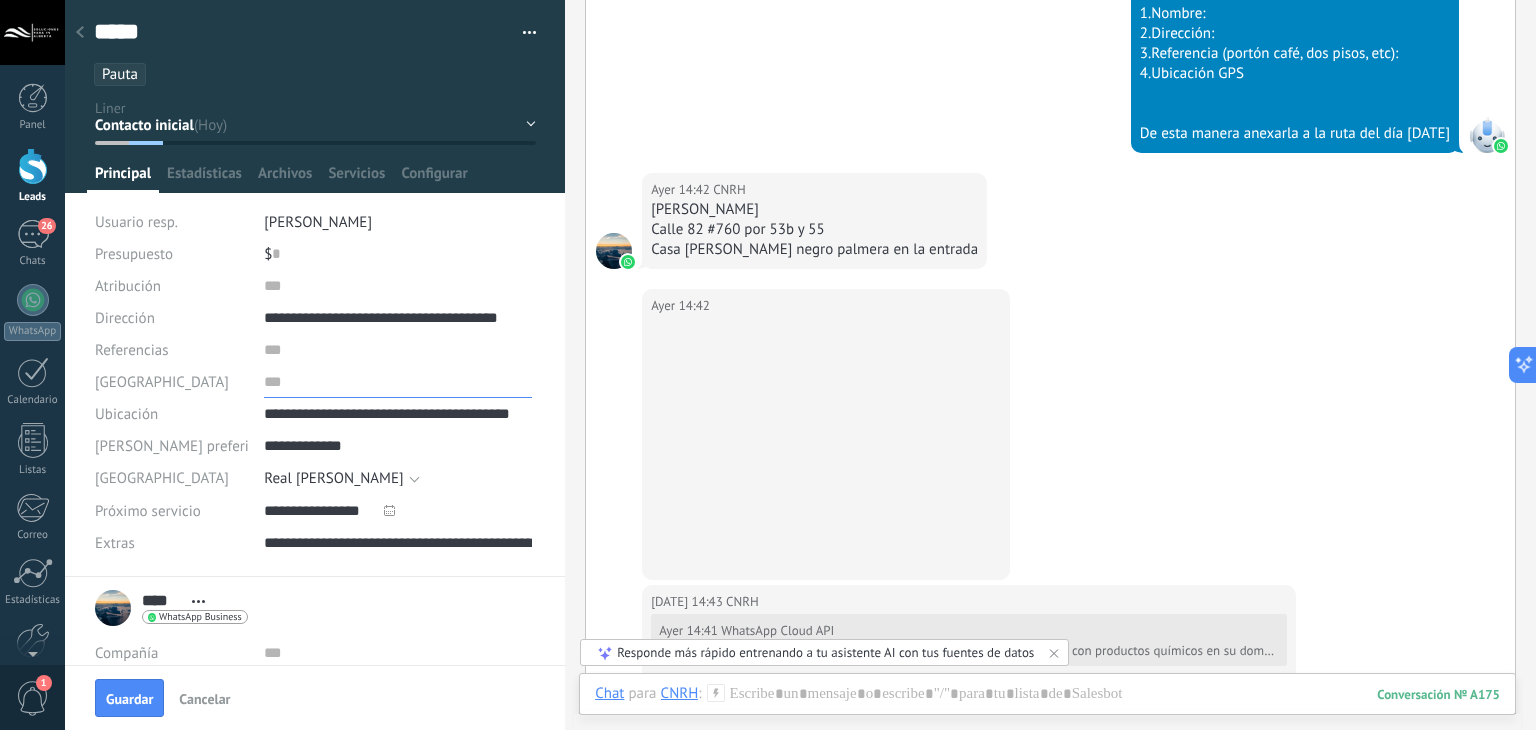 type 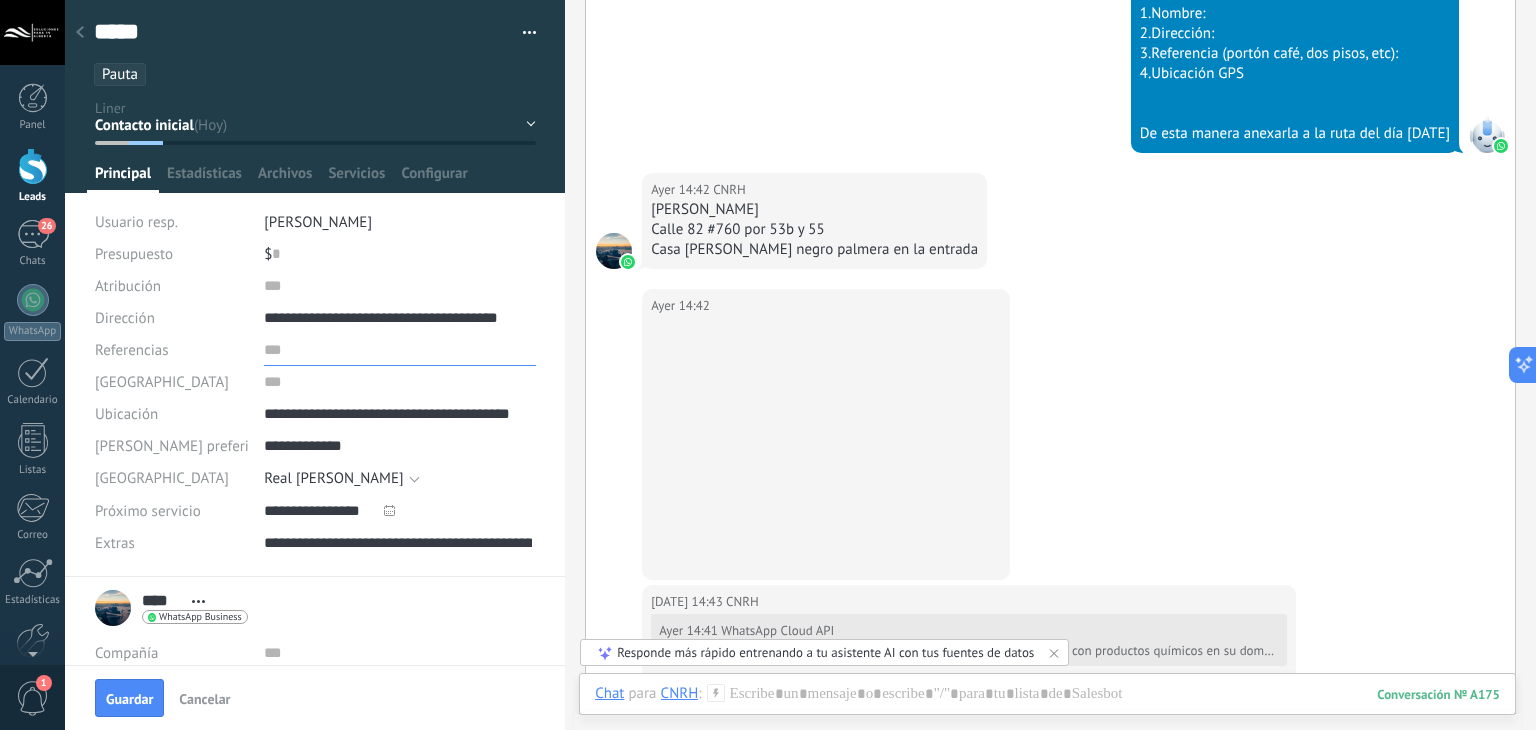 click at bounding box center (400, 350) 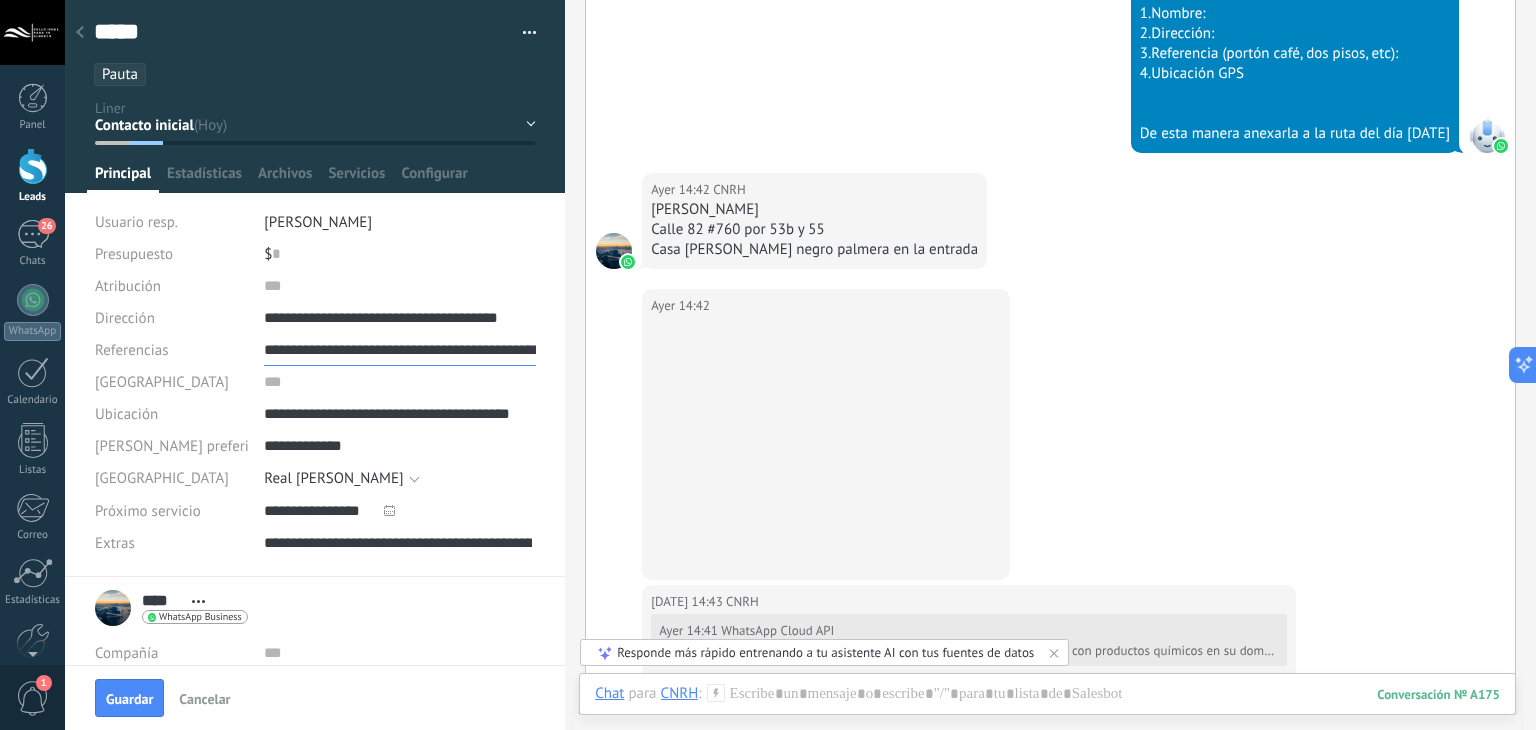 scroll, scrollTop: 0, scrollLeft: 40, axis: horizontal 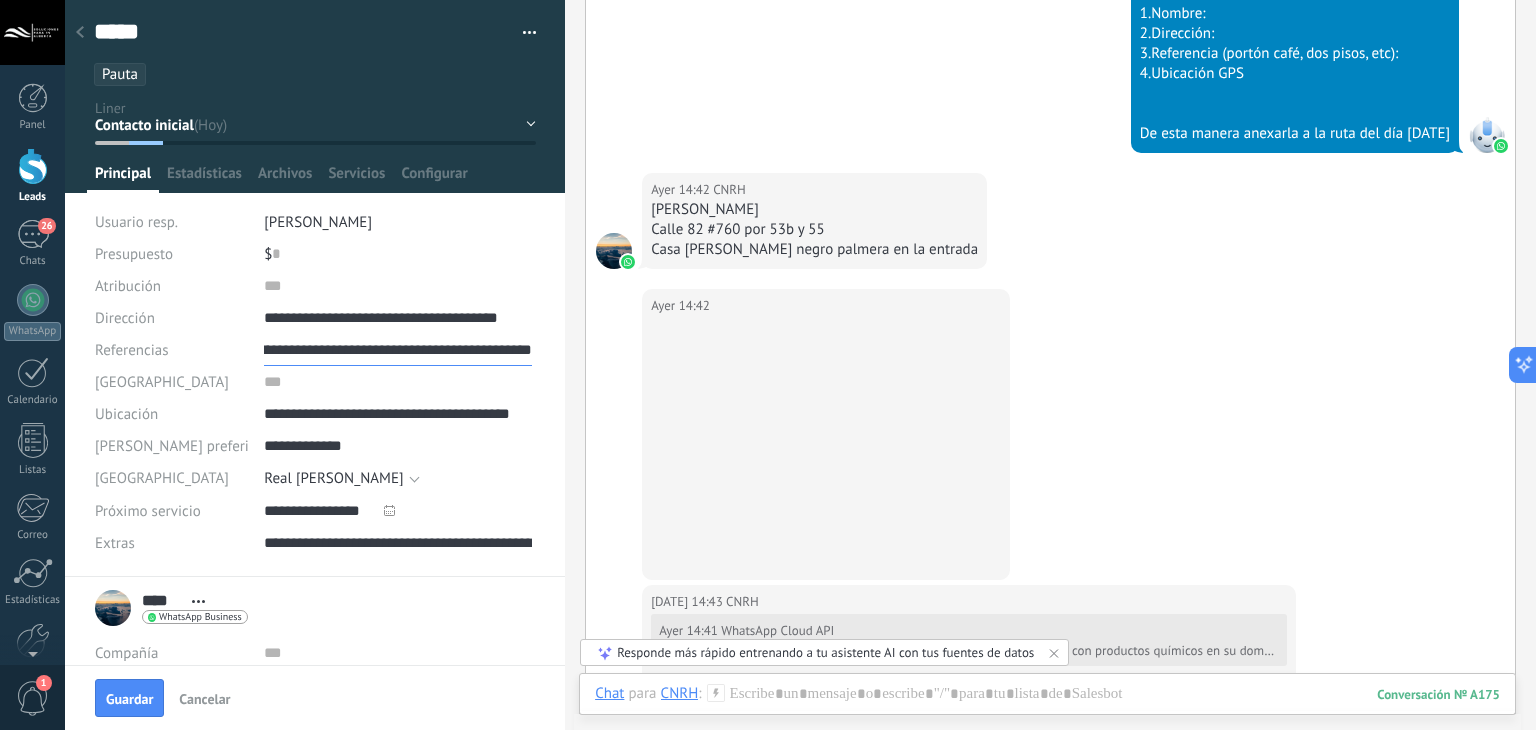 type on "**********" 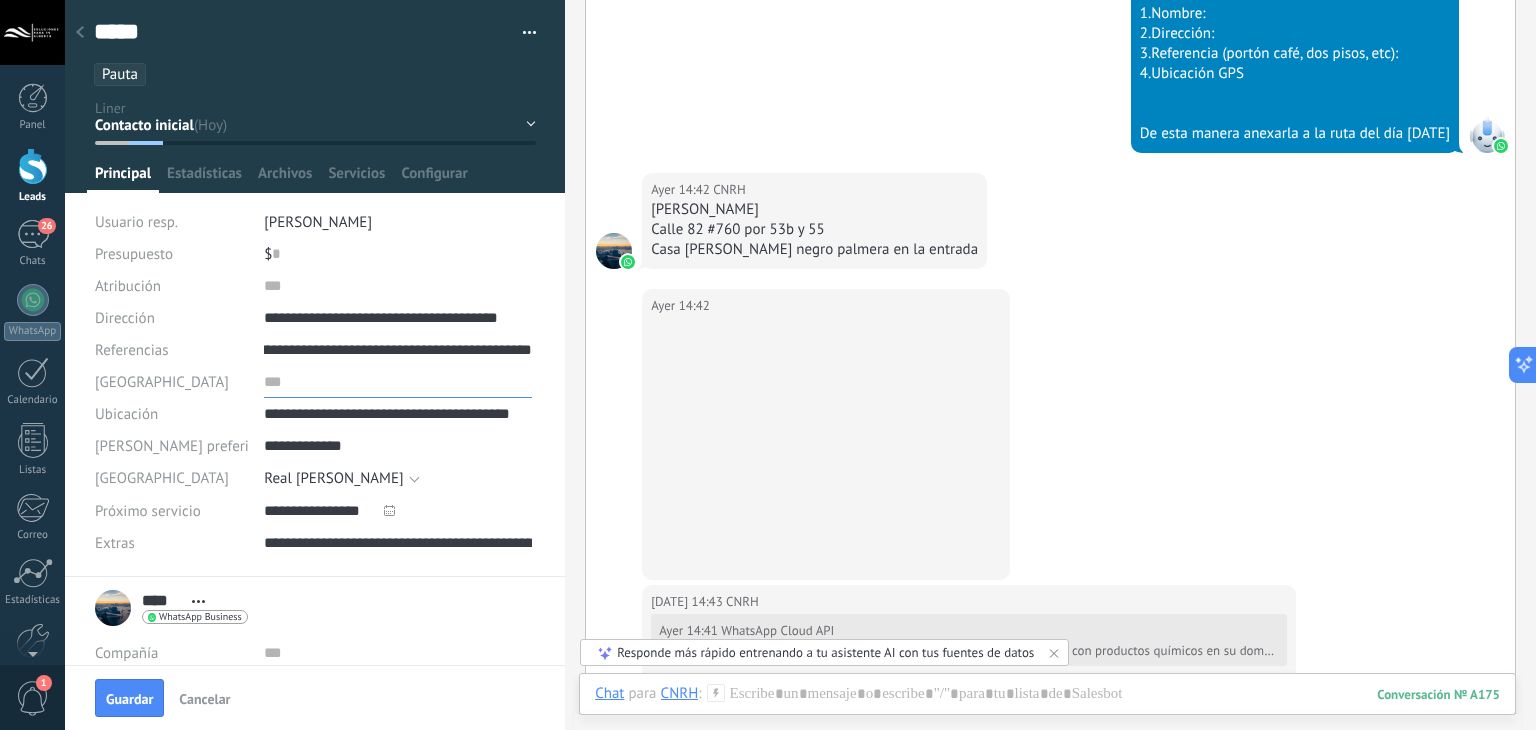 click at bounding box center [398, 382] 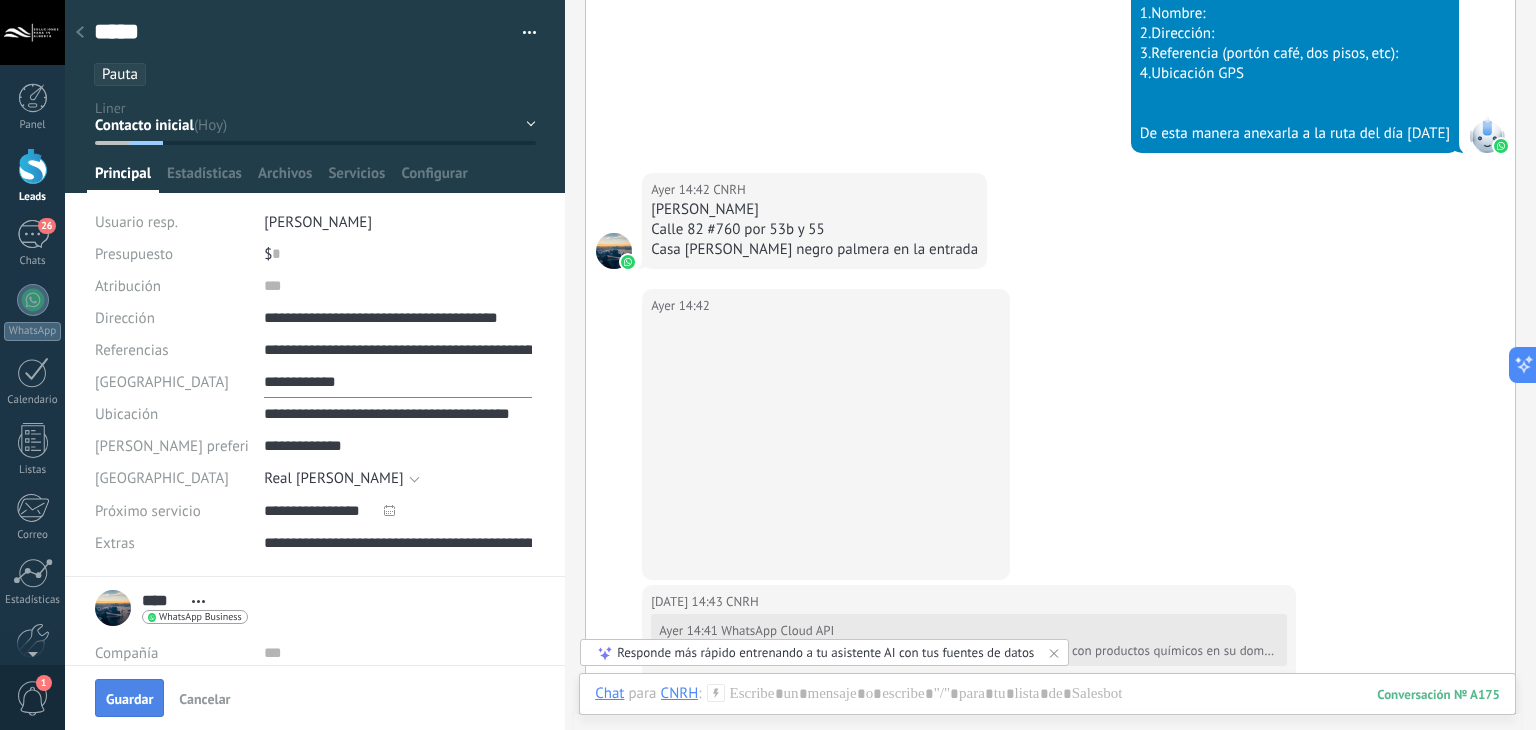 type on "**********" 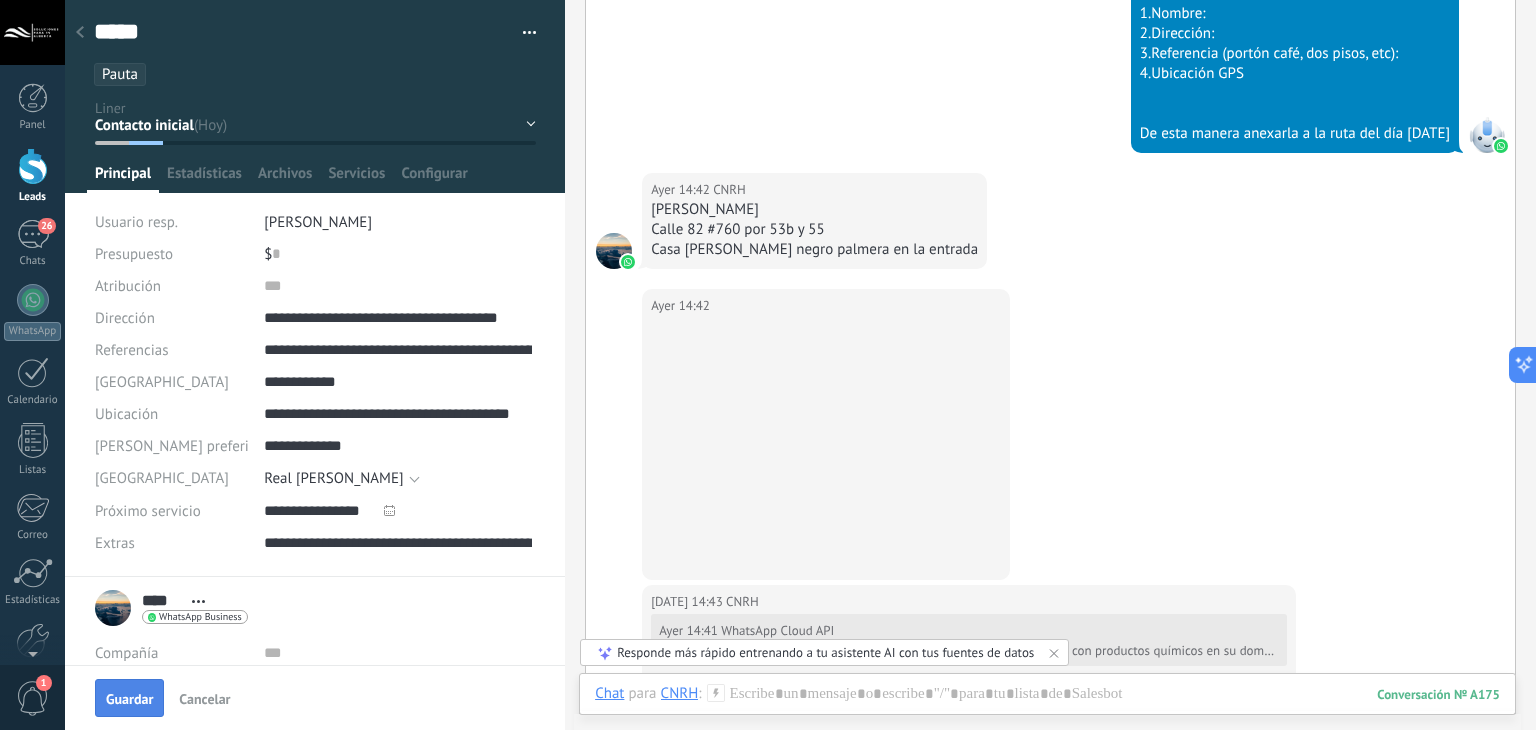 click on "Guardar" at bounding box center [129, 699] 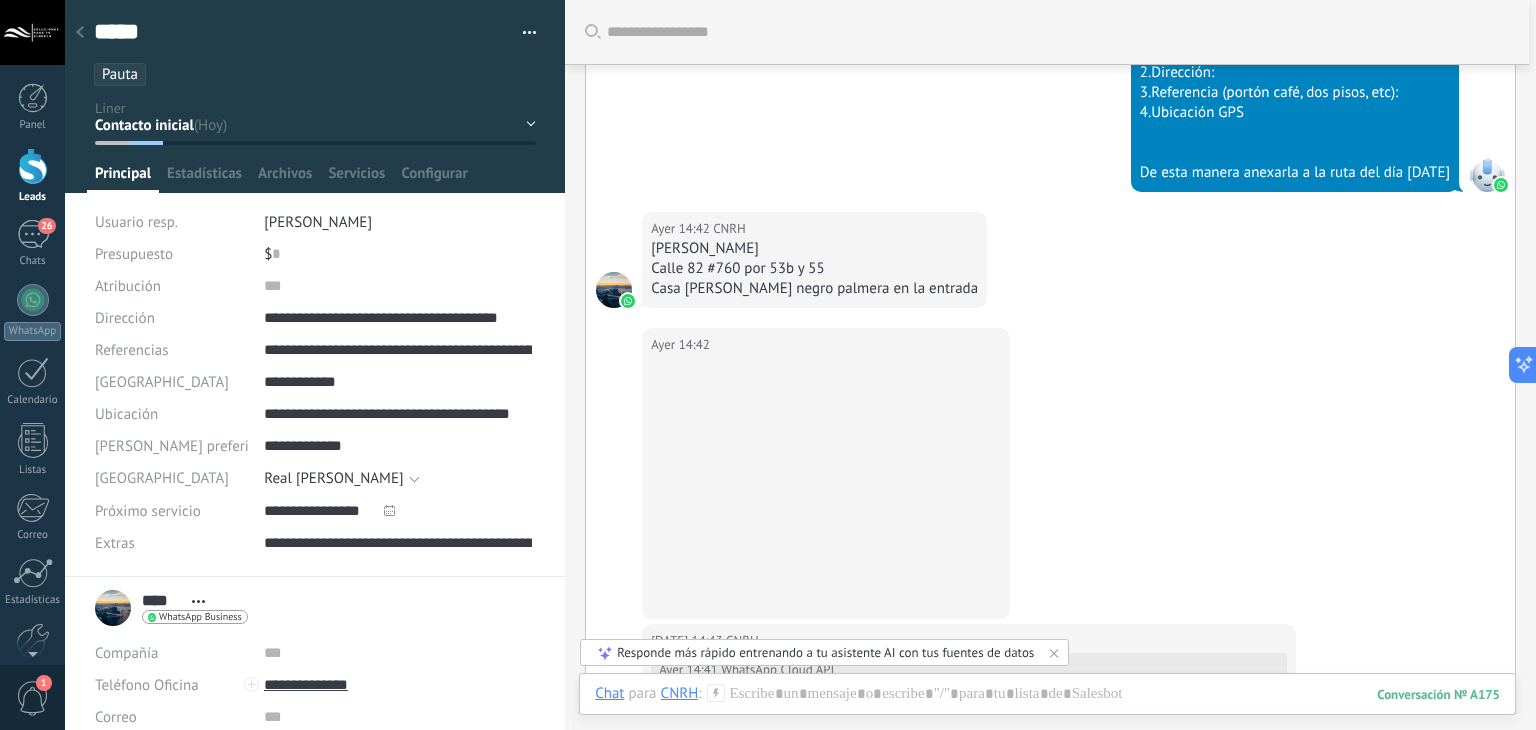scroll, scrollTop: 1123, scrollLeft: 0, axis: vertical 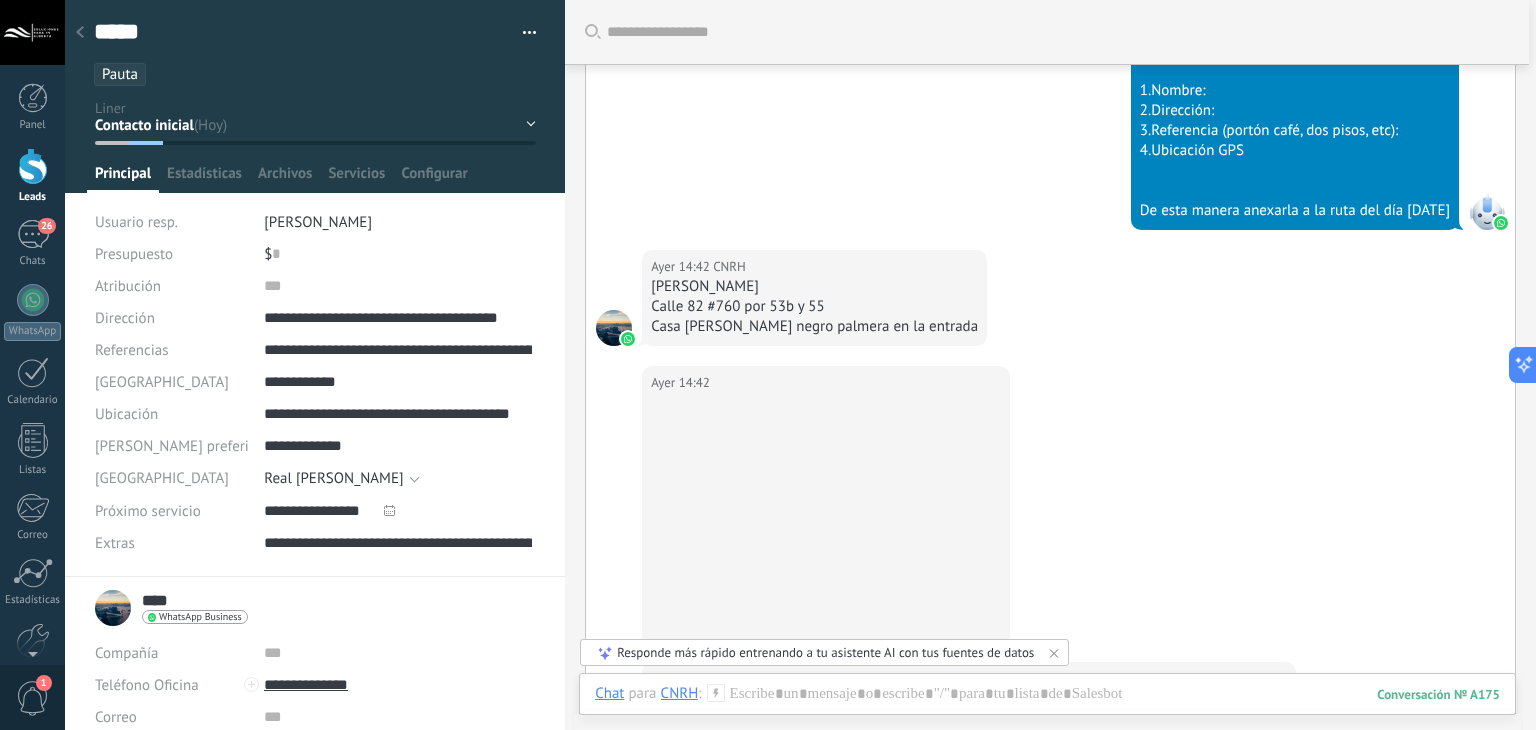 click on "****" at bounding box center (162, 600) 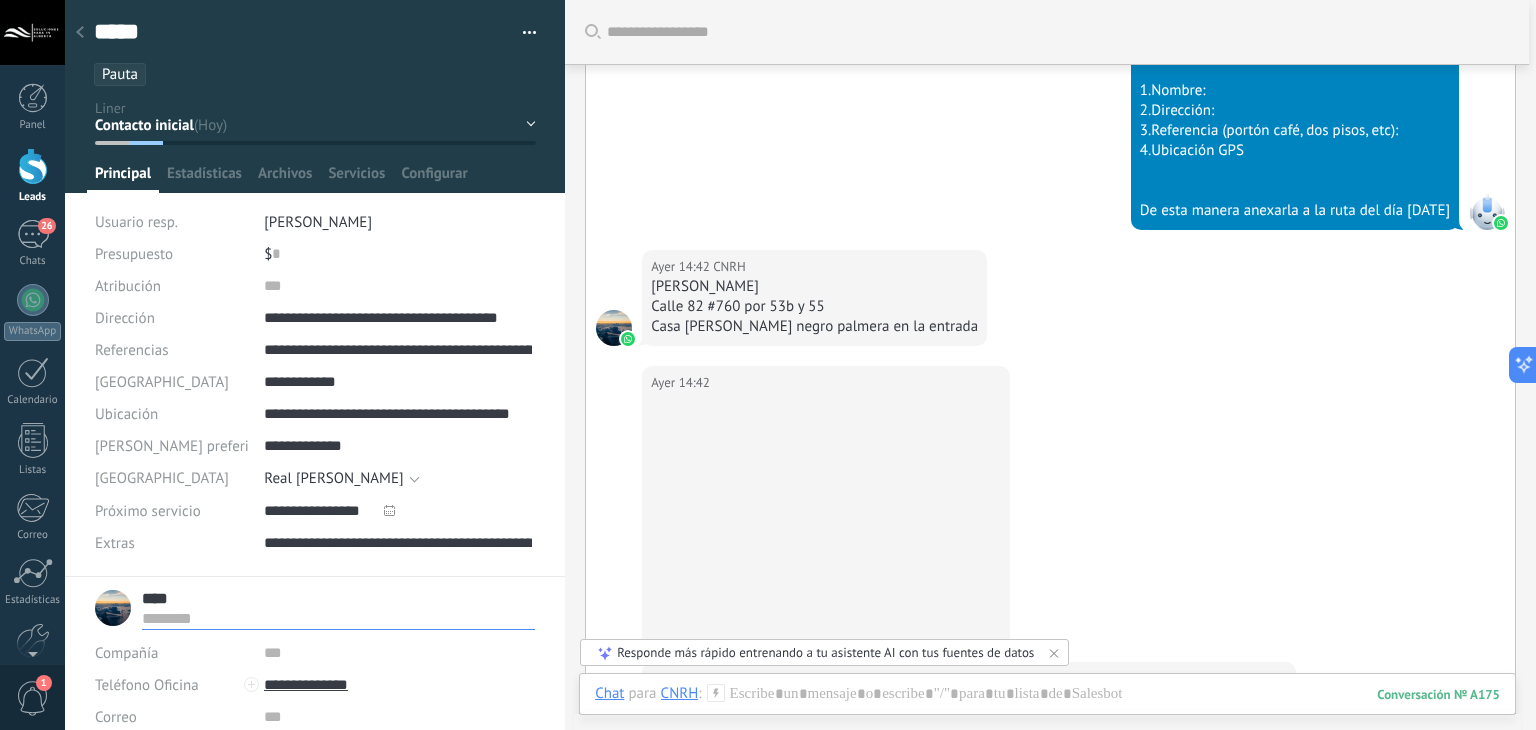 click on "****" at bounding box center [338, 598] 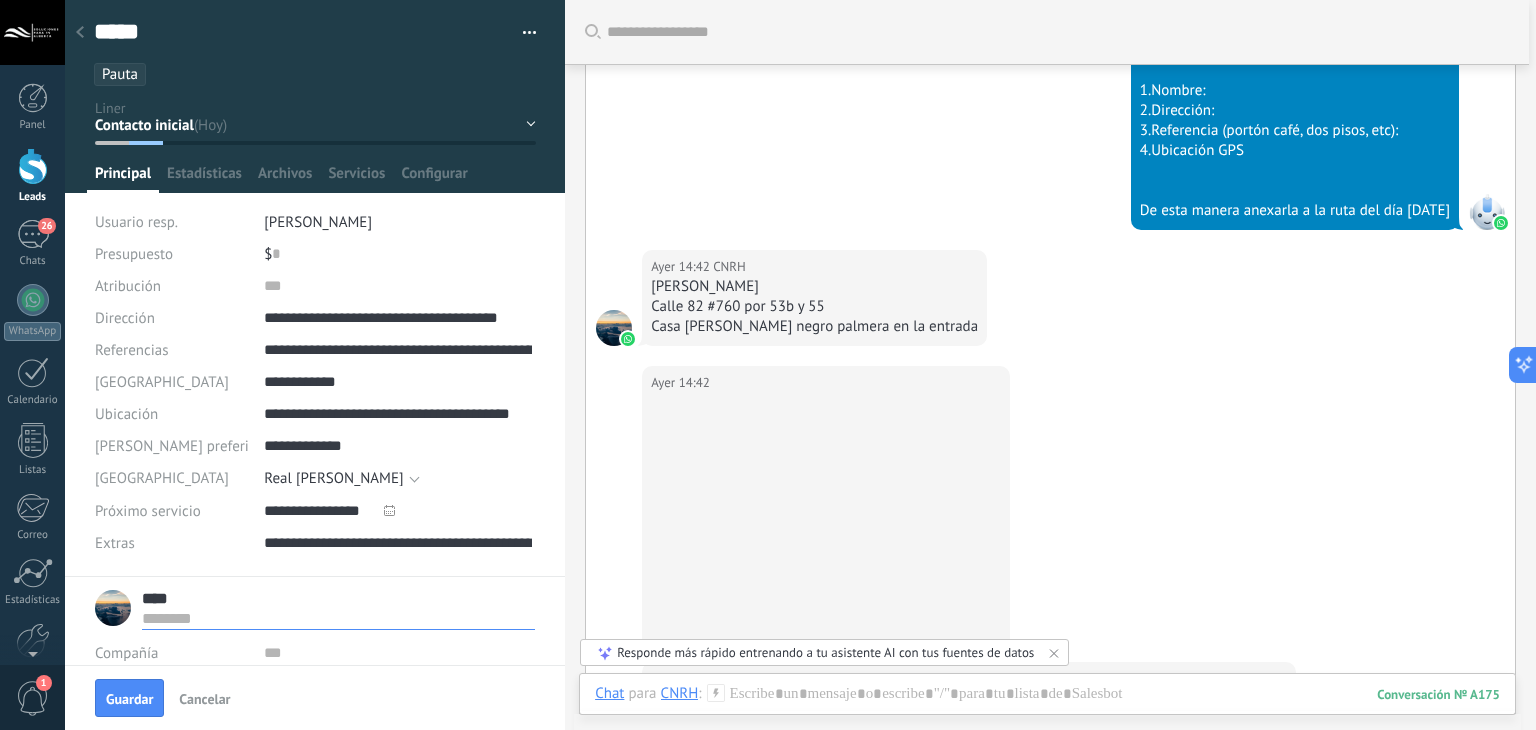 type on "*****" 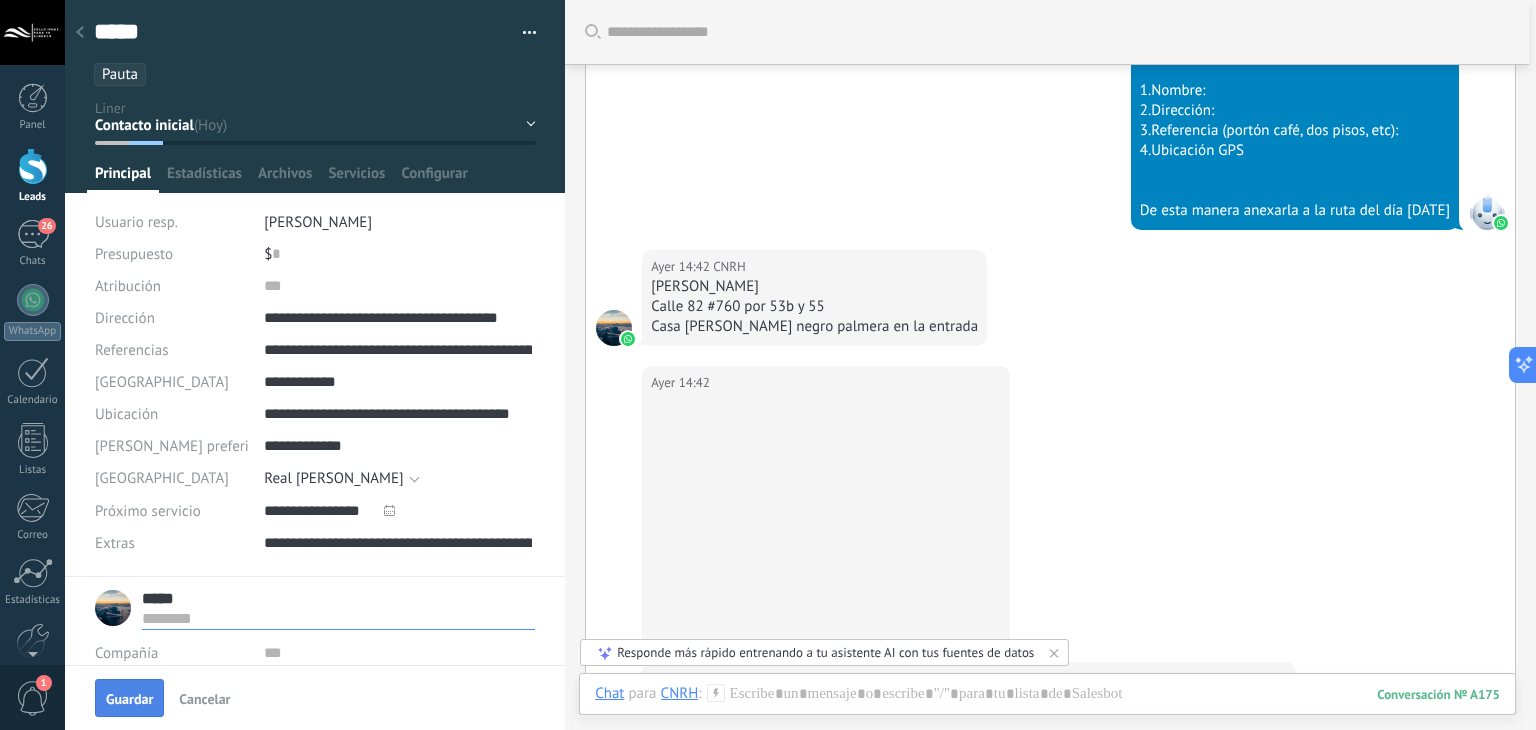click on "Guardar" at bounding box center (129, 699) 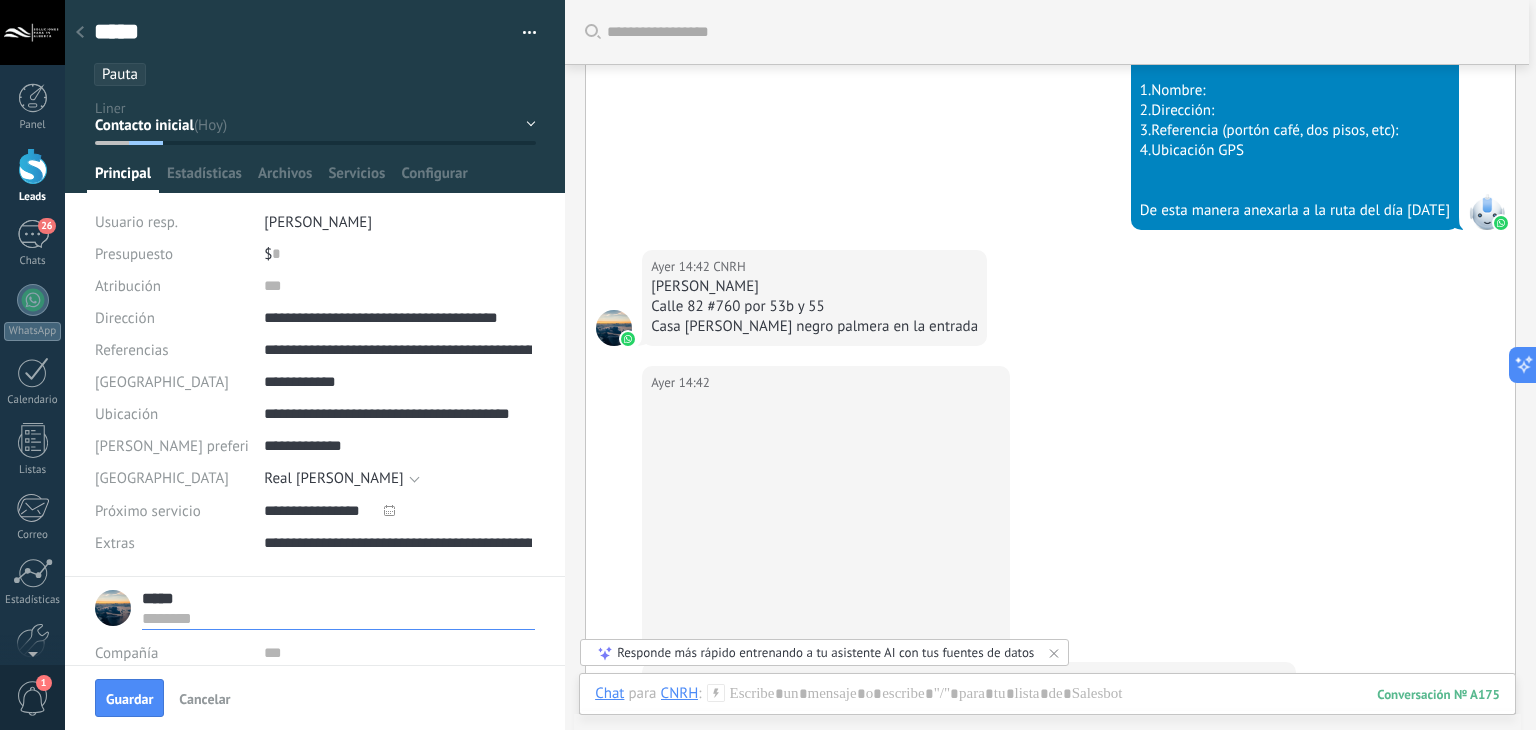 type on "*****" 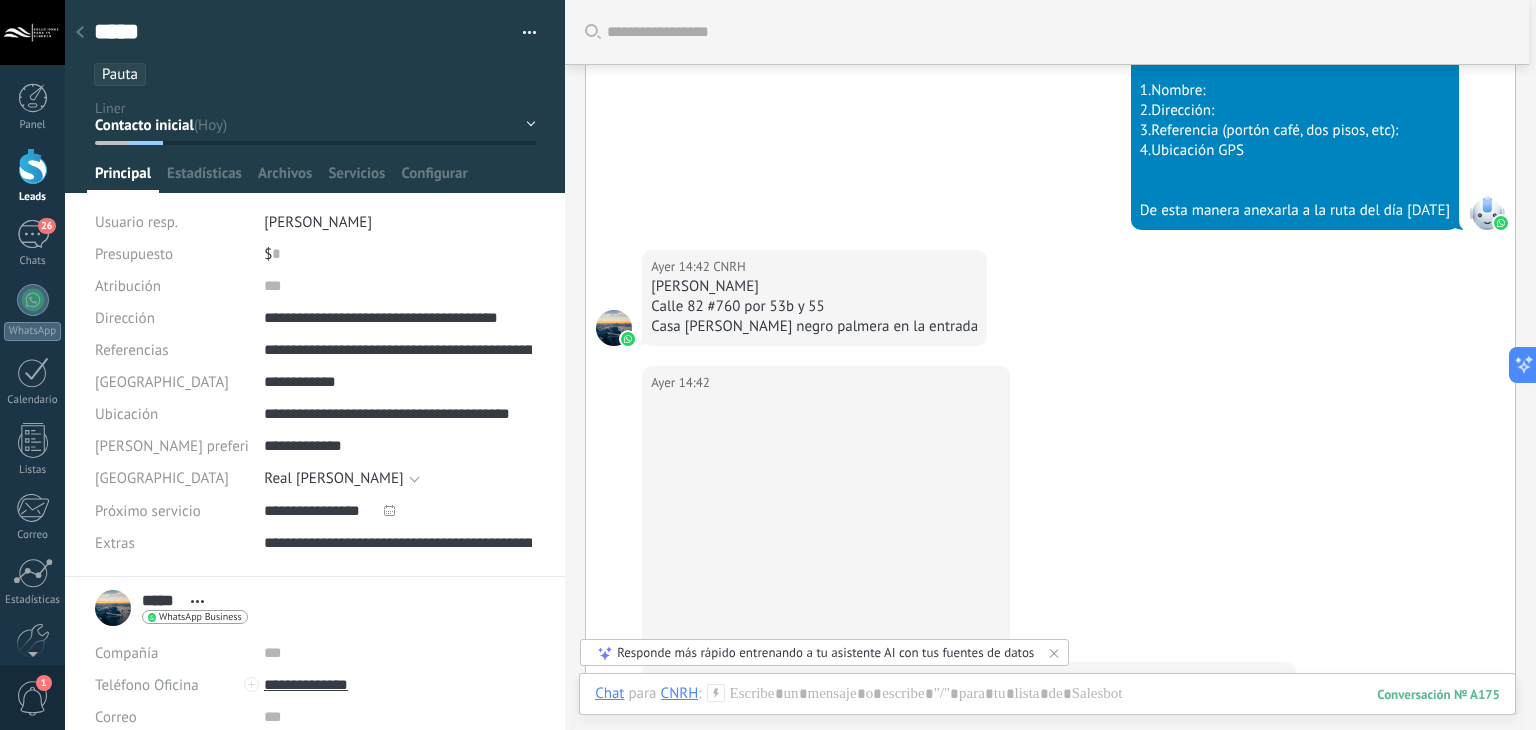 click on "Contacto inicial
no contestó
stand  by 15 días
1er intento
2do intento" at bounding box center (0, 0) 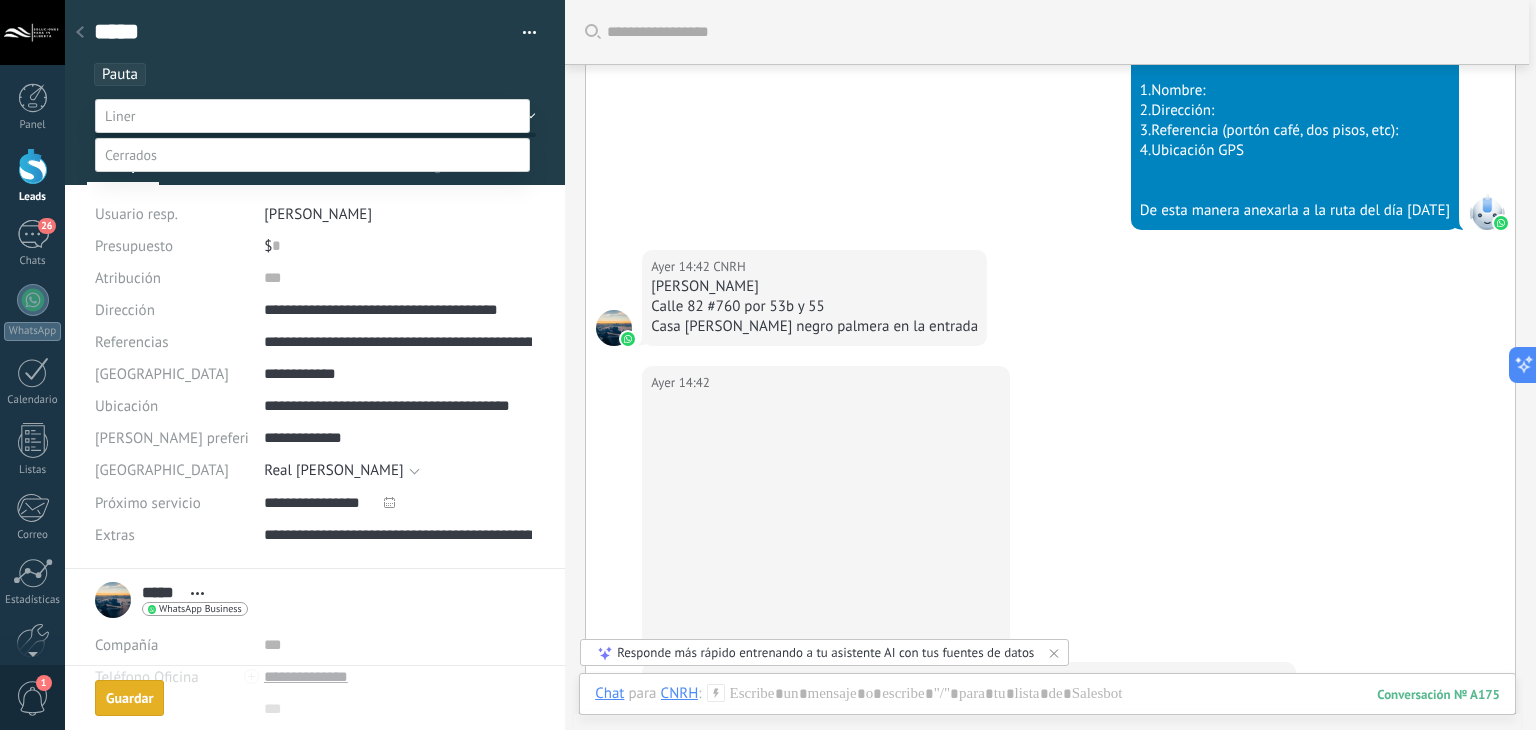 scroll, scrollTop: 1151, scrollLeft: 0, axis: vertical 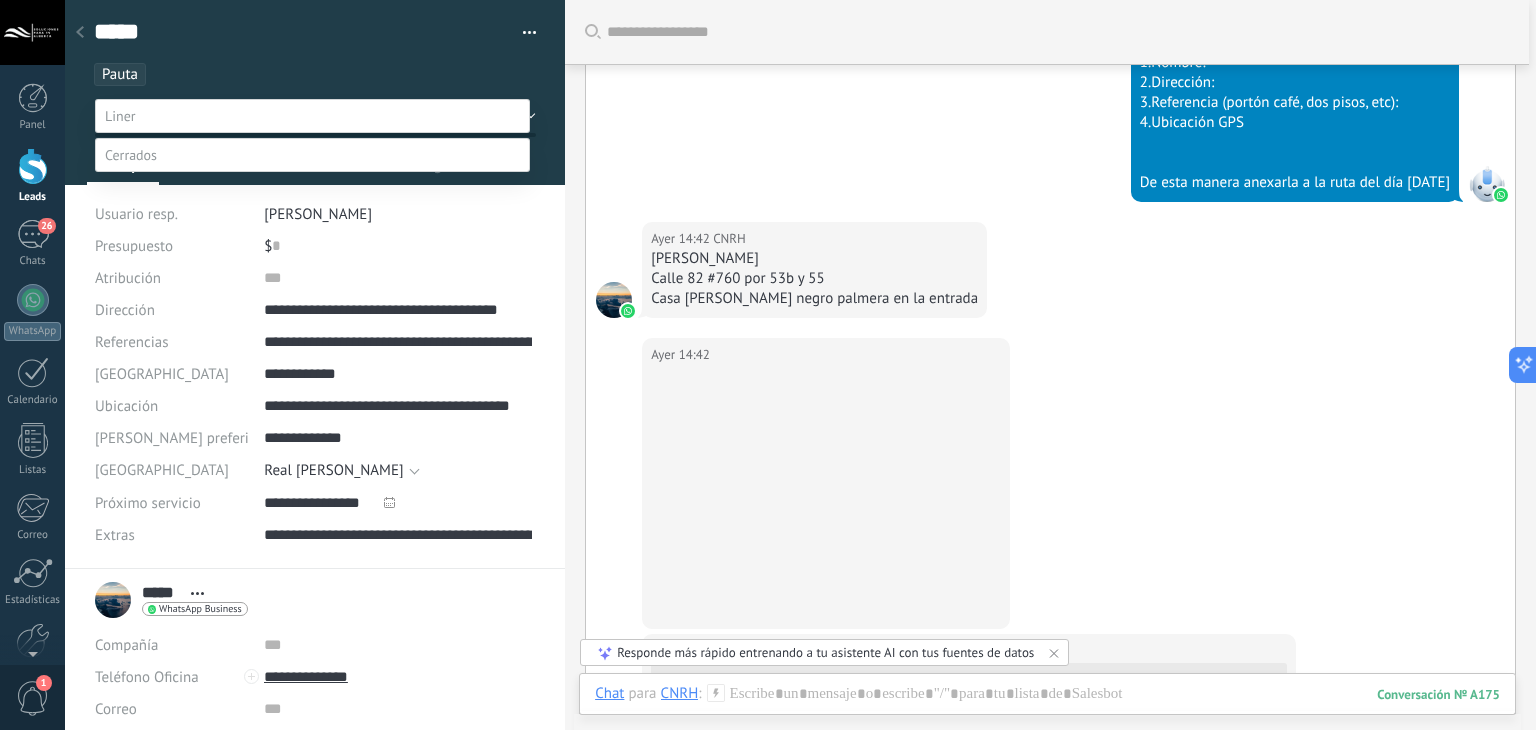 click at bounding box center (312, 155) 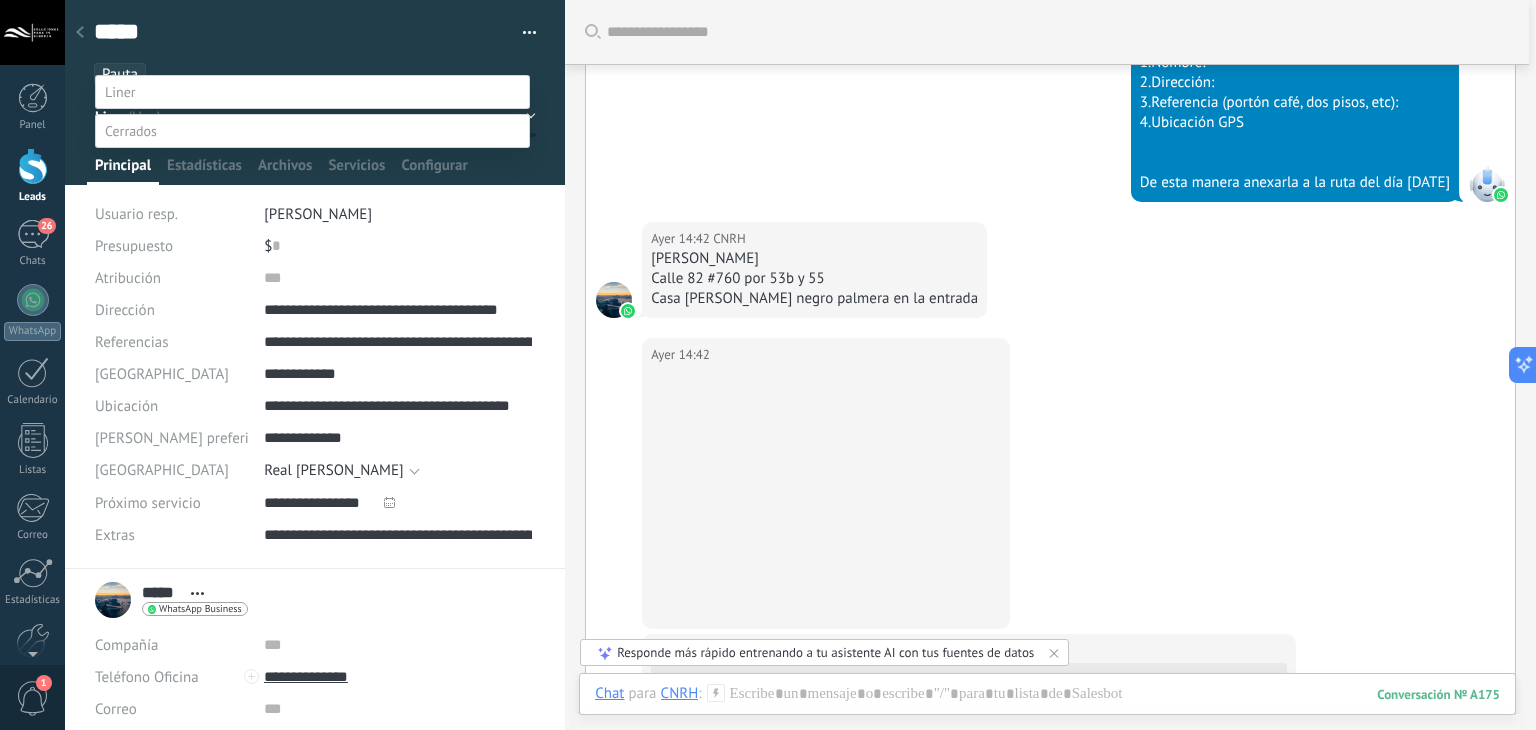 click on "por agendar" at bounding box center (0, 0) 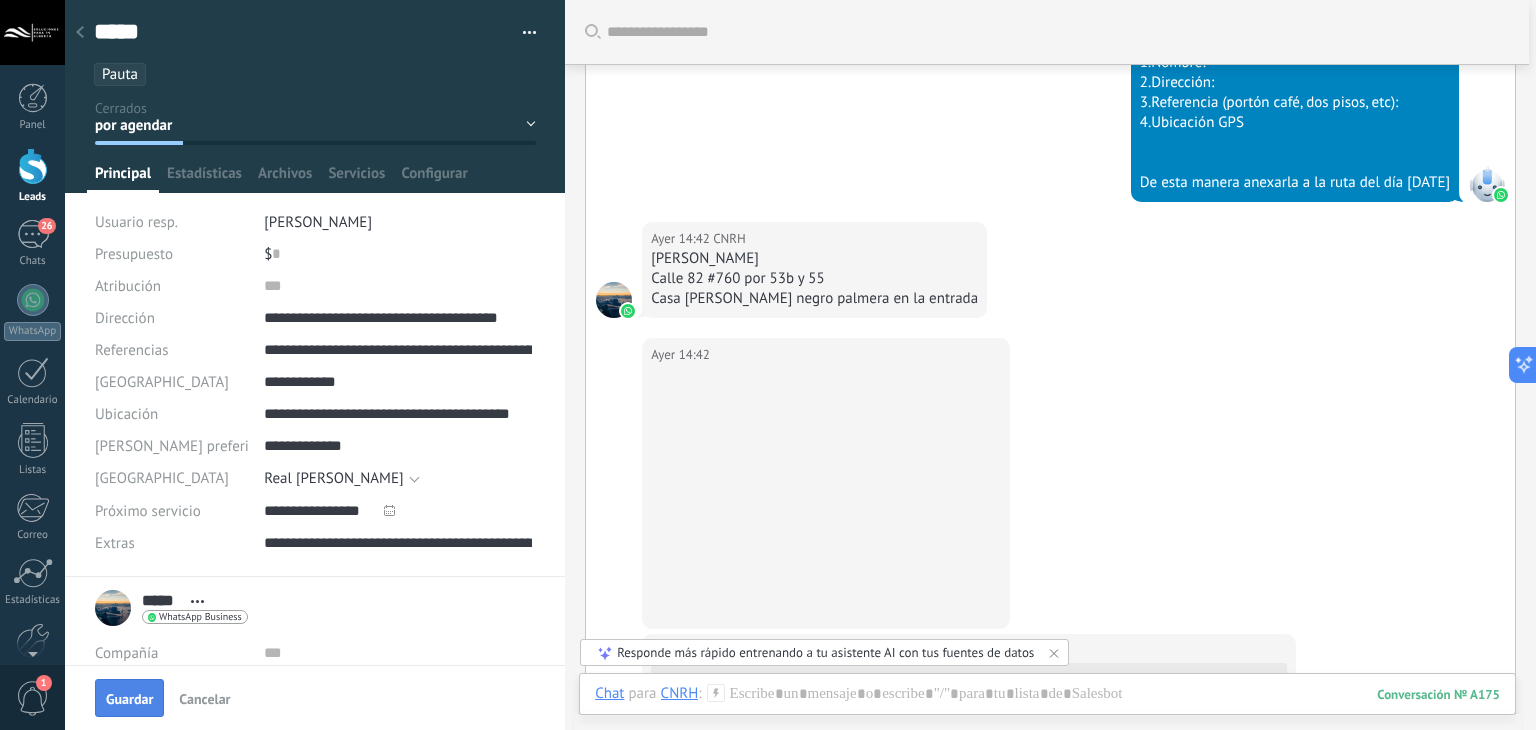 click on "Guardar" at bounding box center [129, 698] 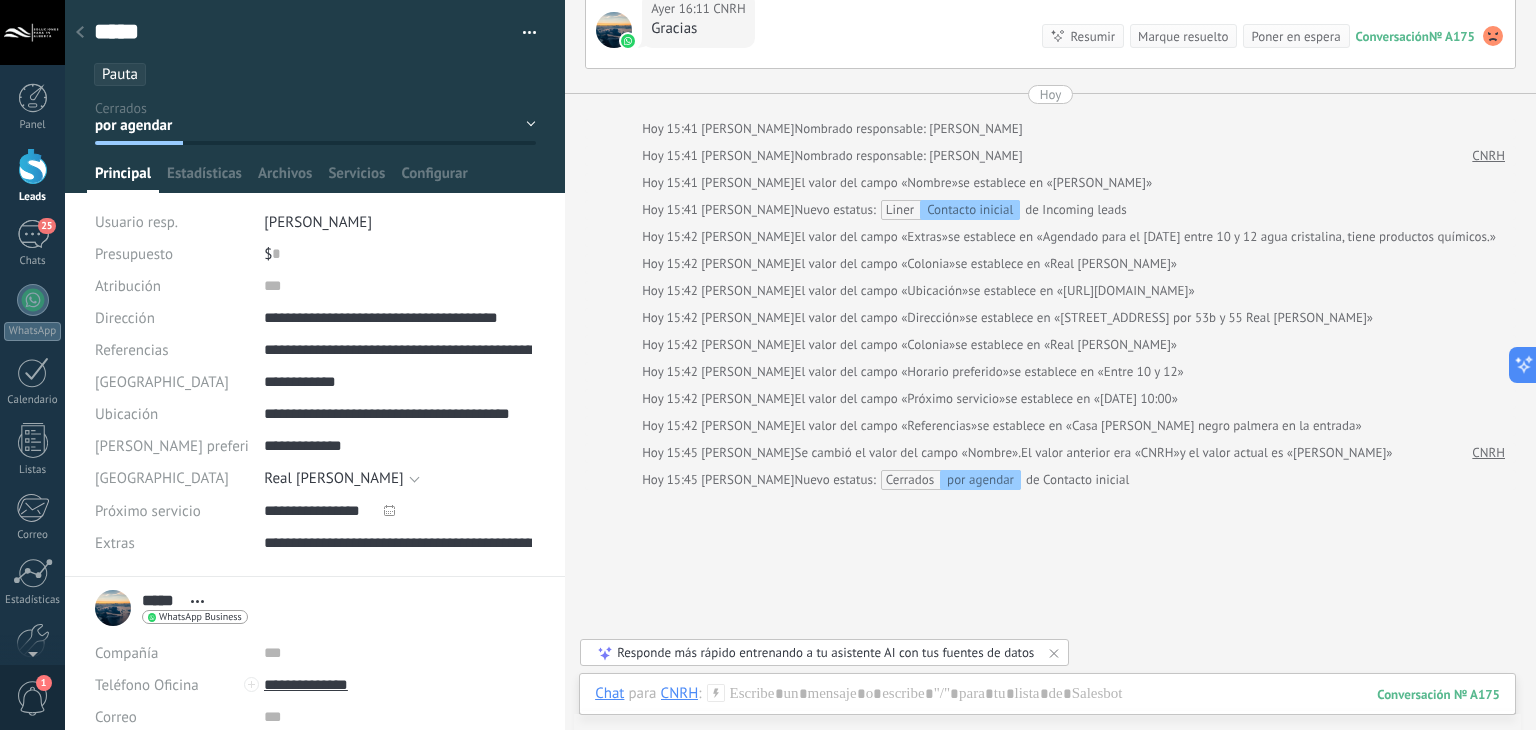 scroll, scrollTop: 2757, scrollLeft: 0, axis: vertical 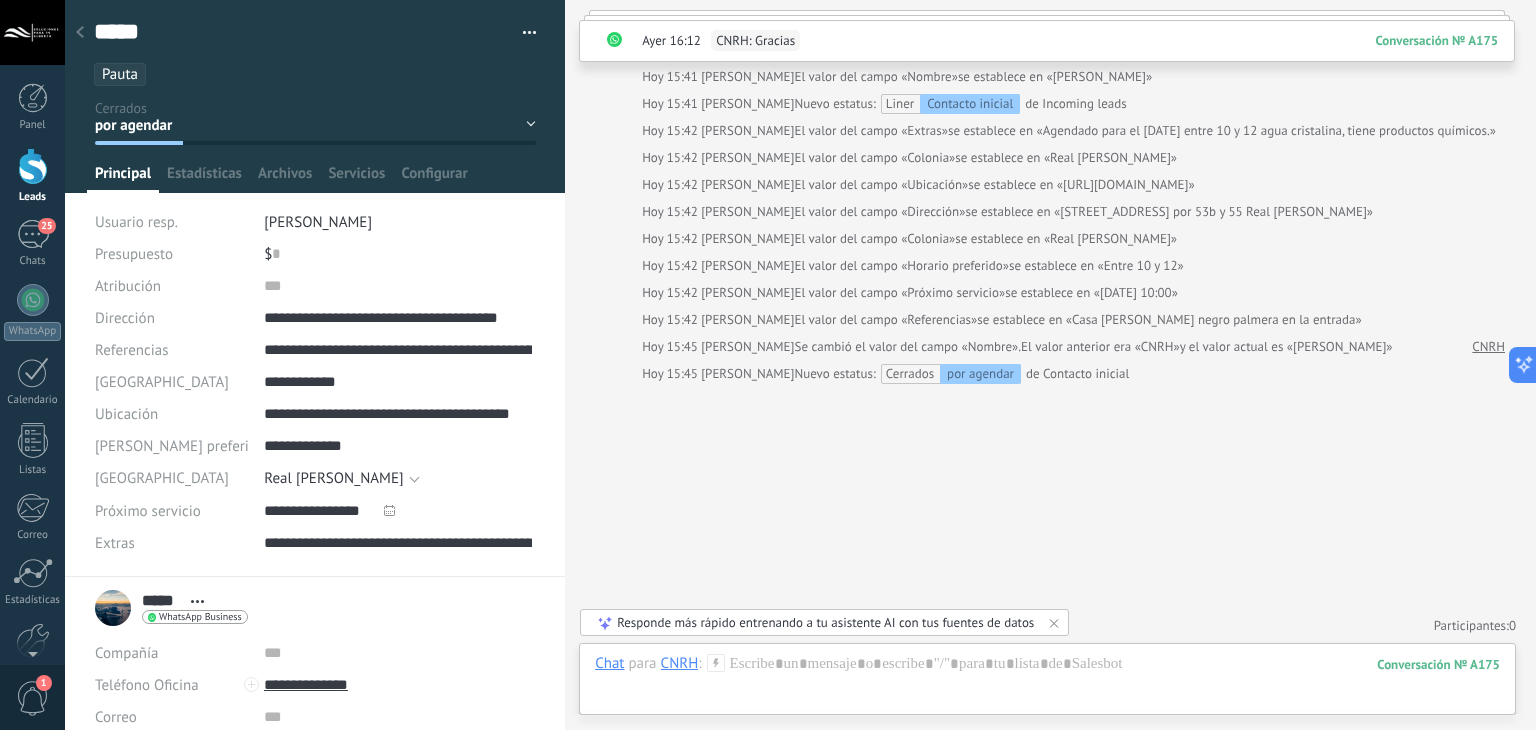 click at bounding box center (80, 33) 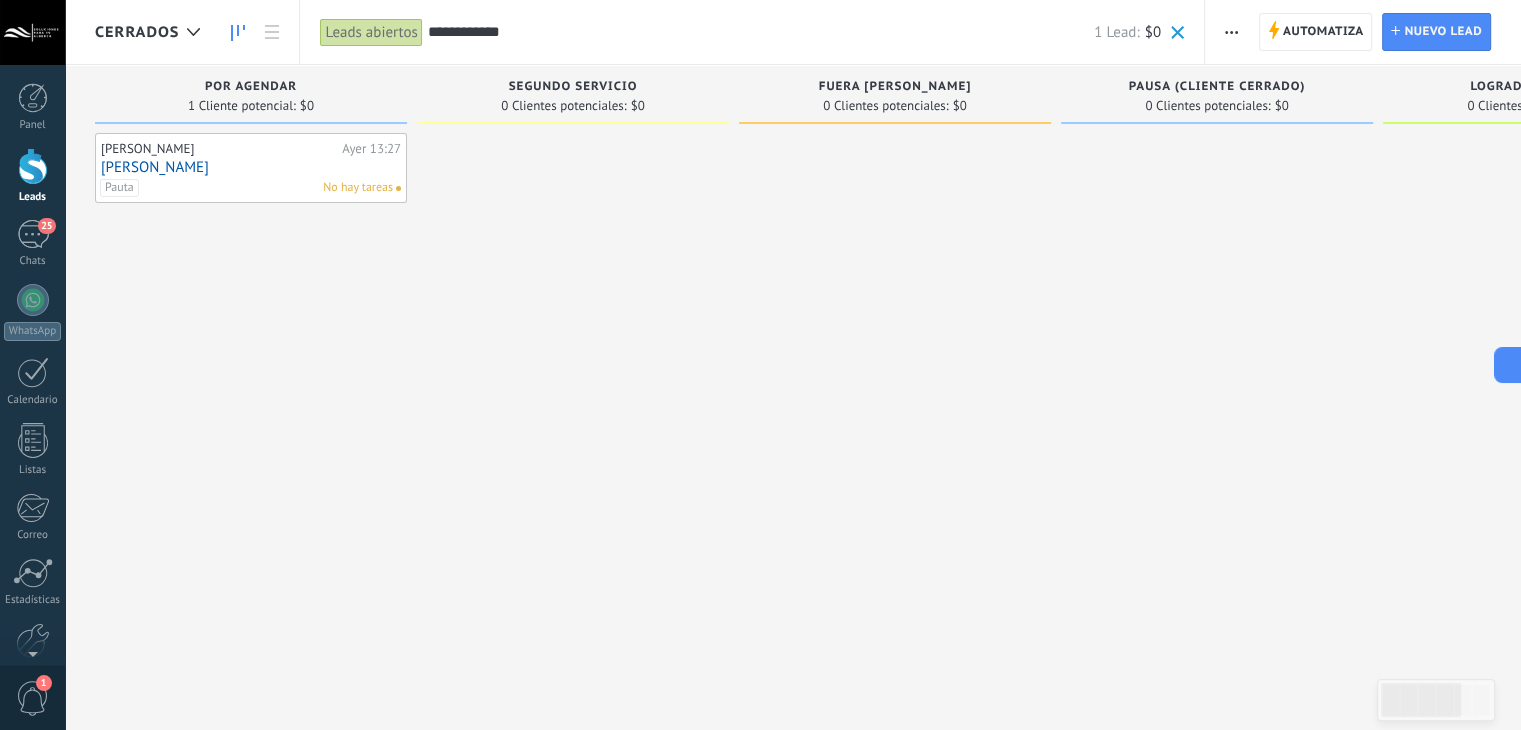 click at bounding box center [1177, 32] 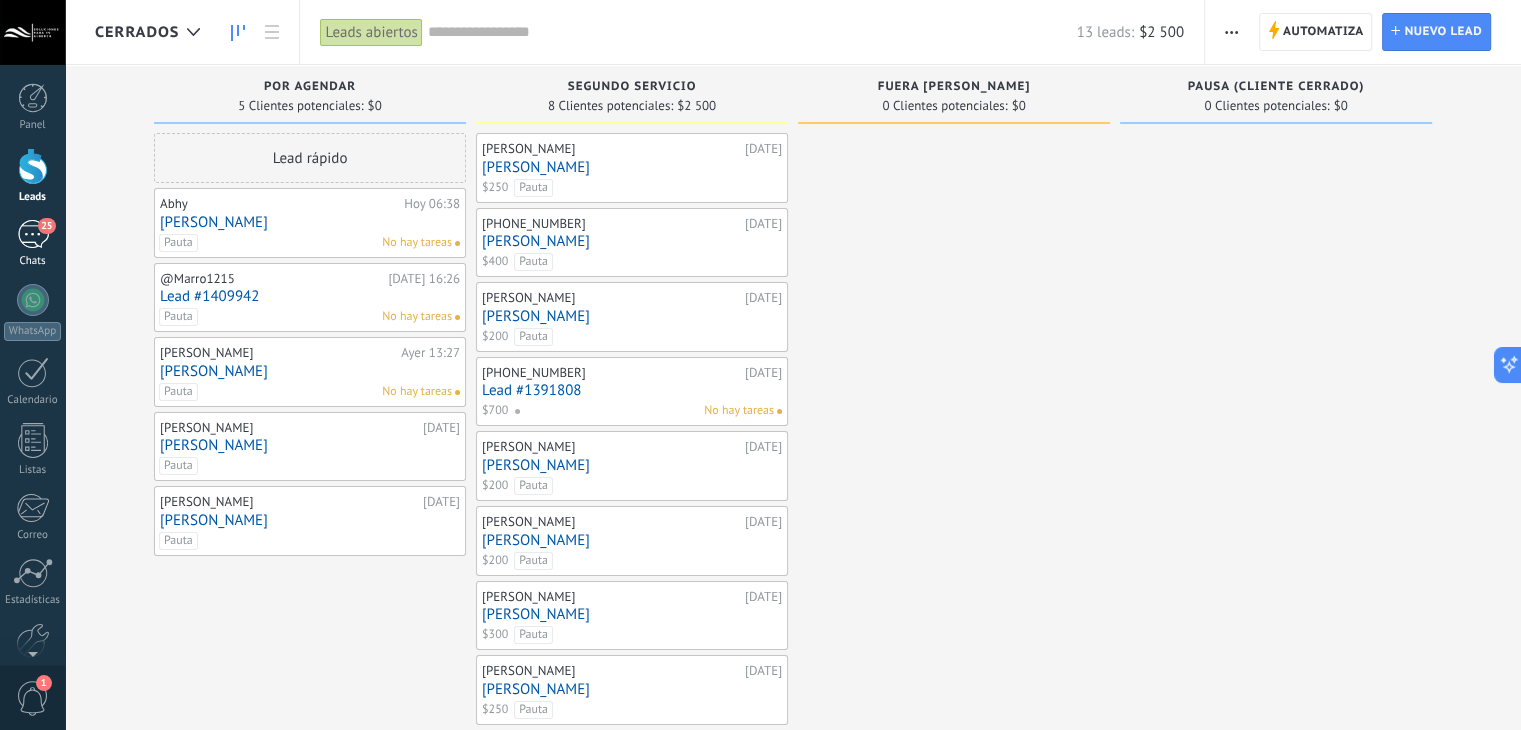 click on "25" at bounding box center [46, 226] 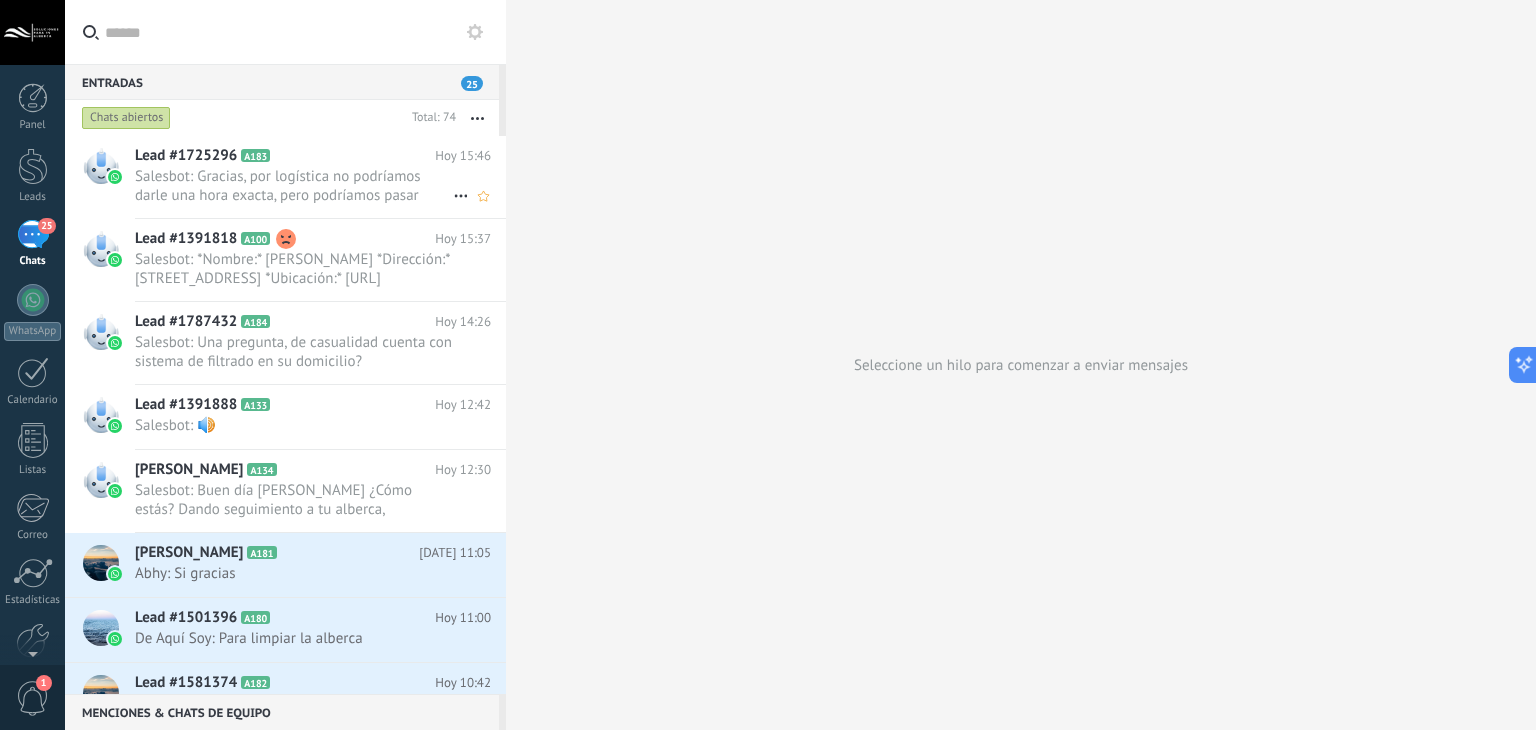 click on "Salesbot: Gracias, por logística no podríamos darle una hora exacta, pero podríamos pasar entre 12 y 1 de la tarde para ..." at bounding box center [294, 186] 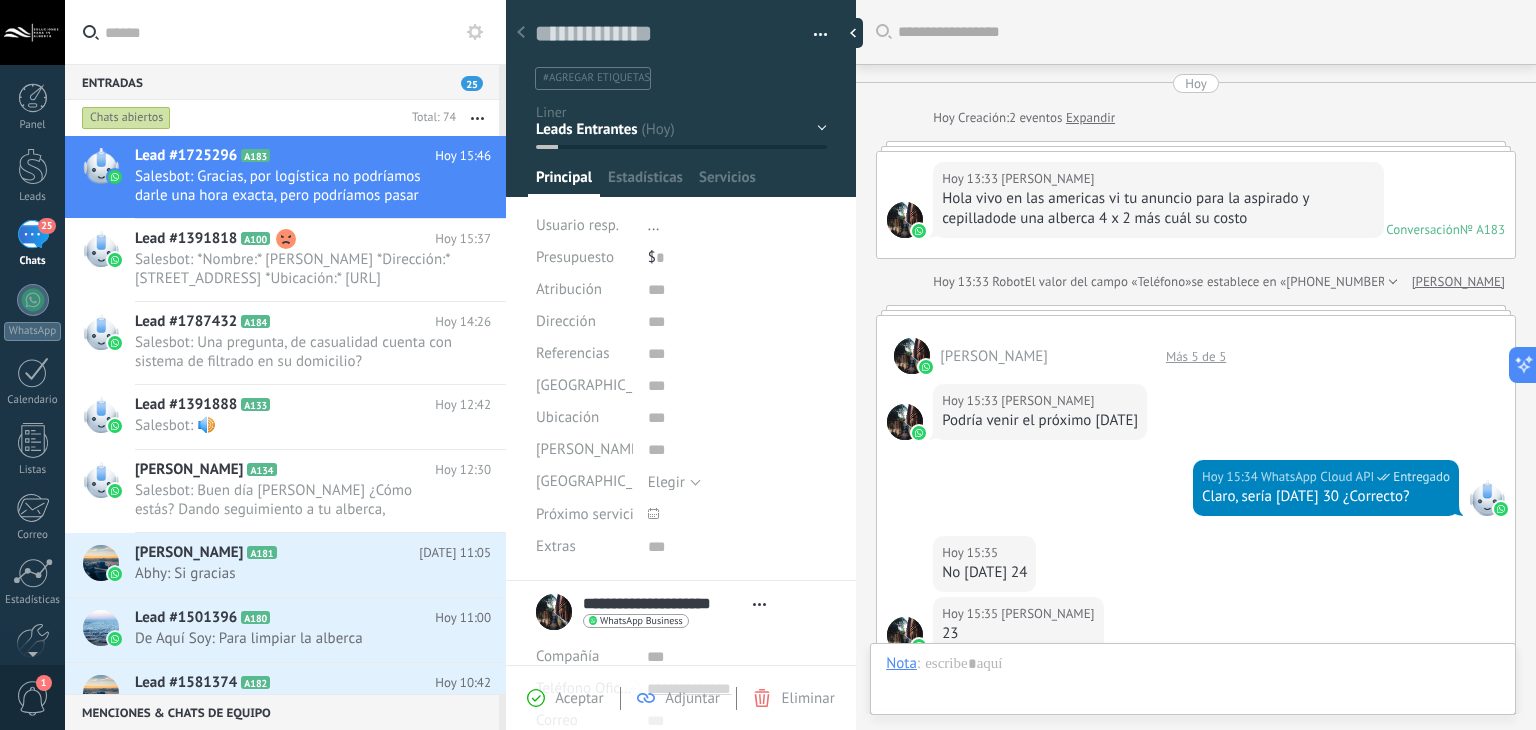 type on "**********" 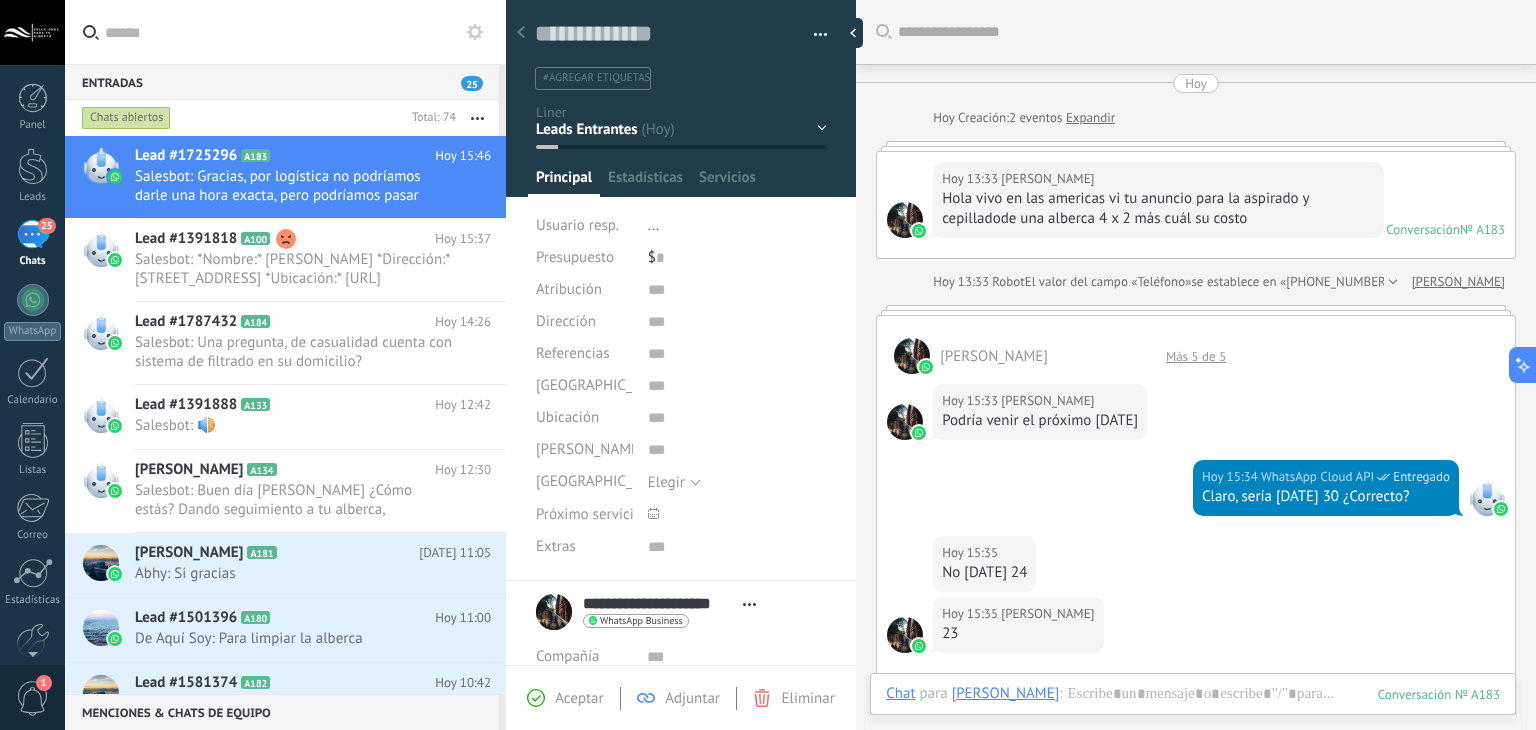 scroll, scrollTop: 1238, scrollLeft: 0, axis: vertical 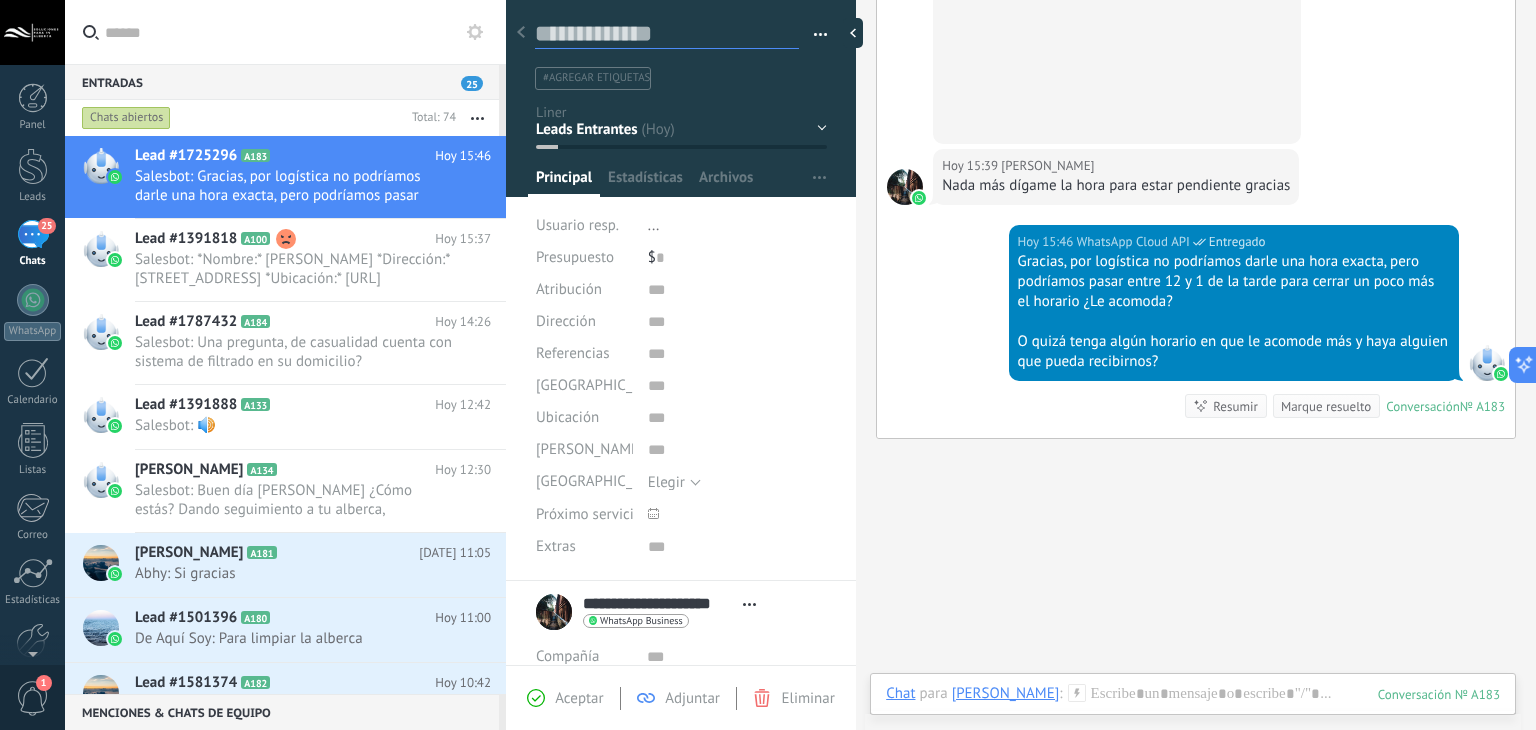 click at bounding box center (667, 34) 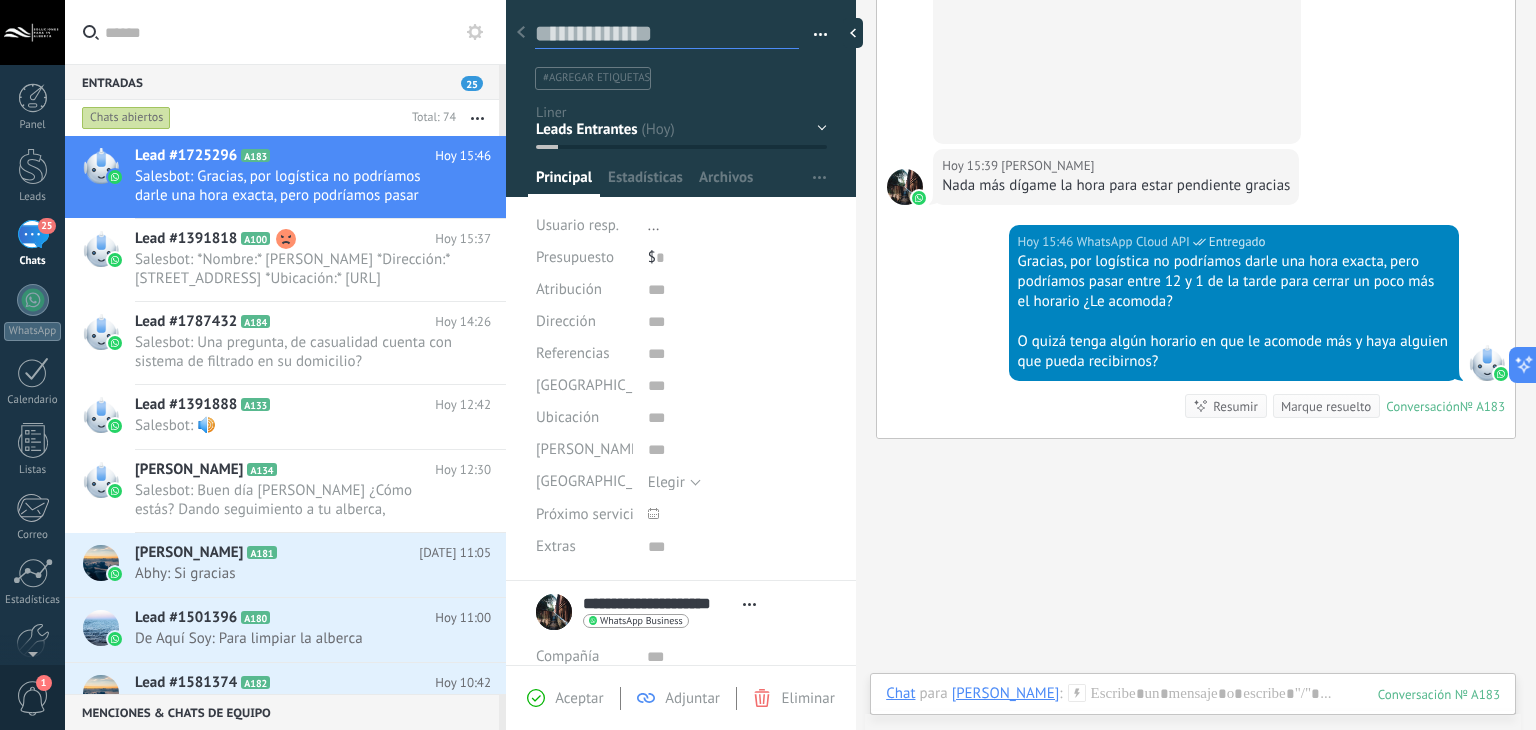 type on "*" 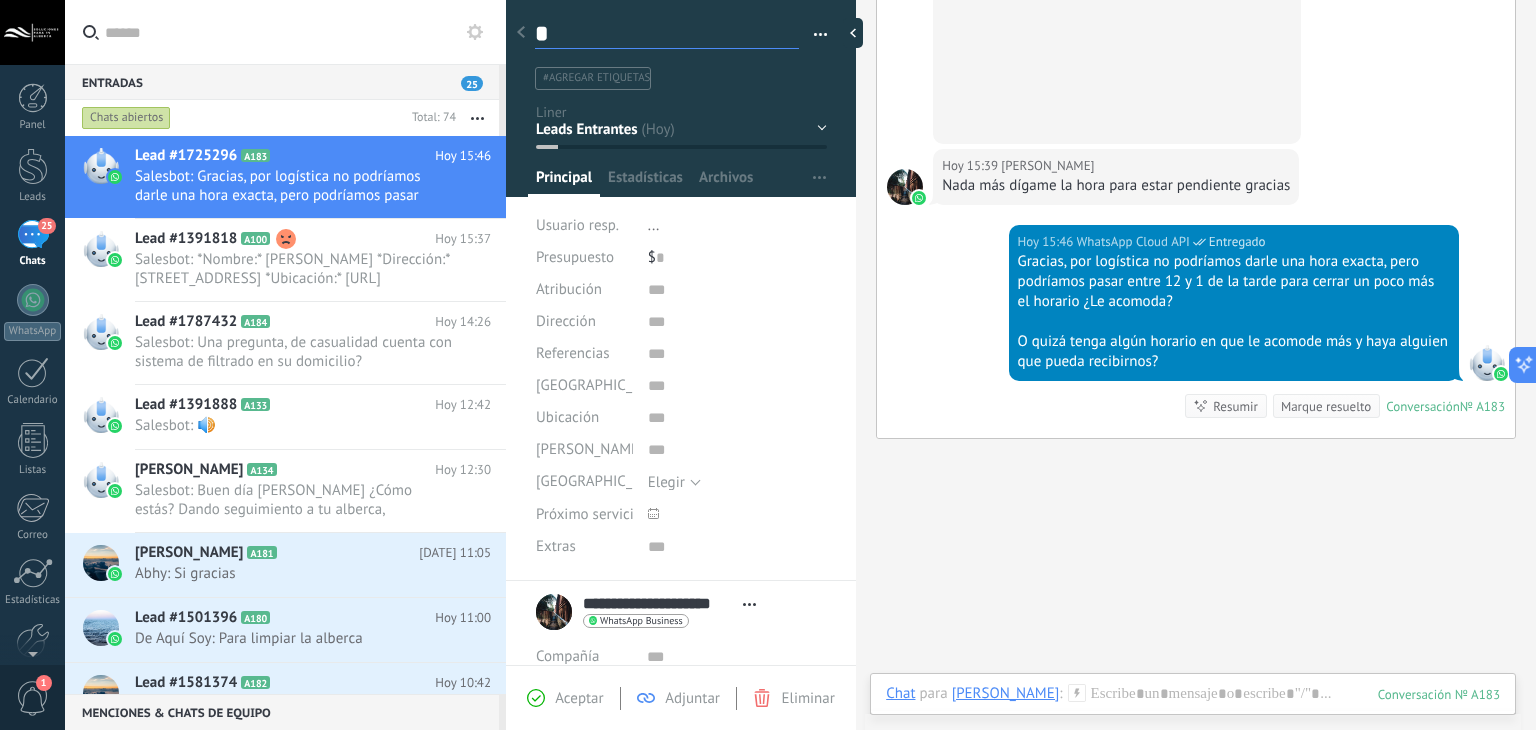 type on "**" 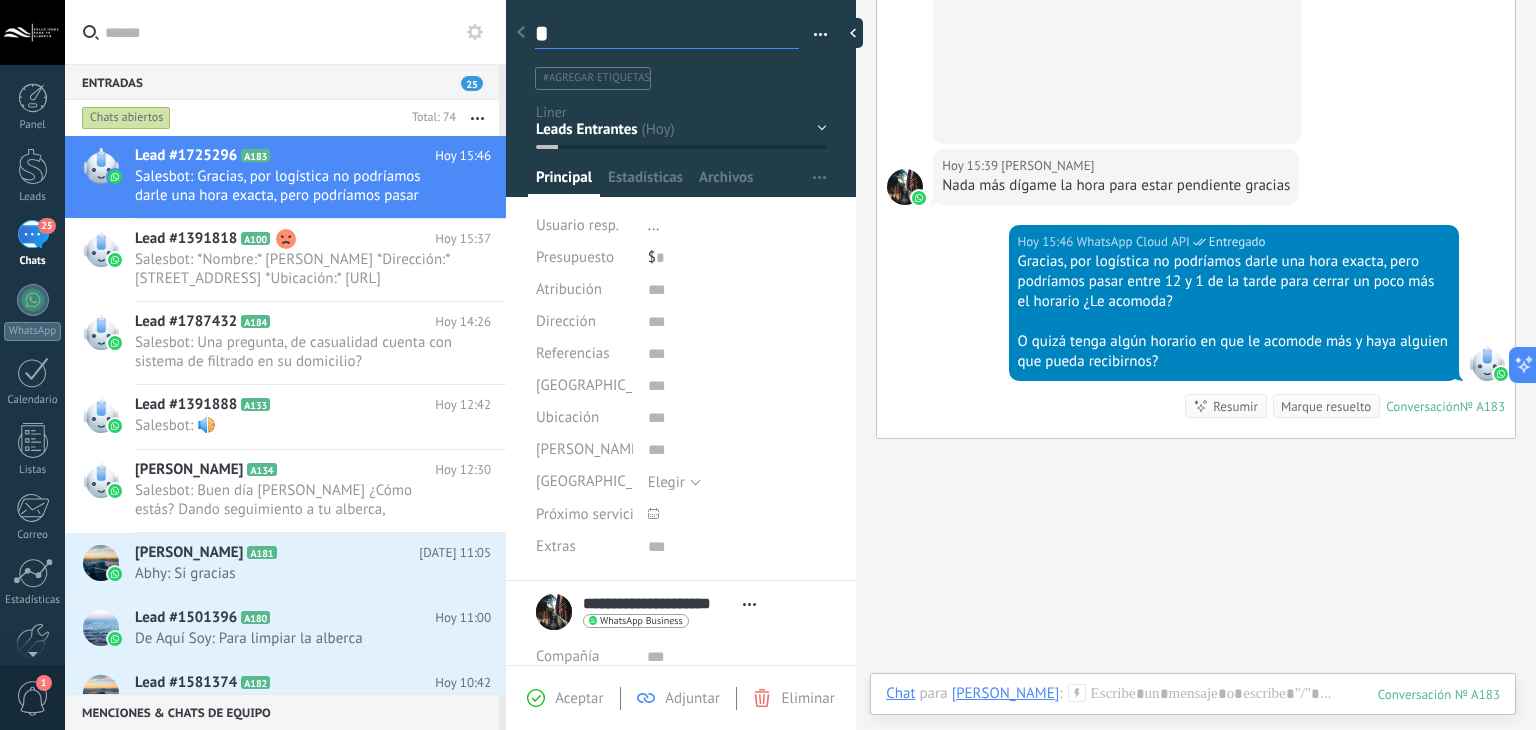 type on "**" 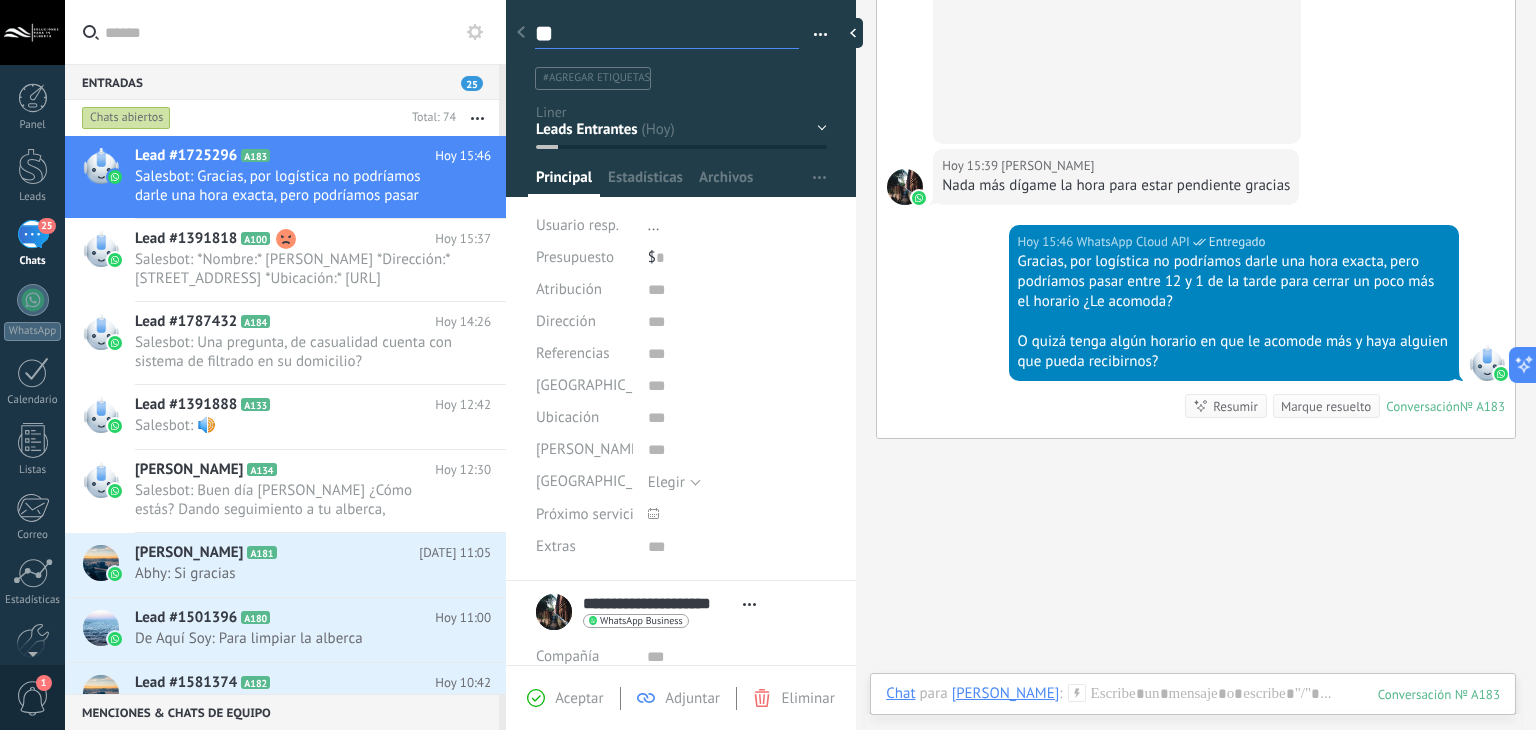 type on "***" 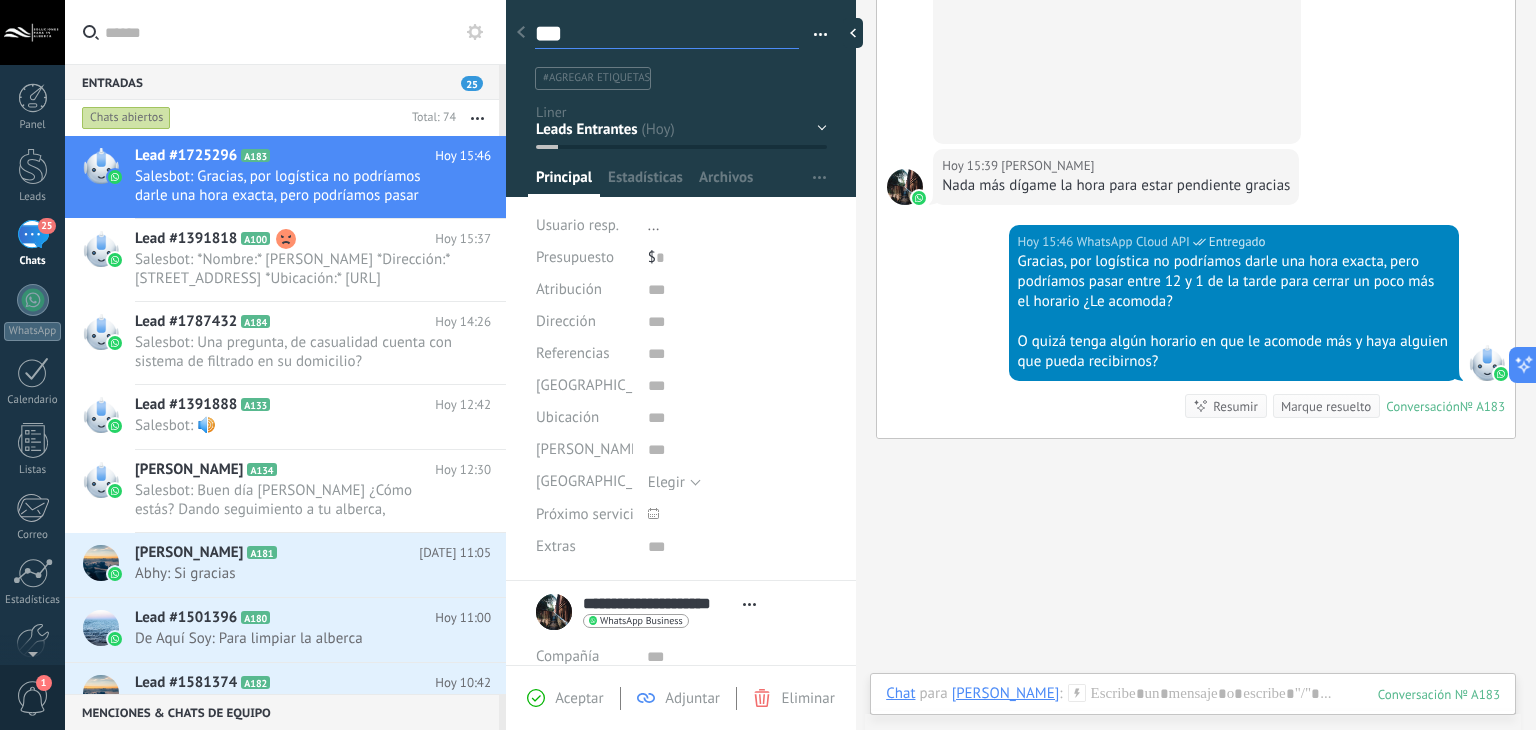 type on "****" 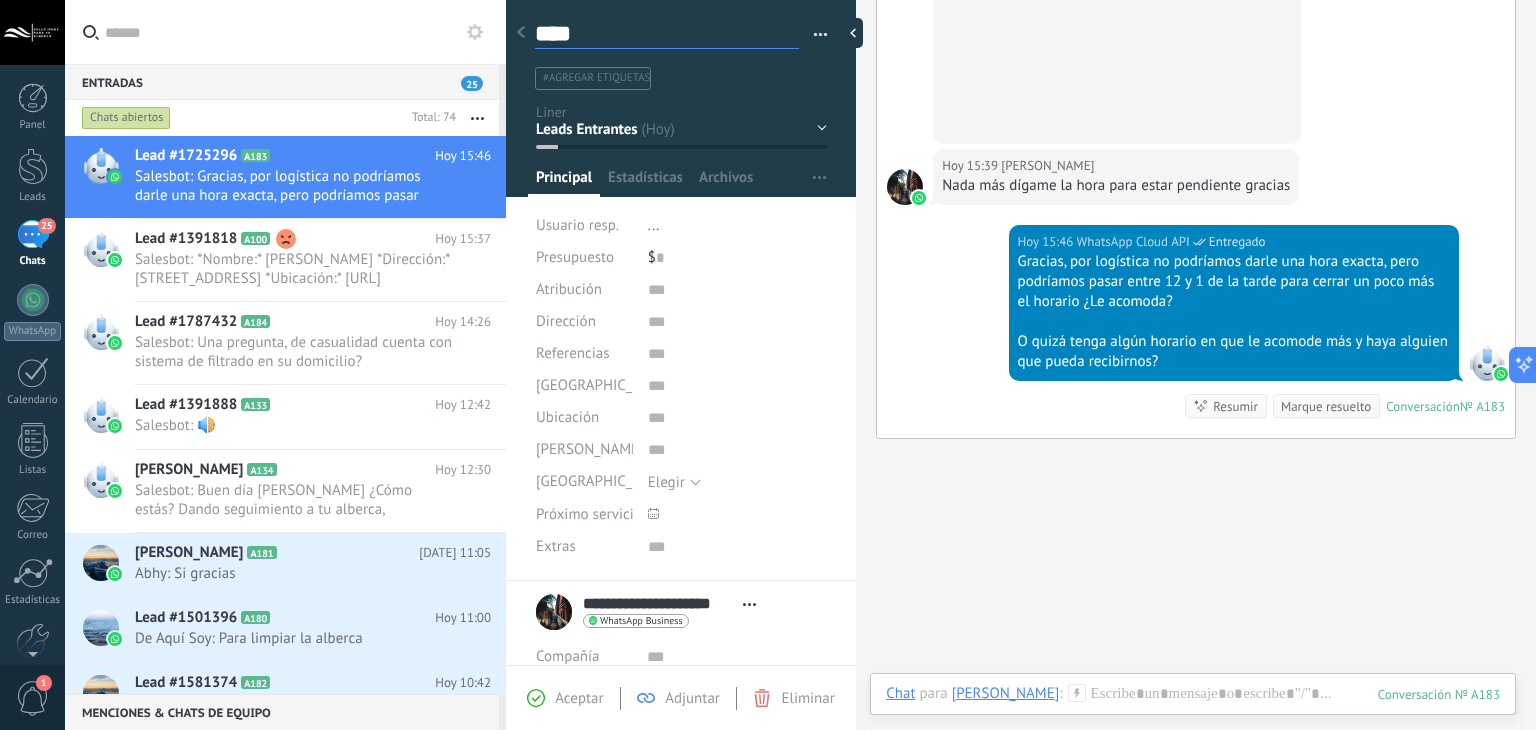 type on "*****" 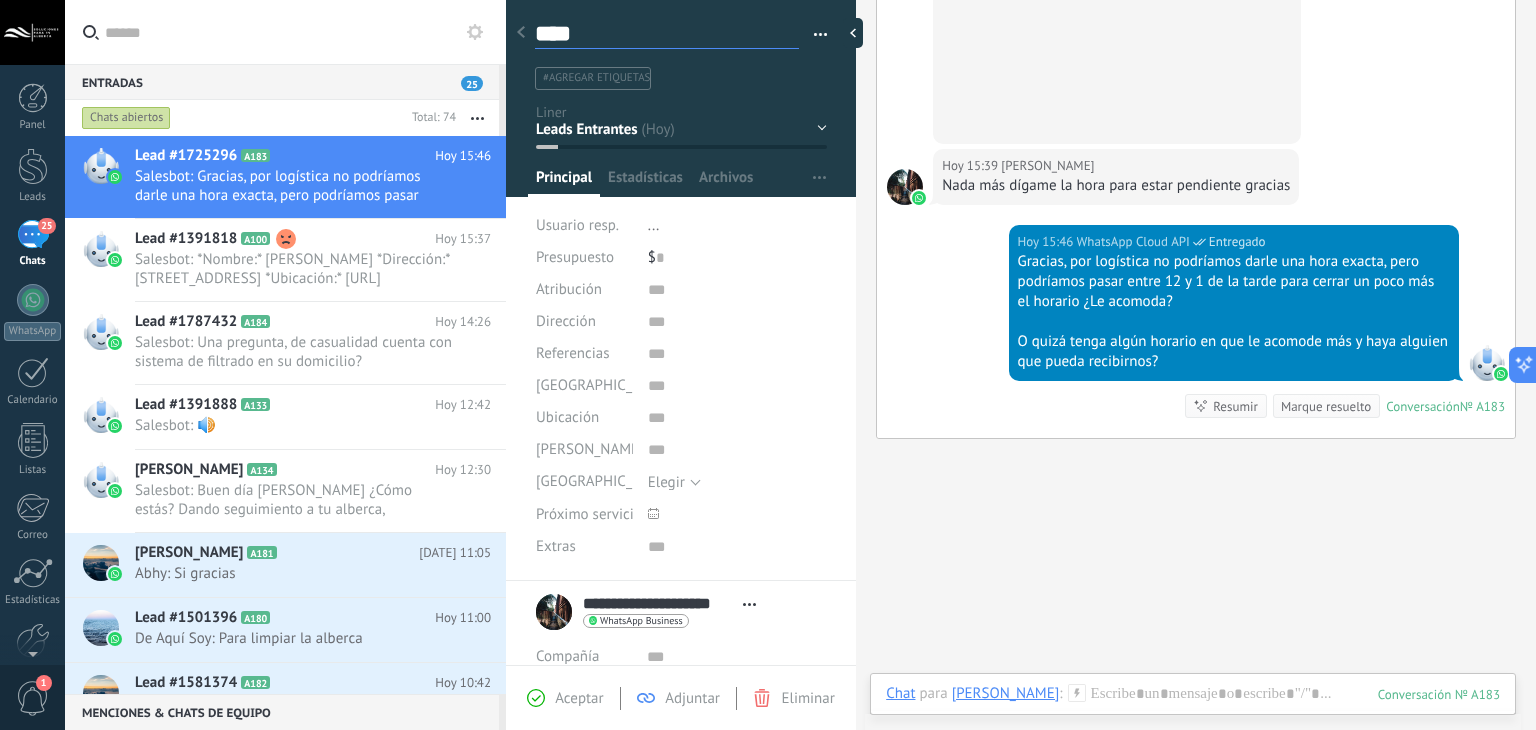 type on "*****" 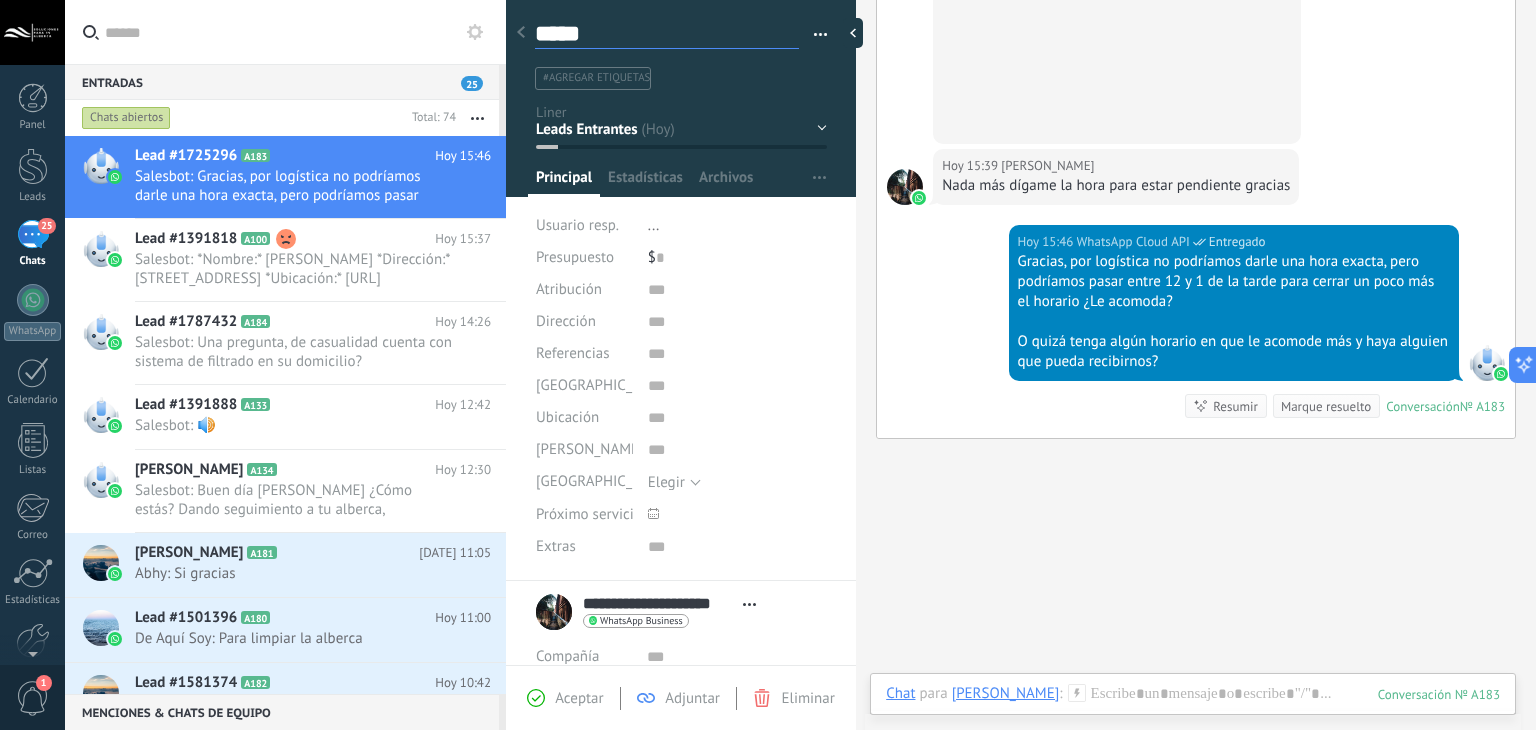 type on "******" 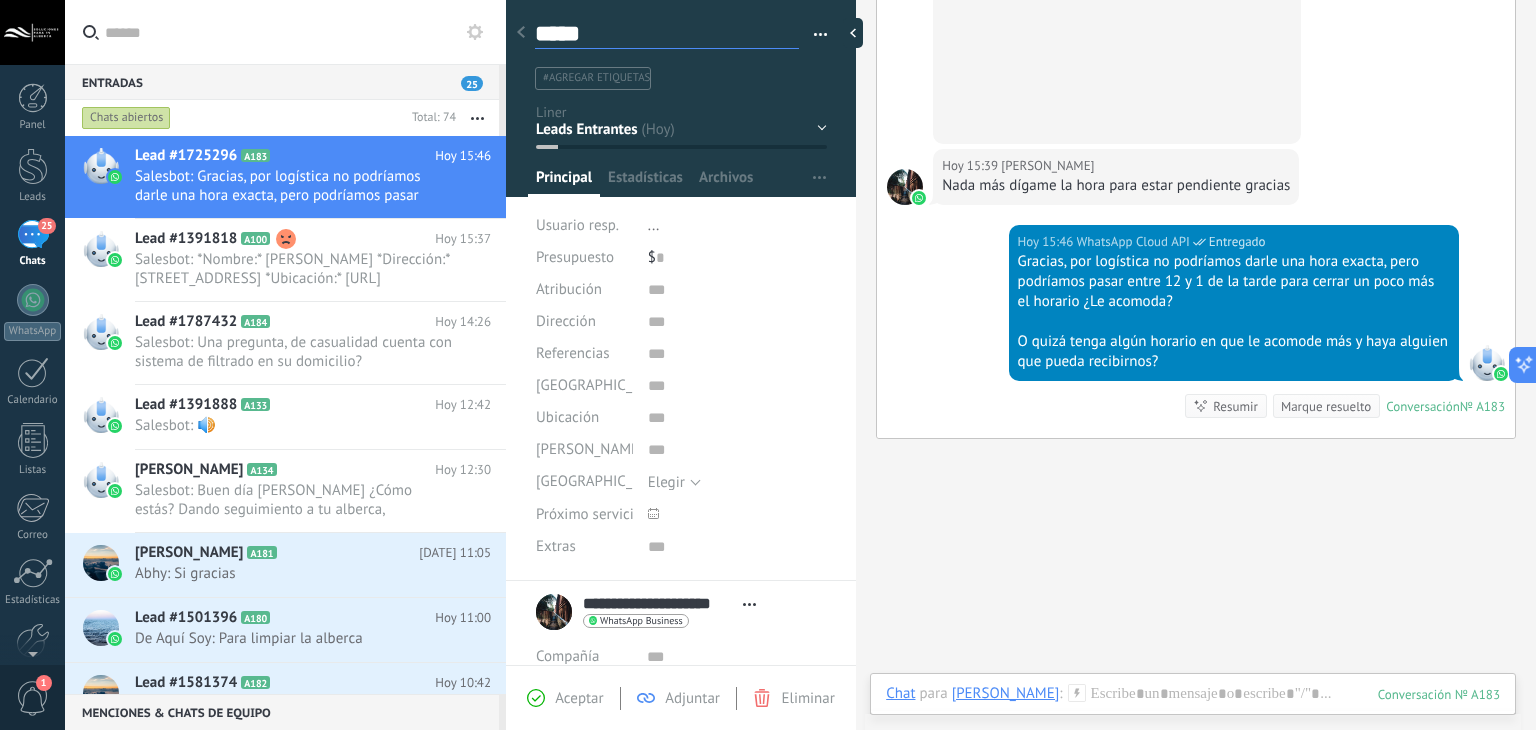 type on "******" 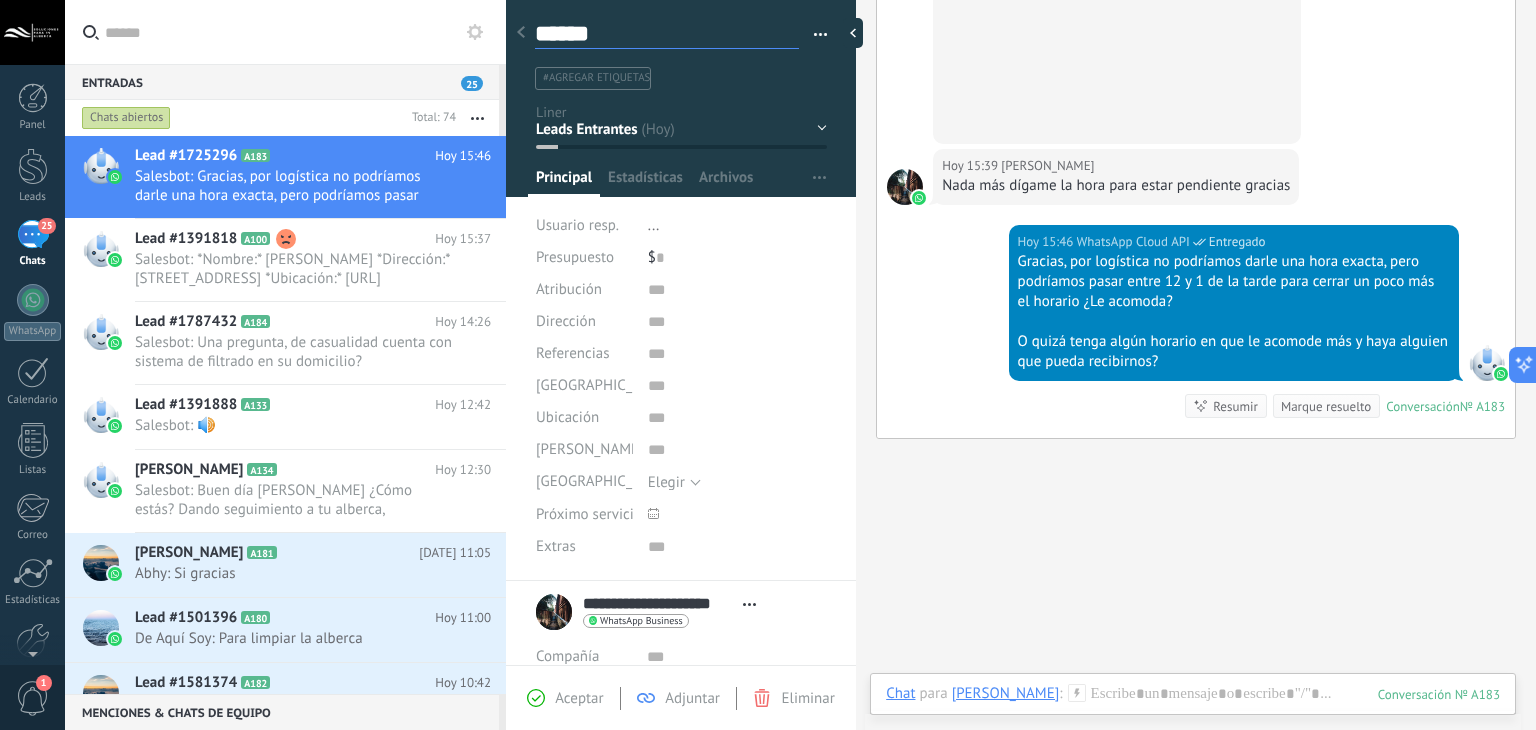 type on "******" 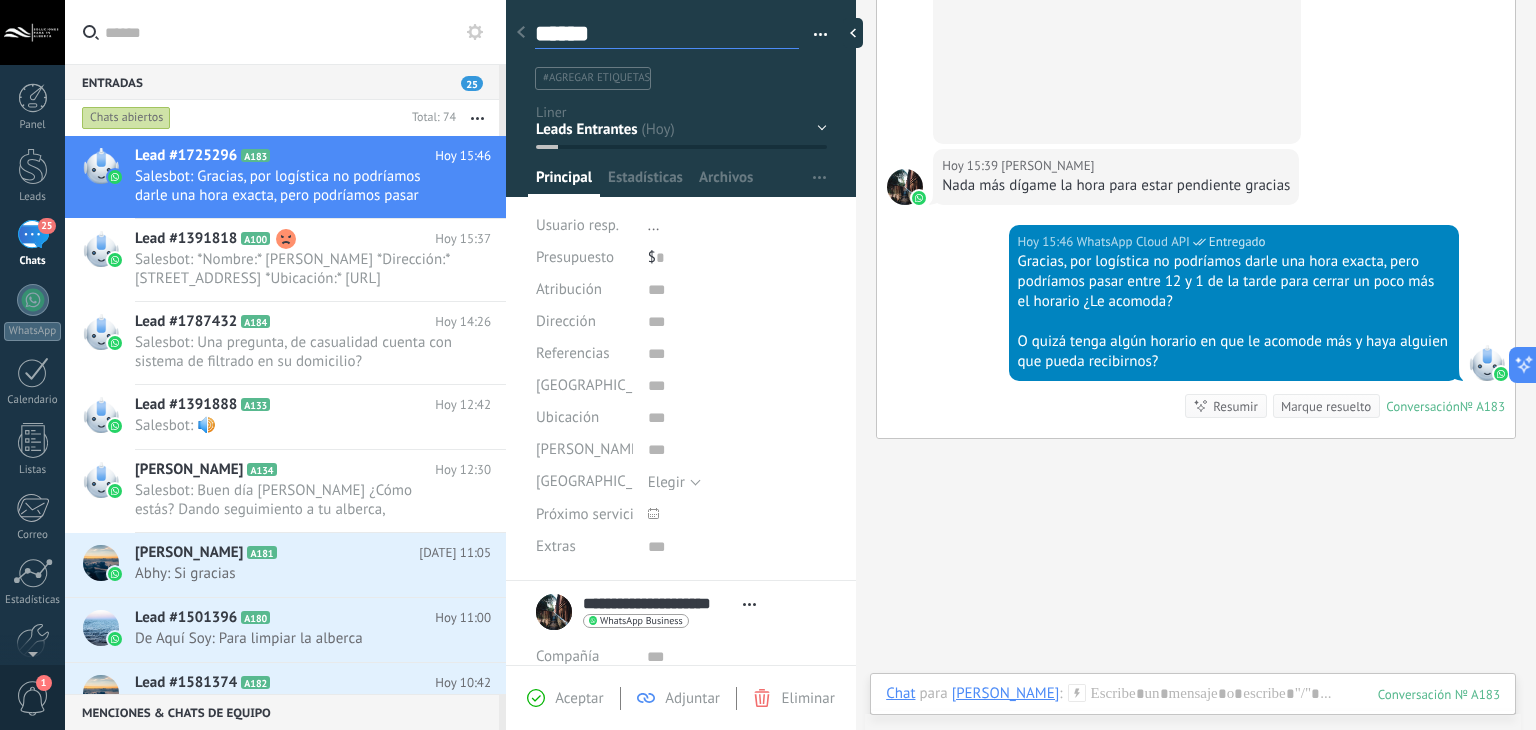 type on "******" 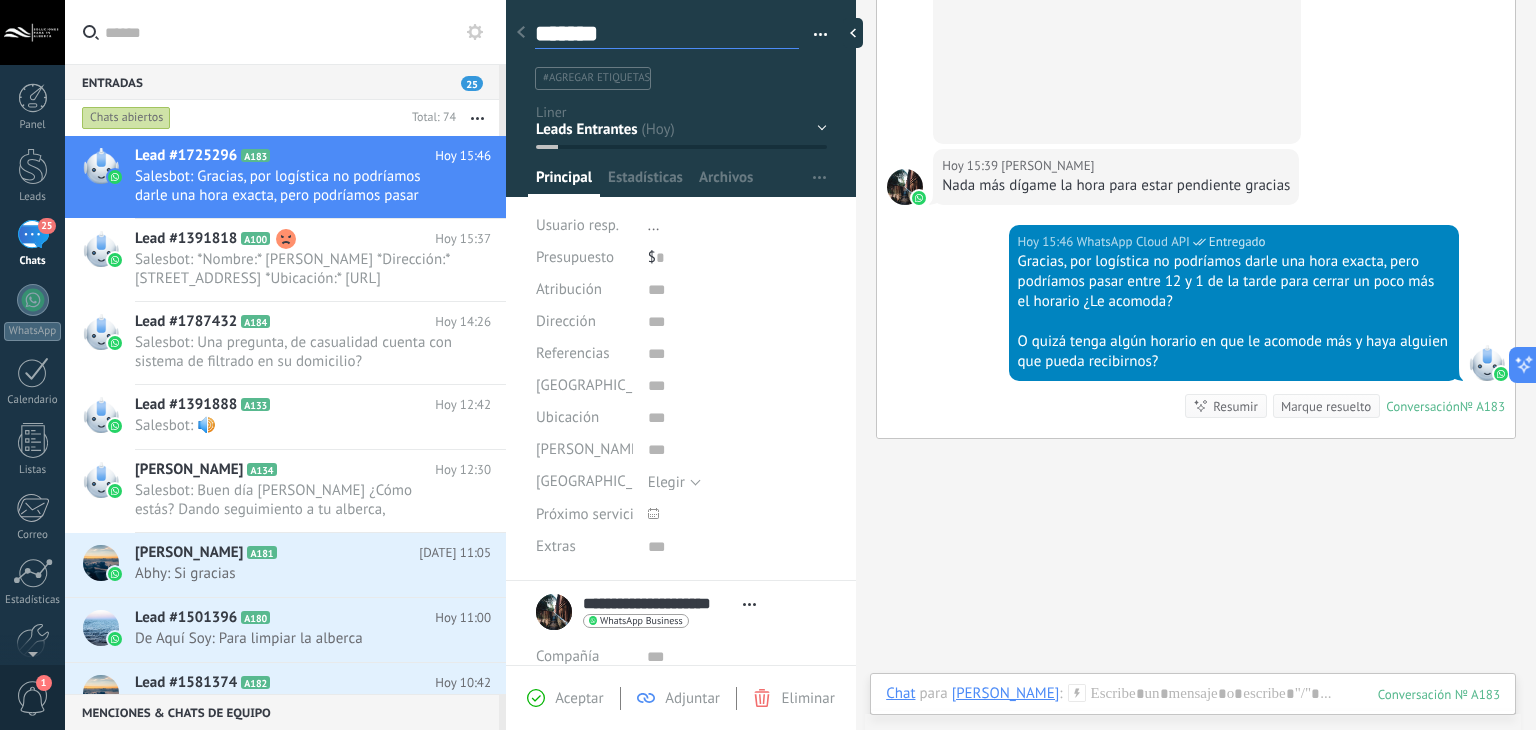 type on "********" 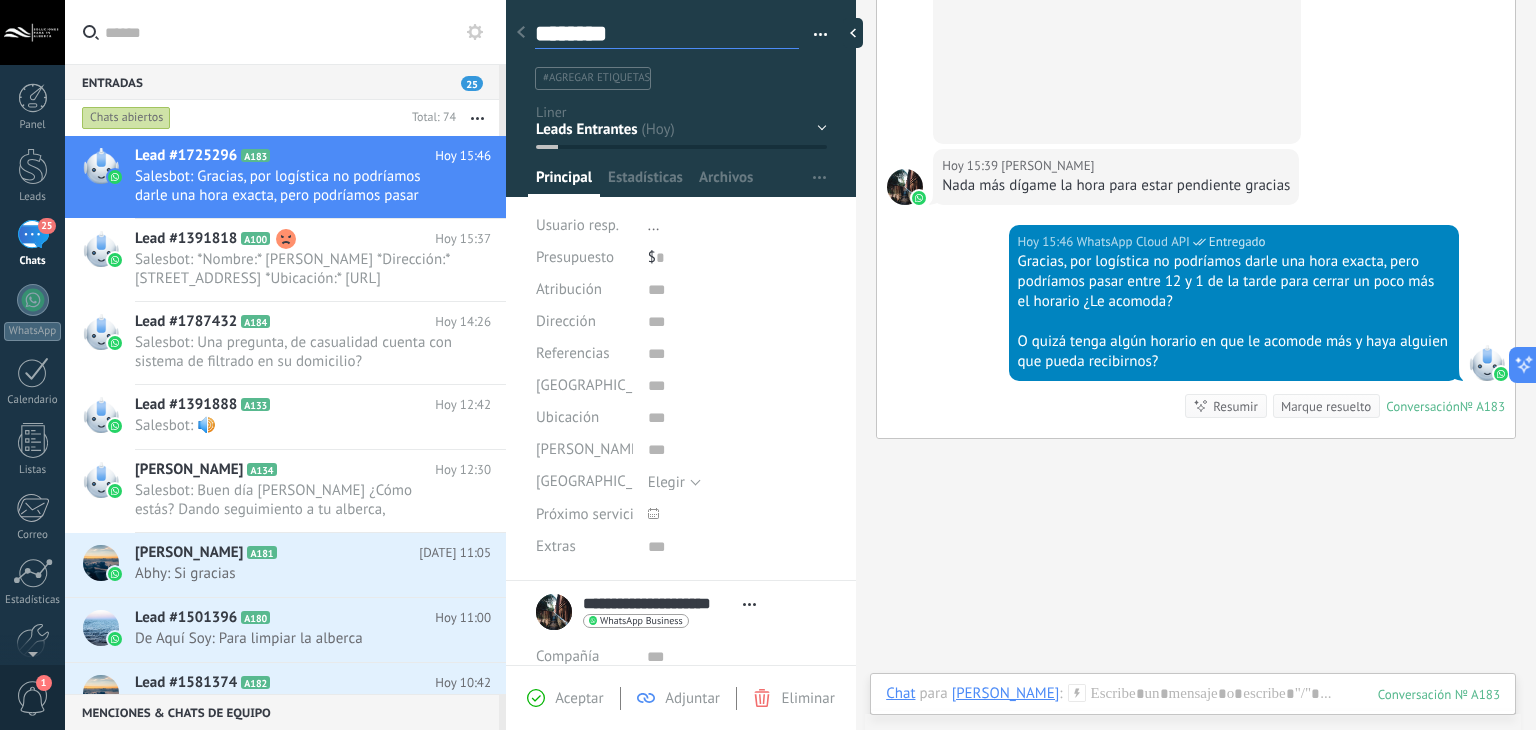type on "*********" 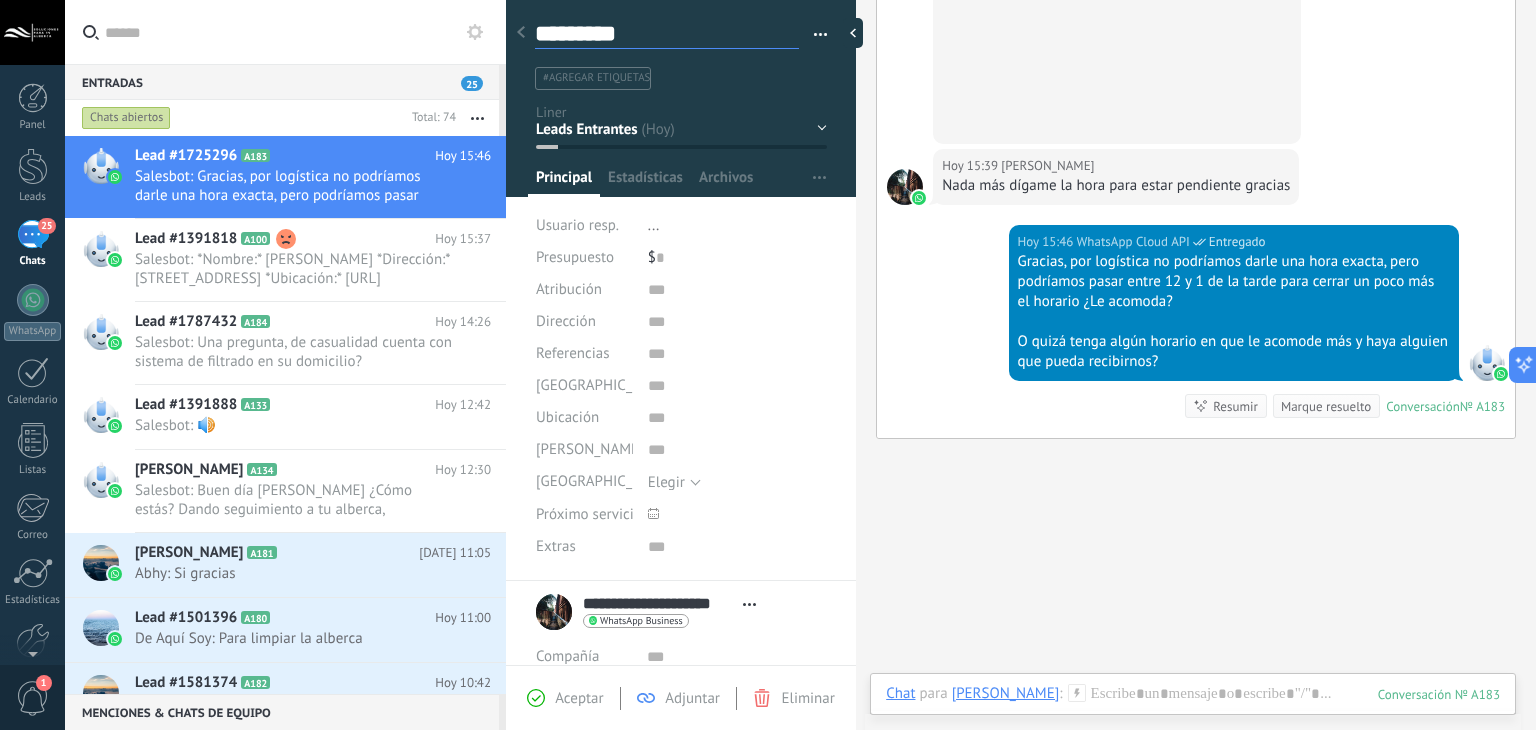 type on "**********" 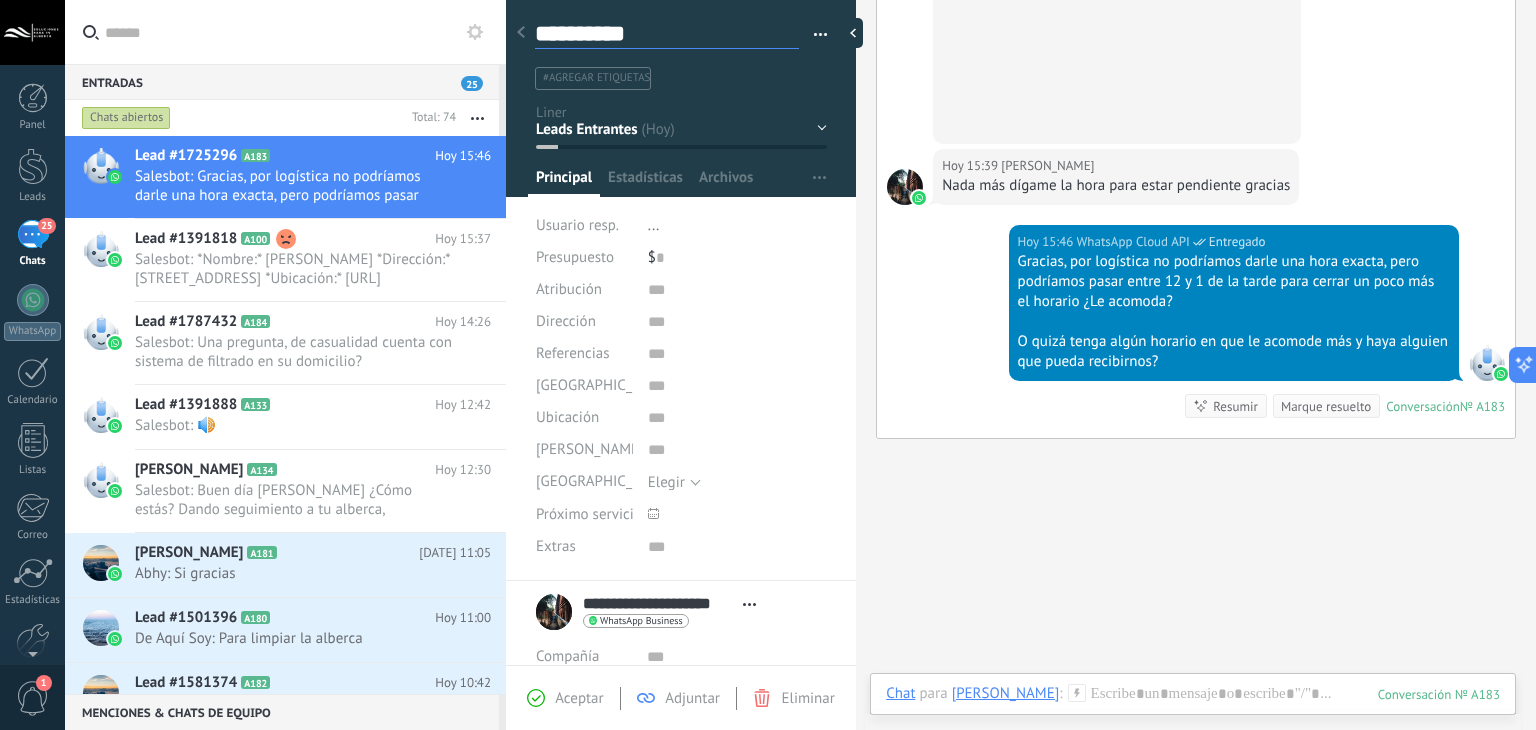 type on "**********" 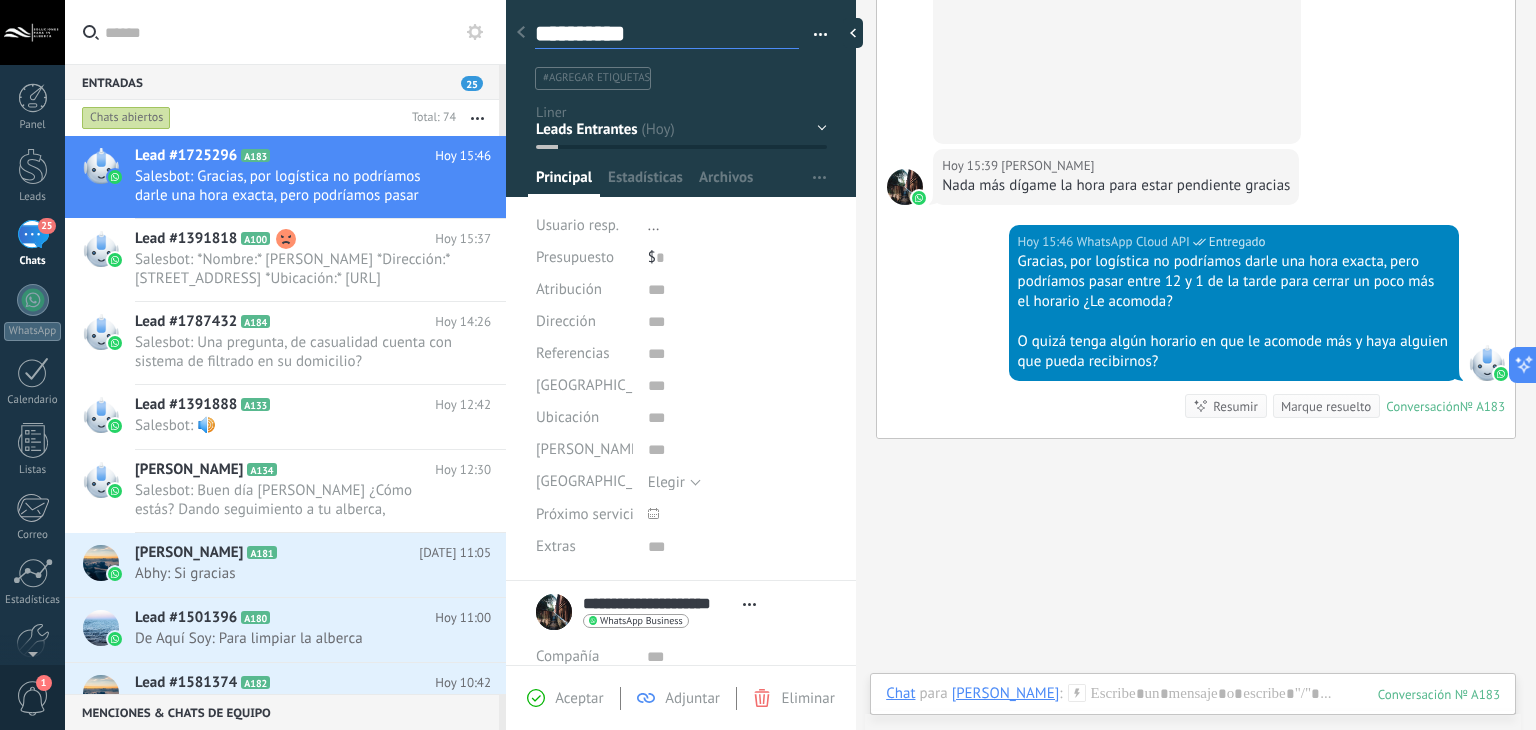 type on "**********" 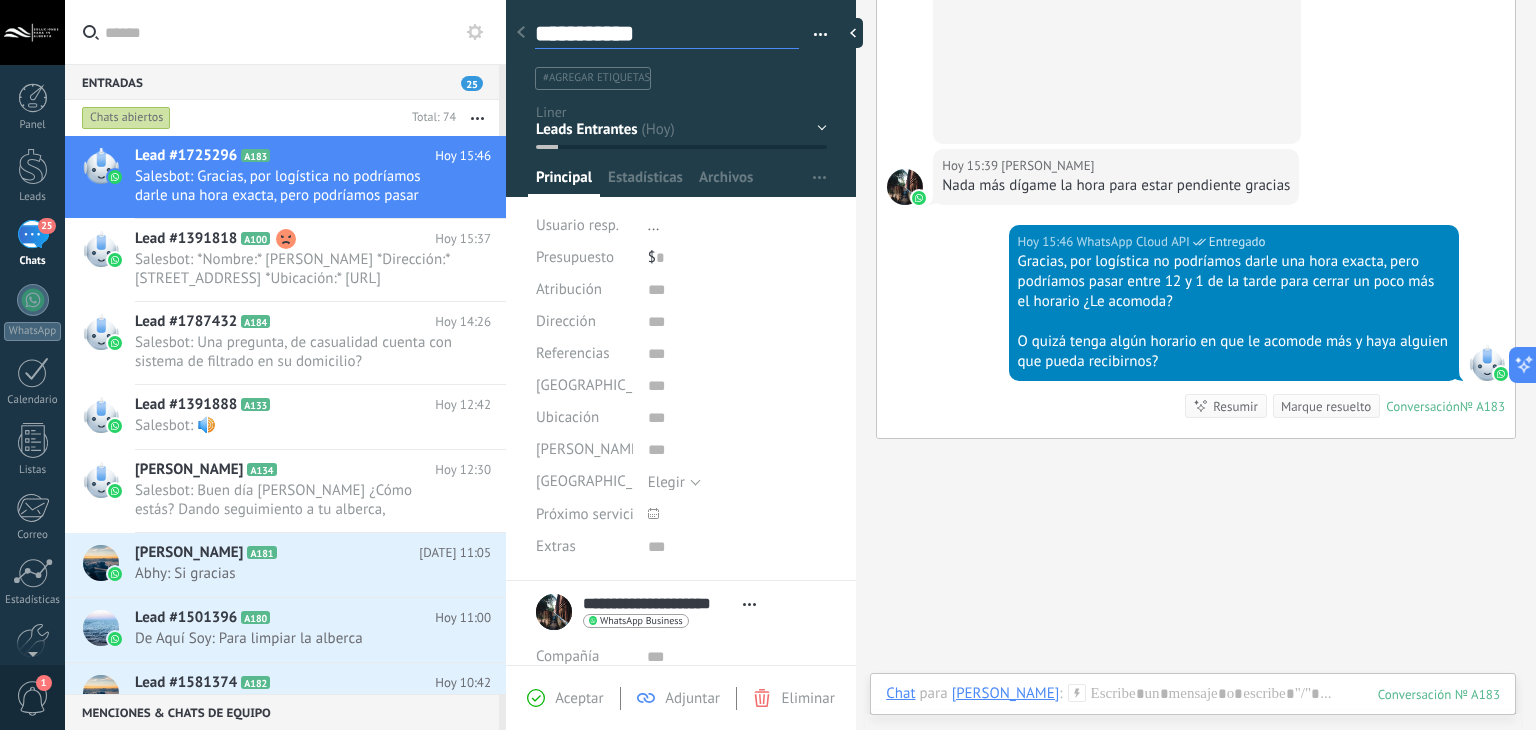 type on "**********" 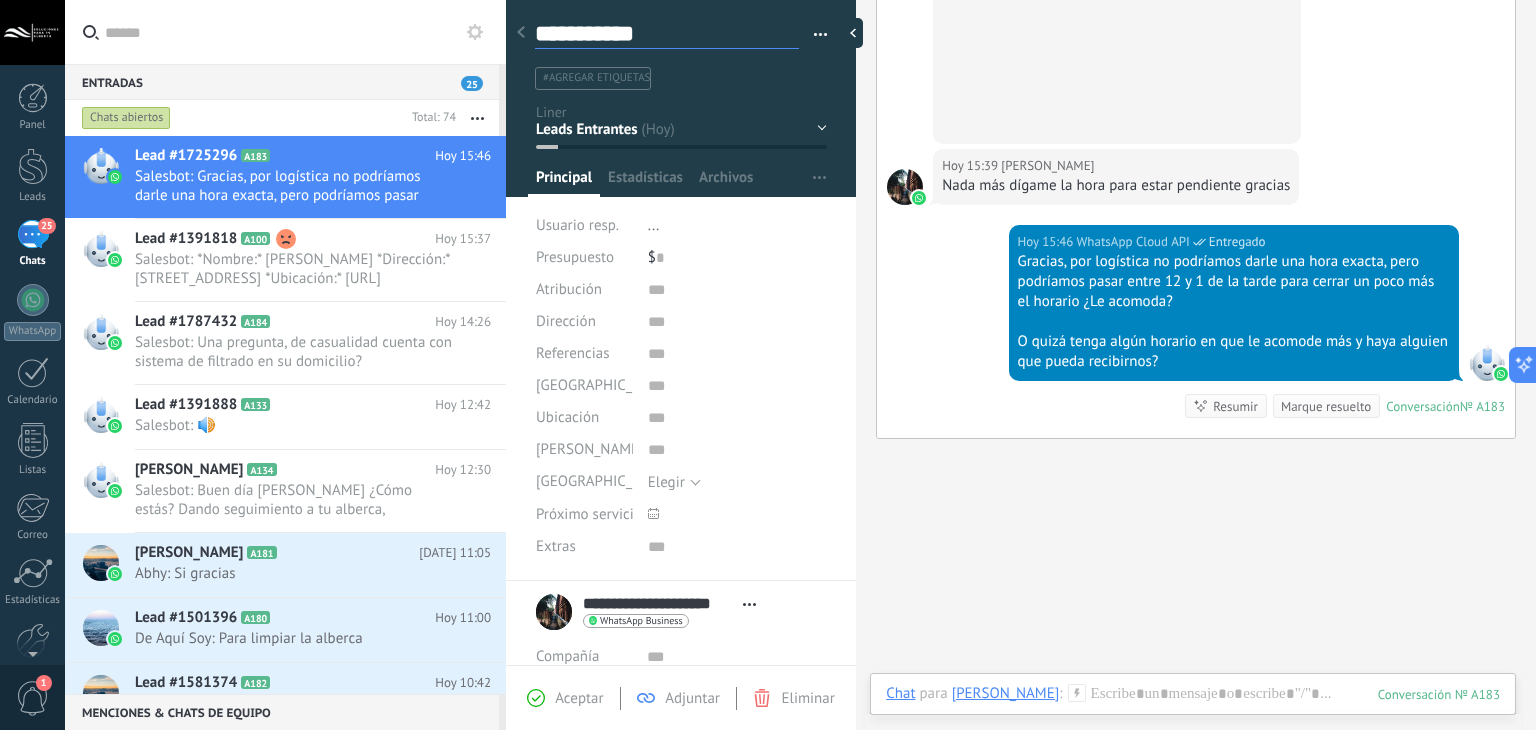 type on "**********" 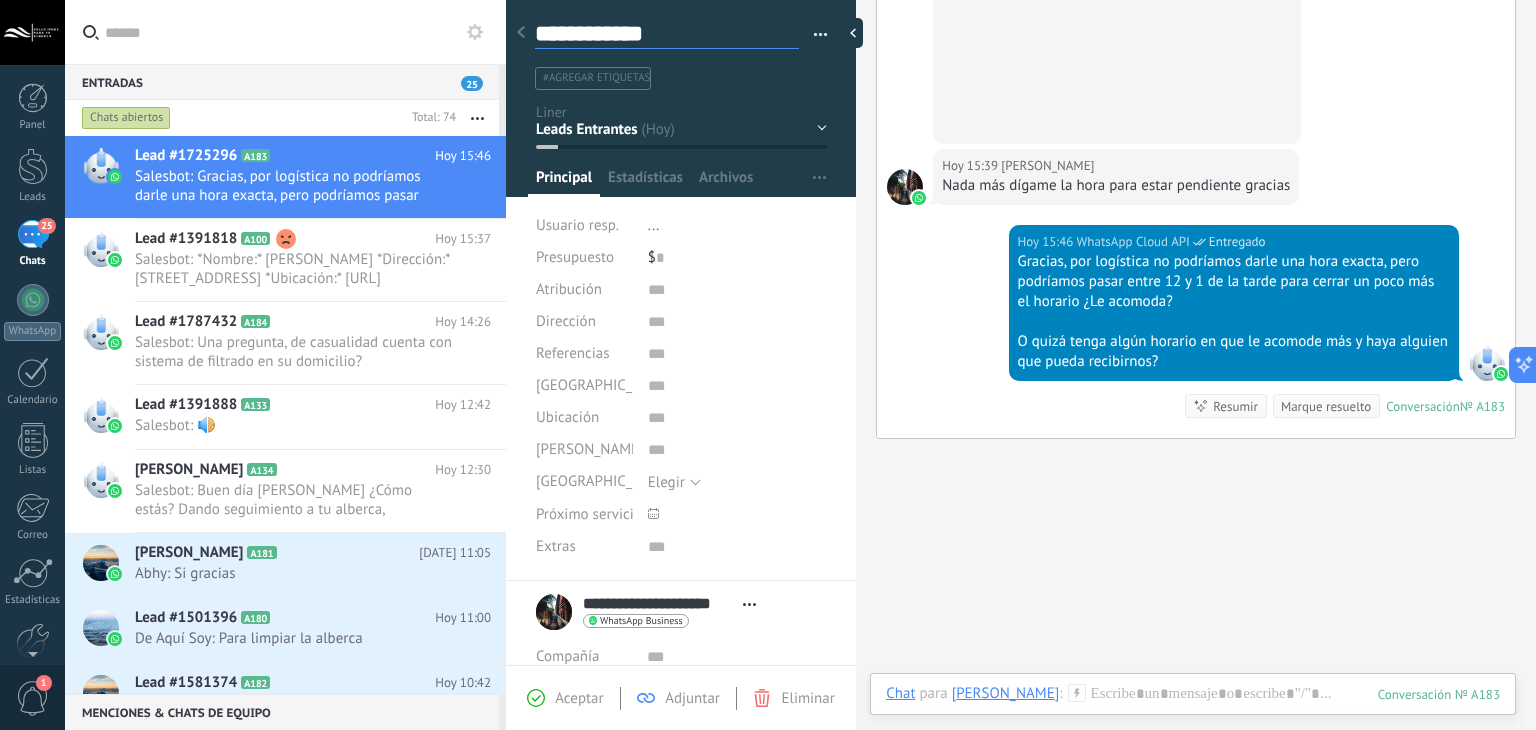 type on "**********" 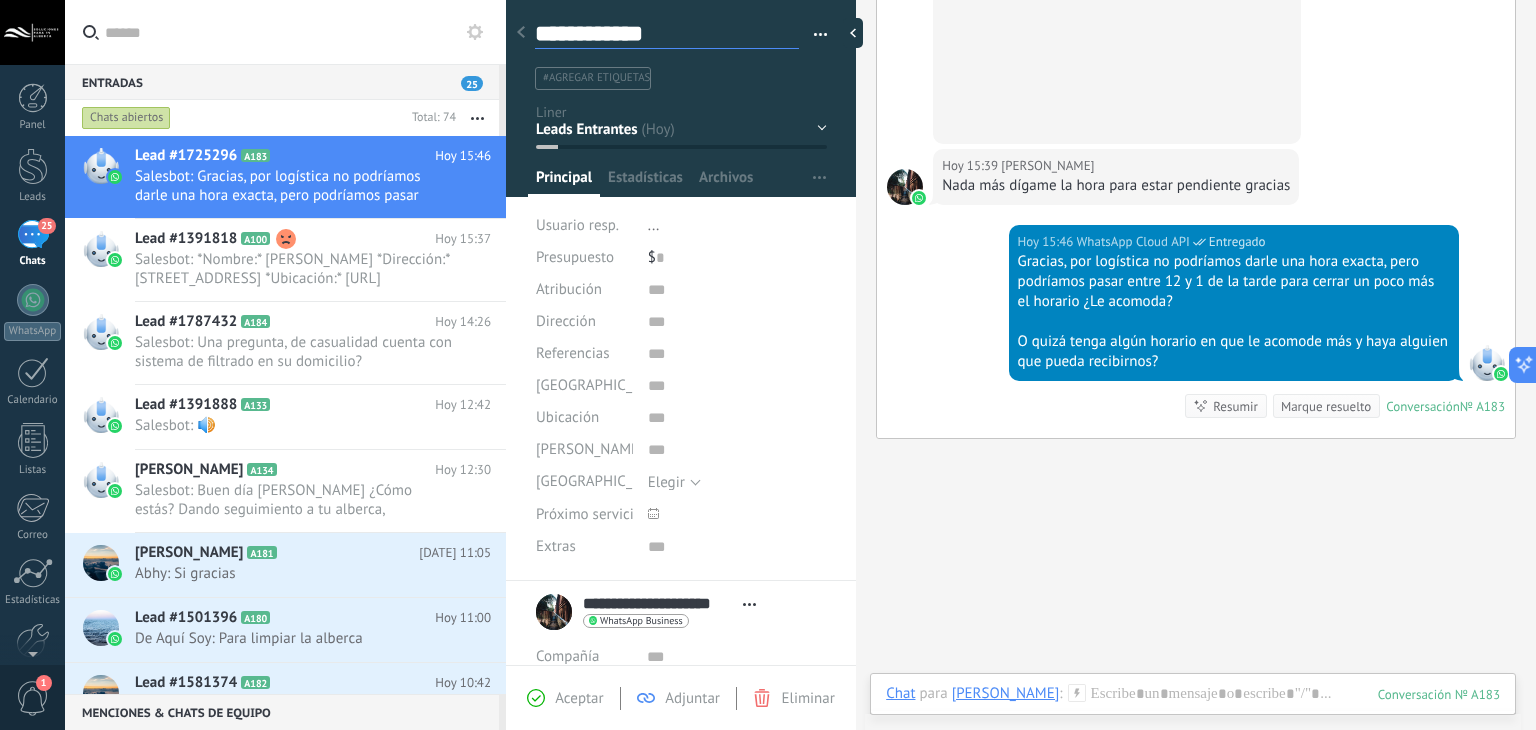 type on "**********" 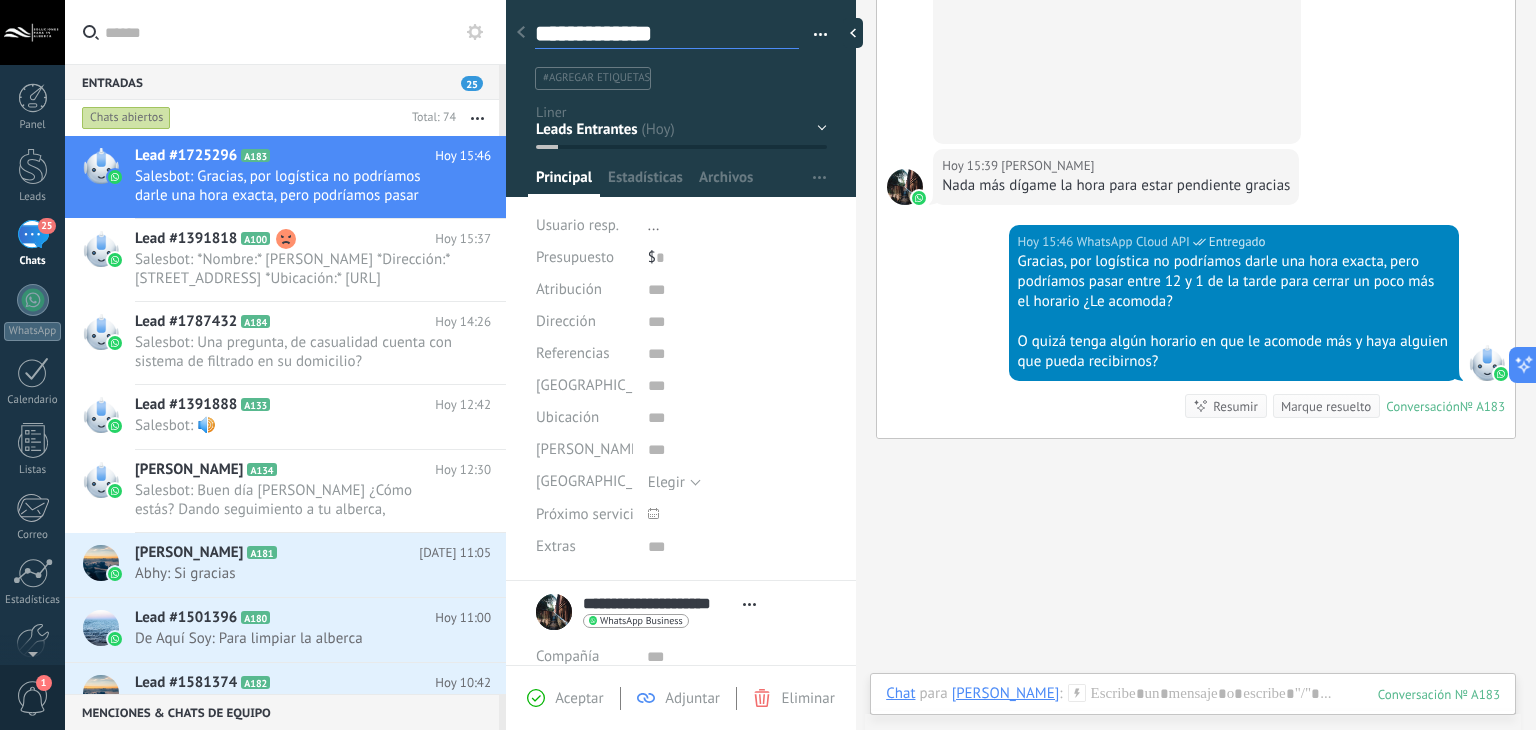 type on "**********" 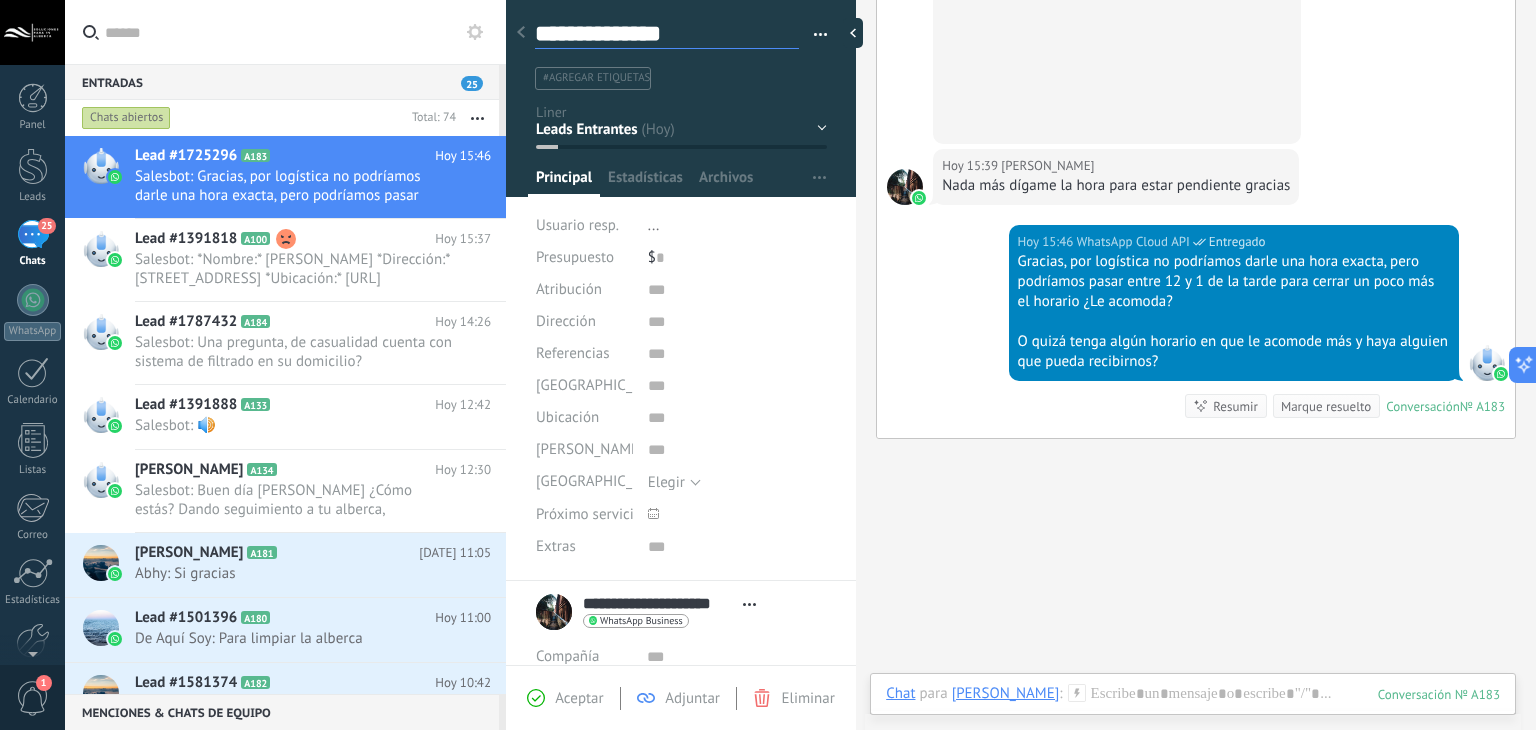 type on "**********" 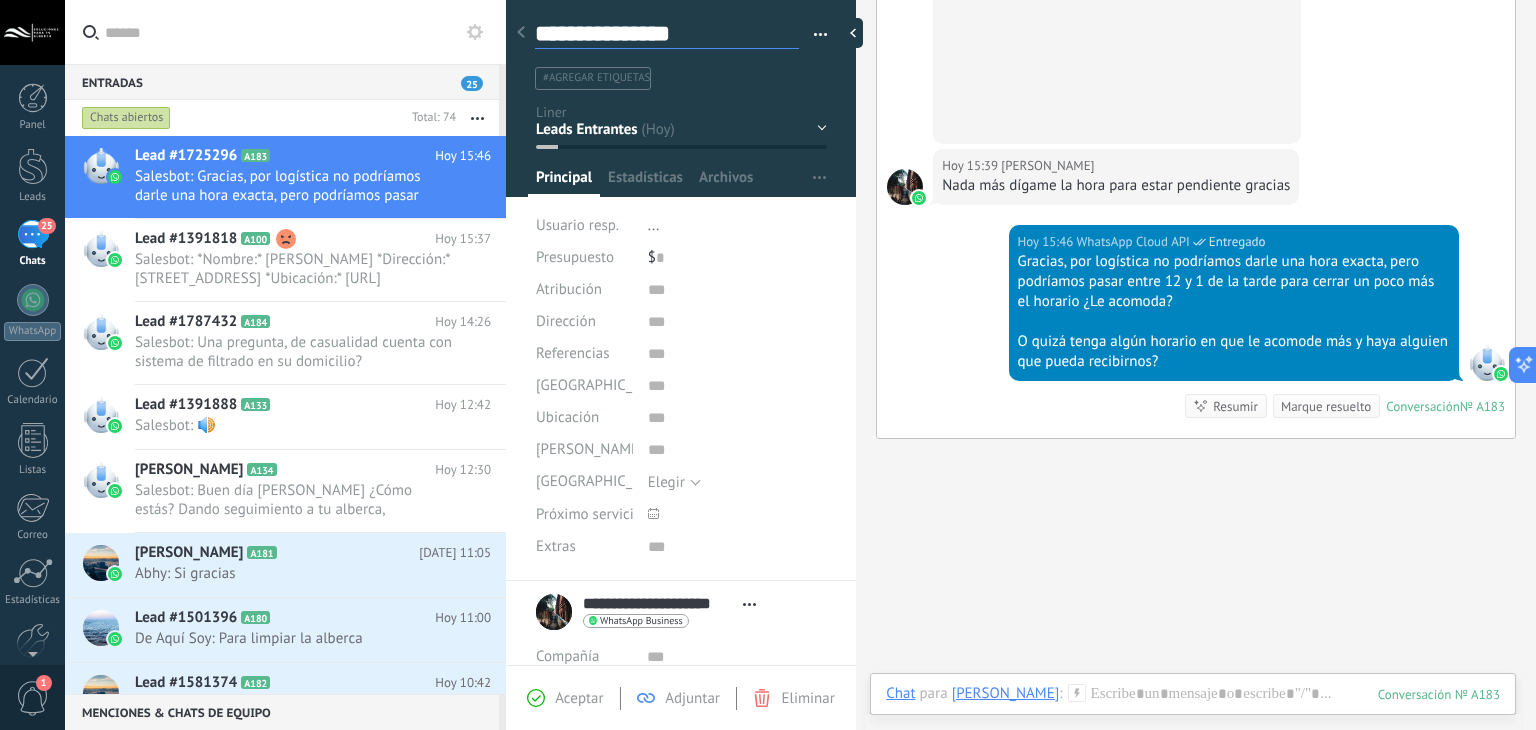 type on "**********" 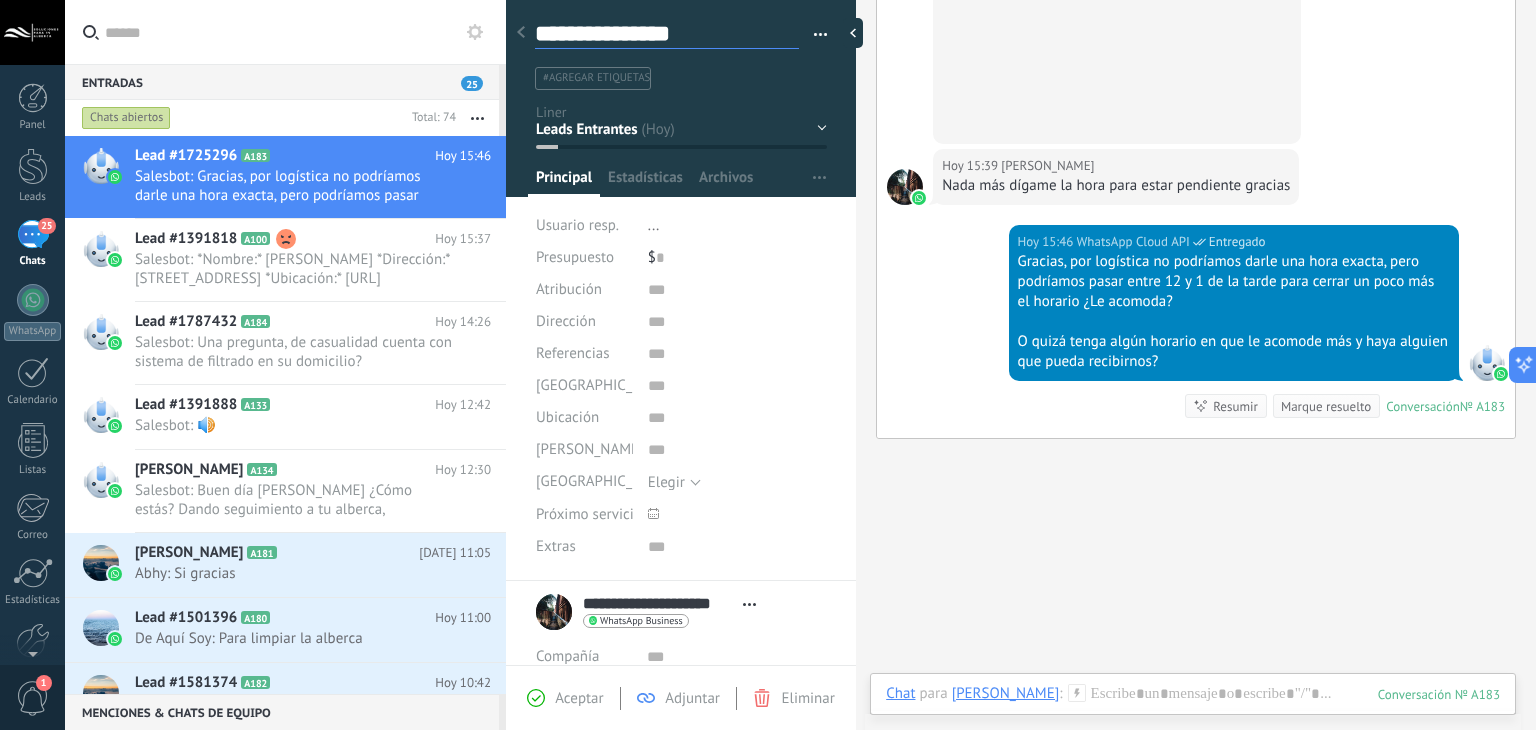 type on "**********" 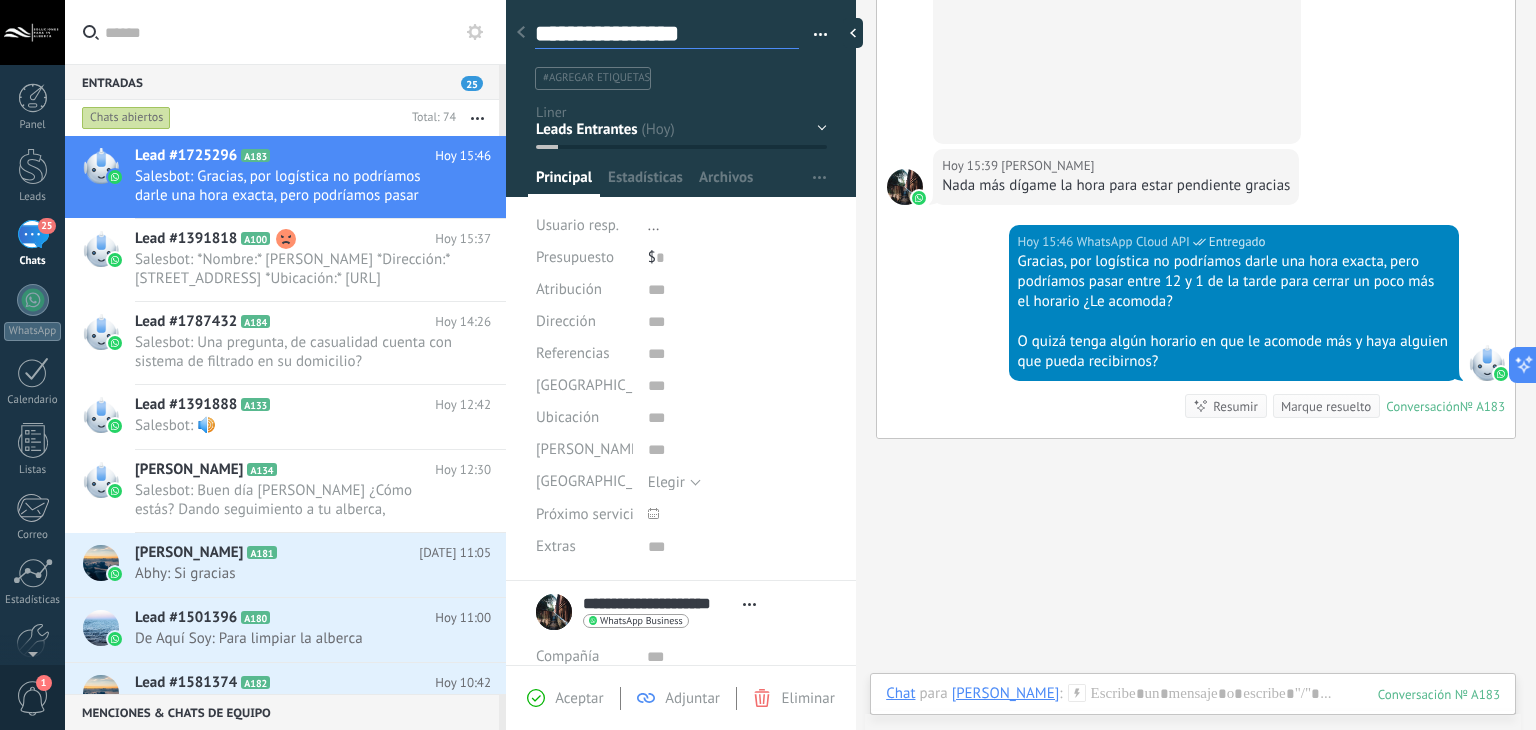 type on "**********" 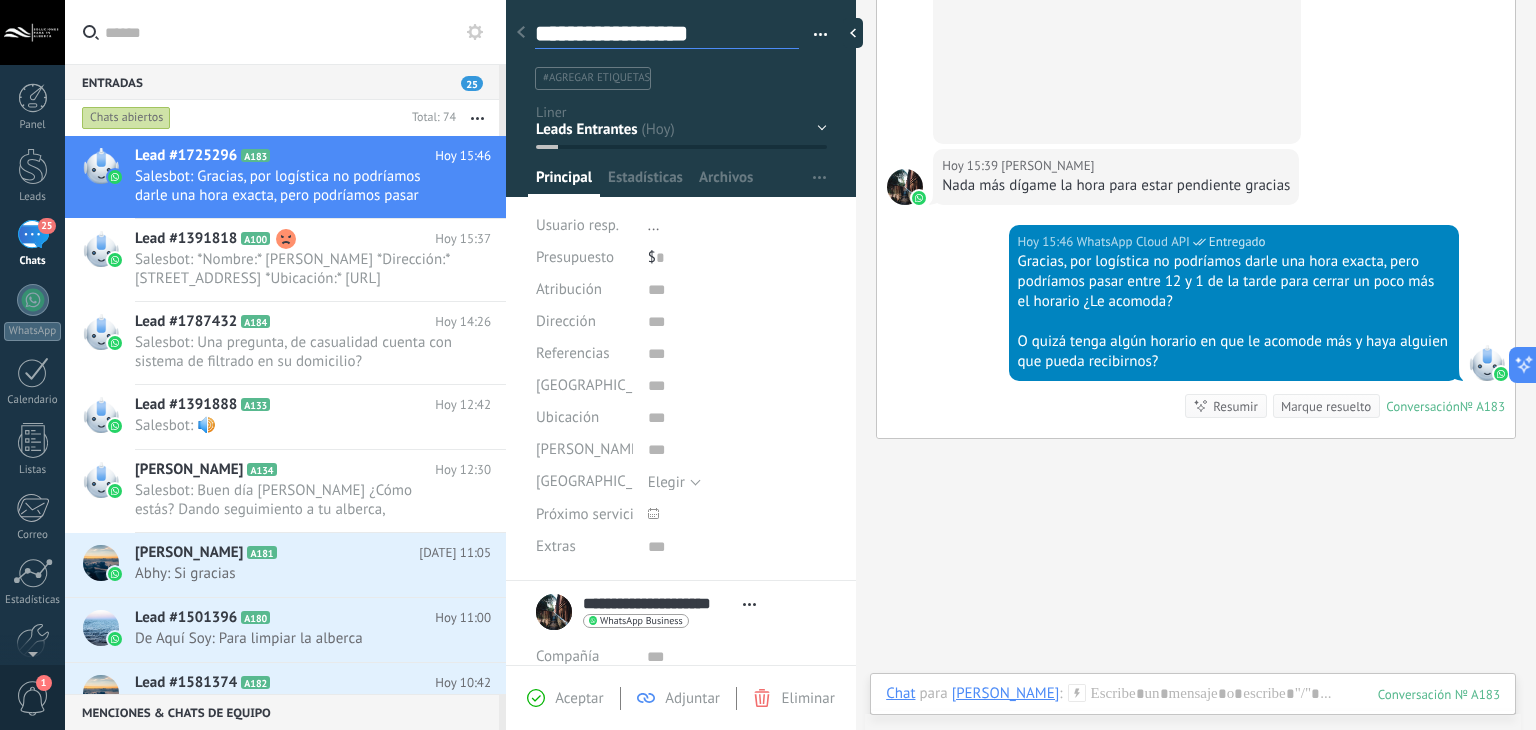 type on "**********" 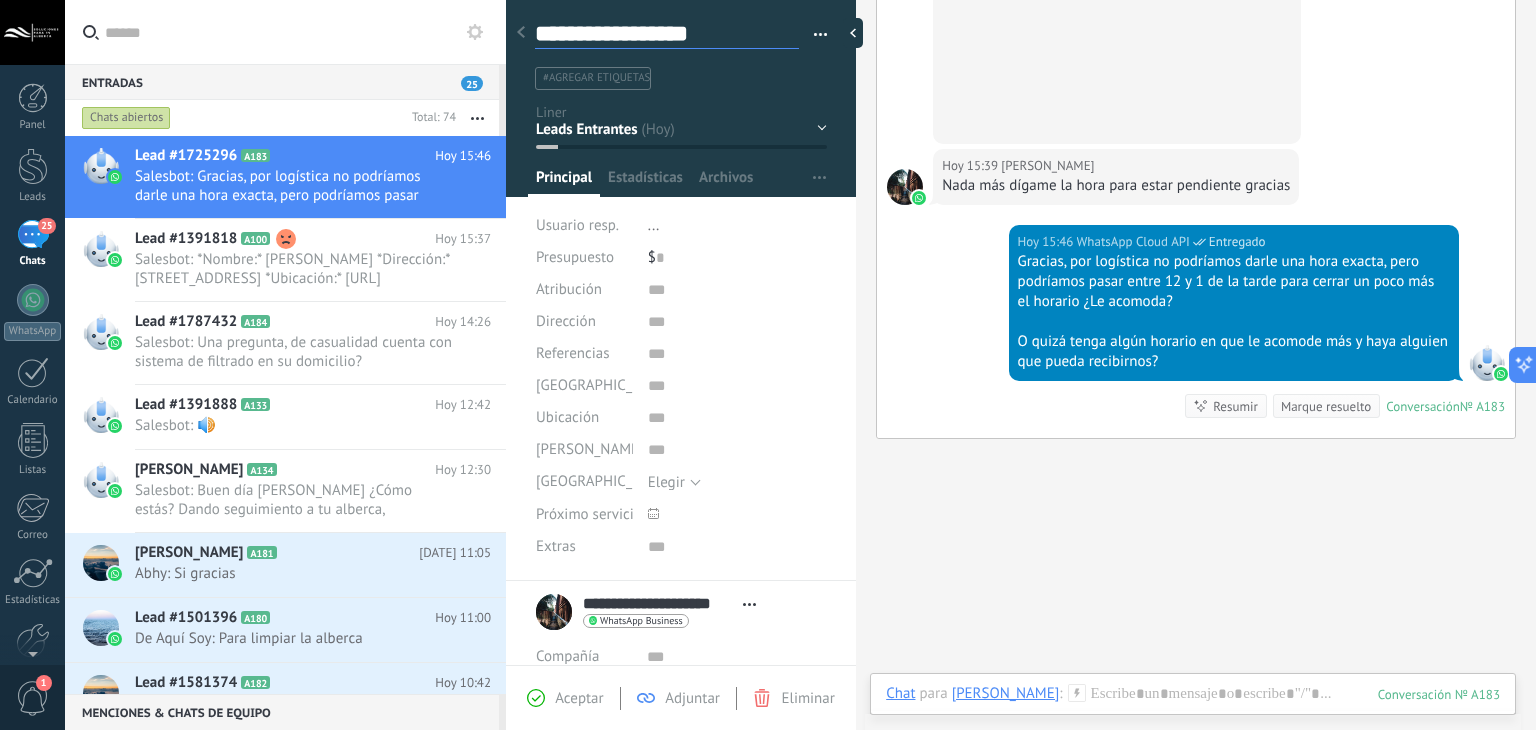 type on "**********" 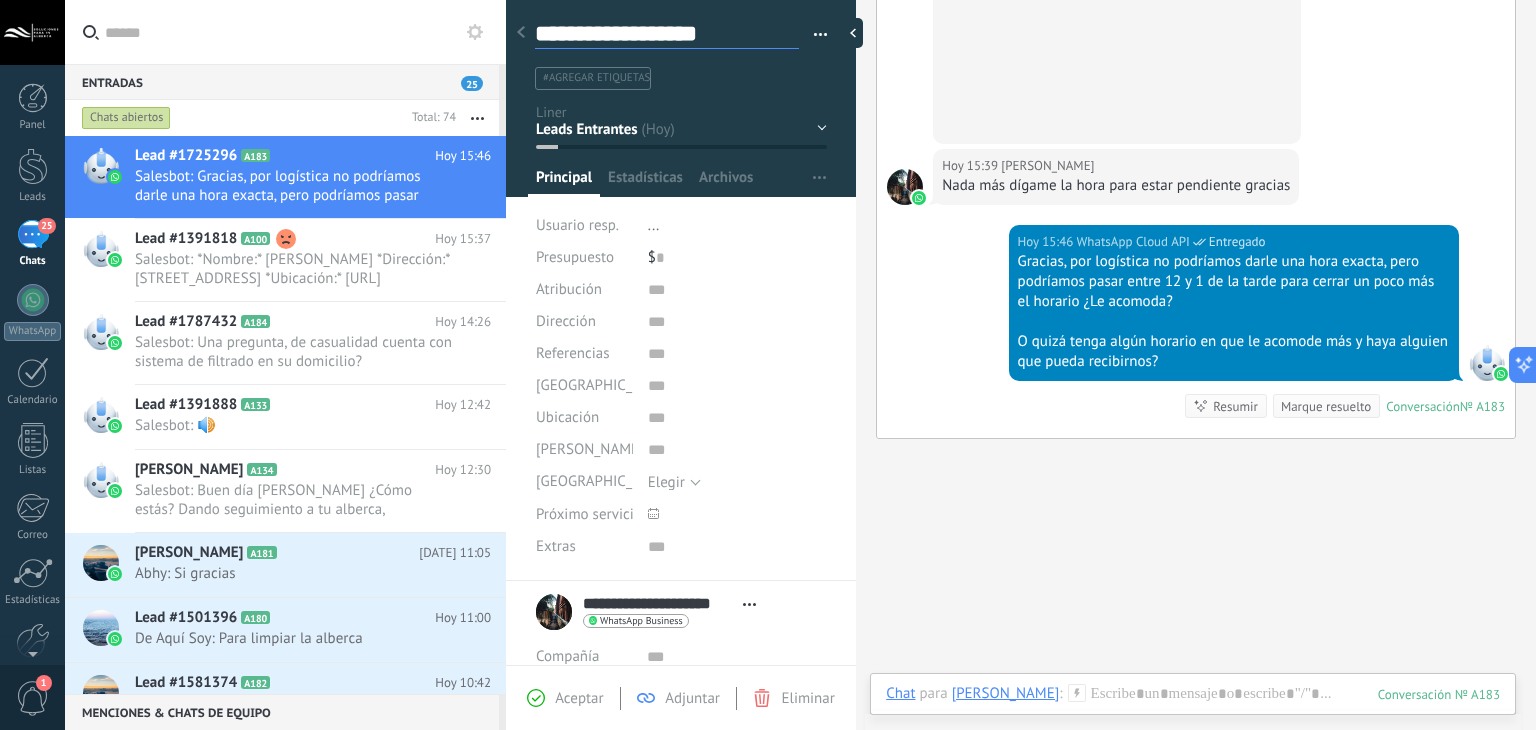 type on "**********" 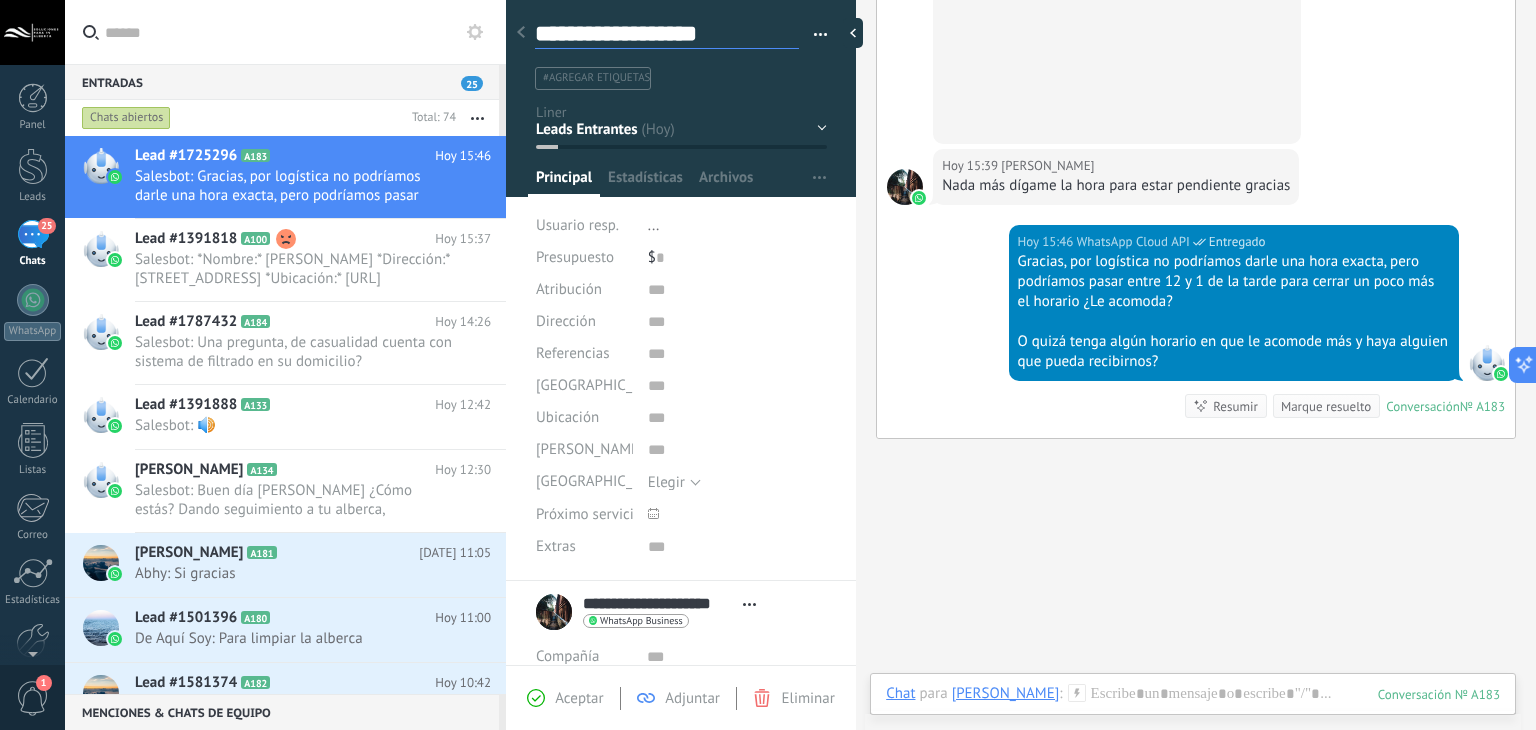 type on "**********" 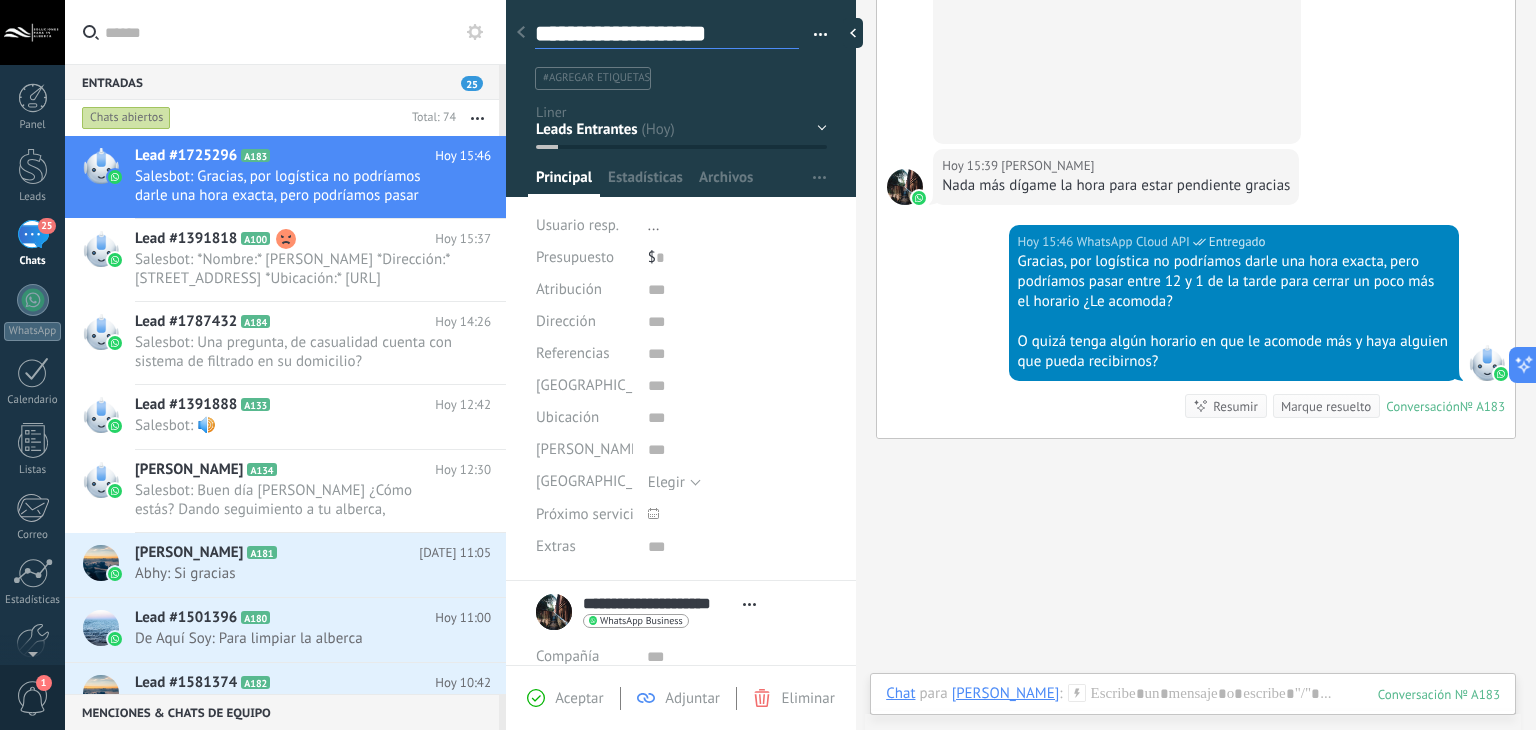 type on "**********" 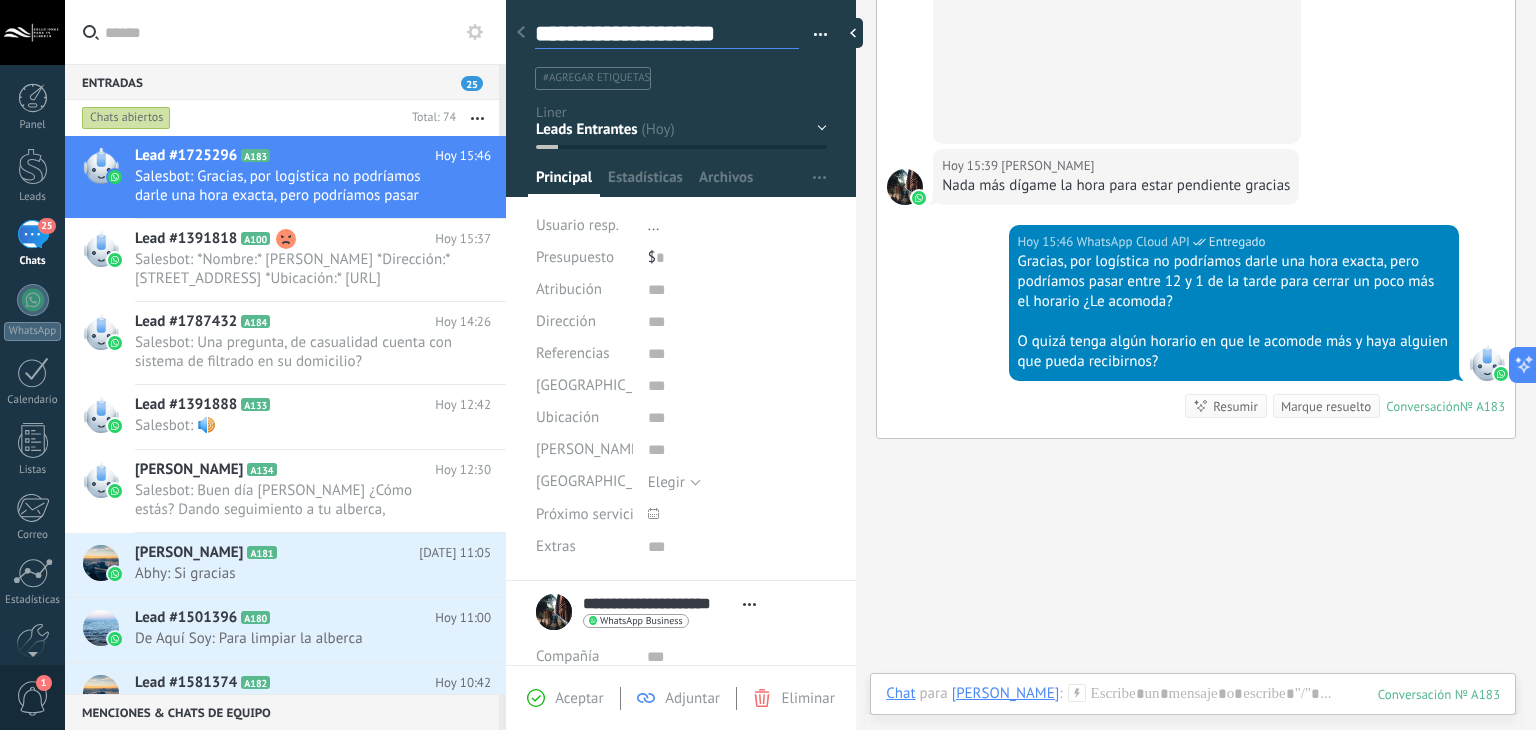 type on "**********" 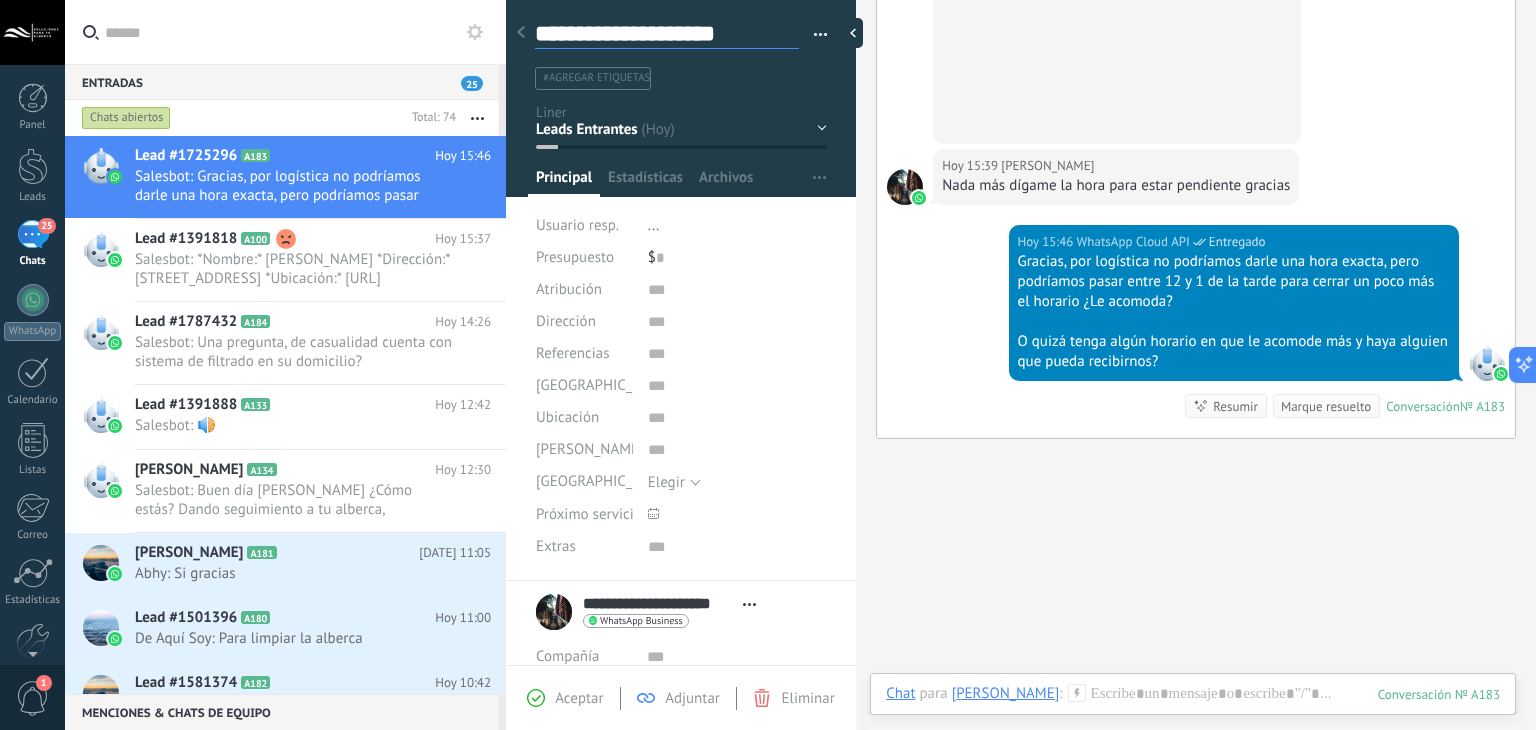 type on "**********" 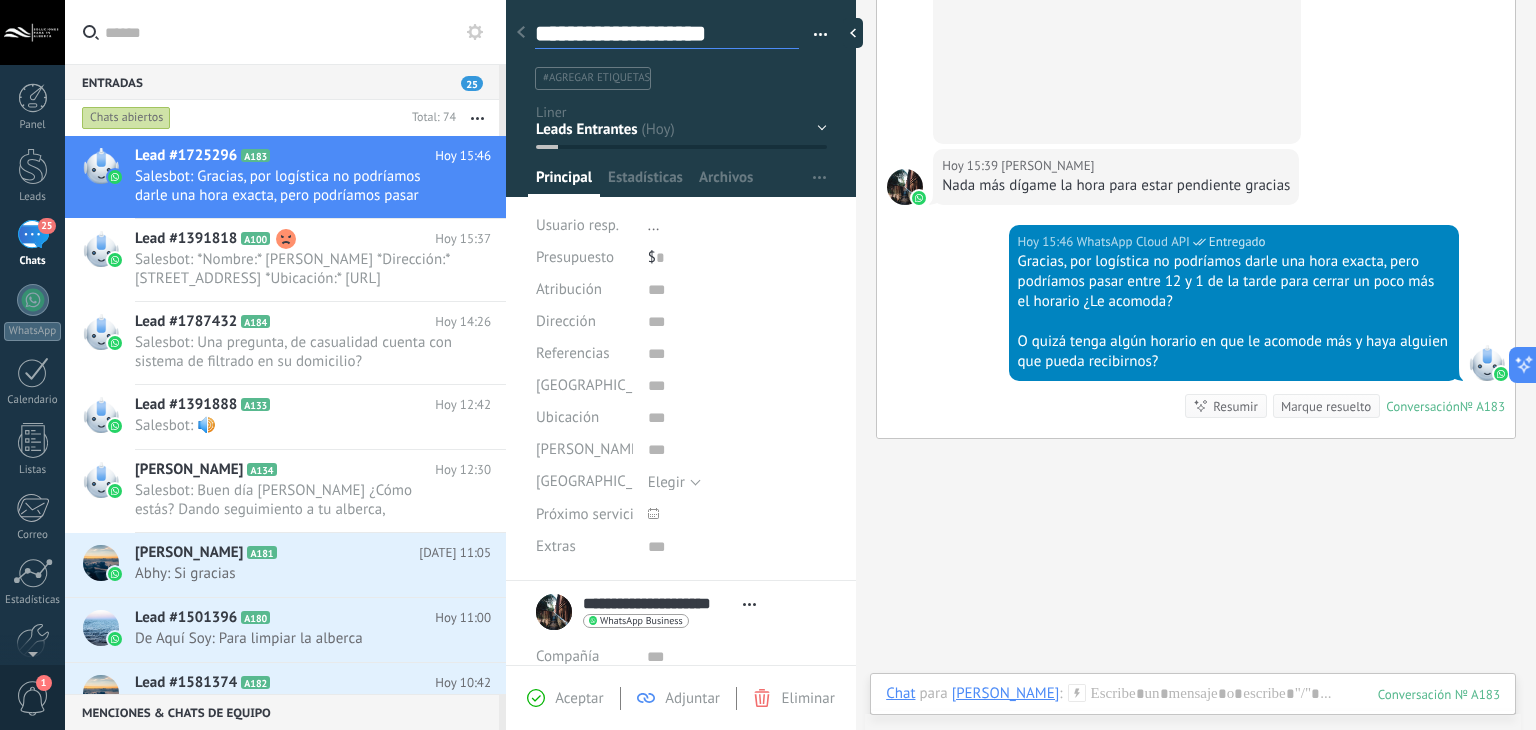 type on "**********" 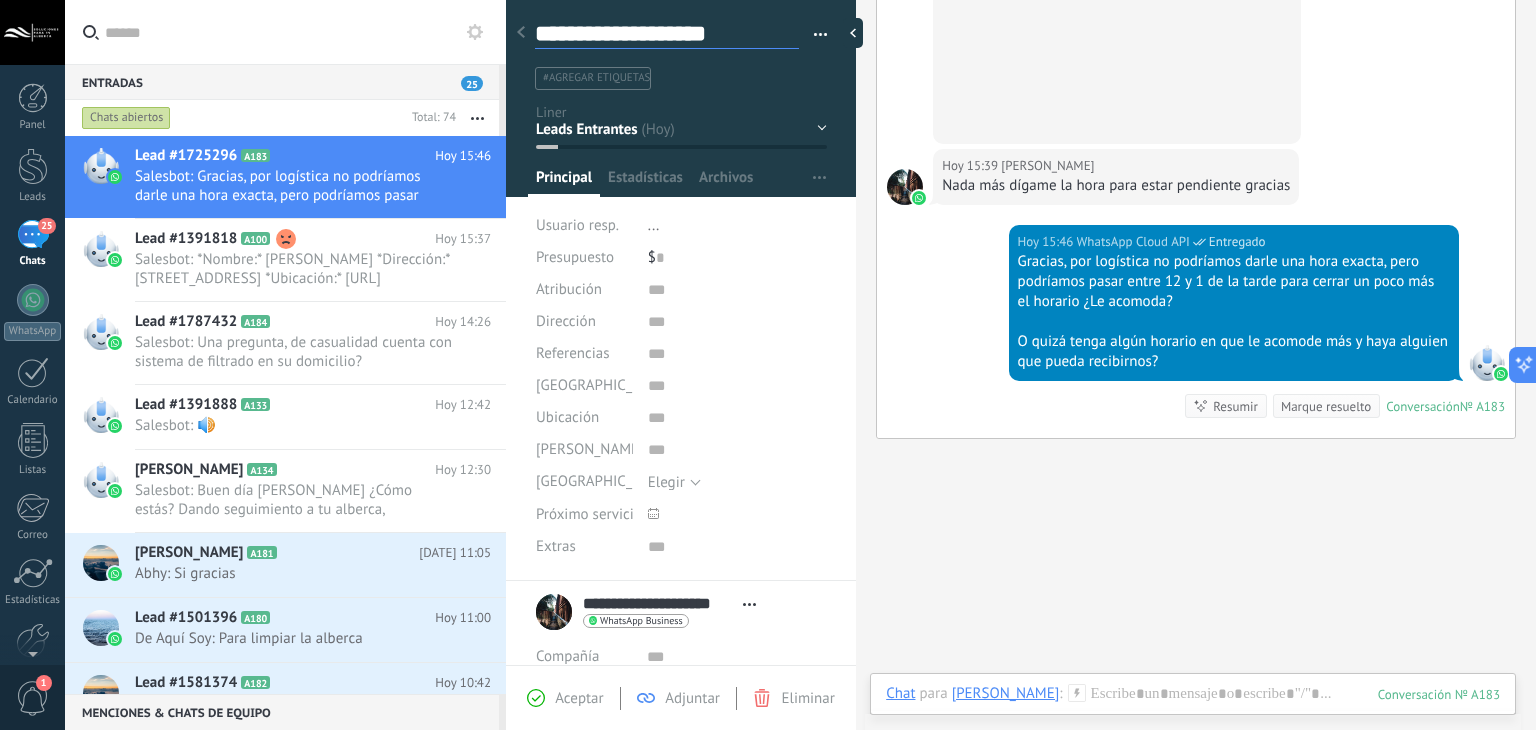type on "**********" 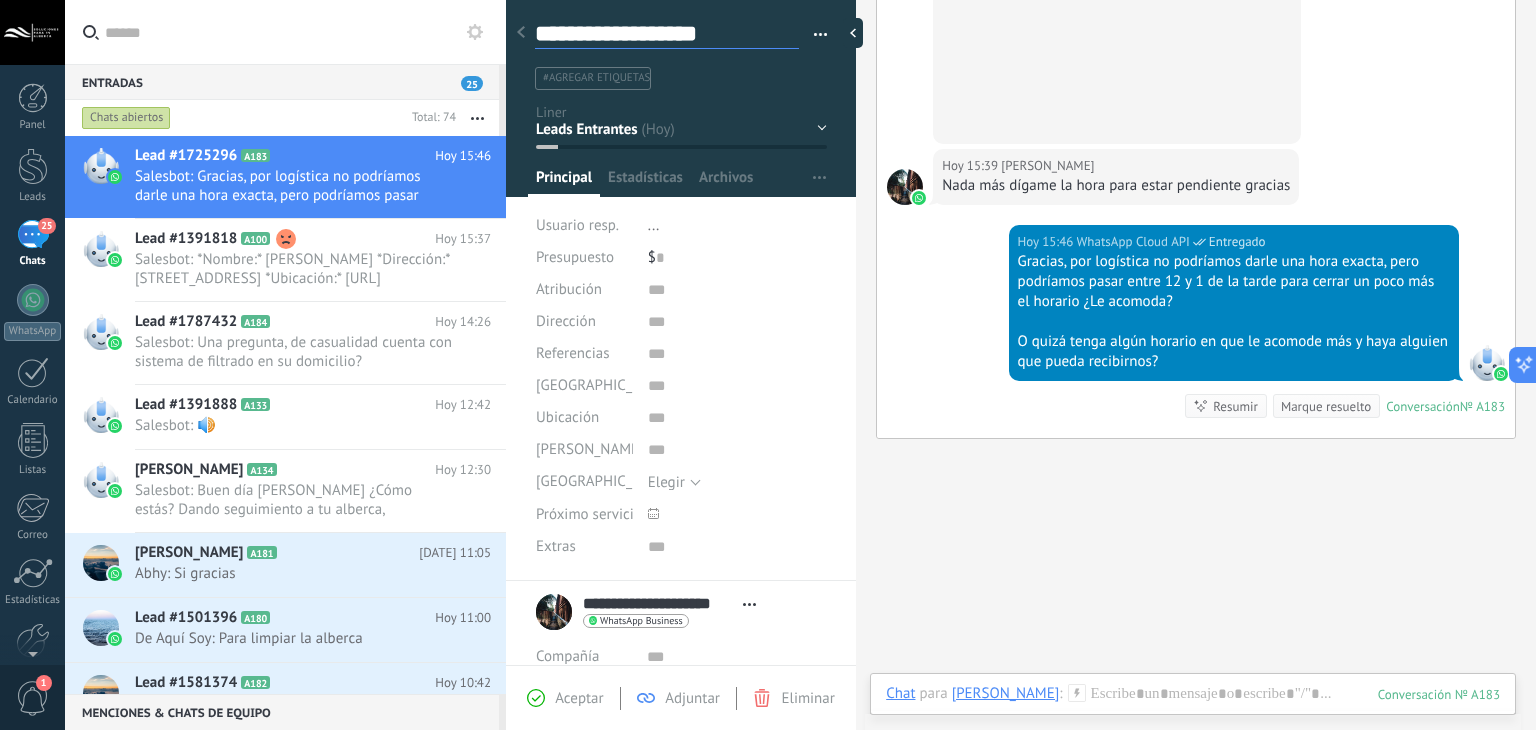type on "**********" 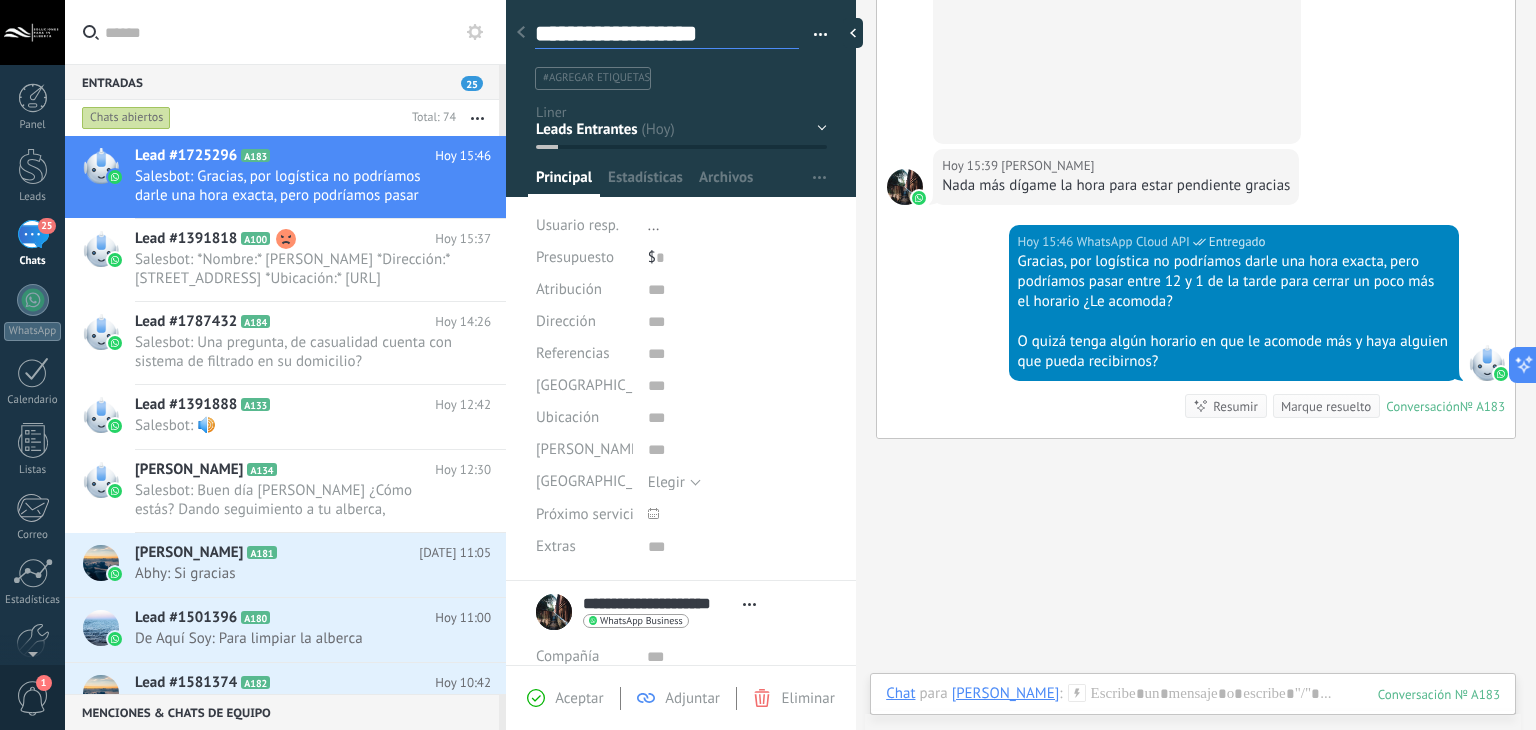 type on "**********" 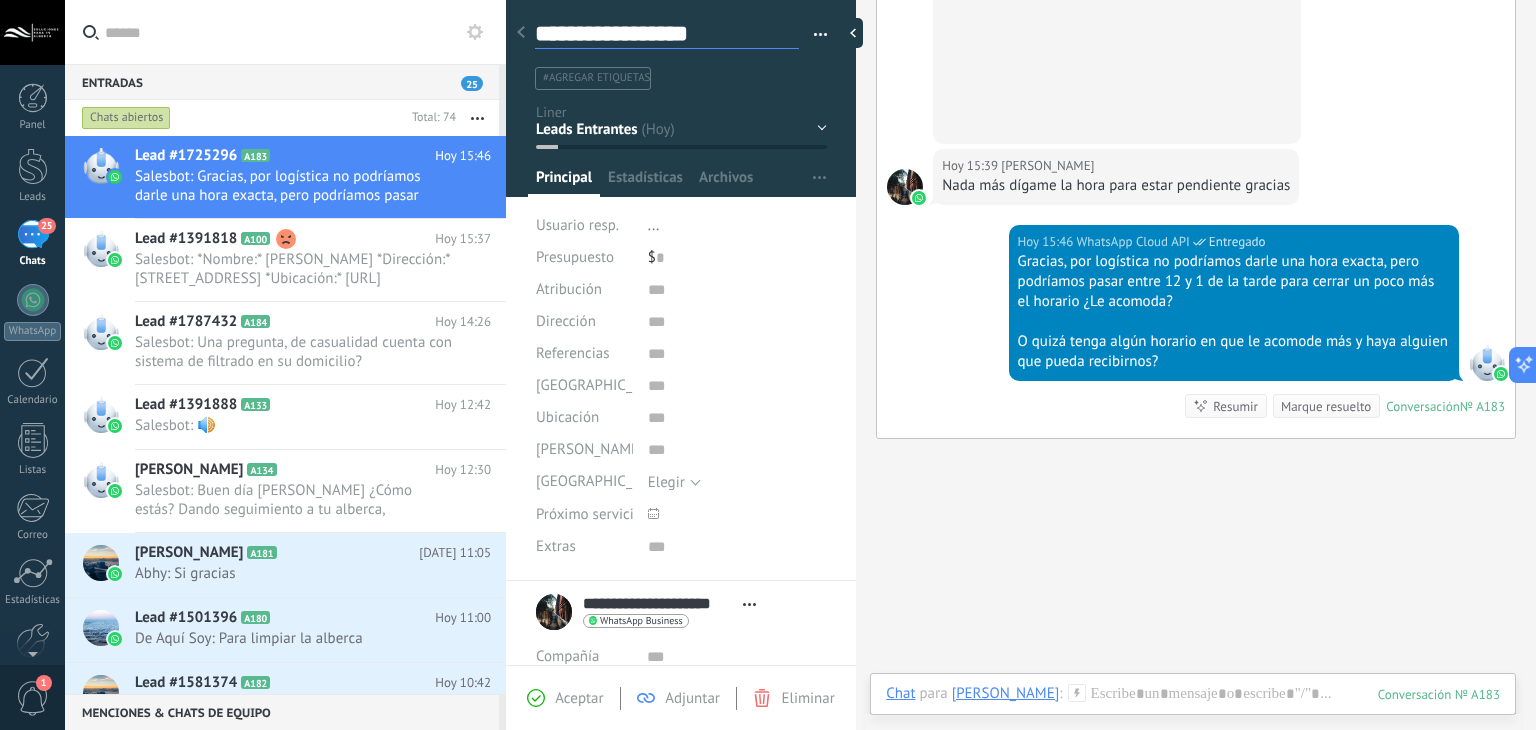 type on "**********" 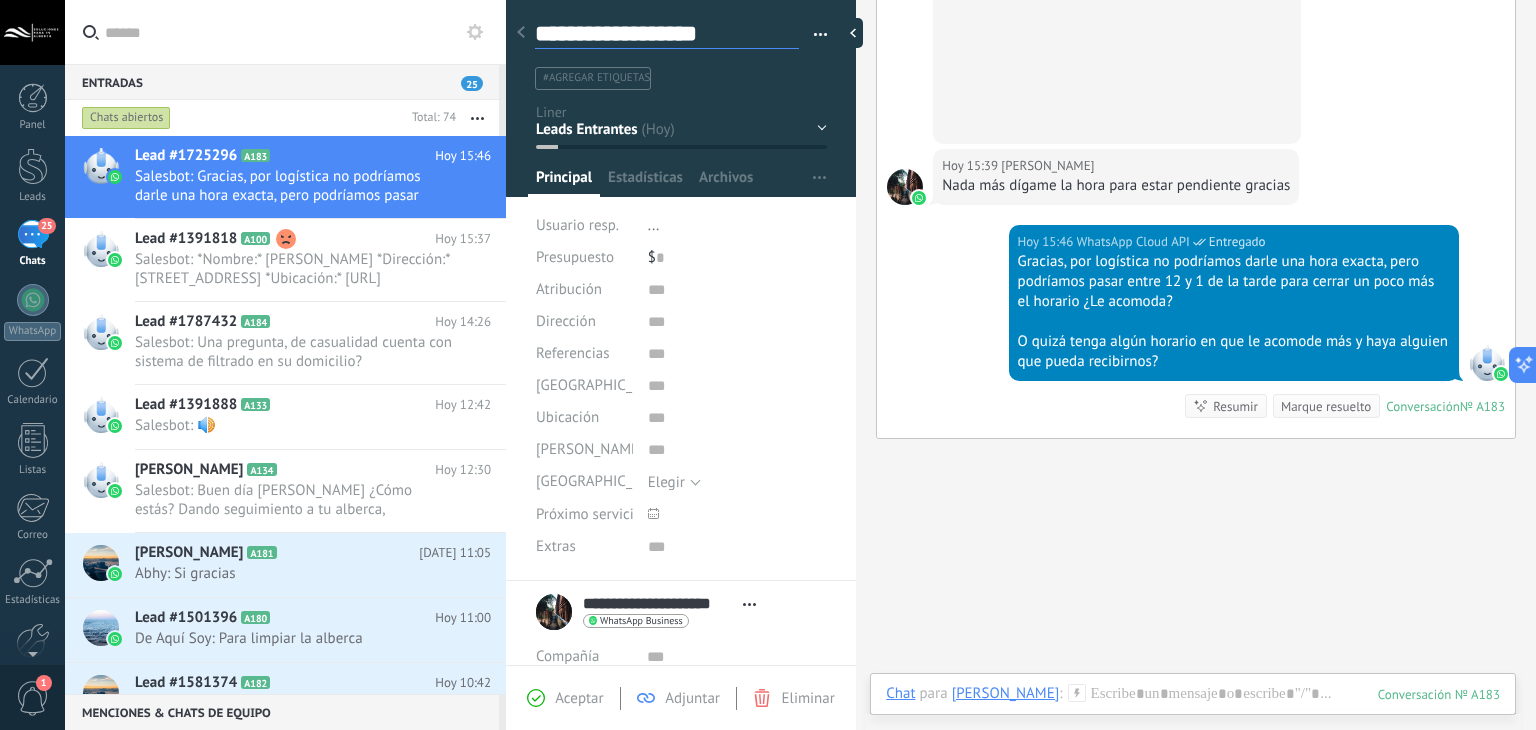 type on "**********" 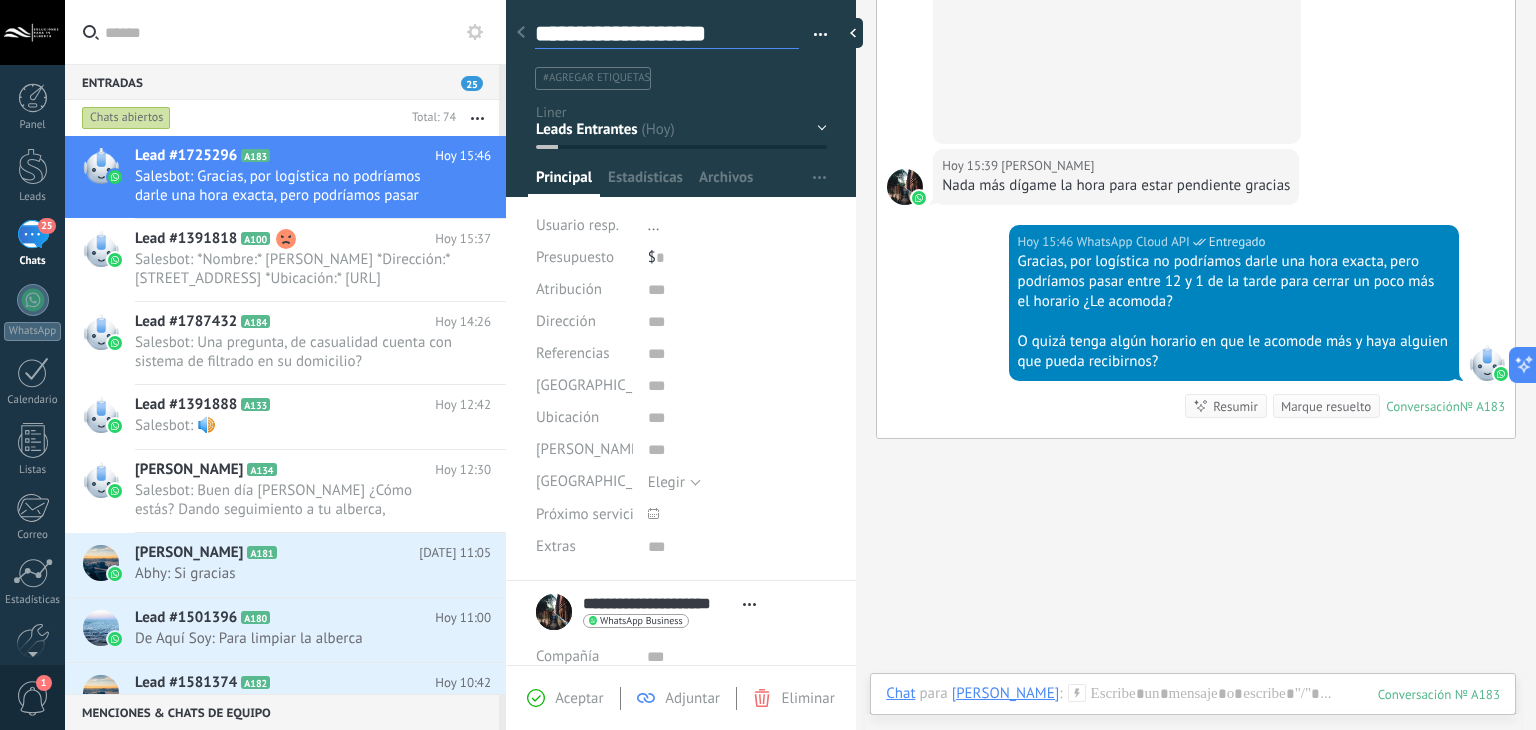type on "**********" 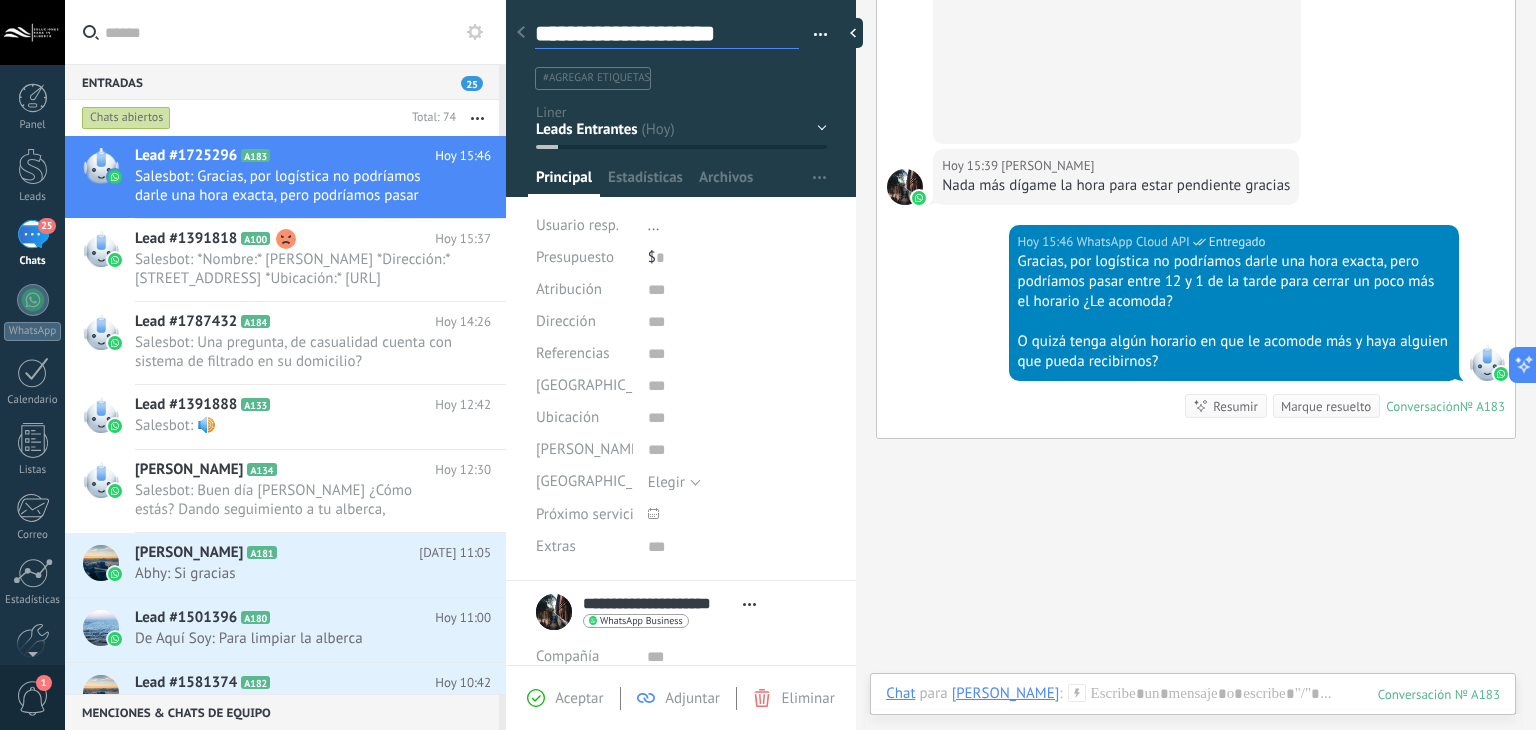 type on "**********" 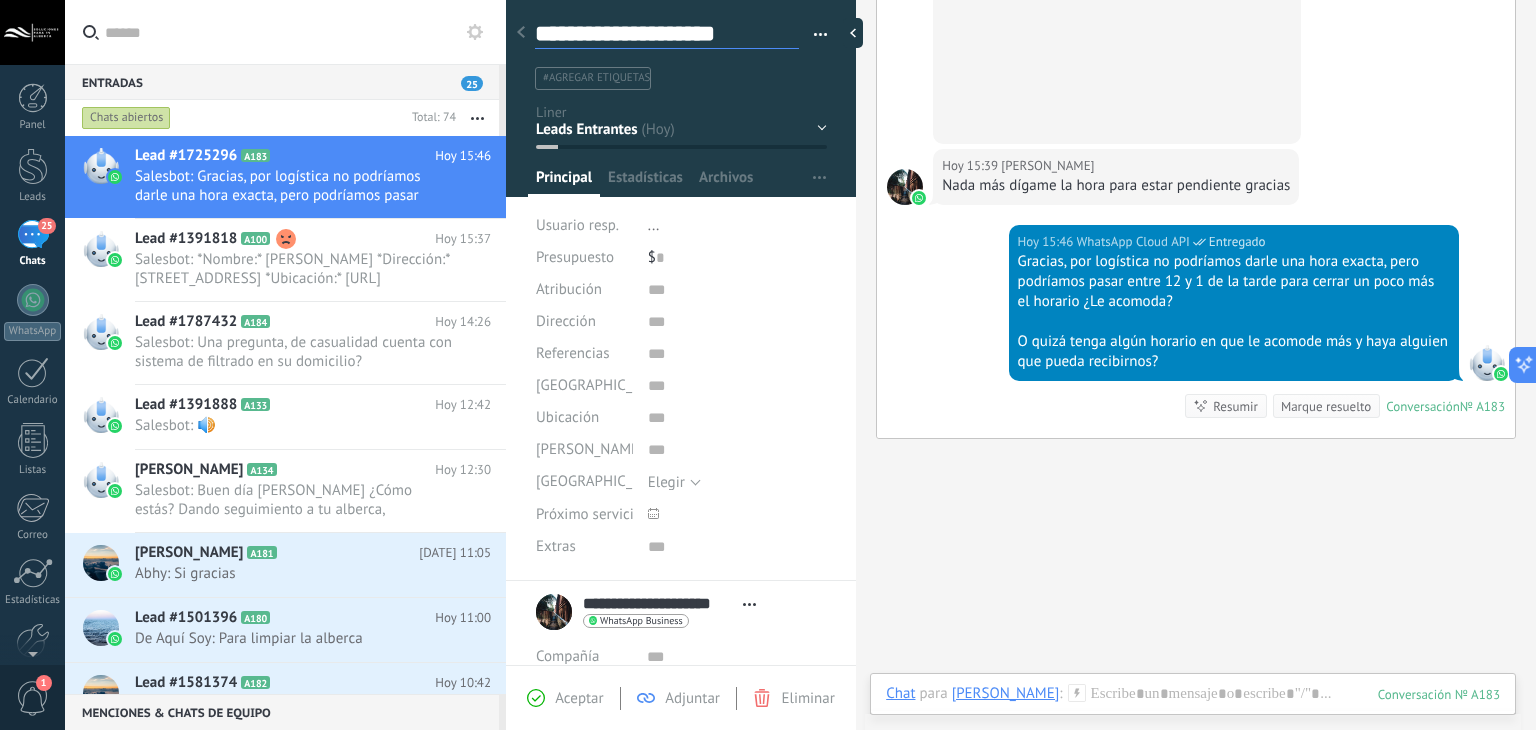 type on "**********" 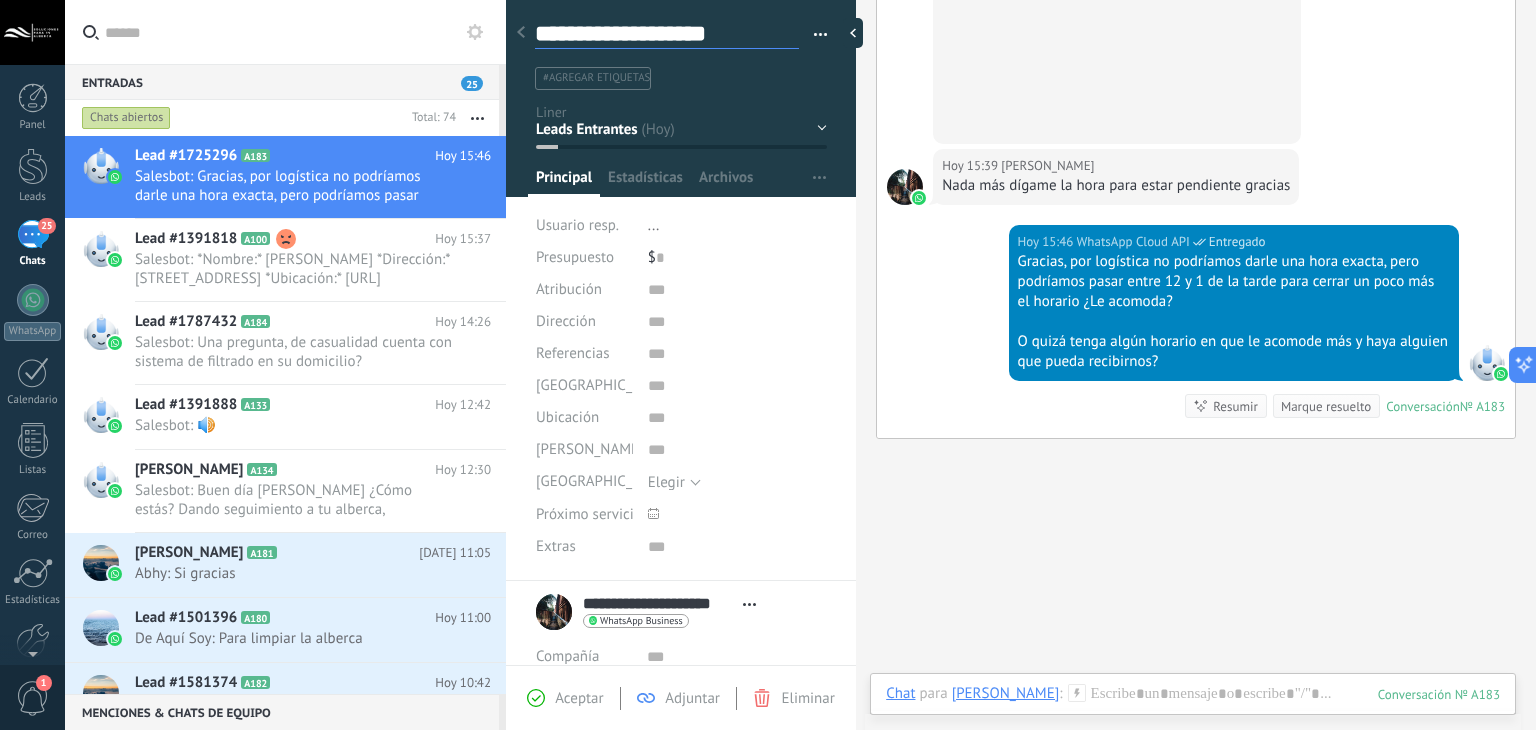 type on "**********" 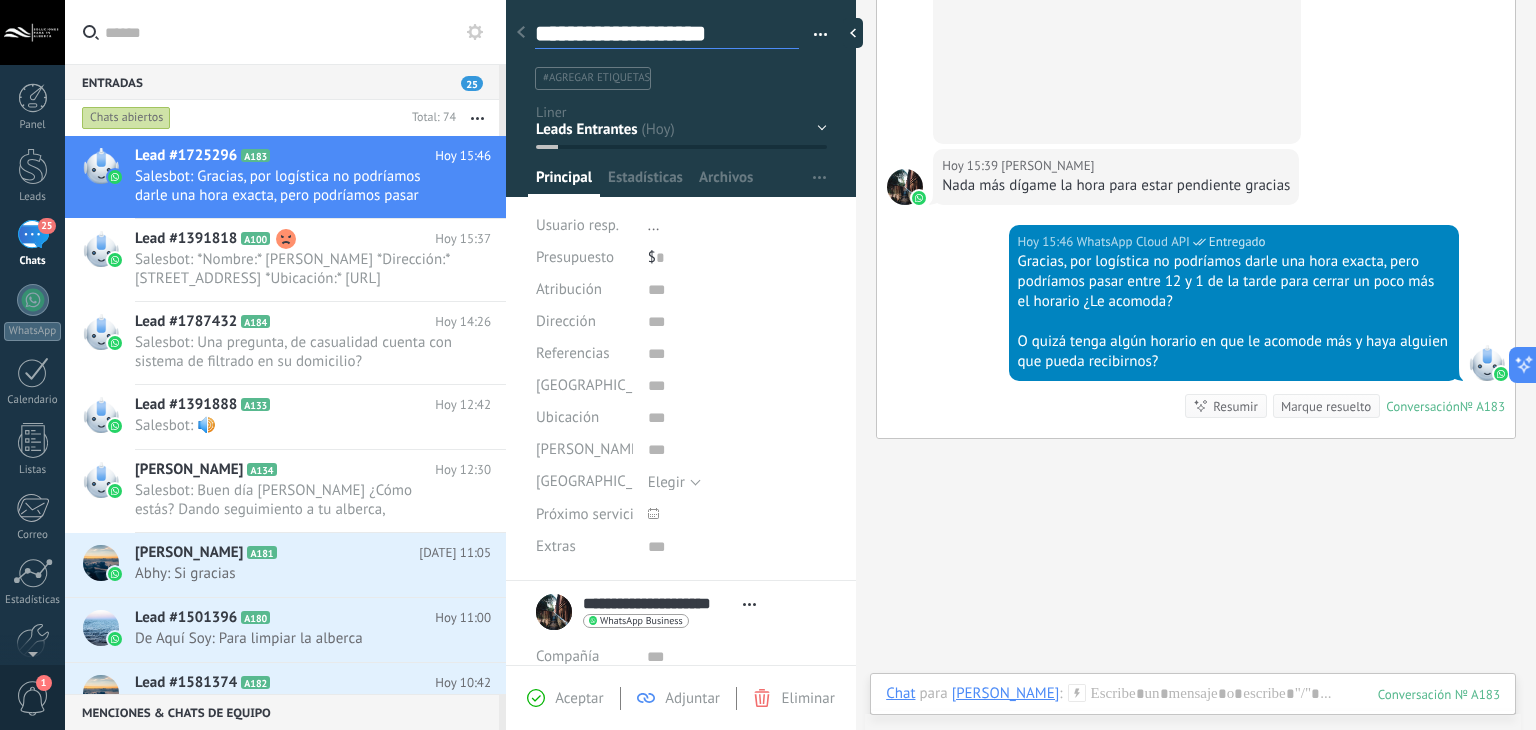 type on "**********" 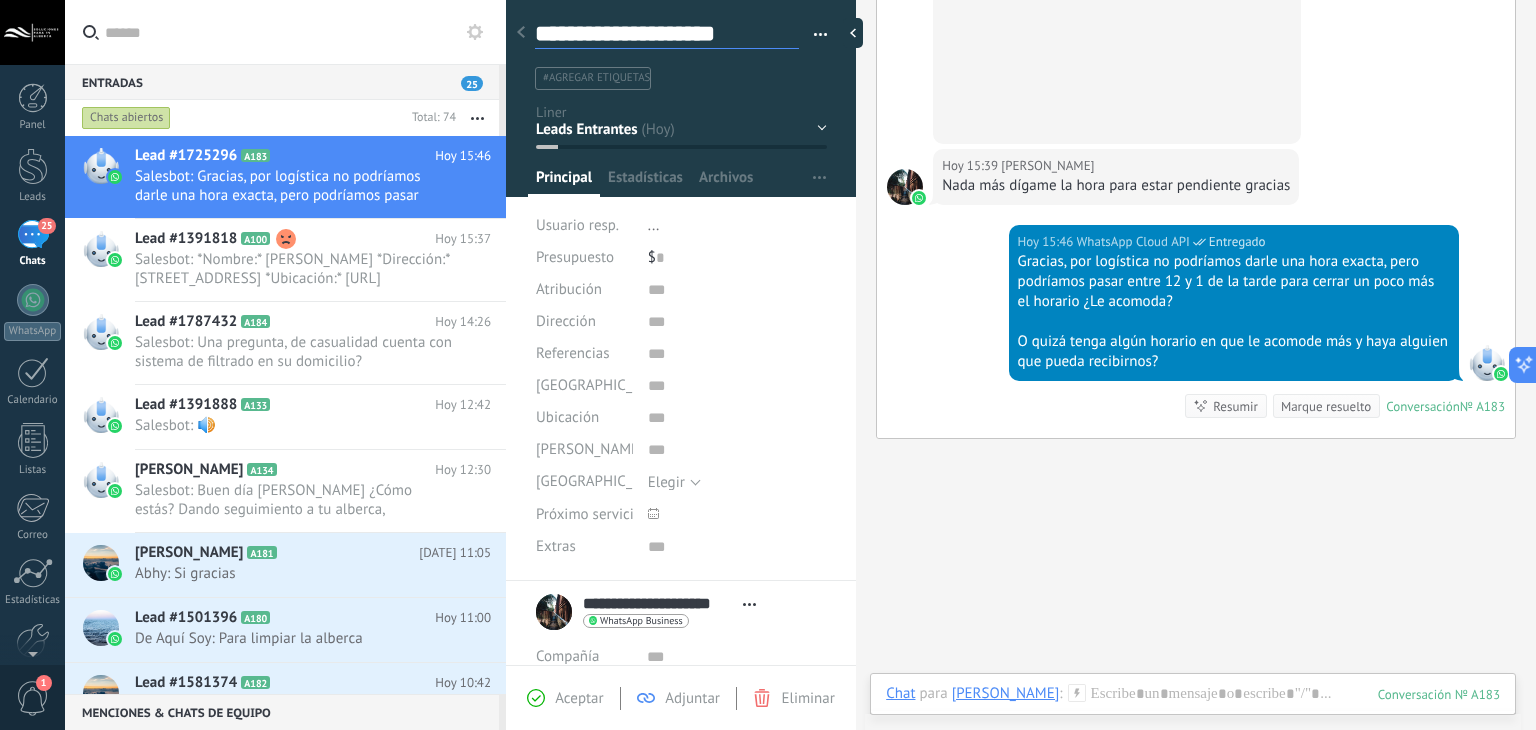 type on "**********" 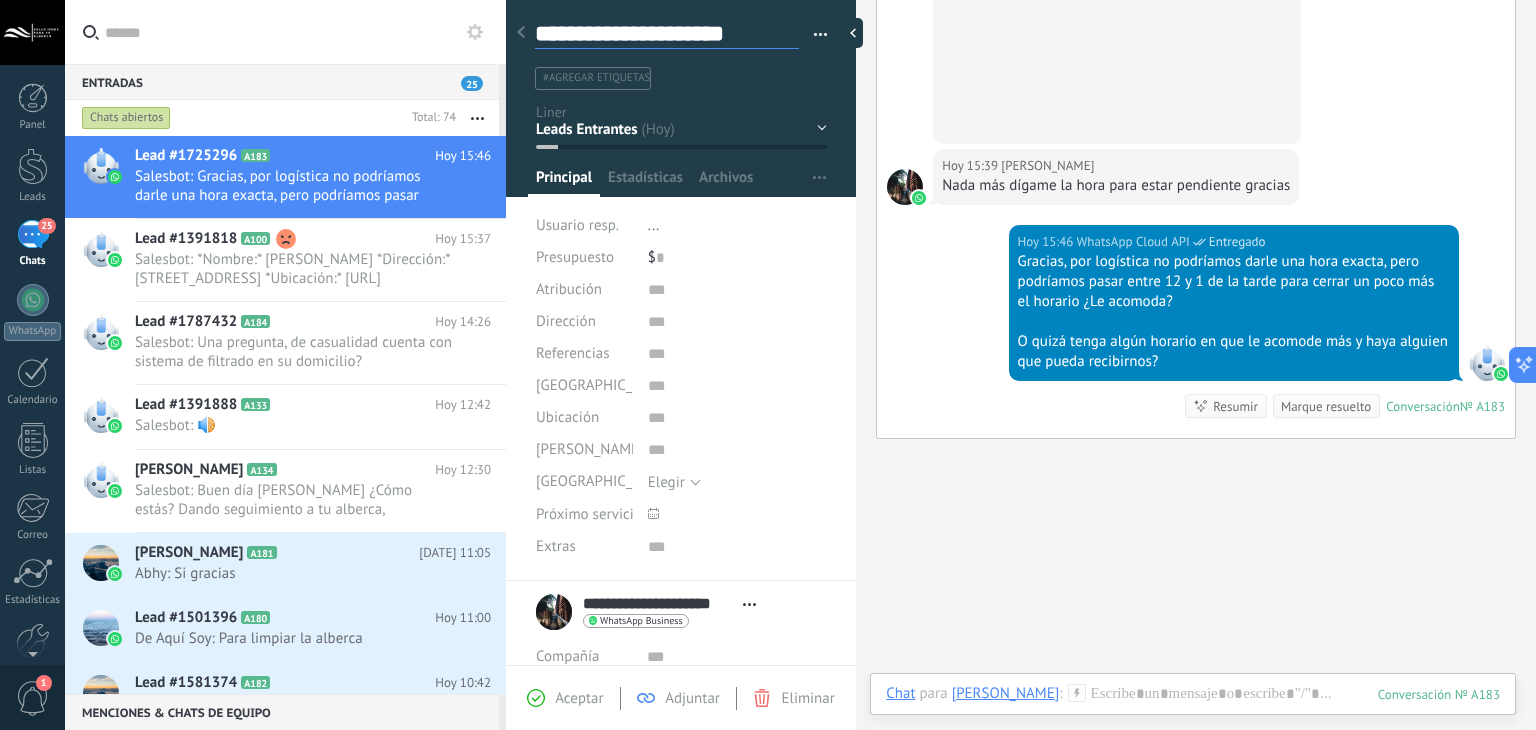 scroll, scrollTop: 29, scrollLeft: 0, axis: vertical 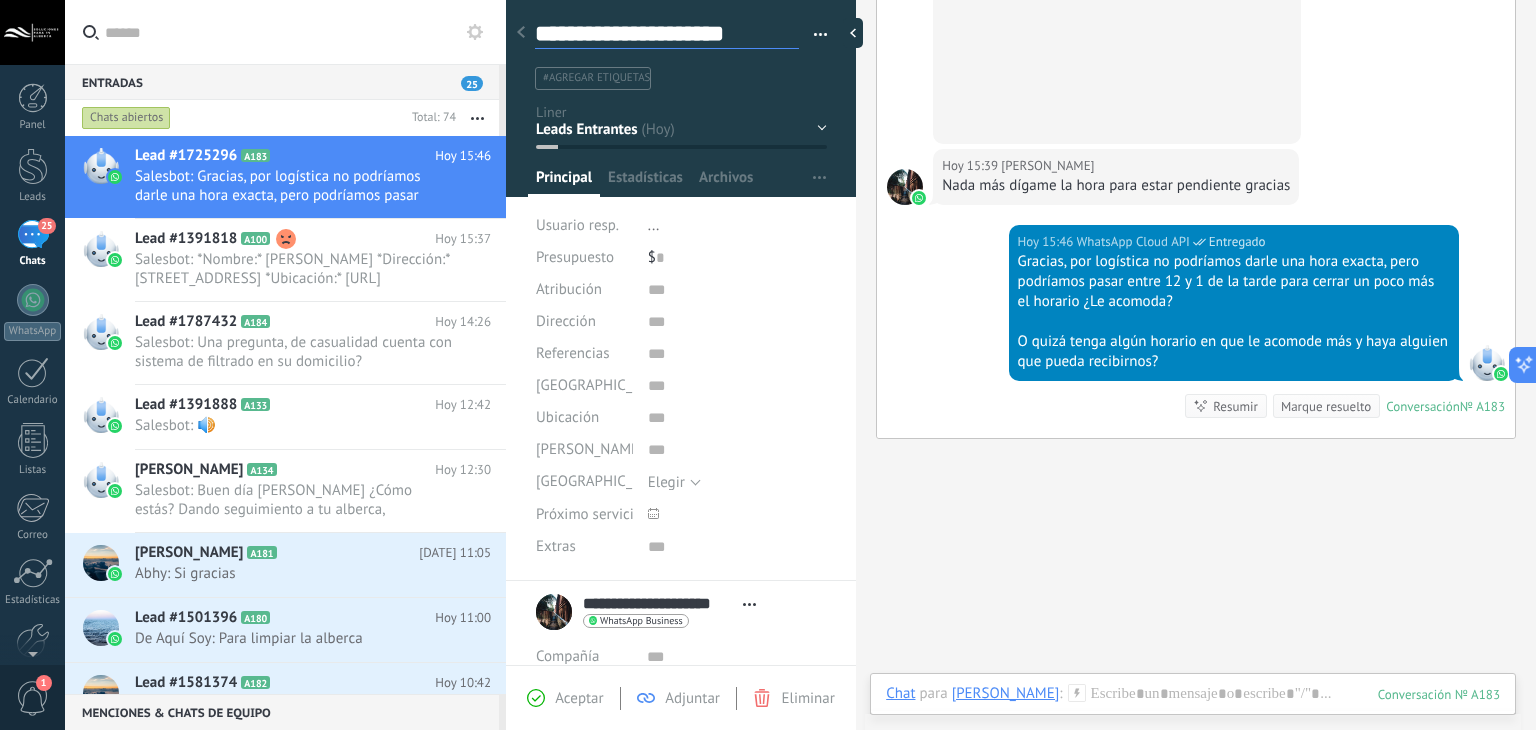 type on "**********" 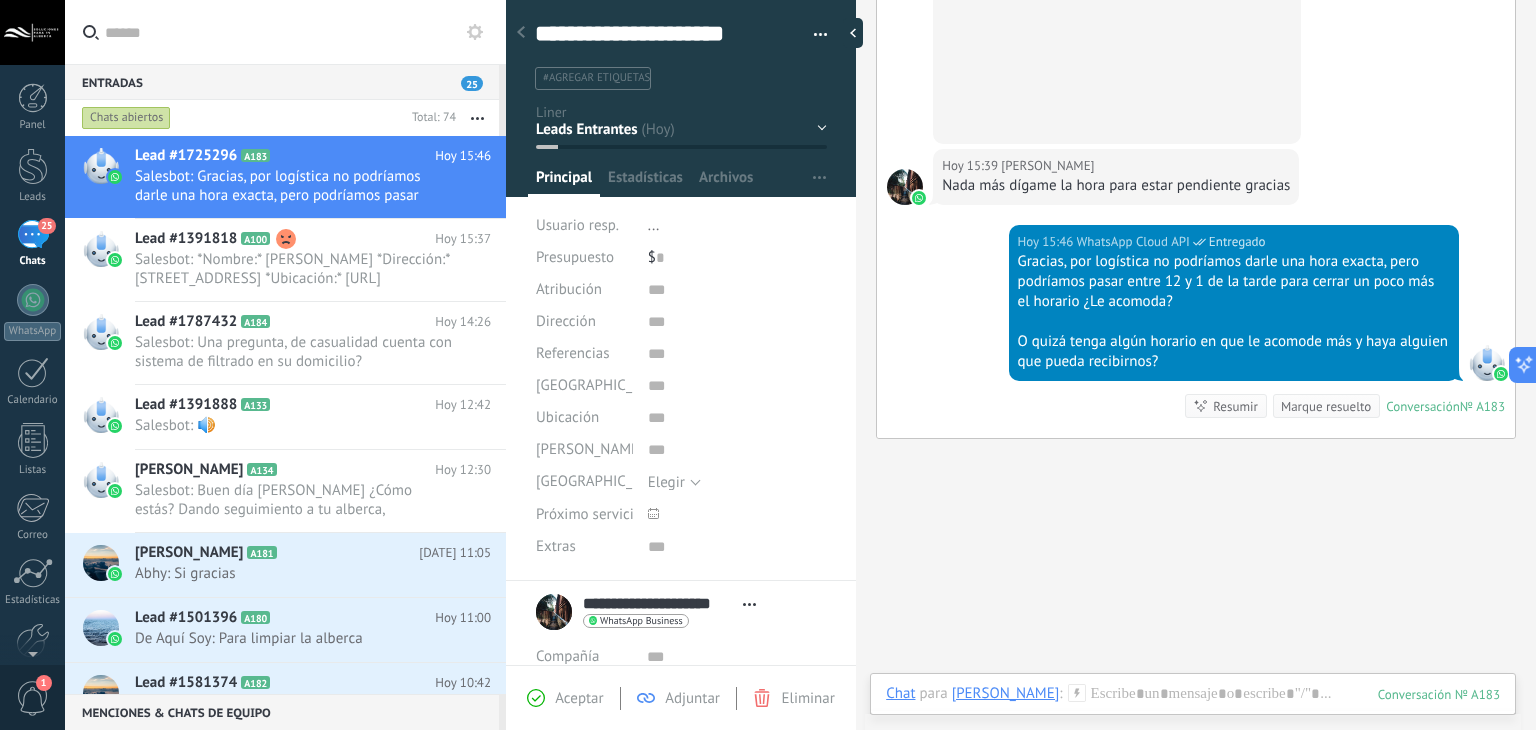 click on "#agregar etiquetas" at bounding box center [596, 78] 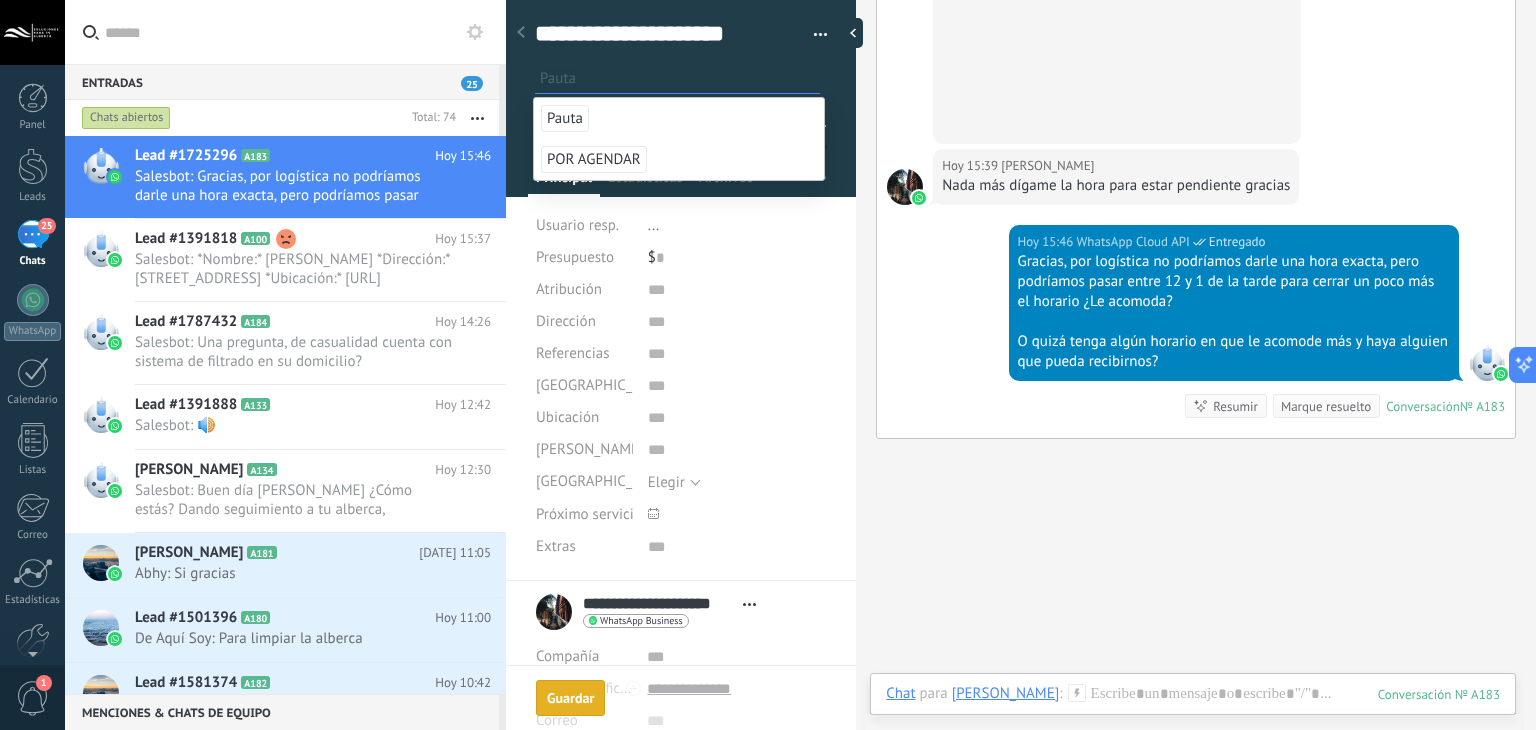click on "Pauta" at bounding box center (565, 118) 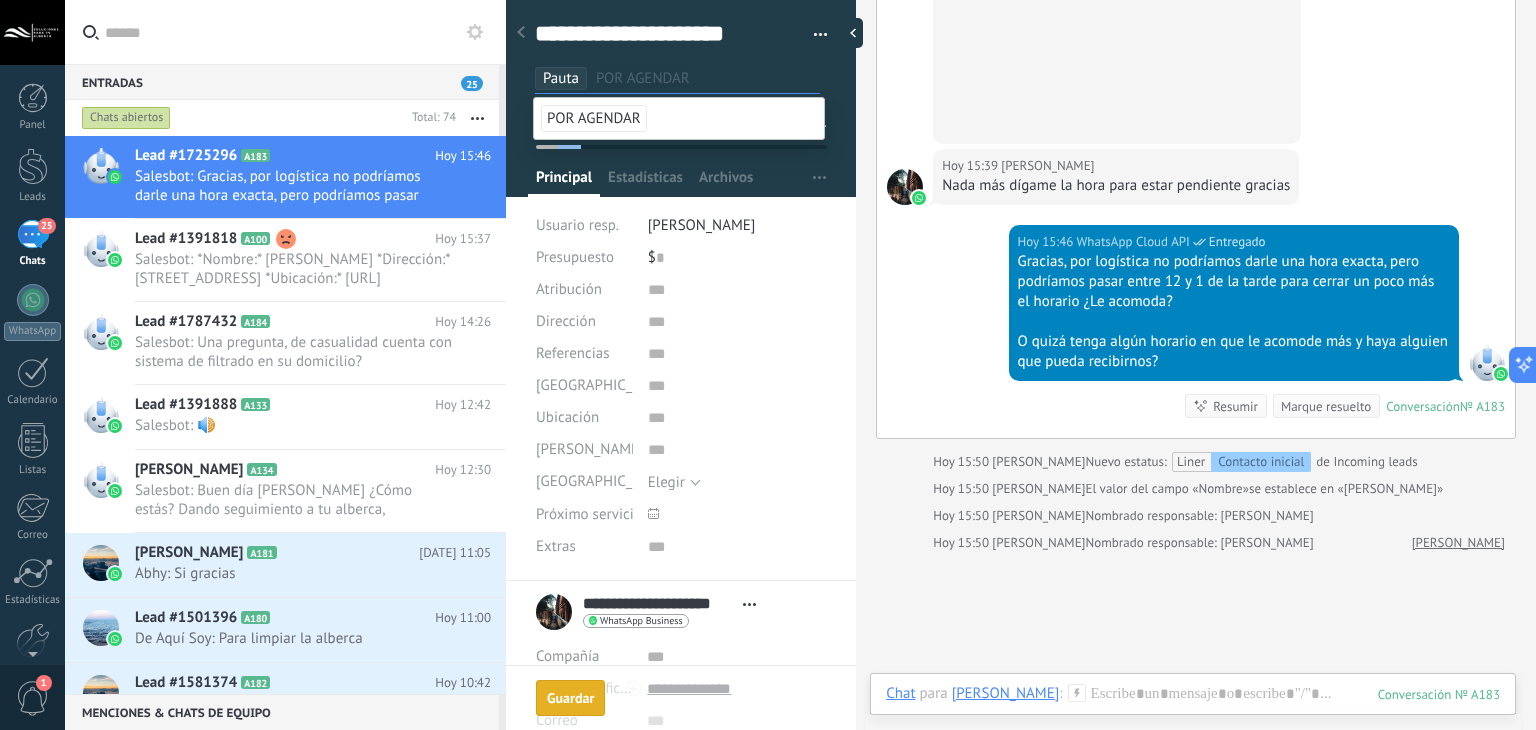 scroll, scrollTop: 29, scrollLeft: 0, axis: vertical 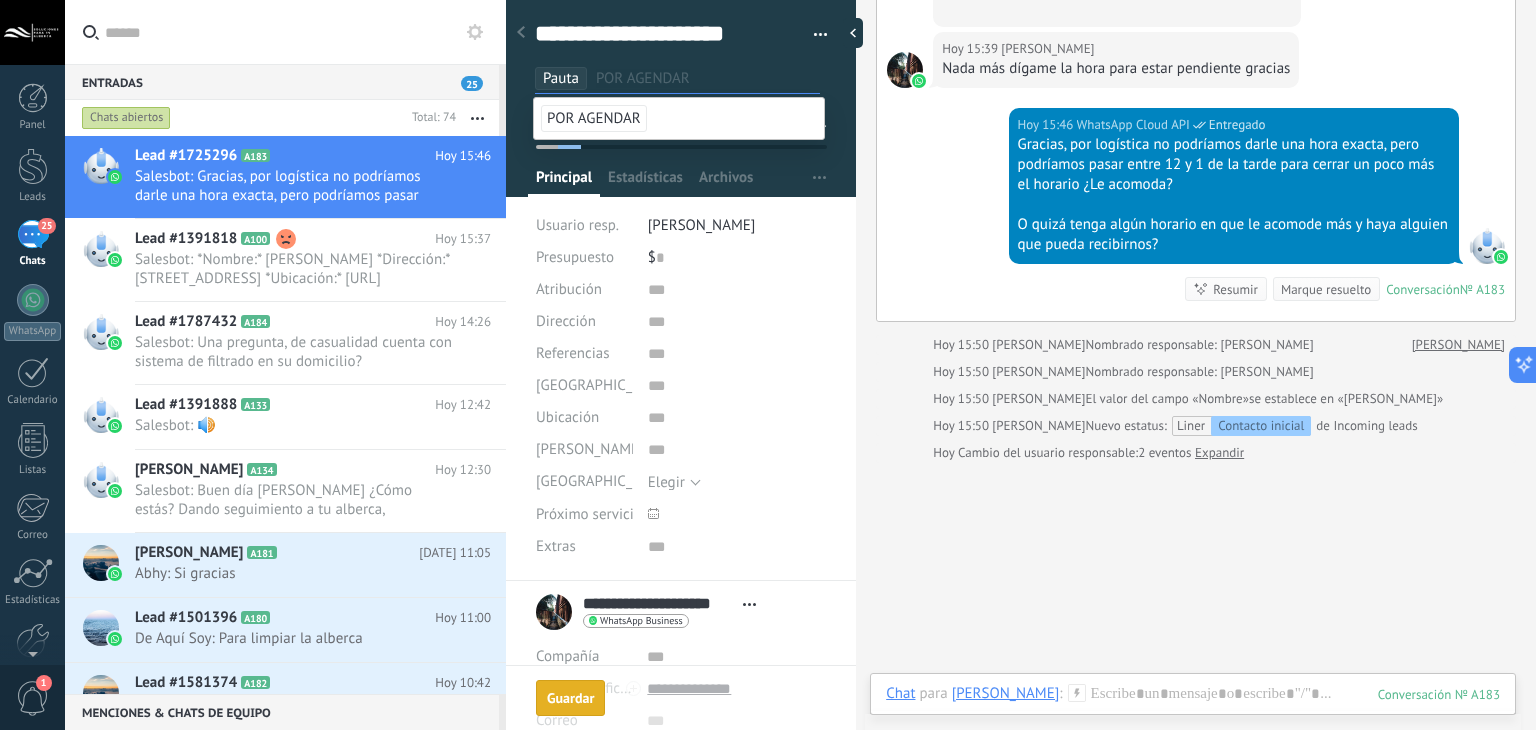click on "Guardar
[GEOGRAPHIC_DATA]" at bounding box center [570, 698] 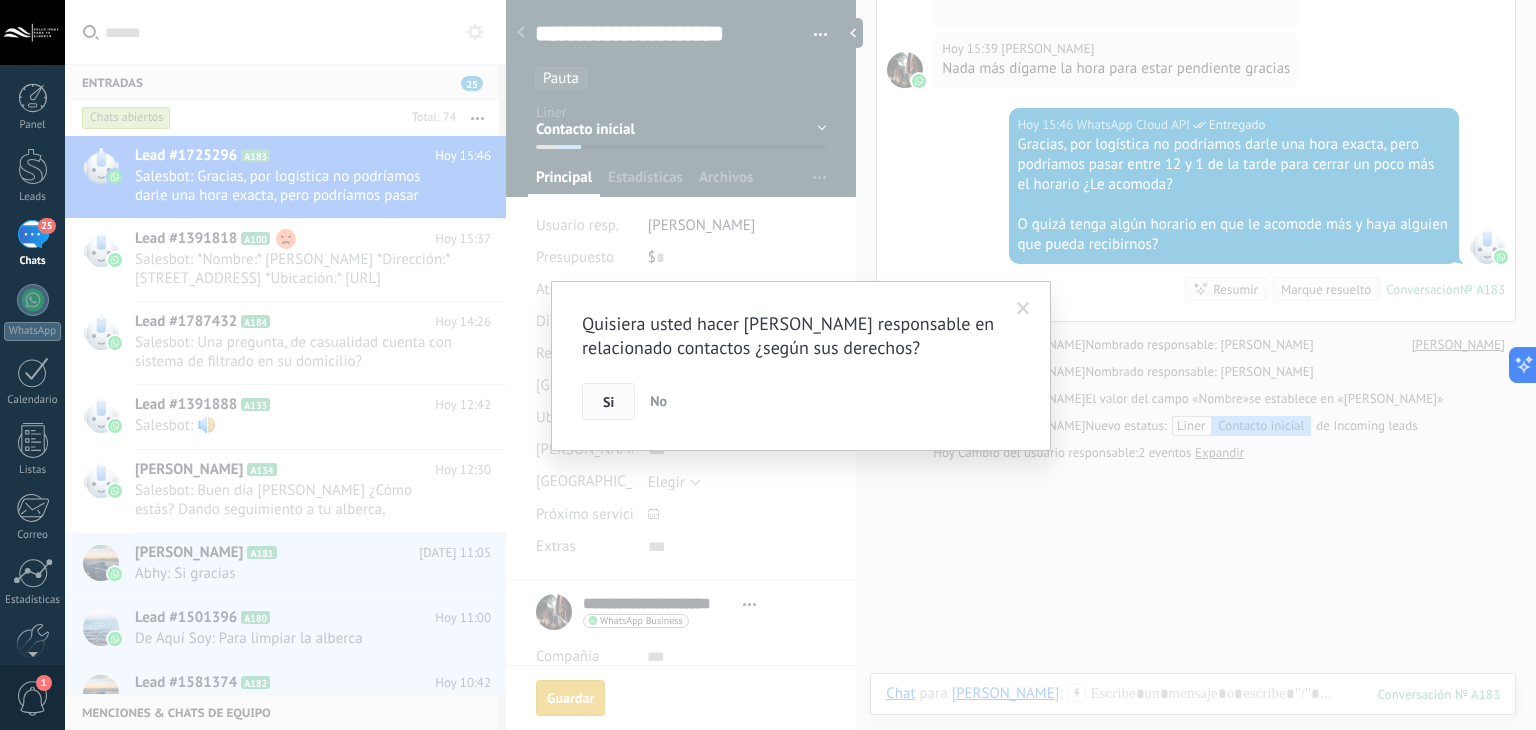 click on "Si" at bounding box center (608, 402) 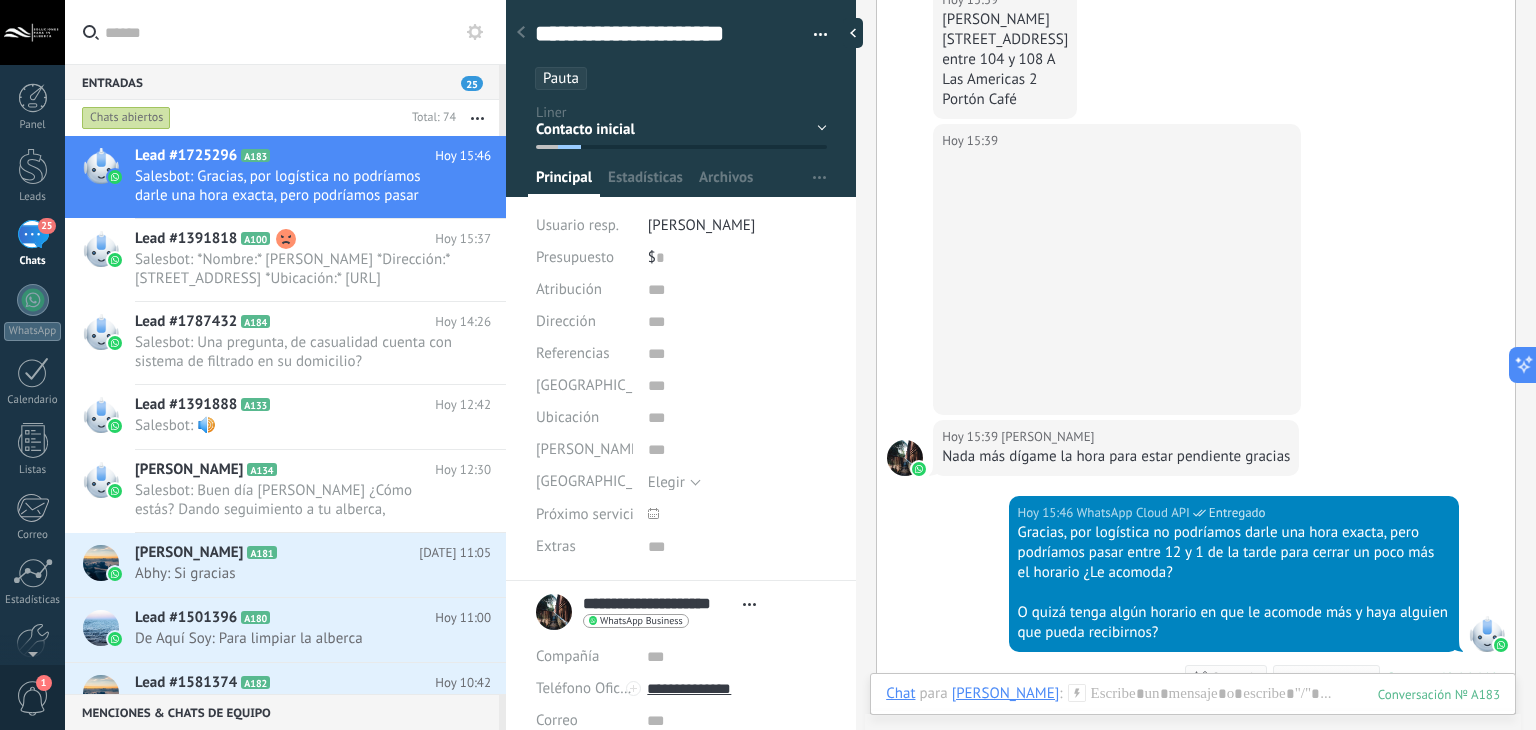 scroll, scrollTop: 955, scrollLeft: 0, axis: vertical 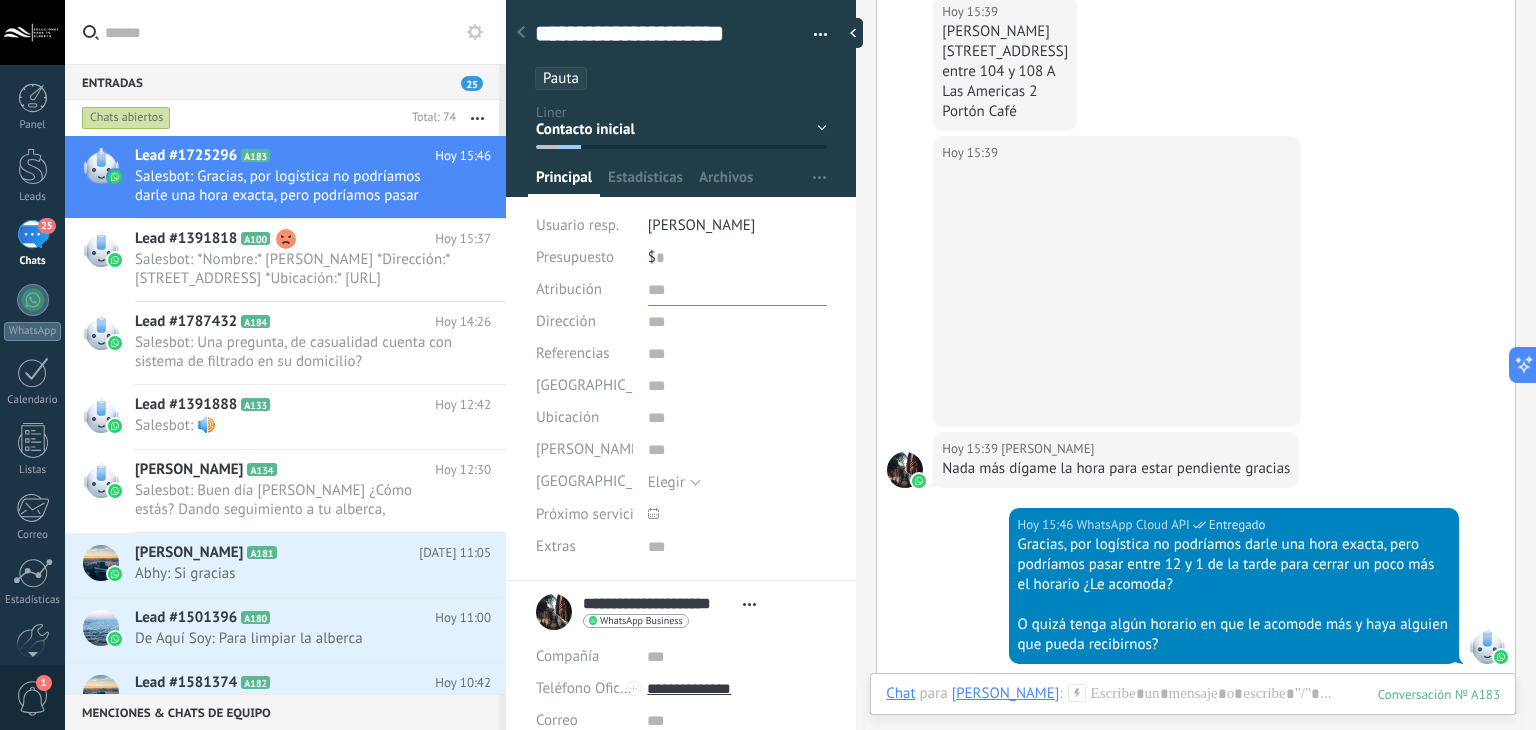 click at bounding box center (737, 290) 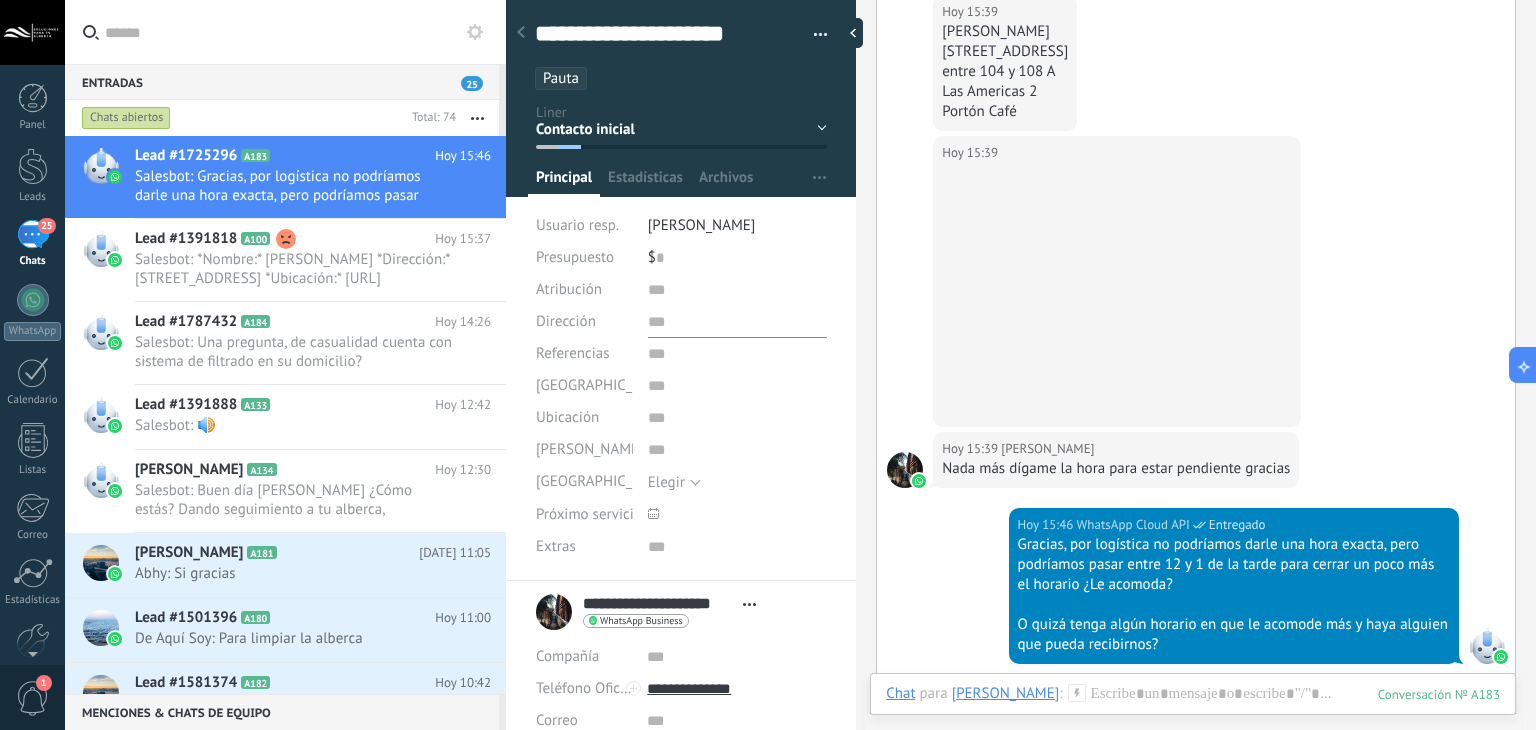click at bounding box center (737, 322) 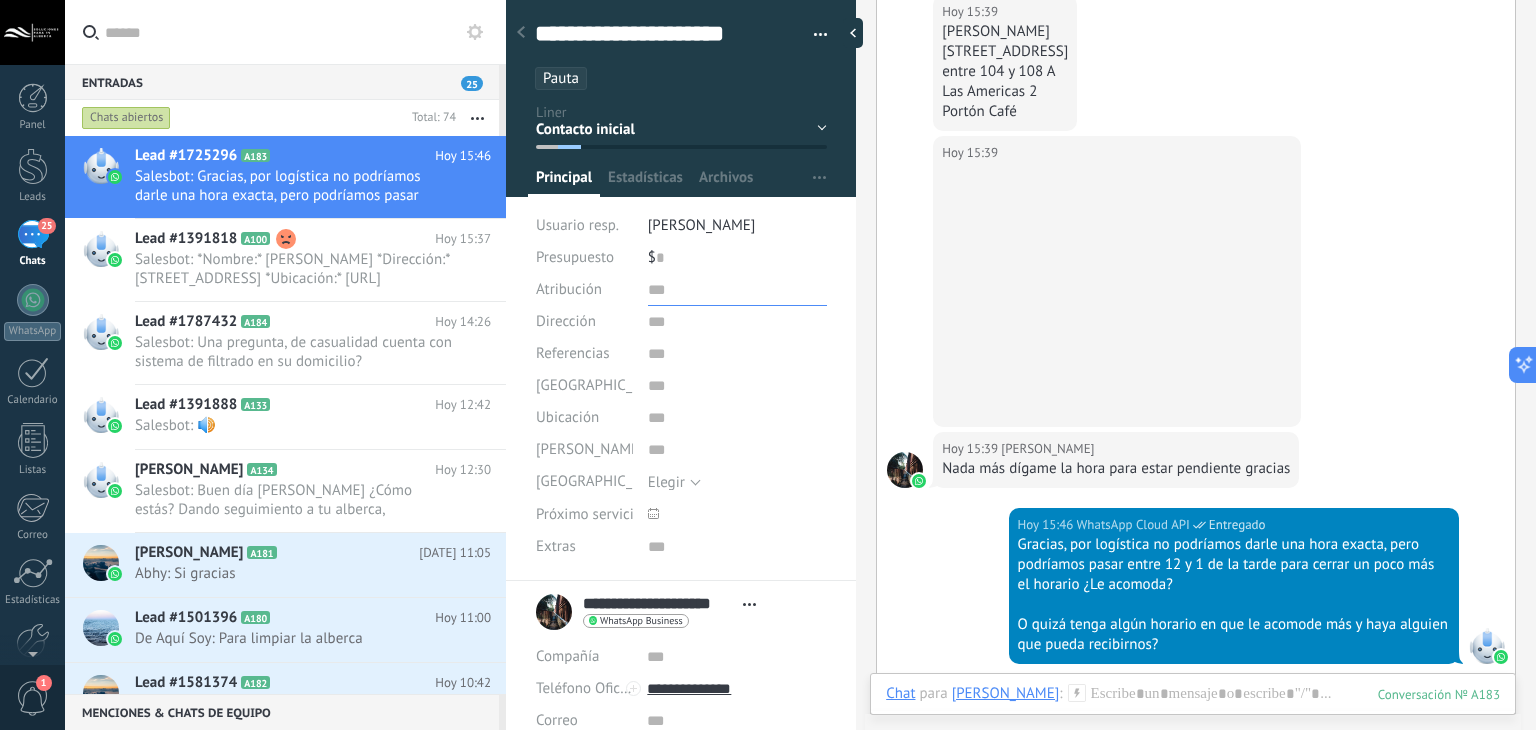 click at bounding box center [737, 290] 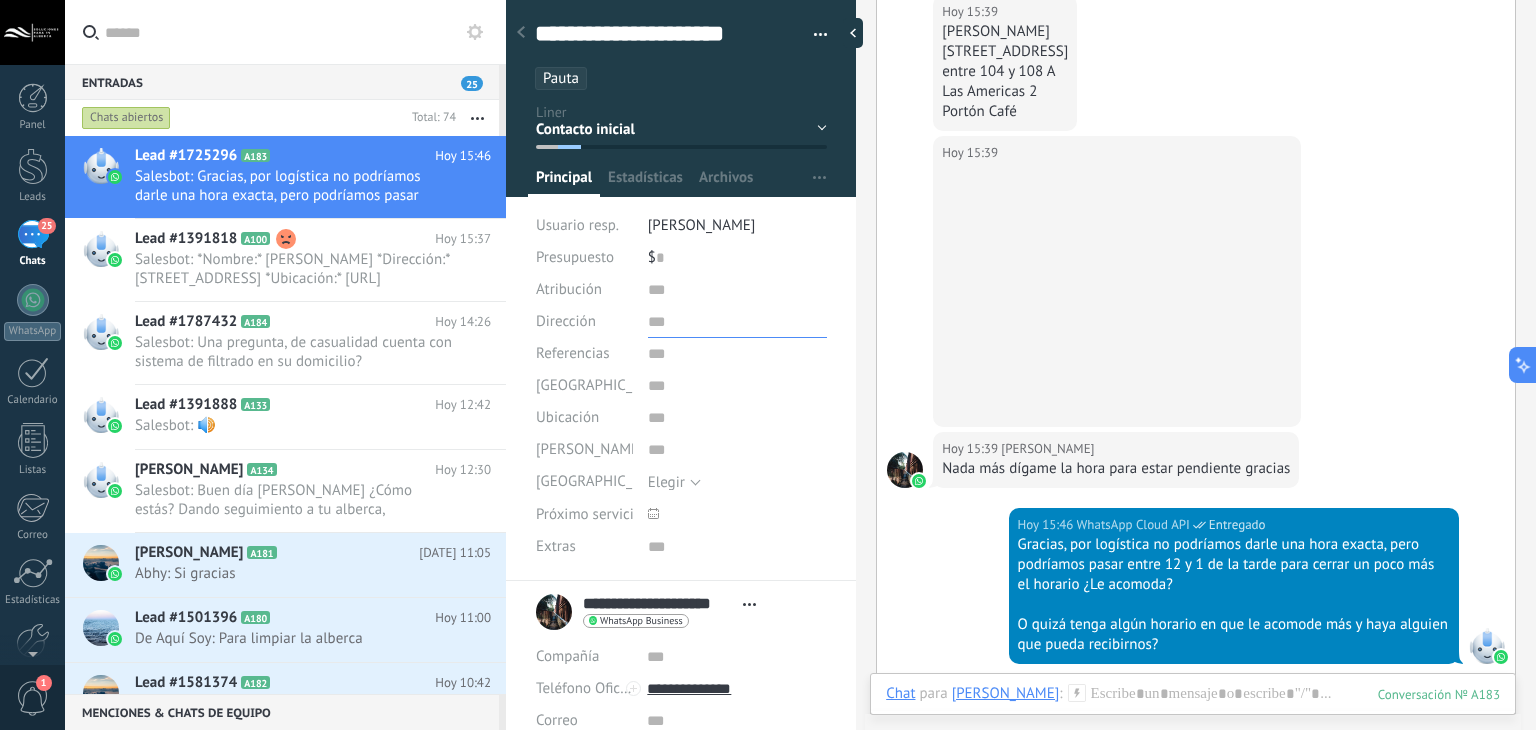 click at bounding box center [737, 322] 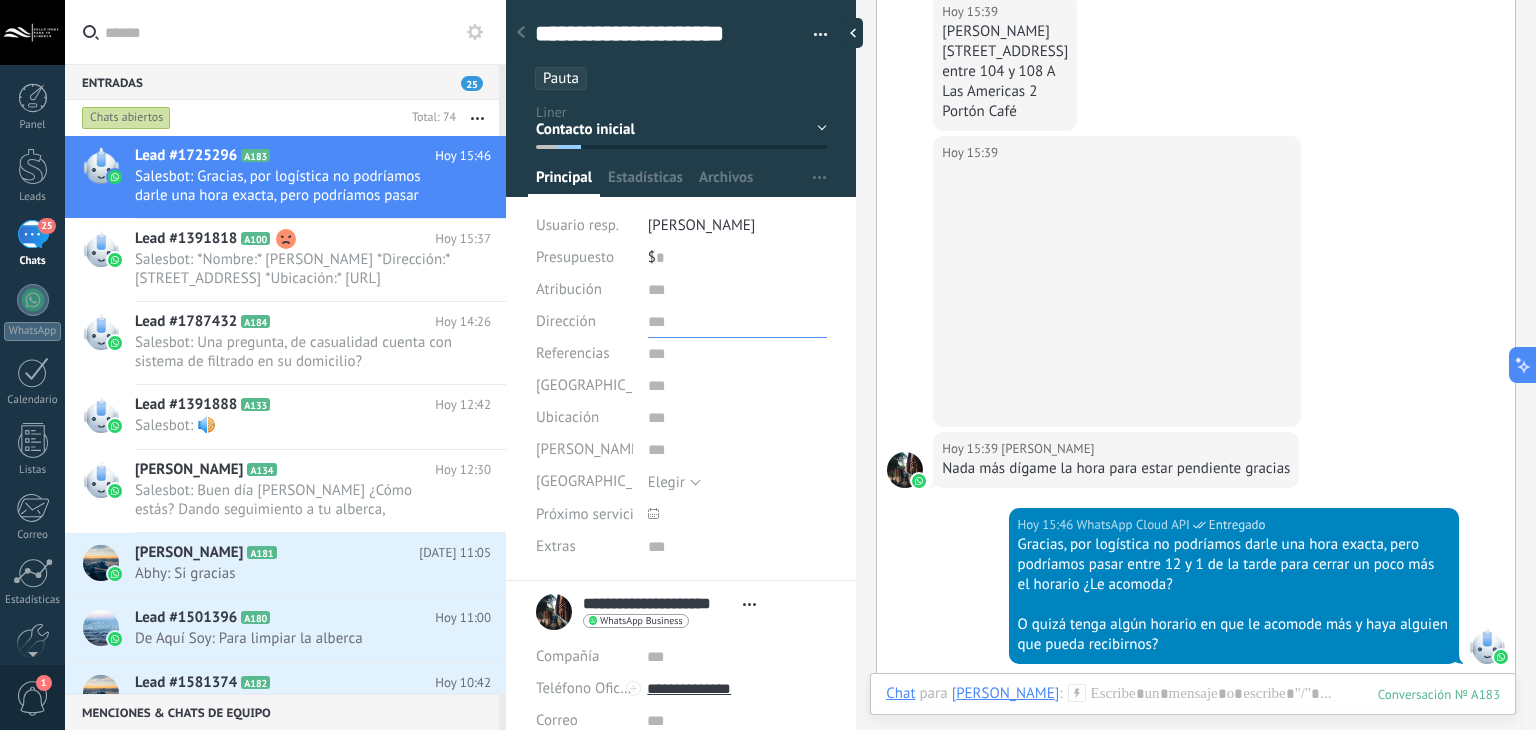 paste on "**********" 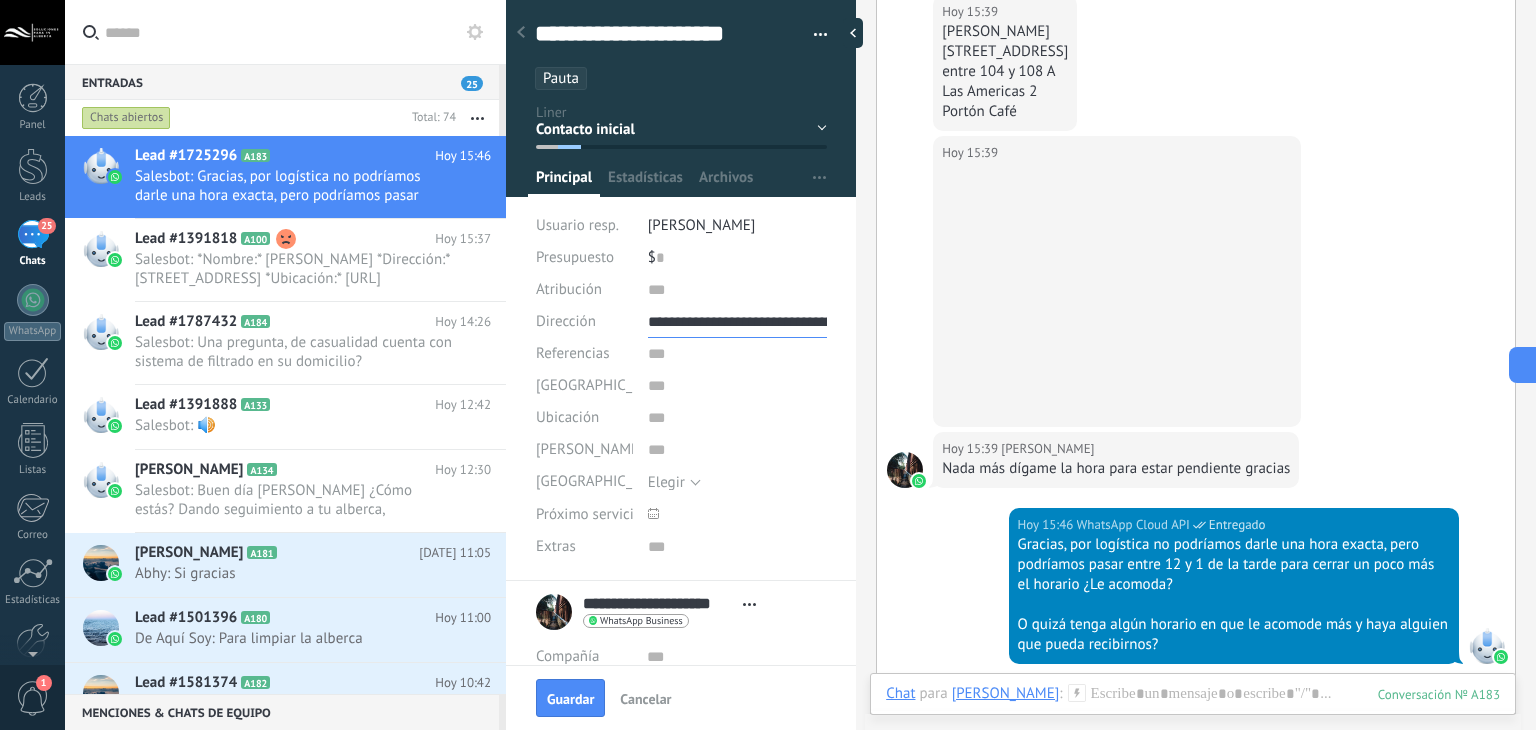 scroll, scrollTop: 0, scrollLeft: 147, axis: horizontal 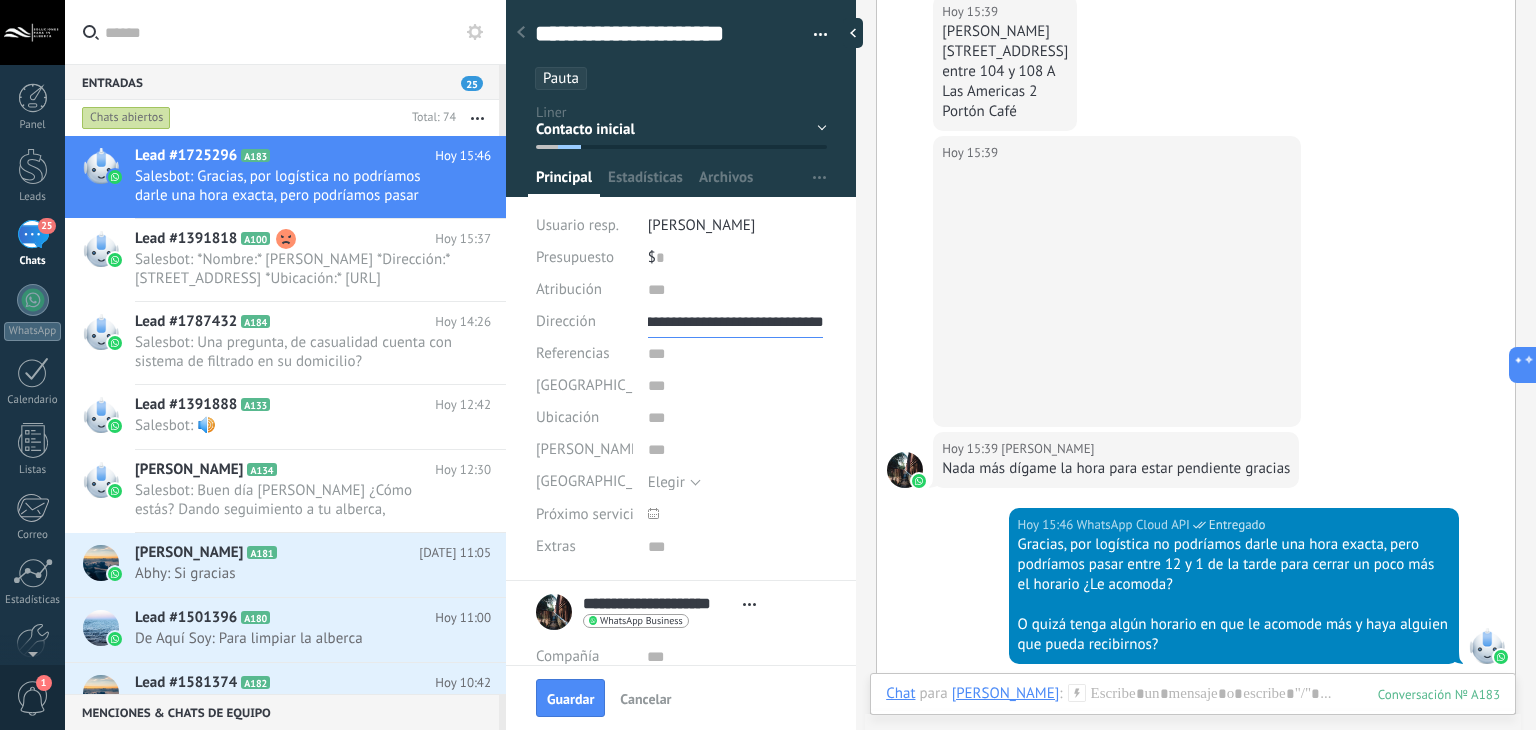 type on "**********" 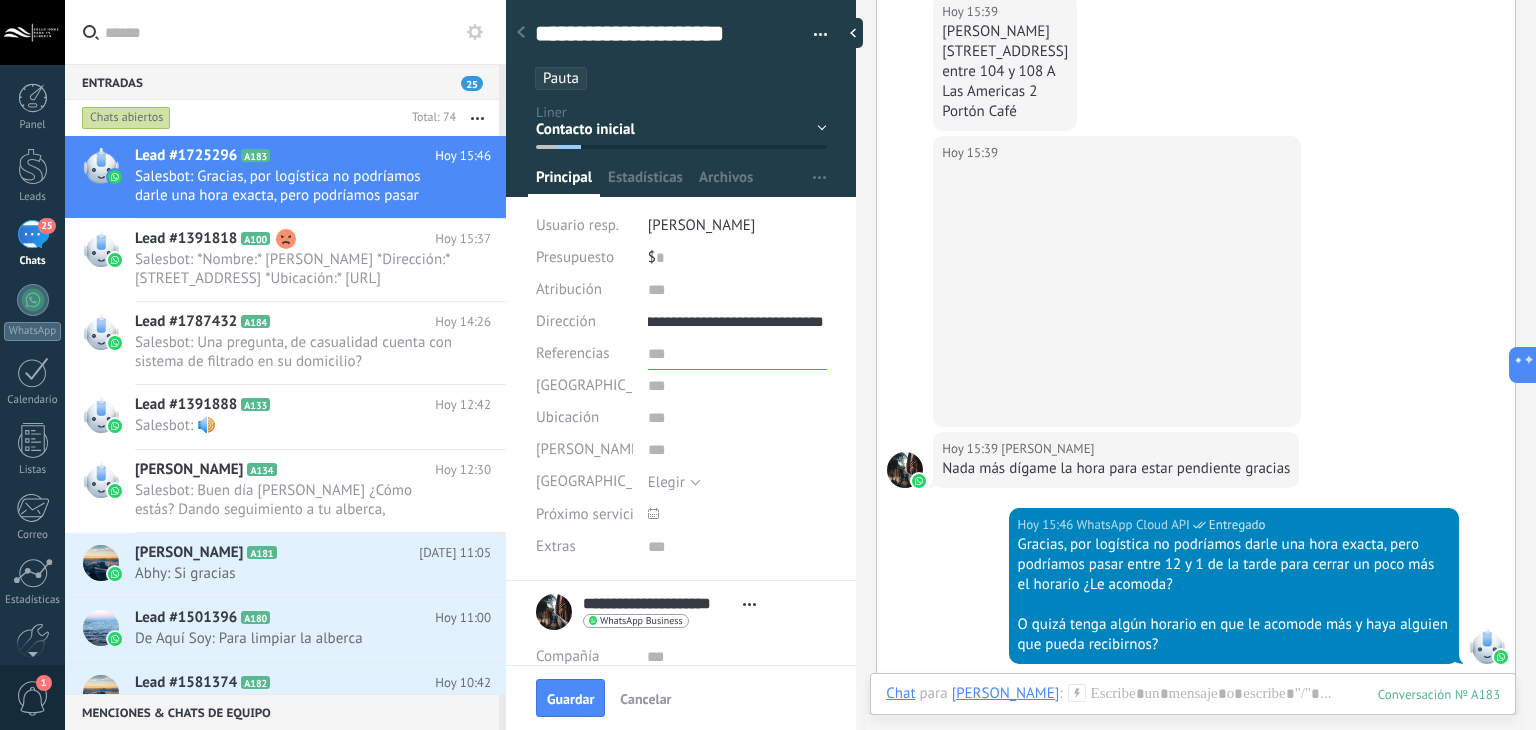 click at bounding box center (737, 354) 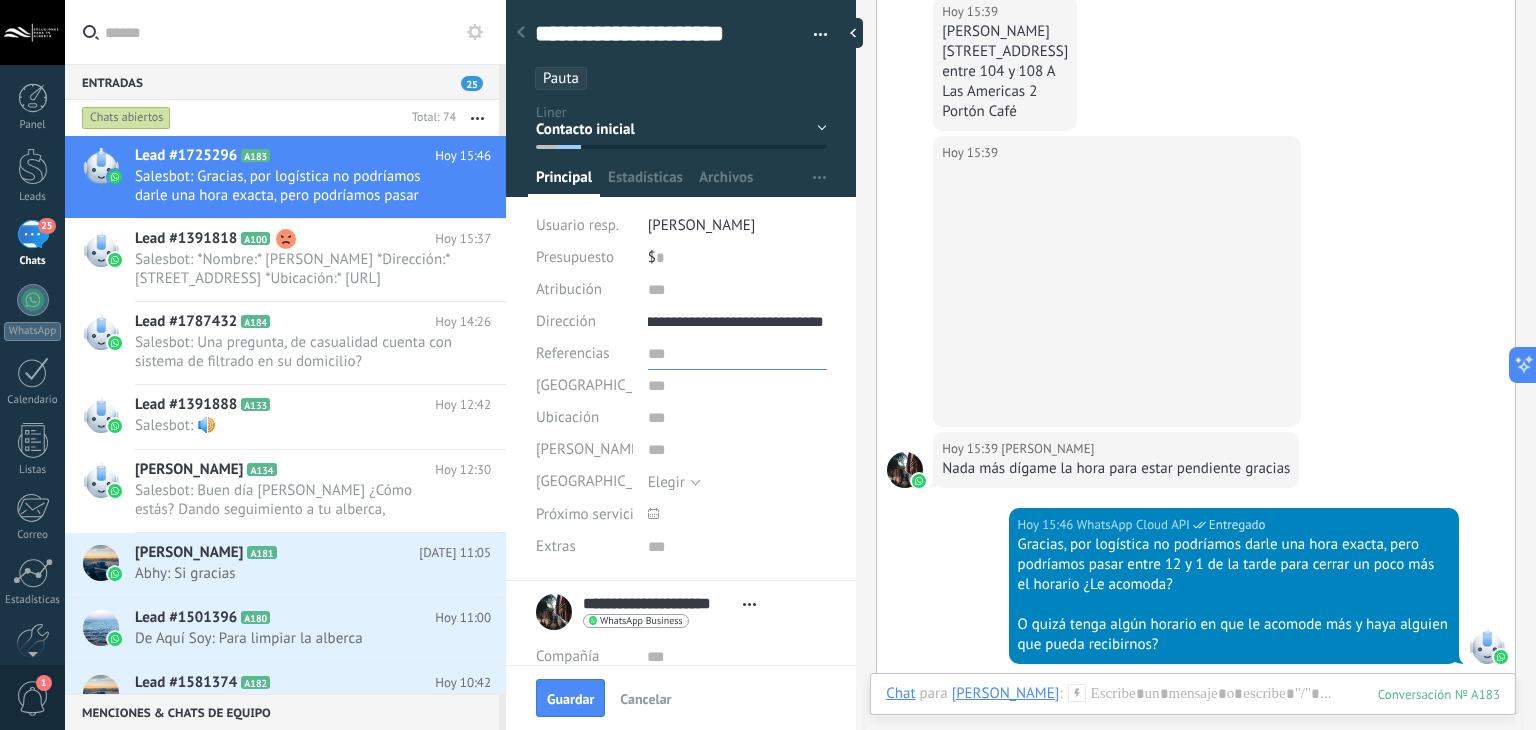 scroll, scrollTop: 0, scrollLeft: 0, axis: both 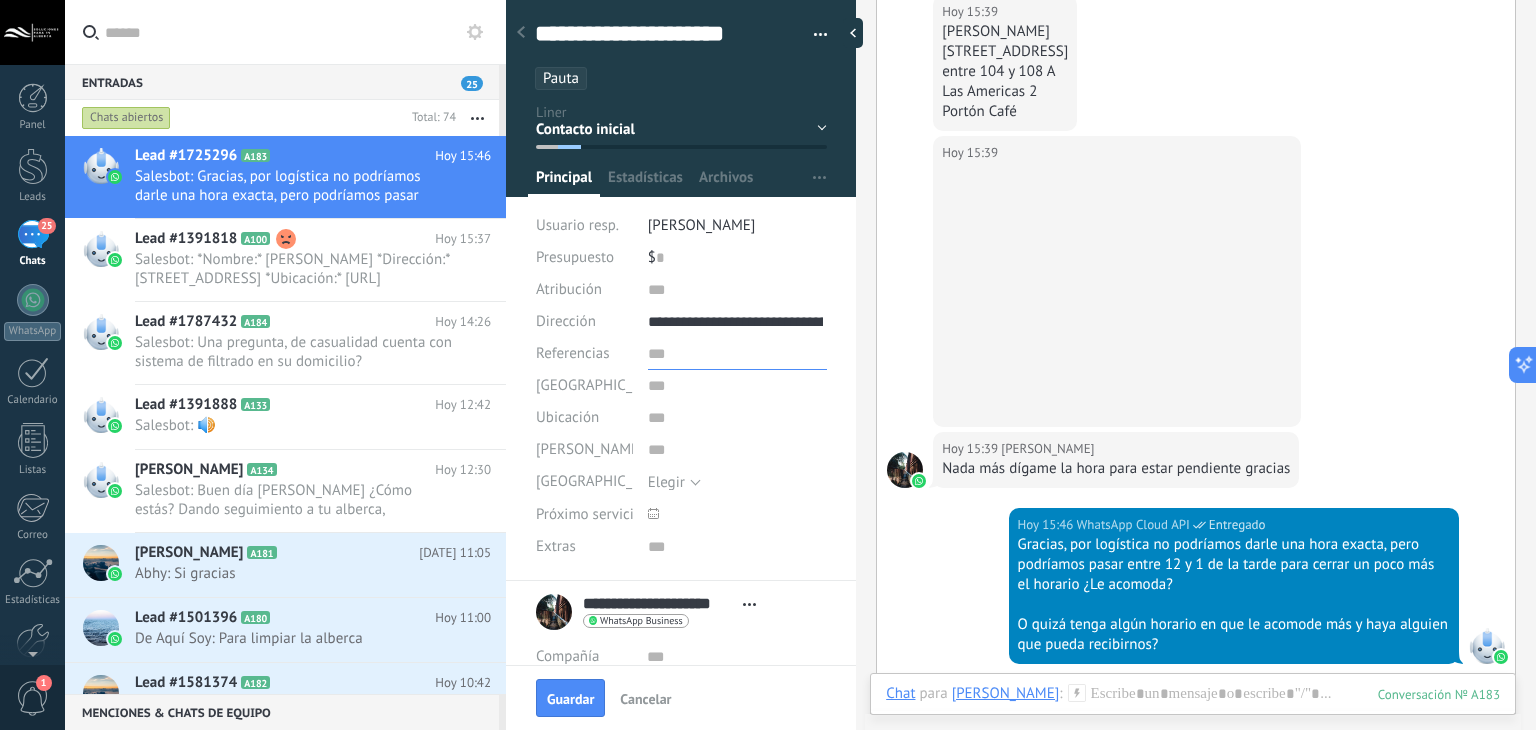 paste on "**********" 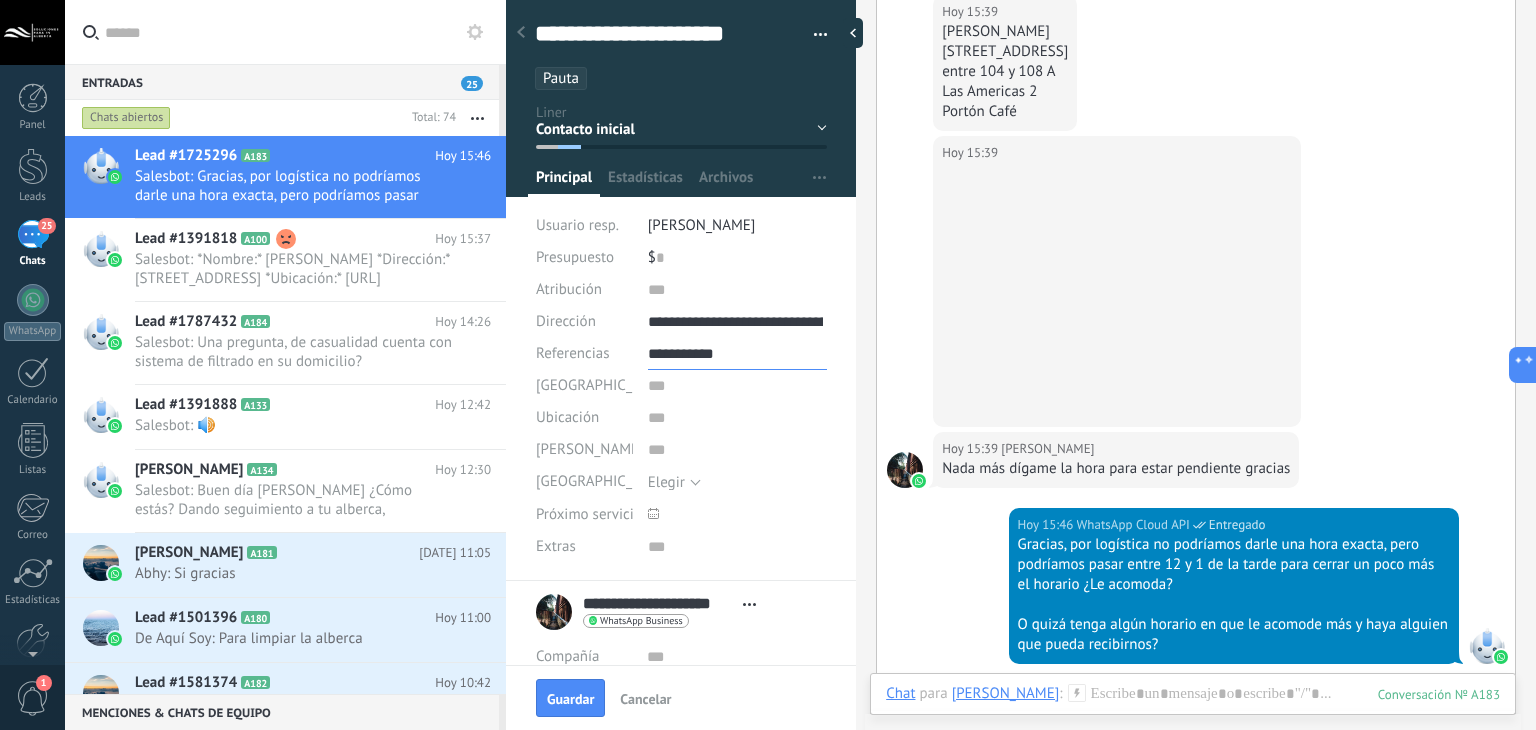 type on "**********" 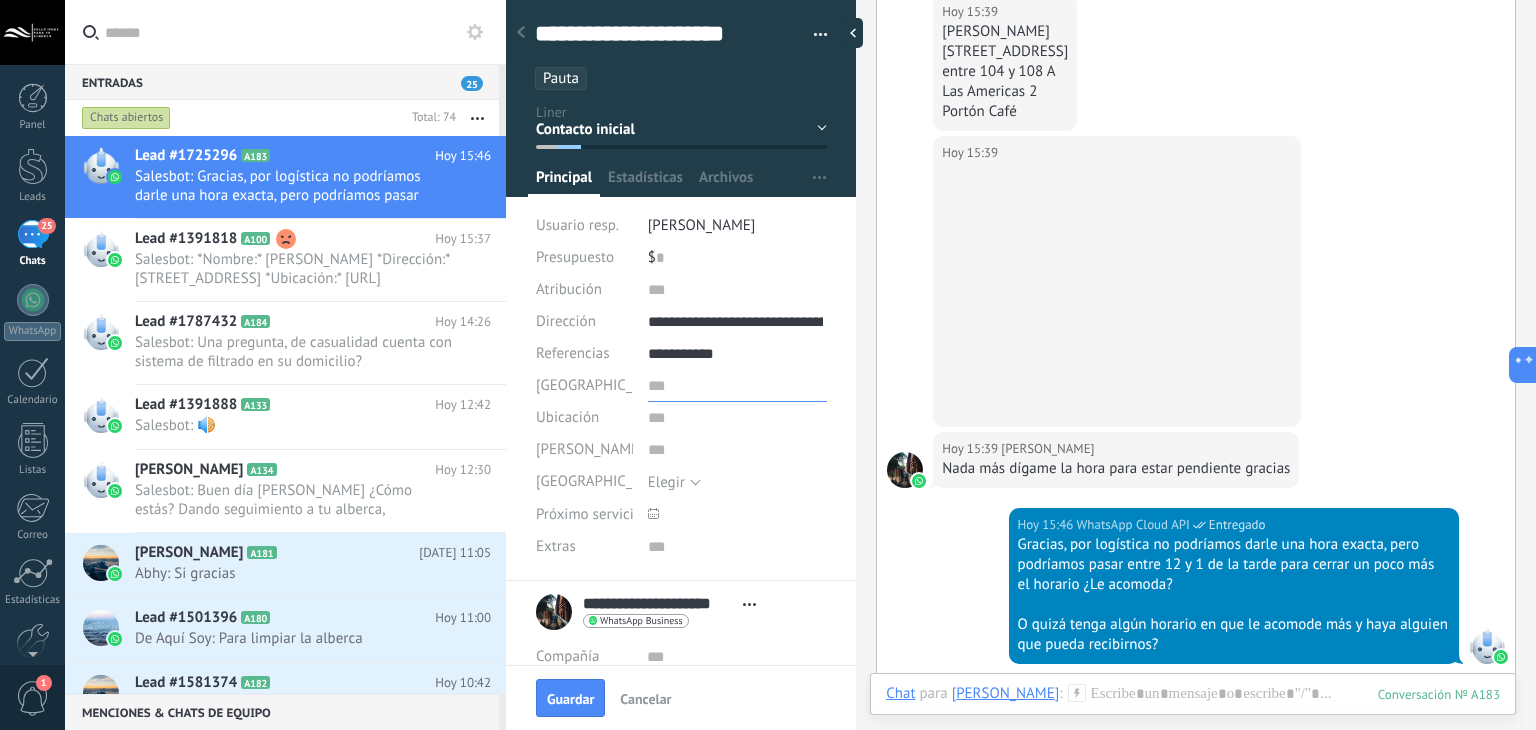 click at bounding box center [737, 386] 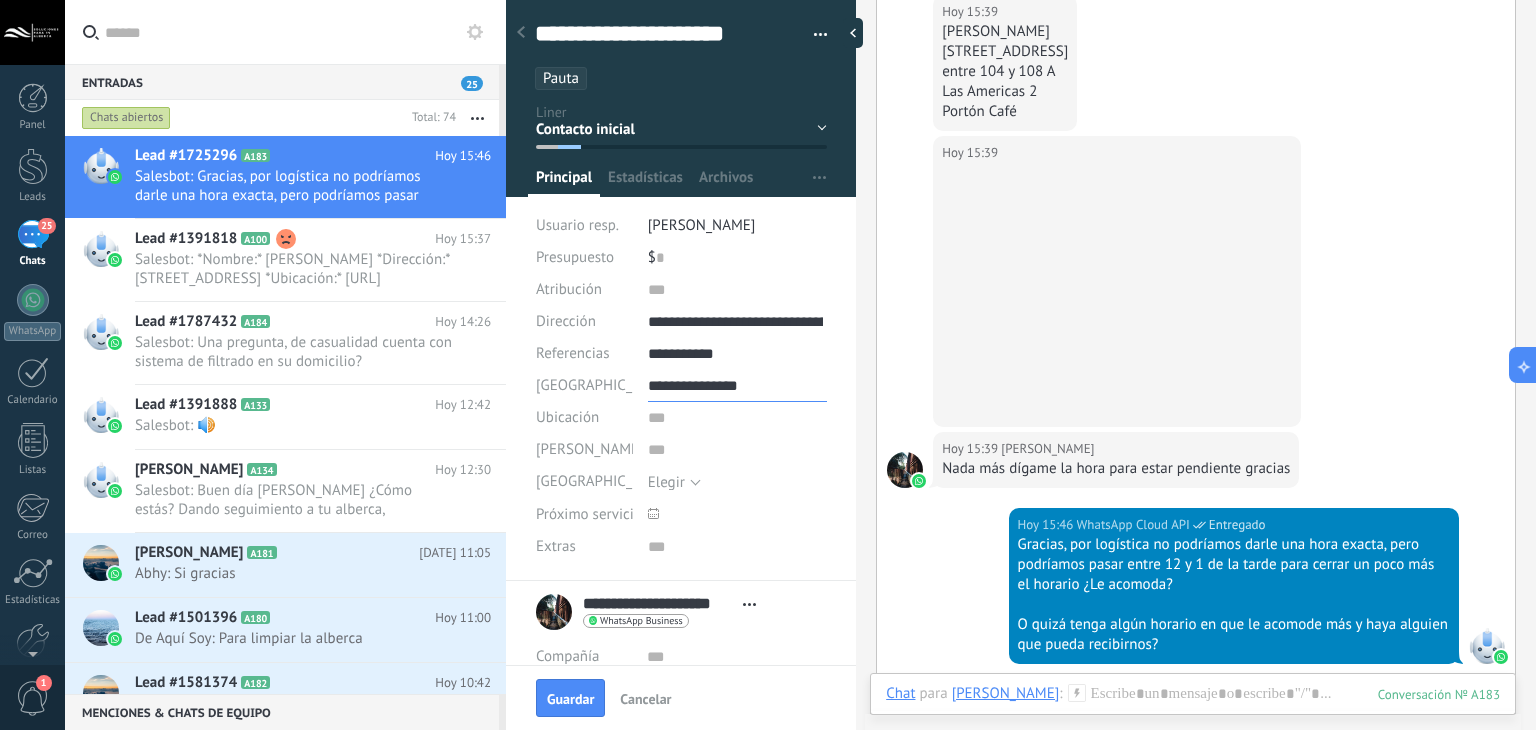 type on "**********" 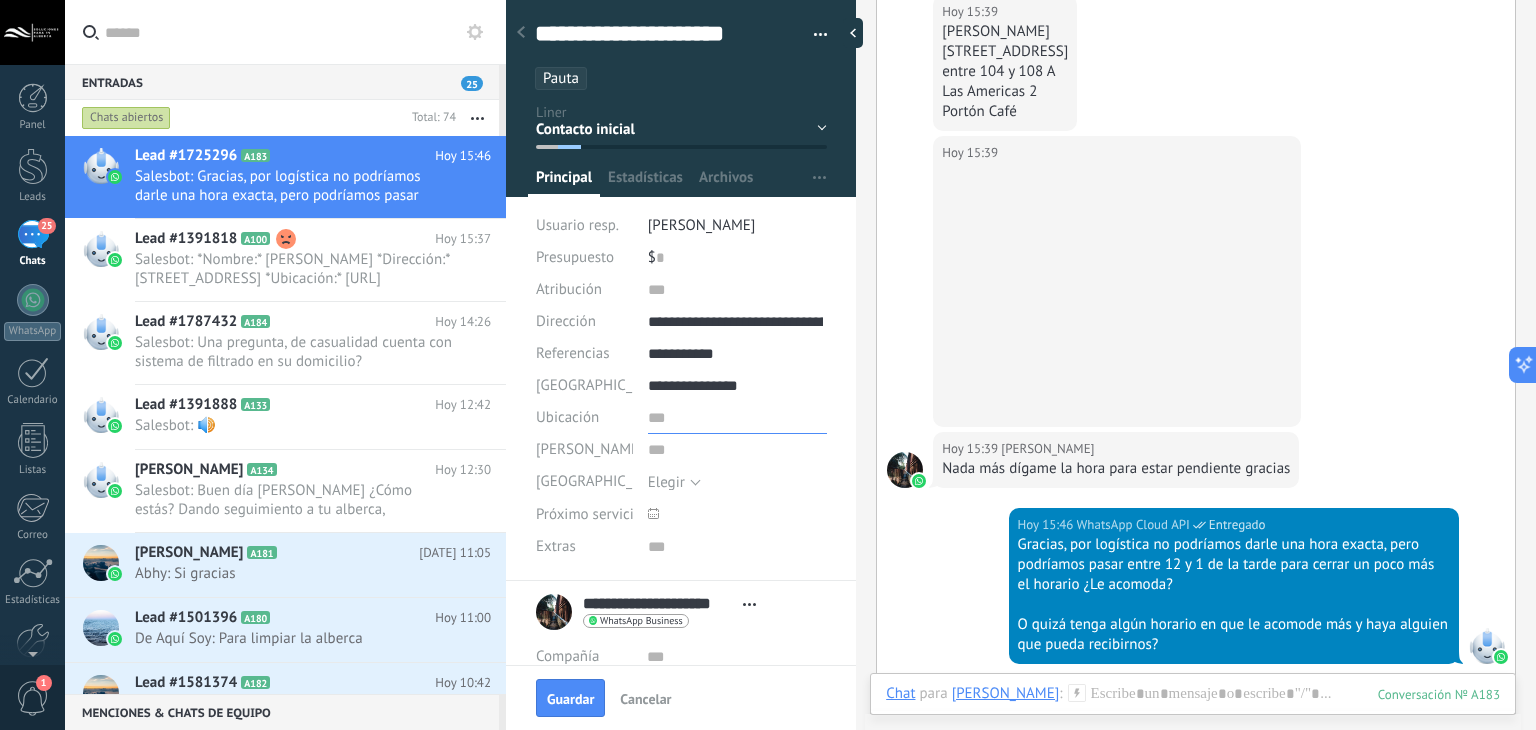 paste on "**********" 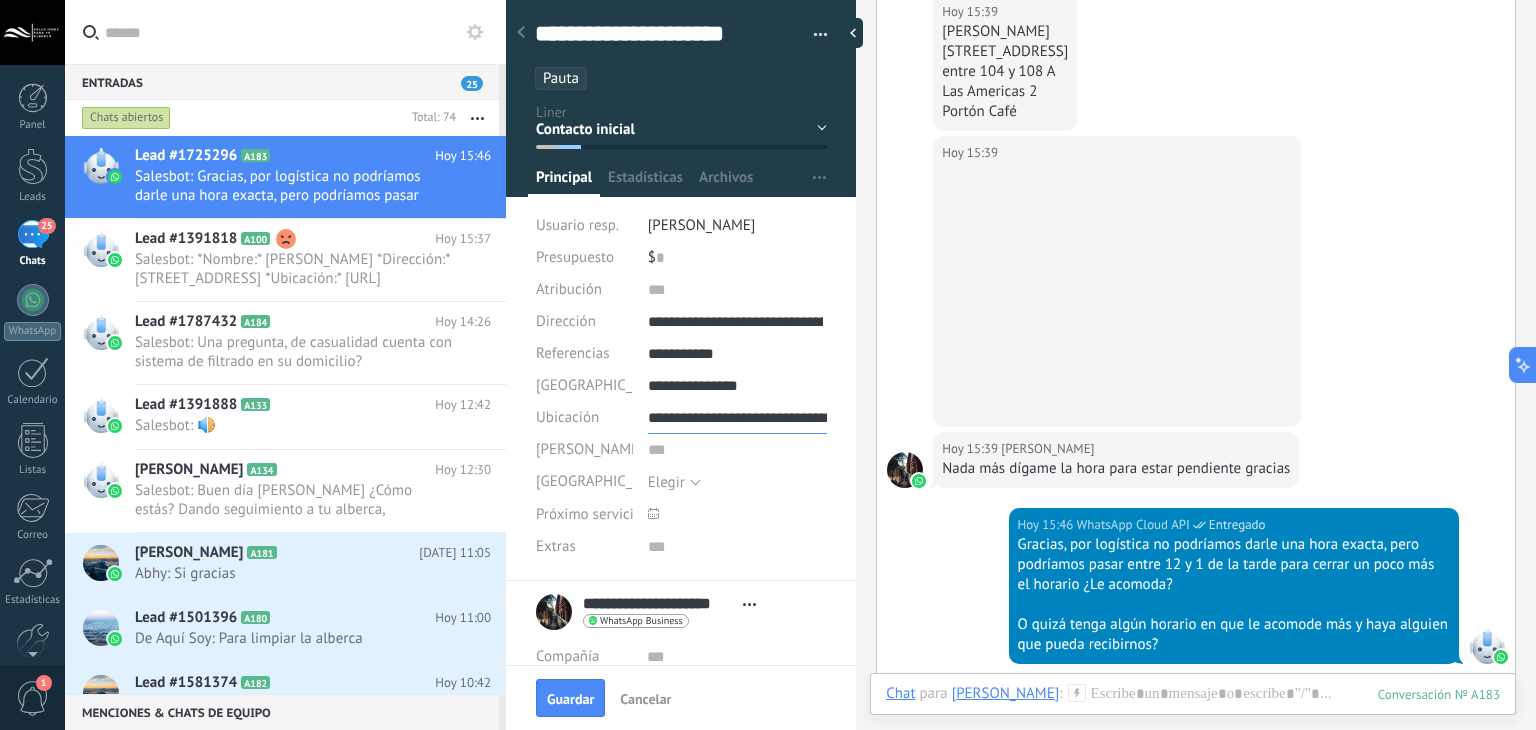 scroll, scrollTop: 0, scrollLeft: 111, axis: horizontal 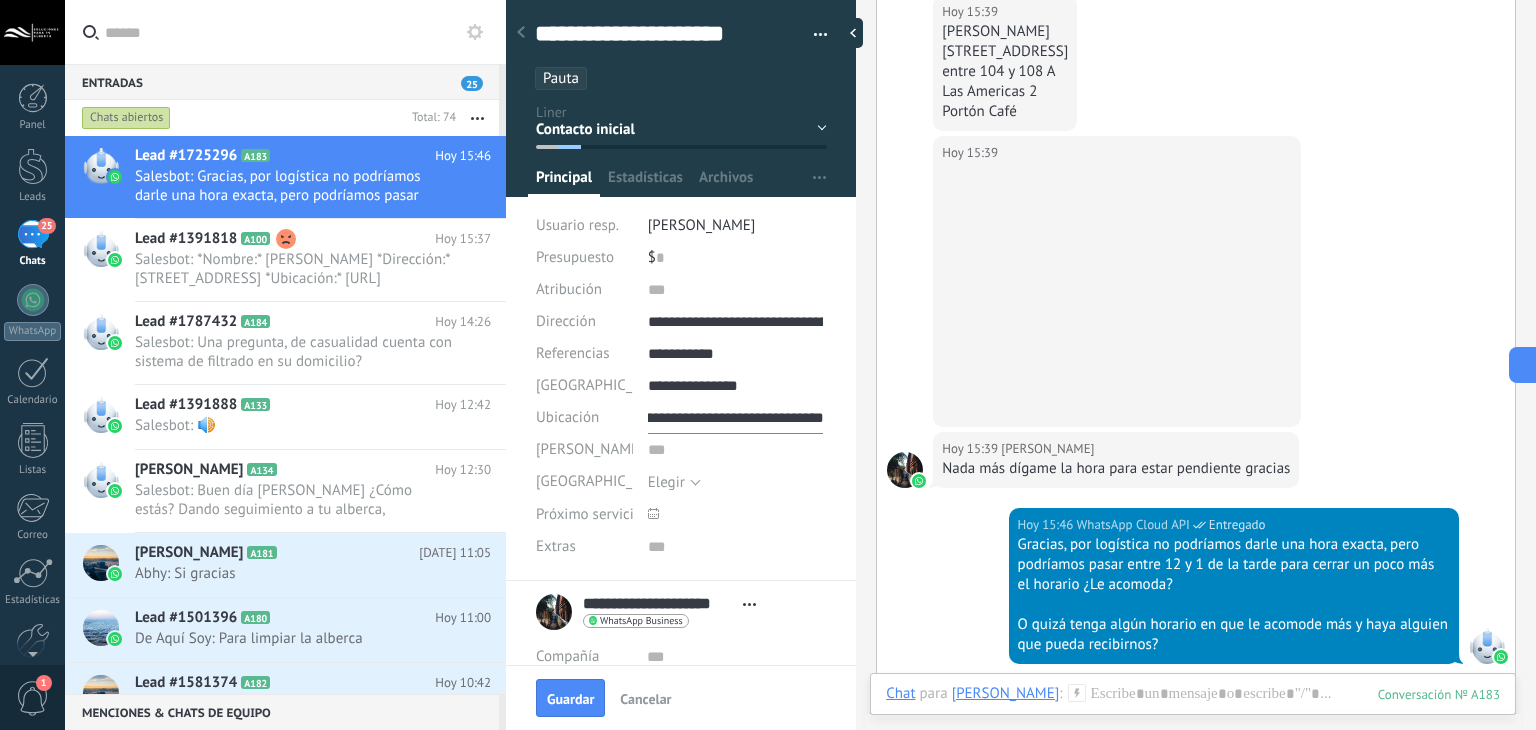 type on "**********" 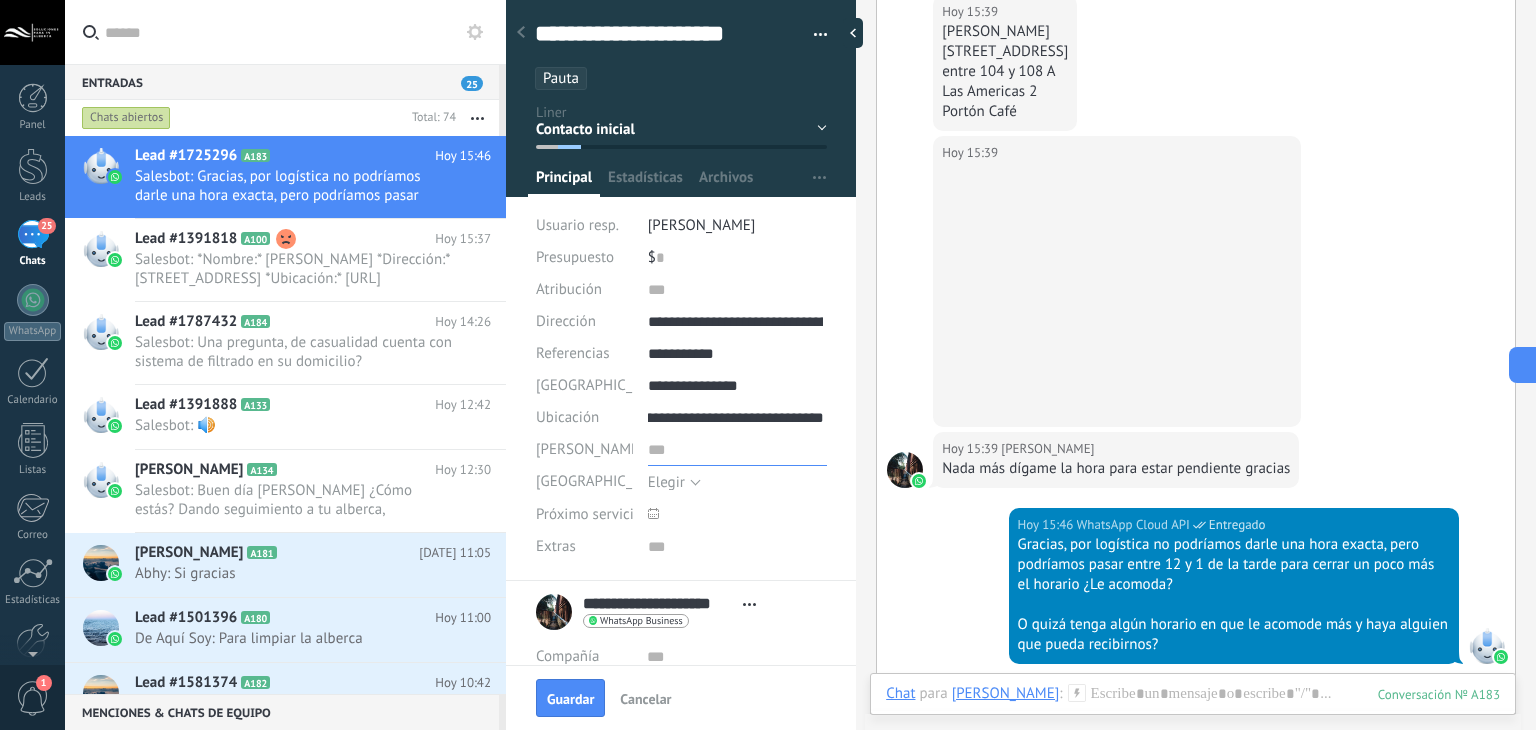 click at bounding box center (737, 450) 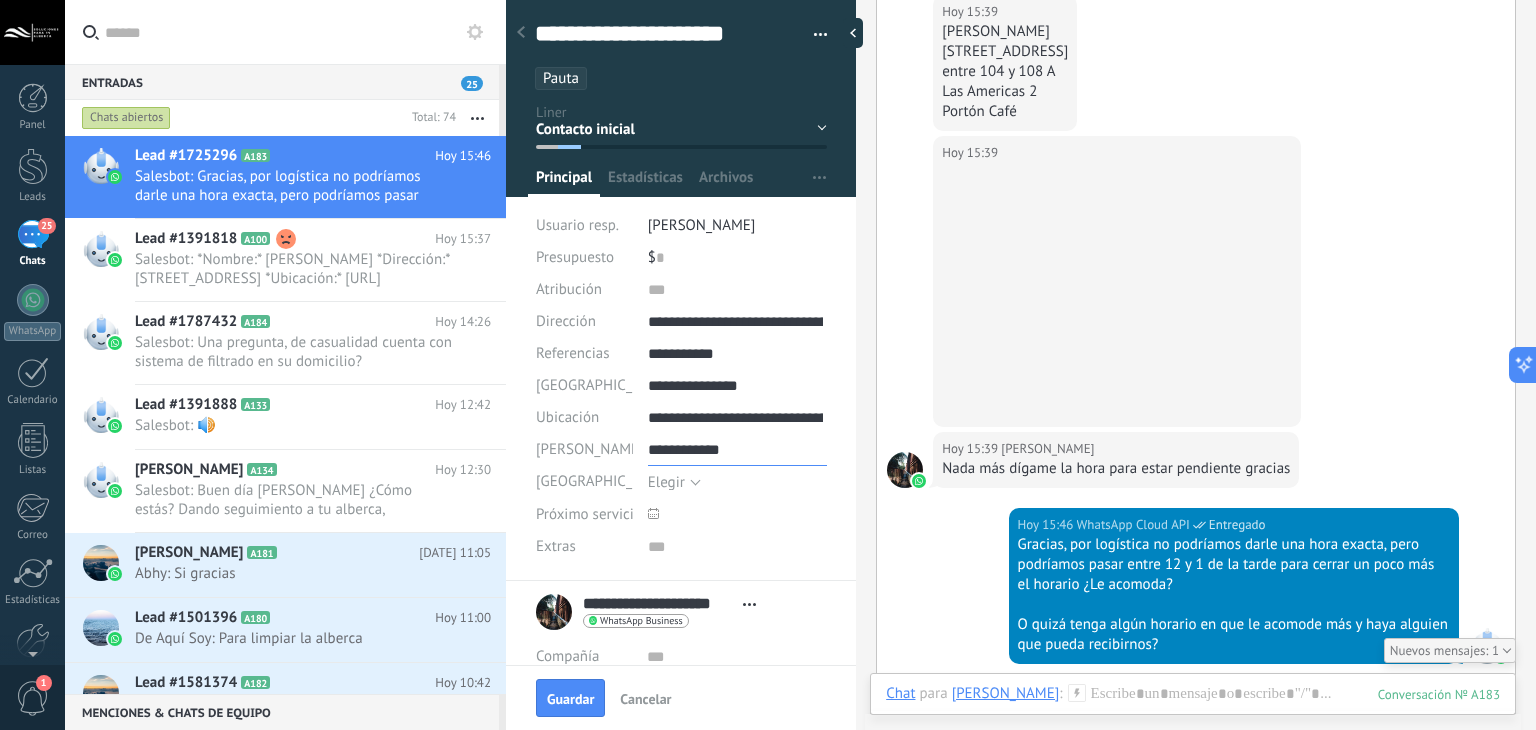 type on "**********" 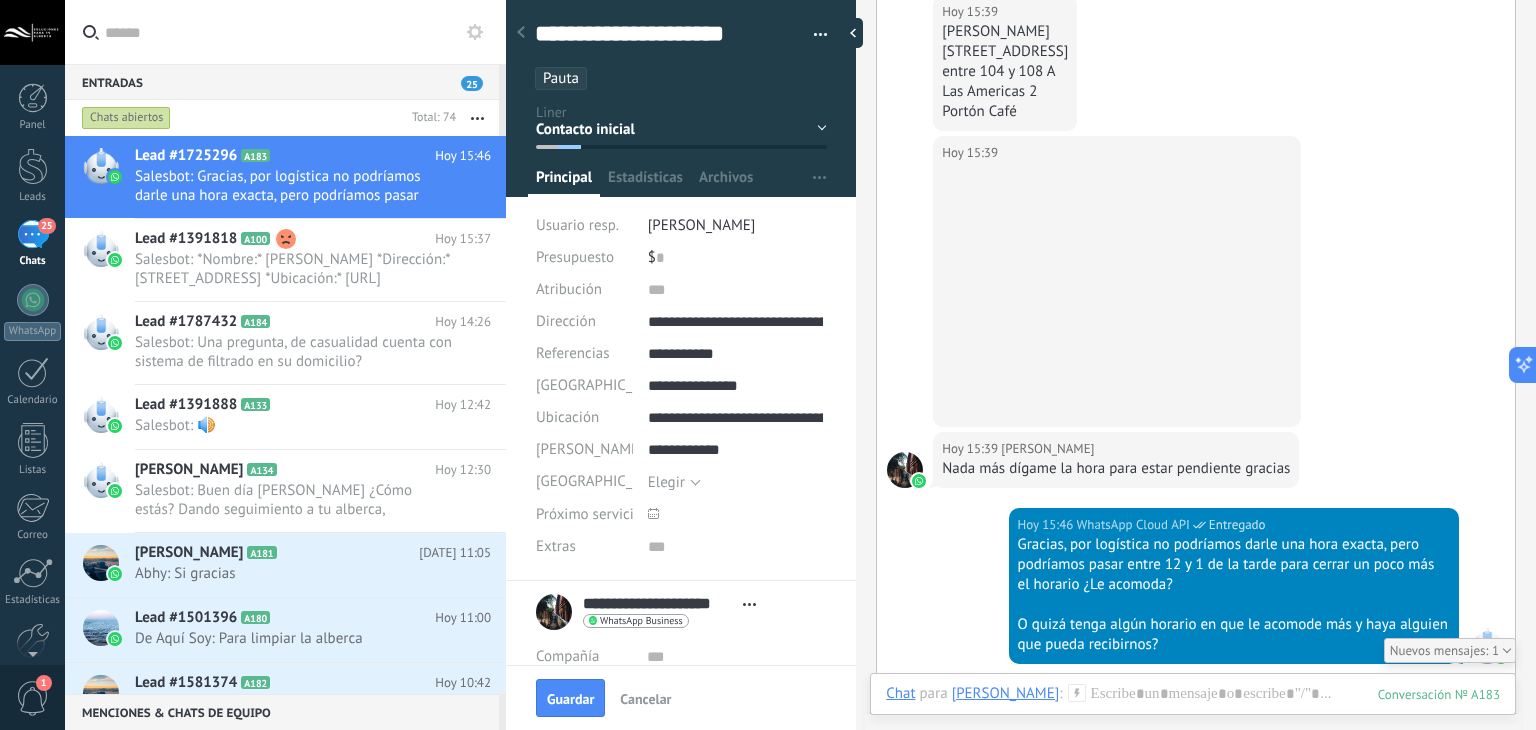 click on "Elegir" at bounding box center (725, 482) 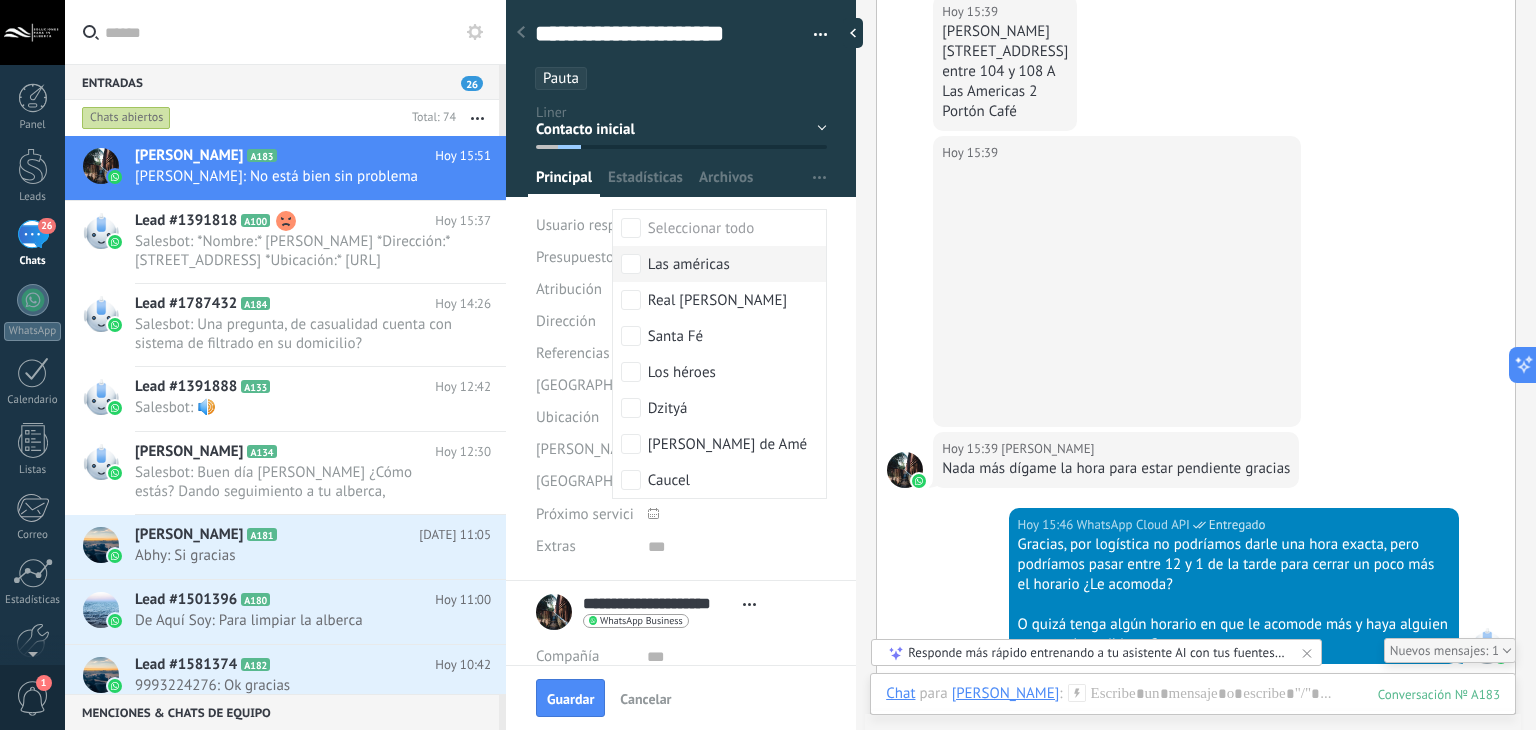 click on "Las américas" at bounding box center (719, 264) 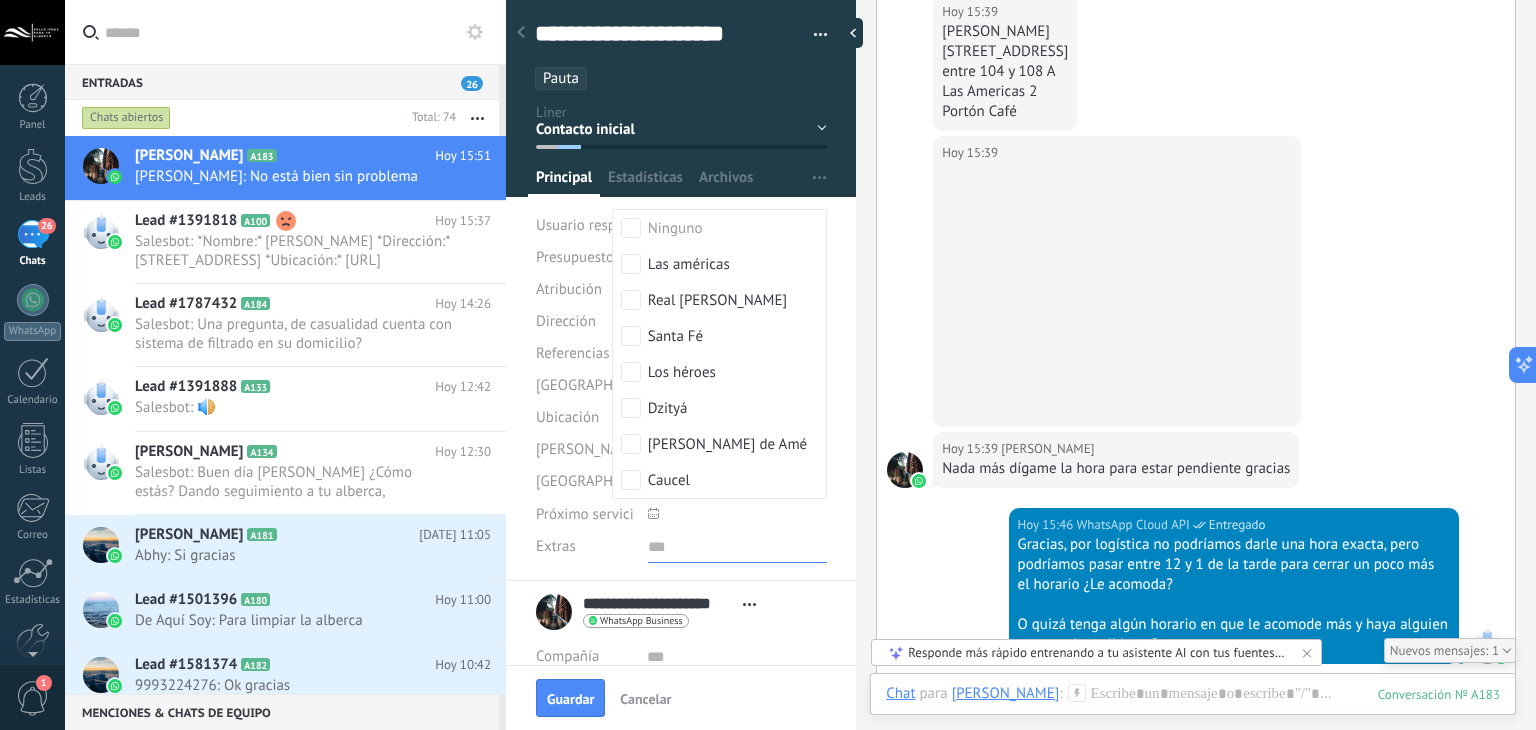 click at bounding box center [737, 547] 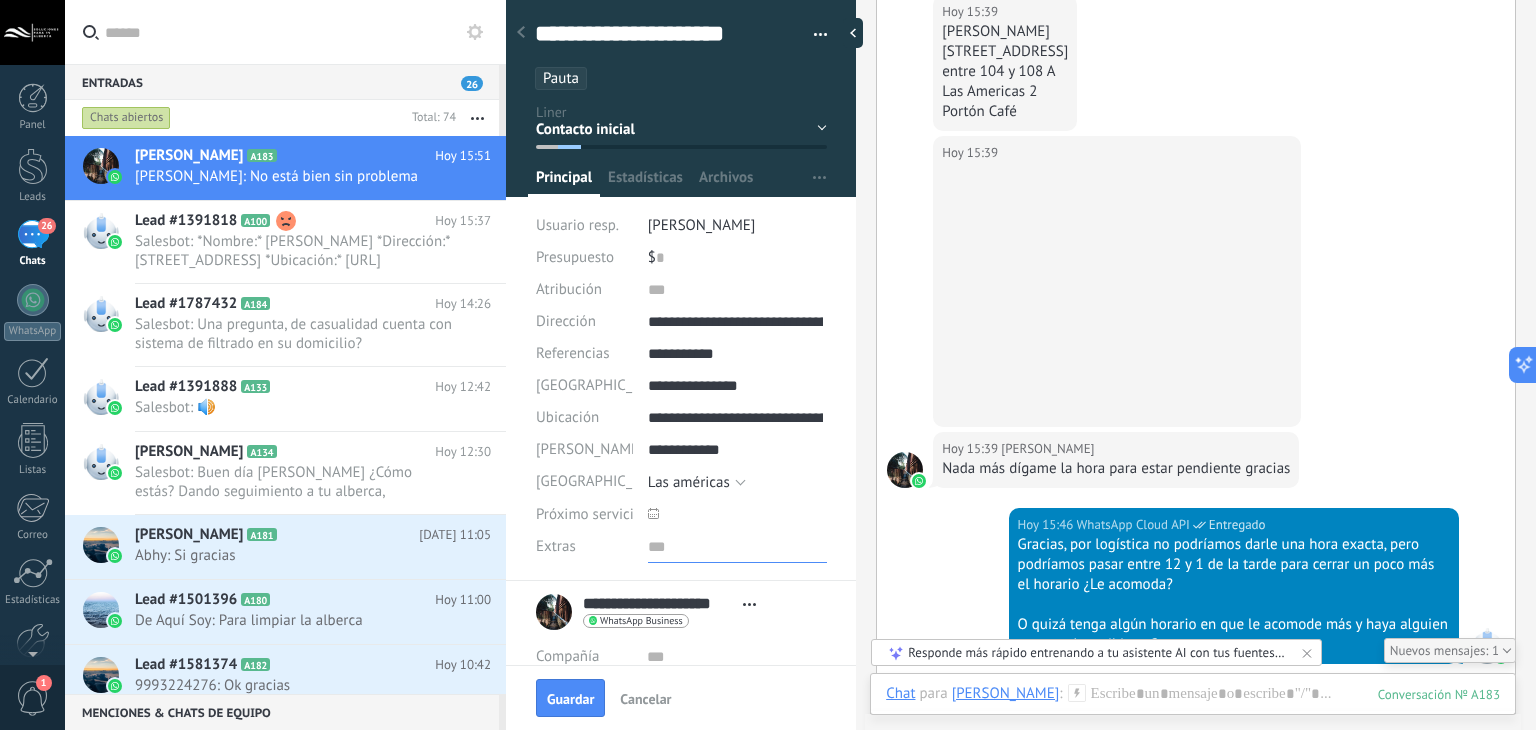 paste on "**********" 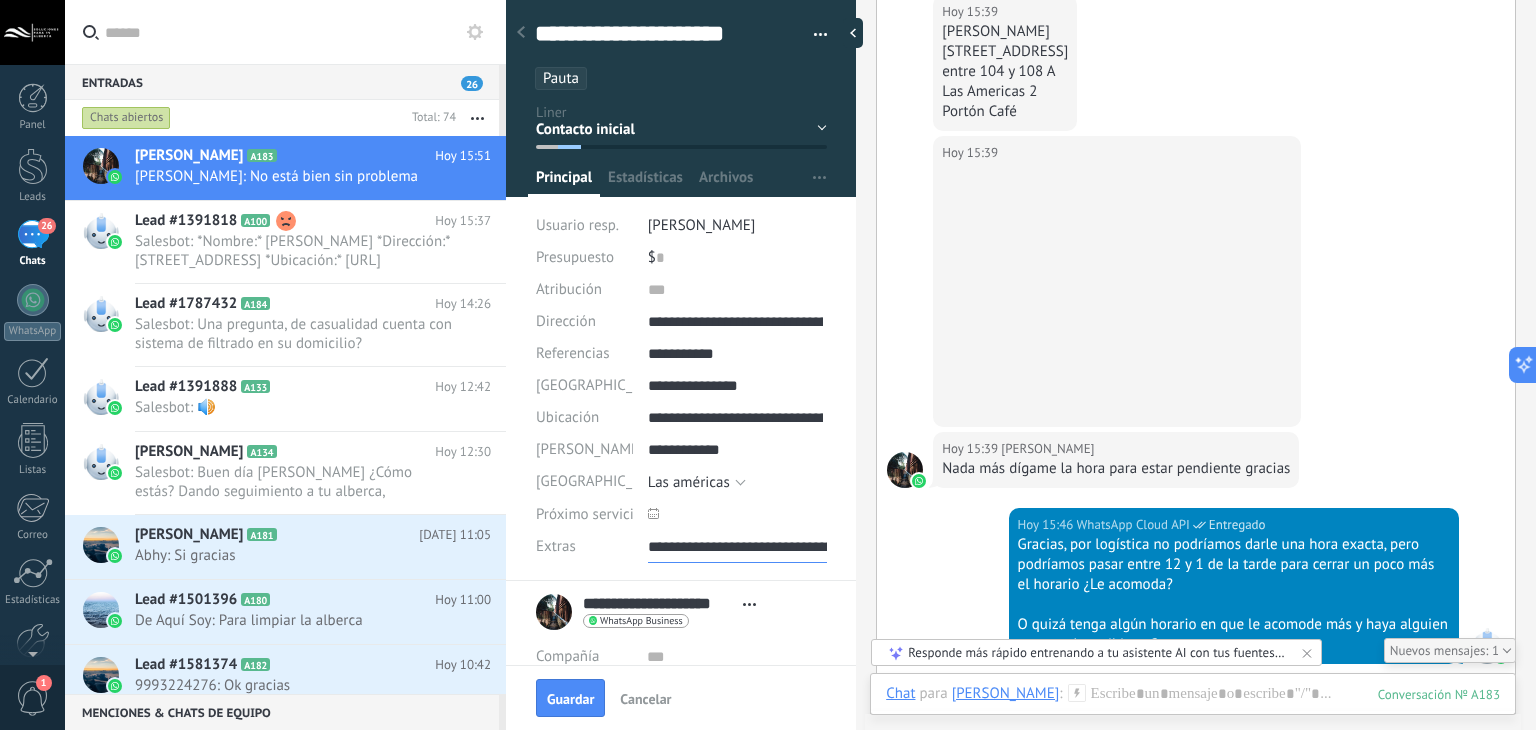 scroll, scrollTop: 0, scrollLeft: 179, axis: horizontal 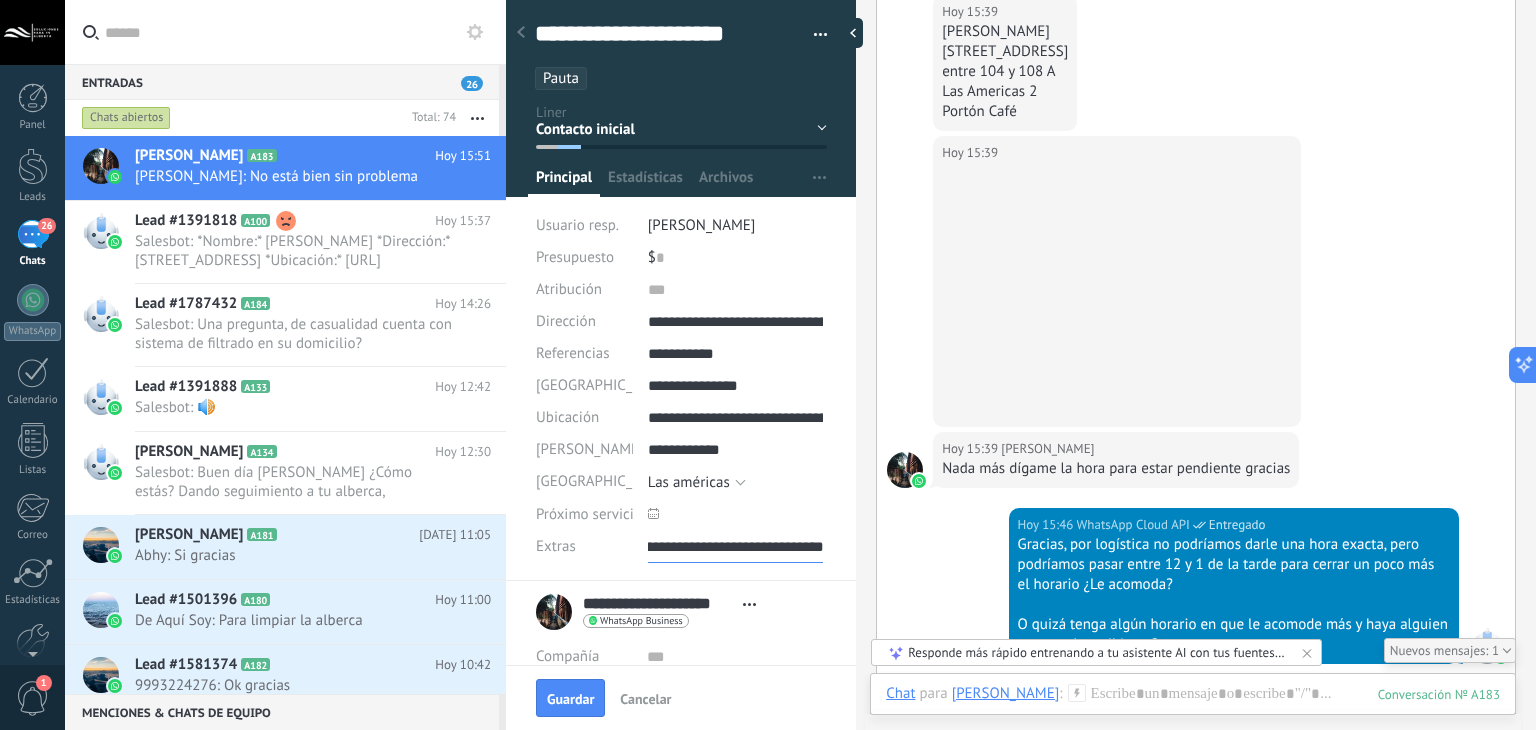click on "**********" at bounding box center (736, 547) 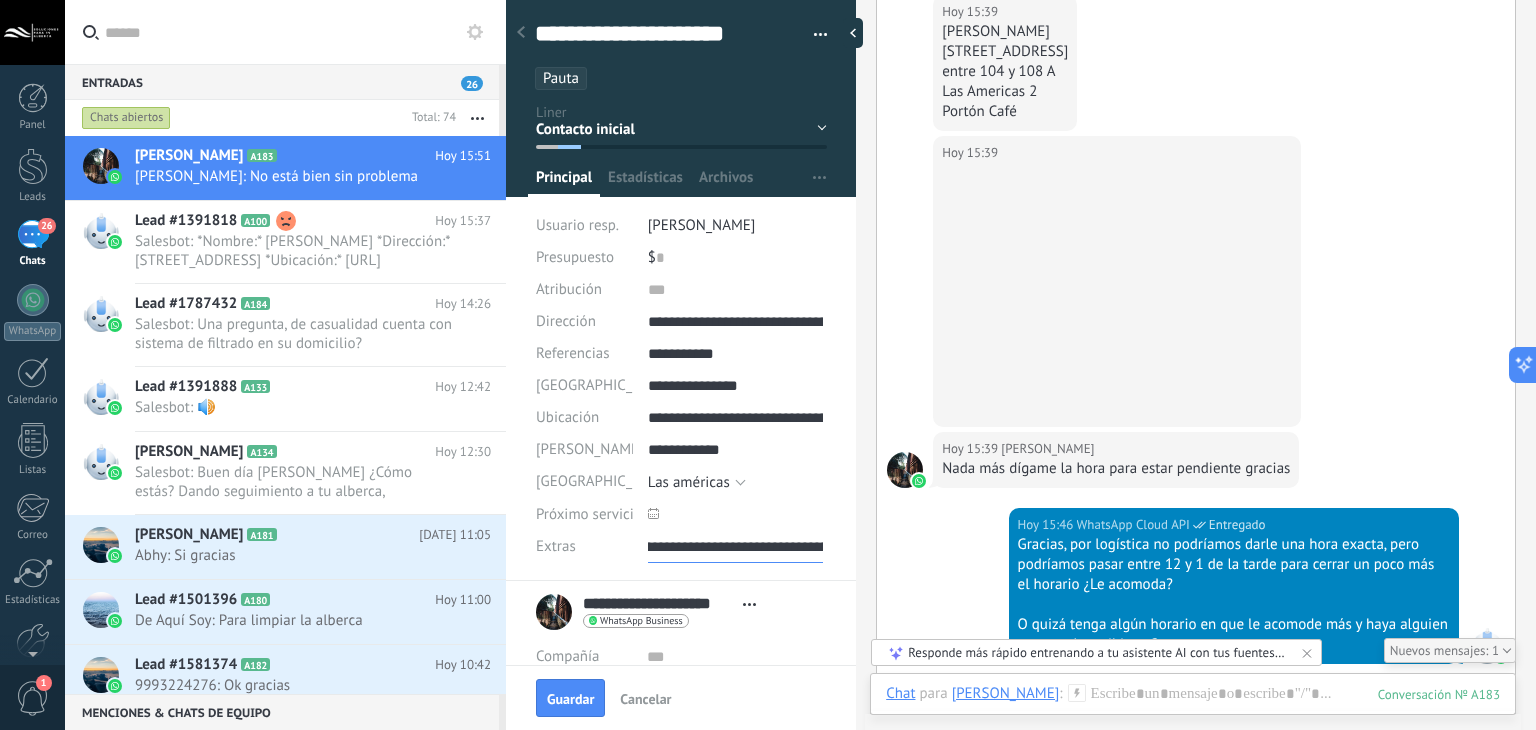 scroll, scrollTop: 0, scrollLeft: 0, axis: both 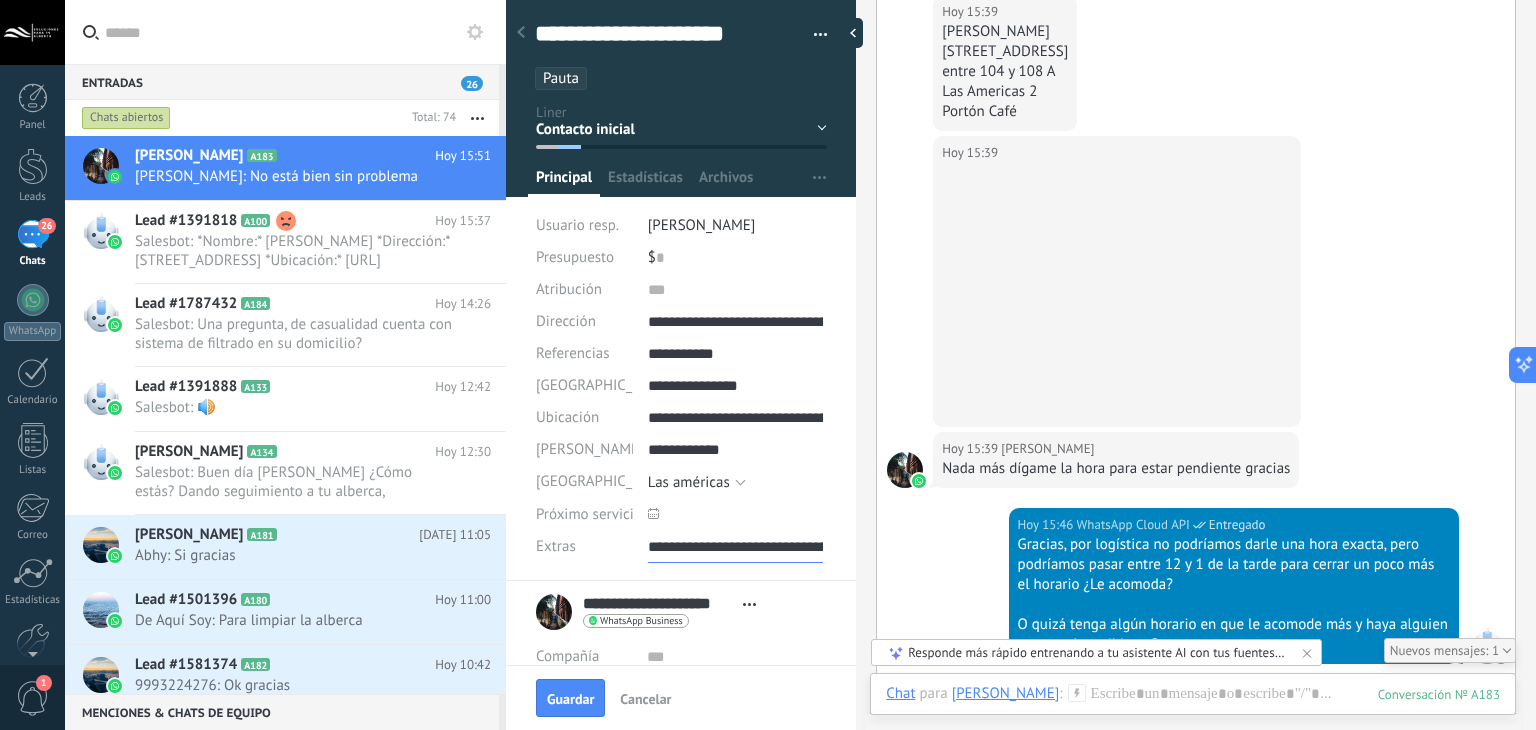 click on "**********" at bounding box center [736, 547] 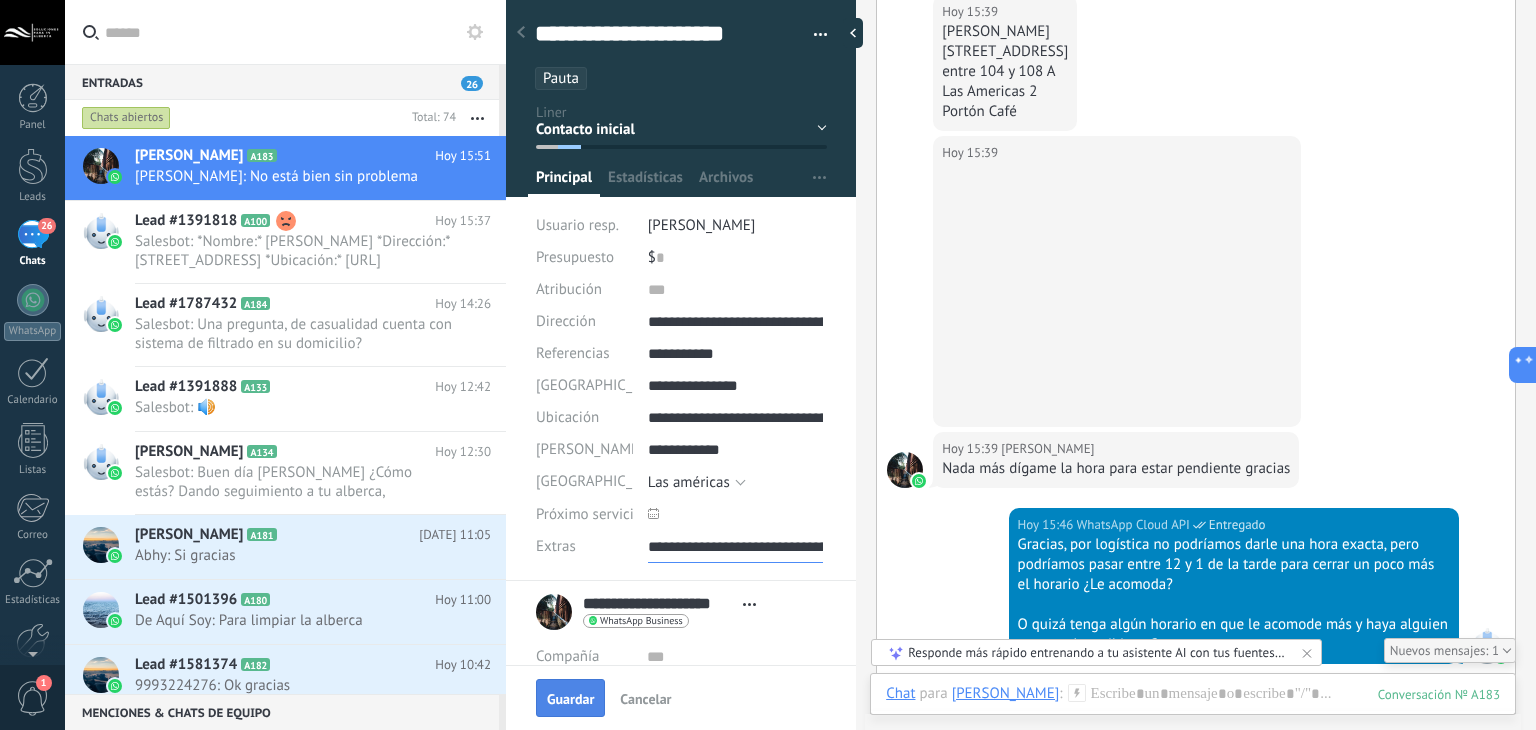 type on "**********" 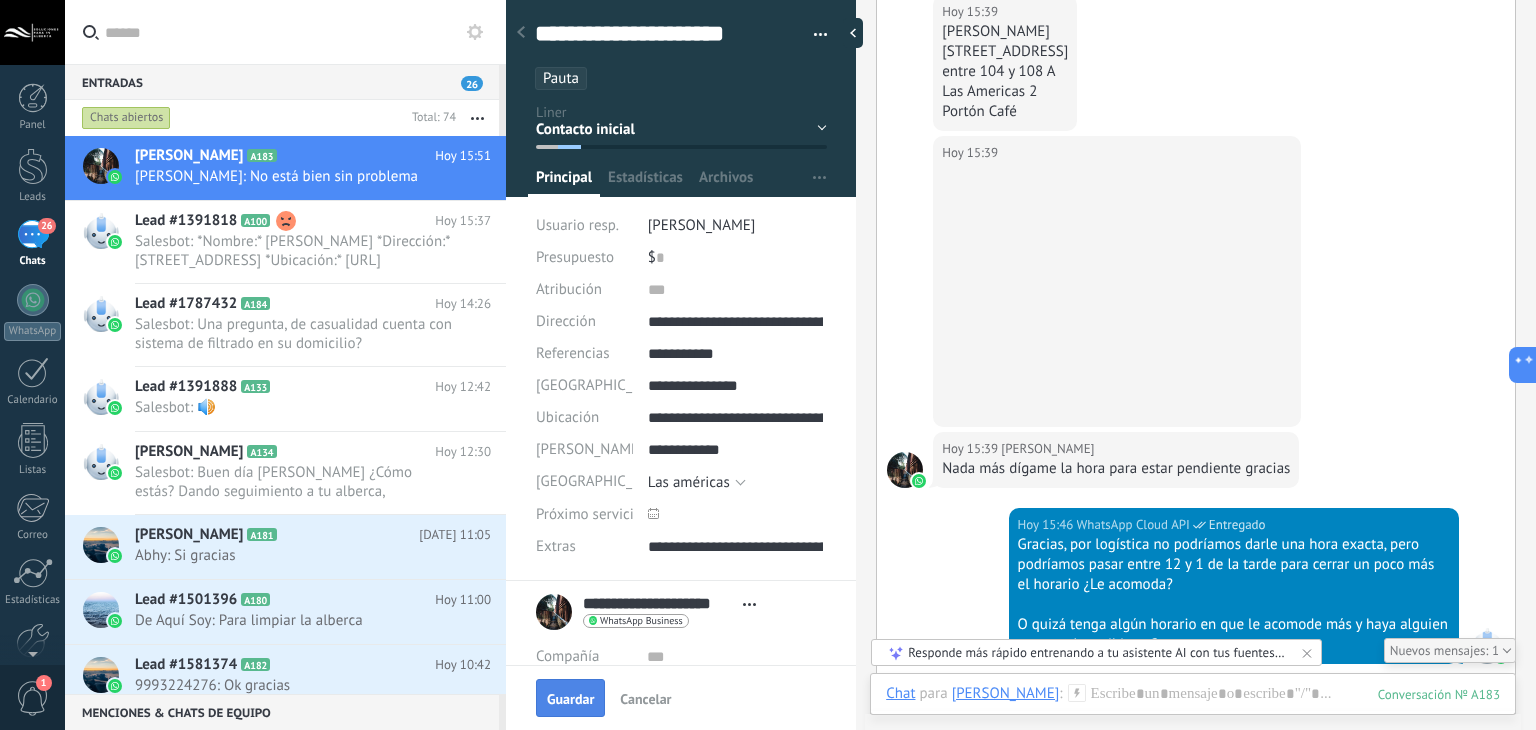 click on "Guardar" at bounding box center [570, 698] 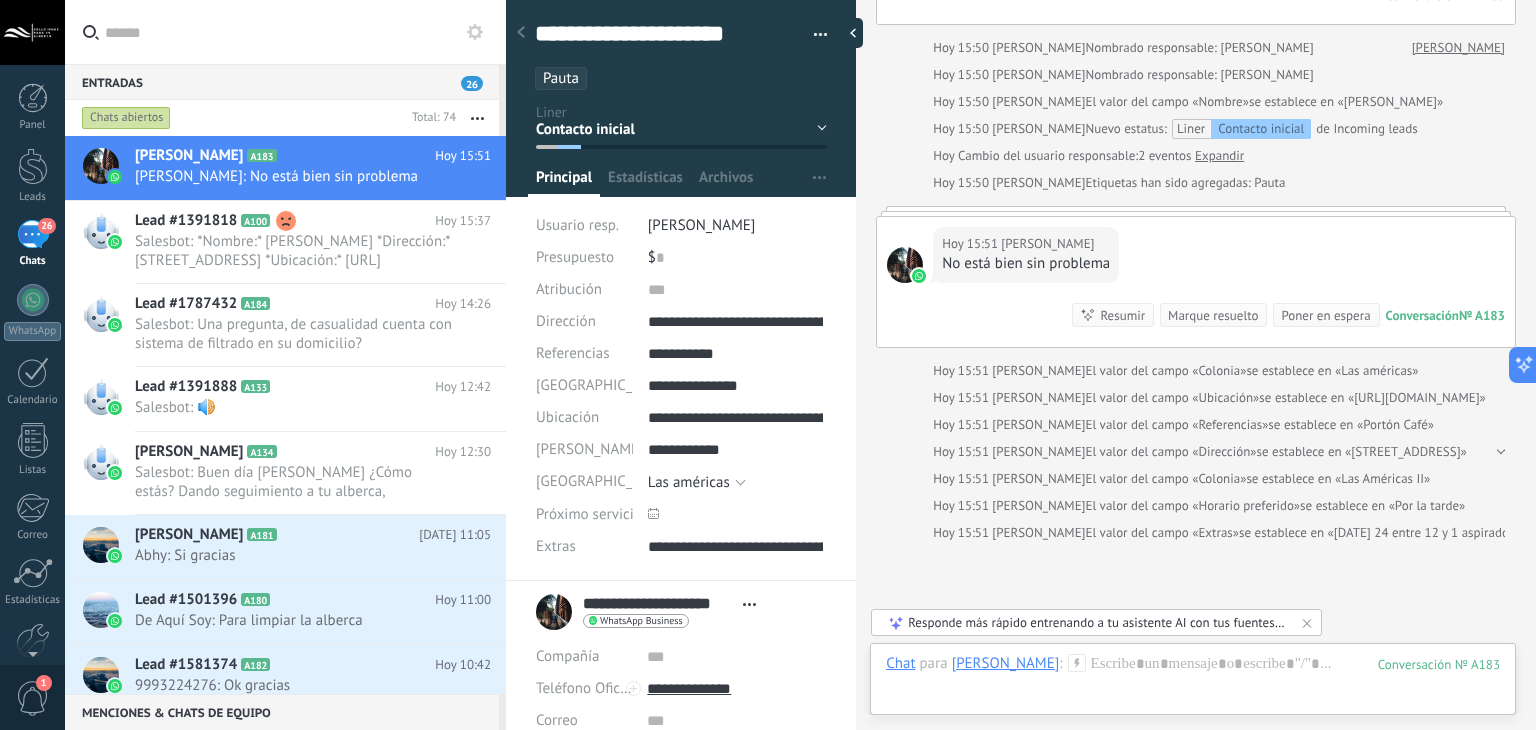 scroll, scrollTop: 1848, scrollLeft: 0, axis: vertical 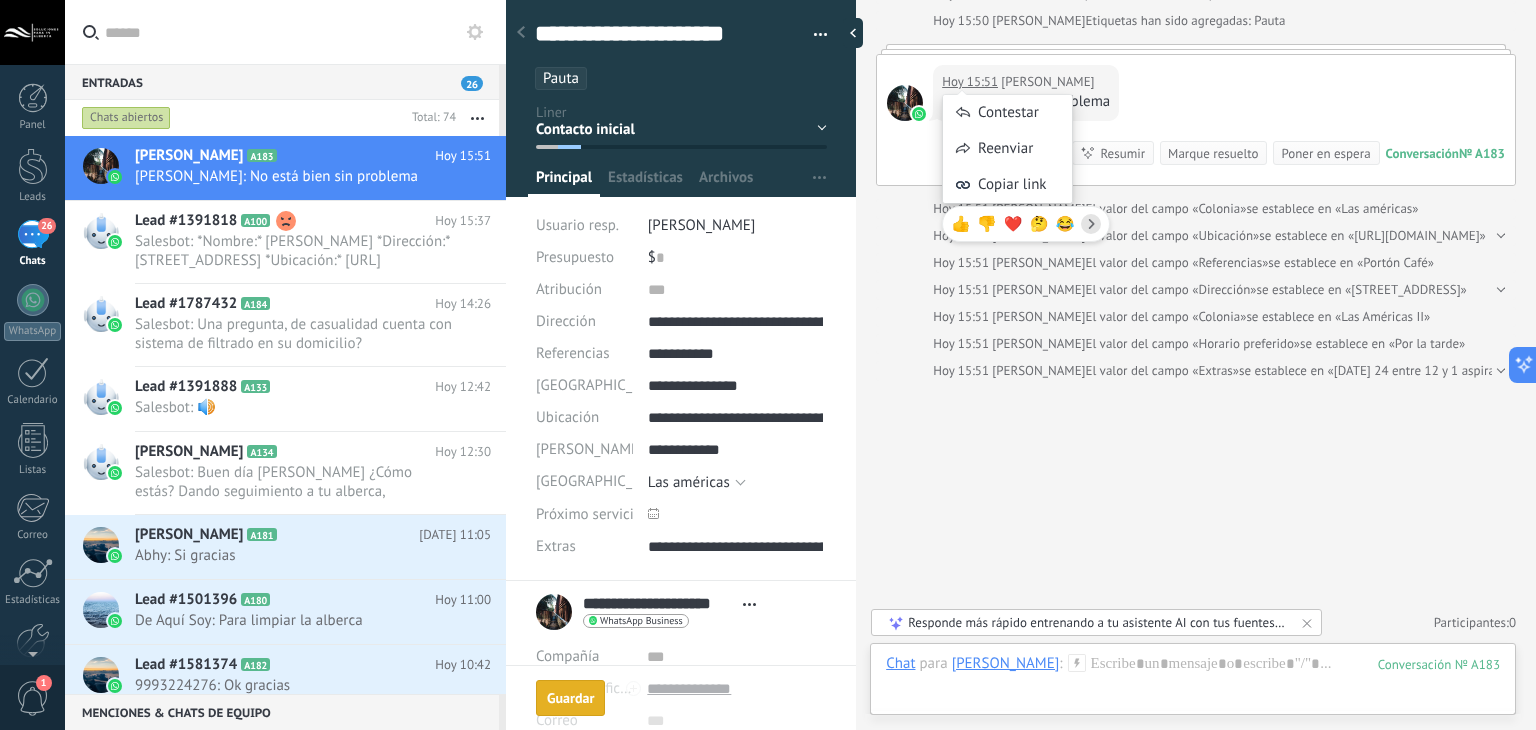 click on "Contestar Reenviar Copiar link 👍 👎 ❤️ 🤔 😂" at bounding box center (1026, 158) 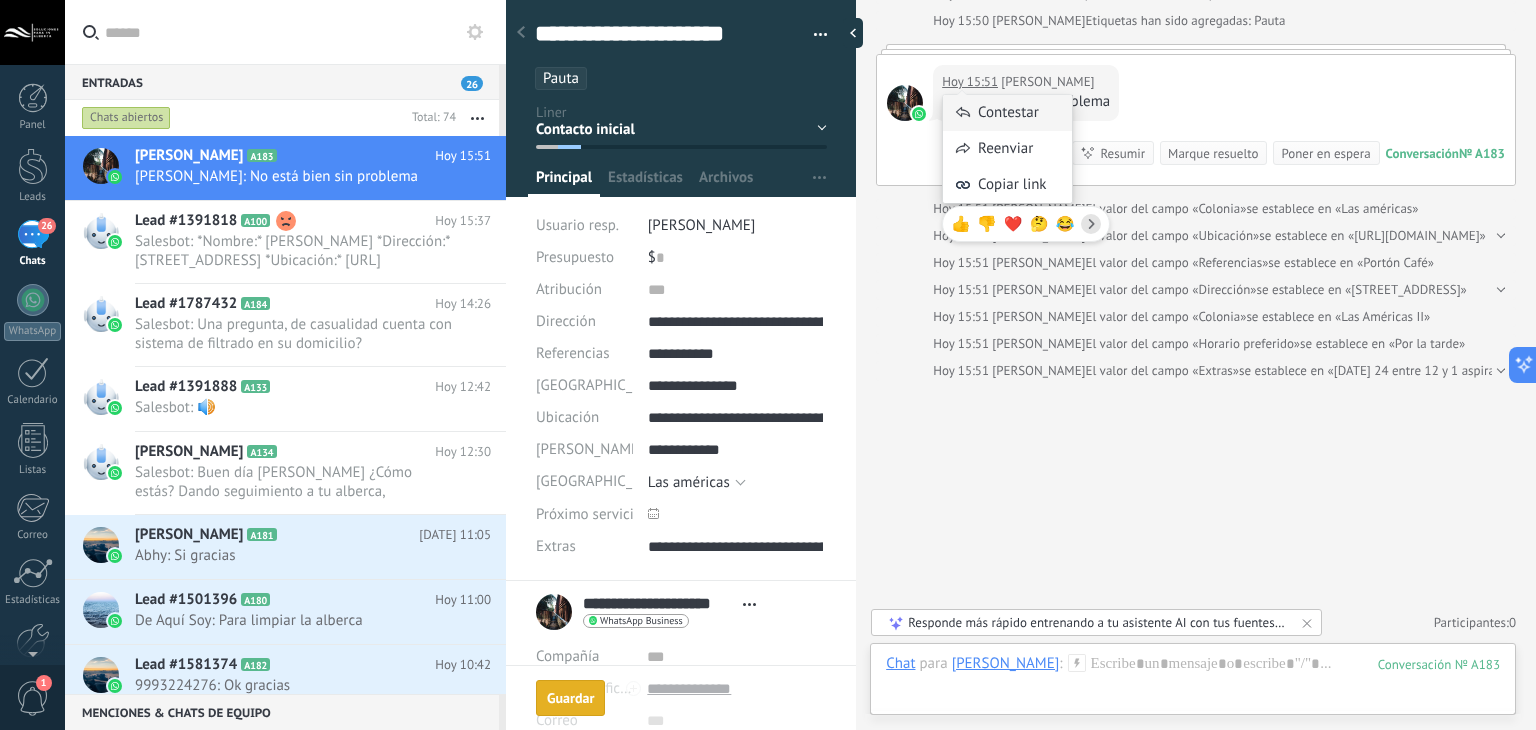 click on "Contestar" at bounding box center (1007, 113) 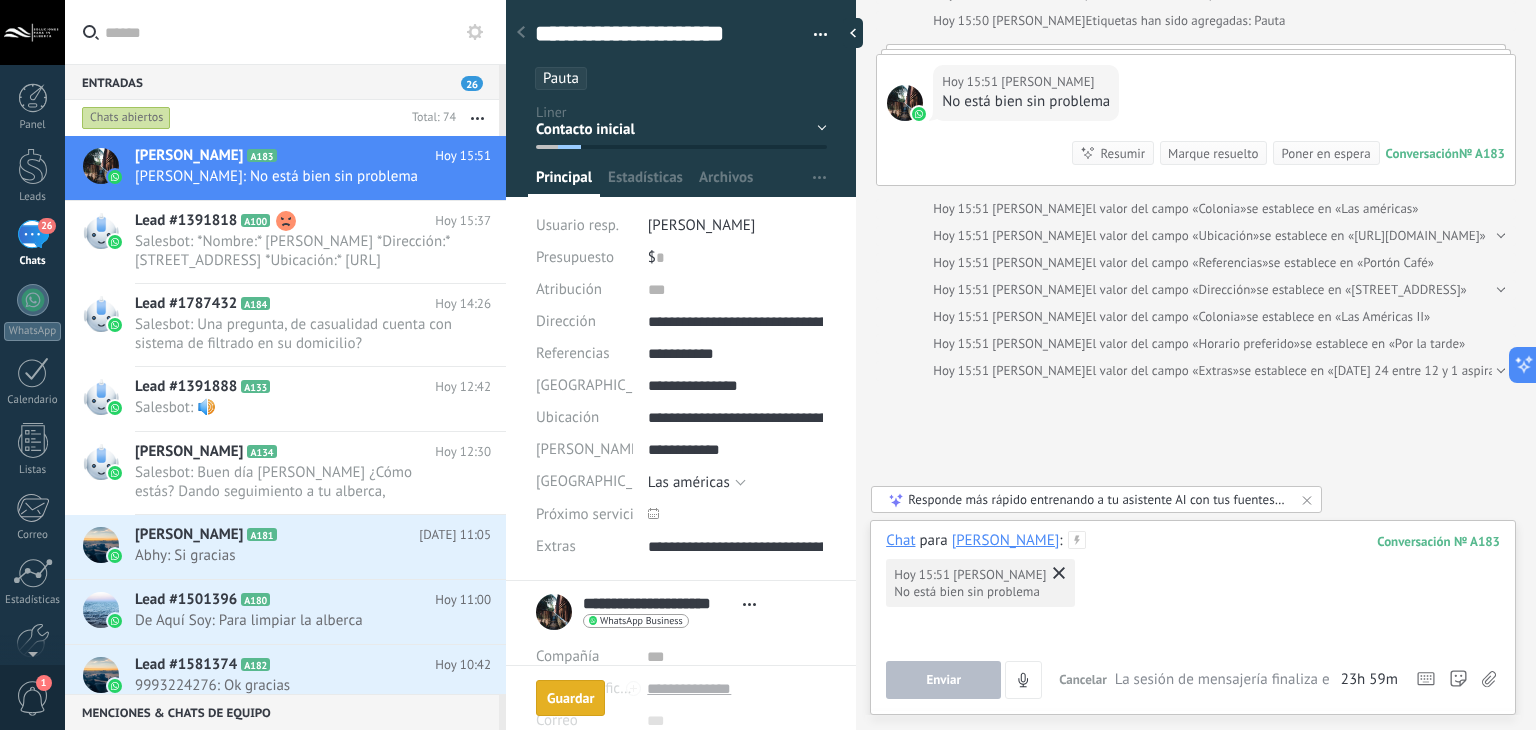 type 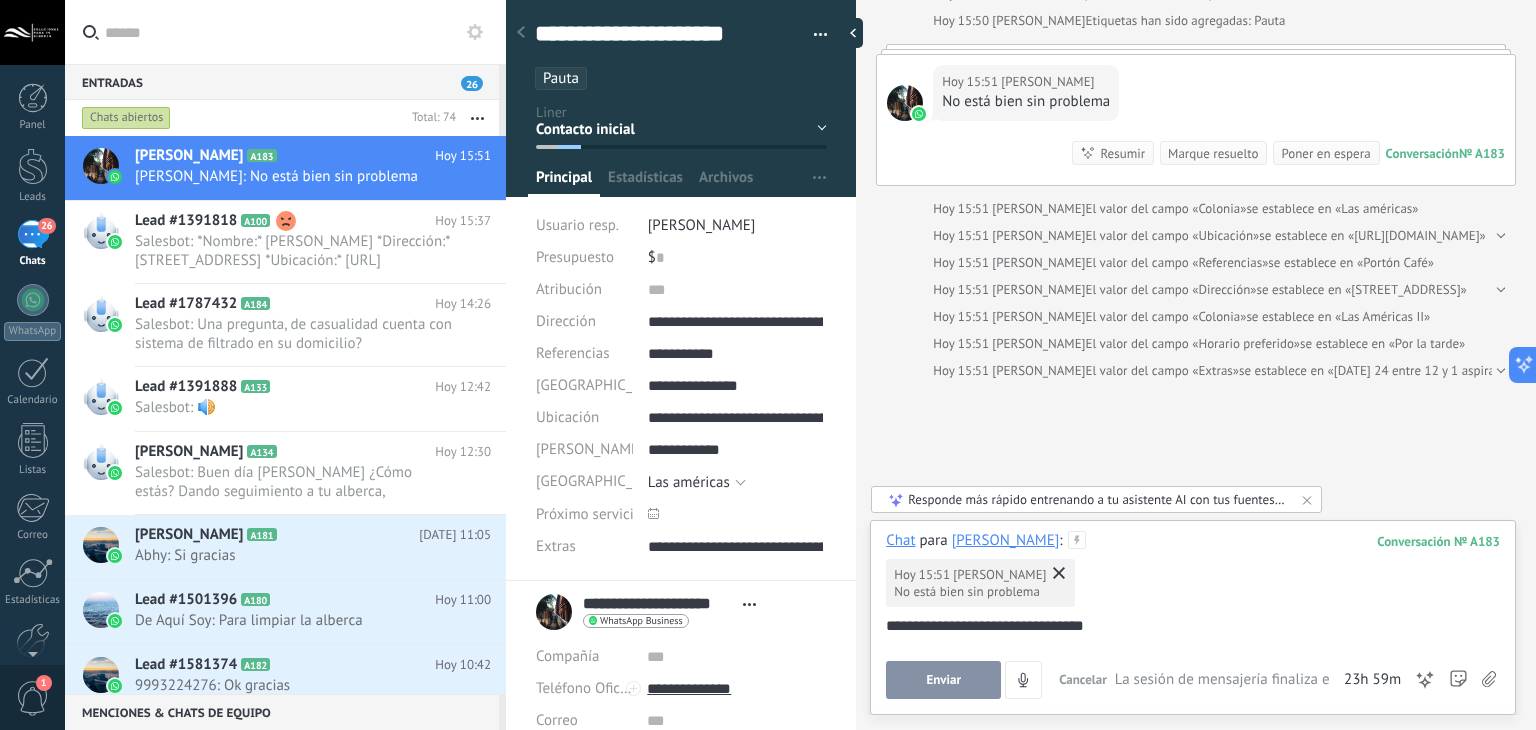 click on "Enviar" at bounding box center [943, 680] 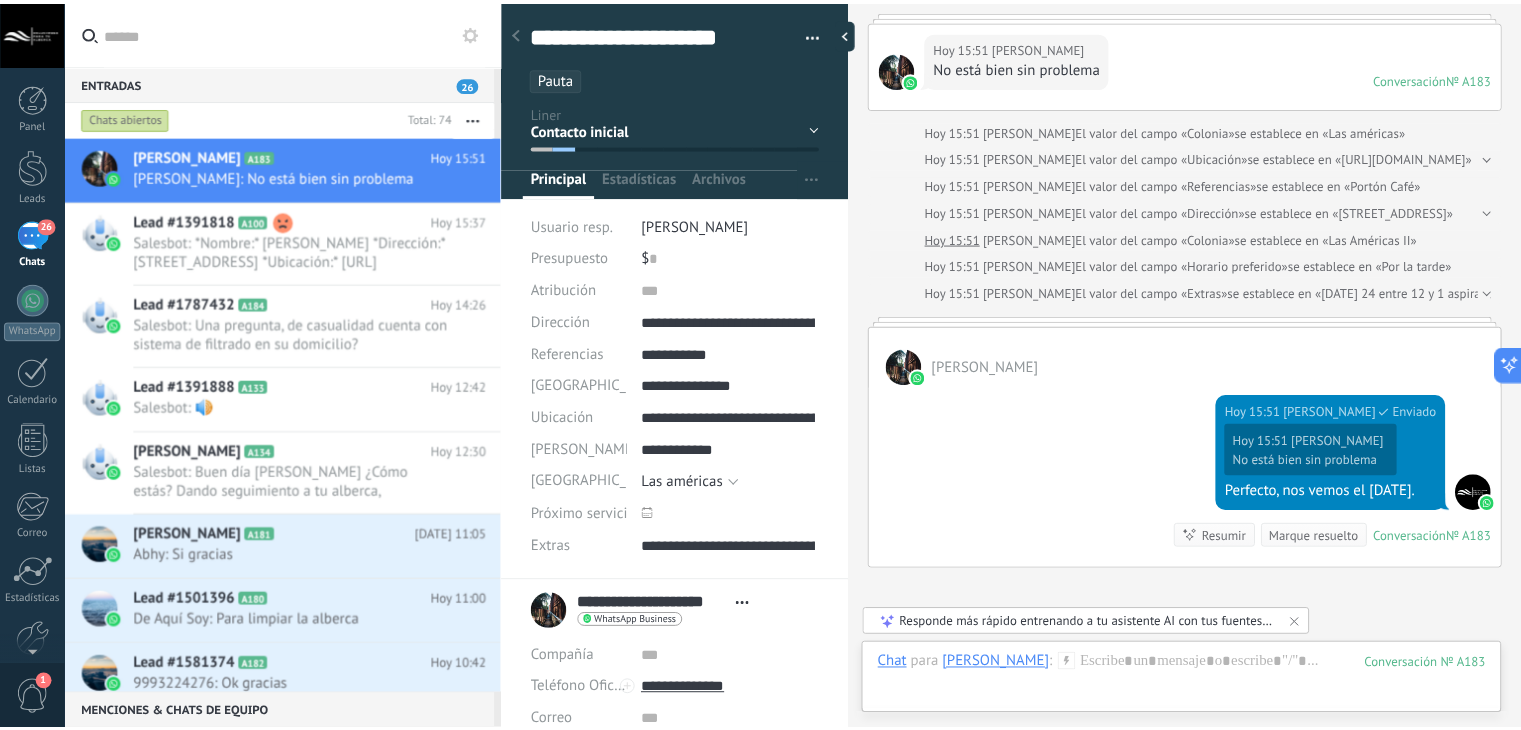 scroll, scrollTop: 1790, scrollLeft: 0, axis: vertical 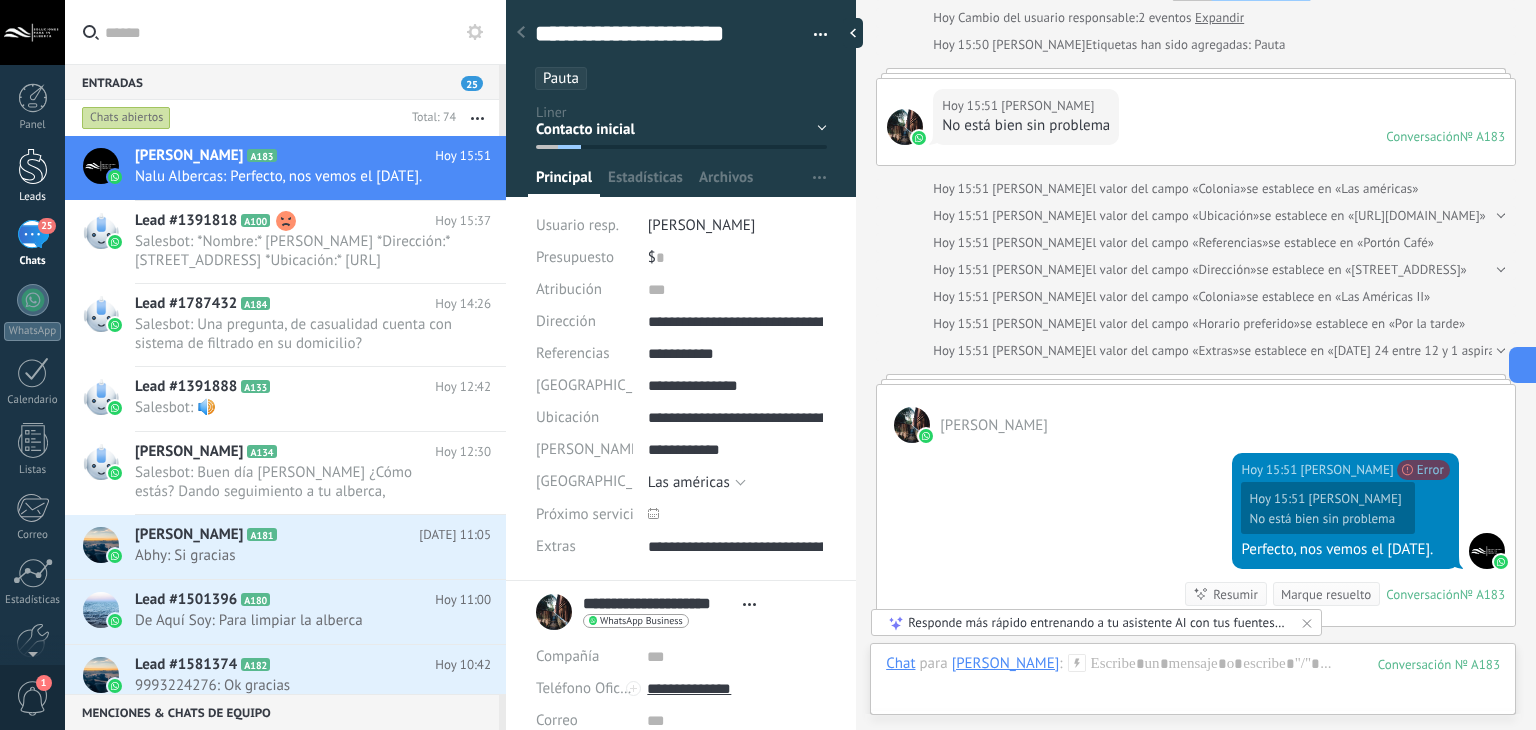 click at bounding box center [33, 166] 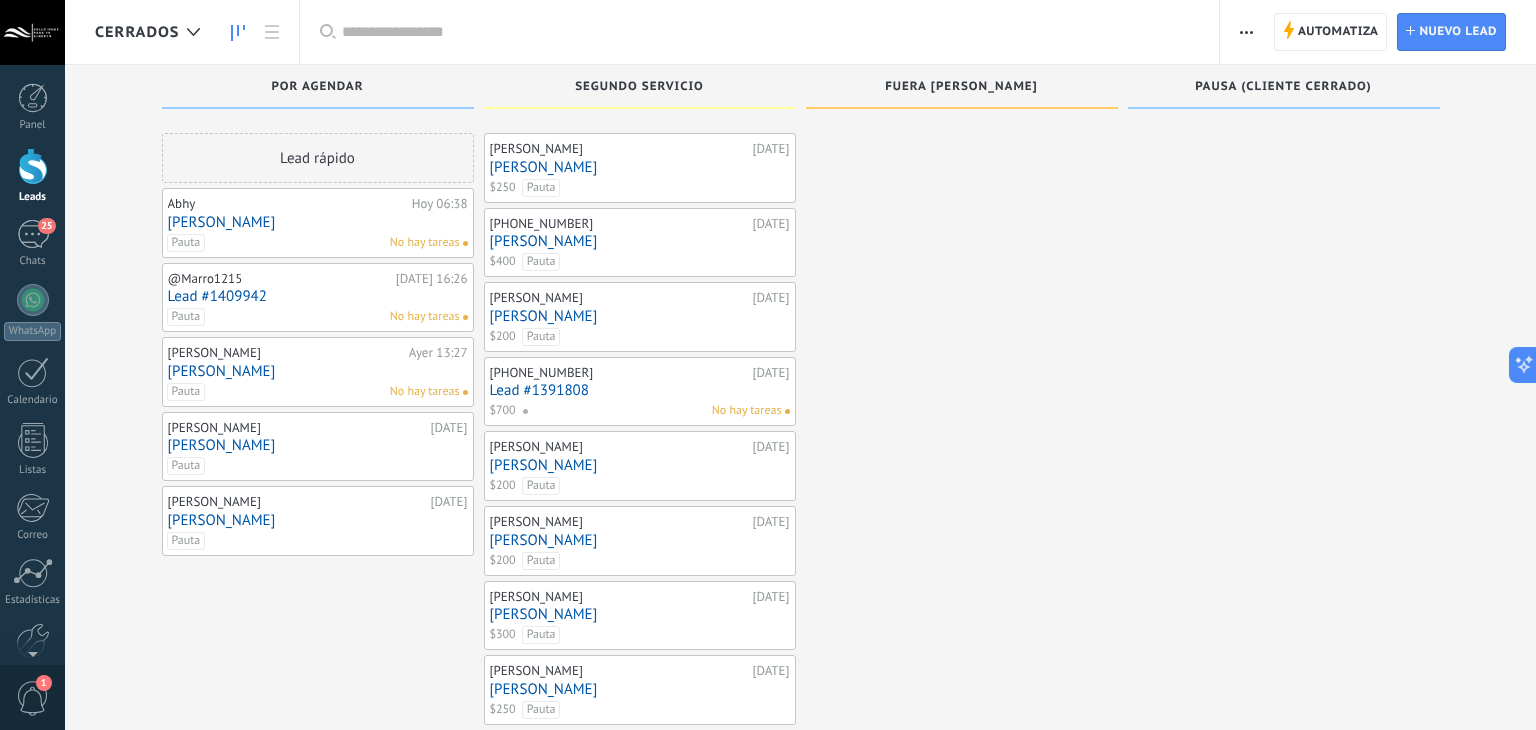 click at bounding box center [770, 32] 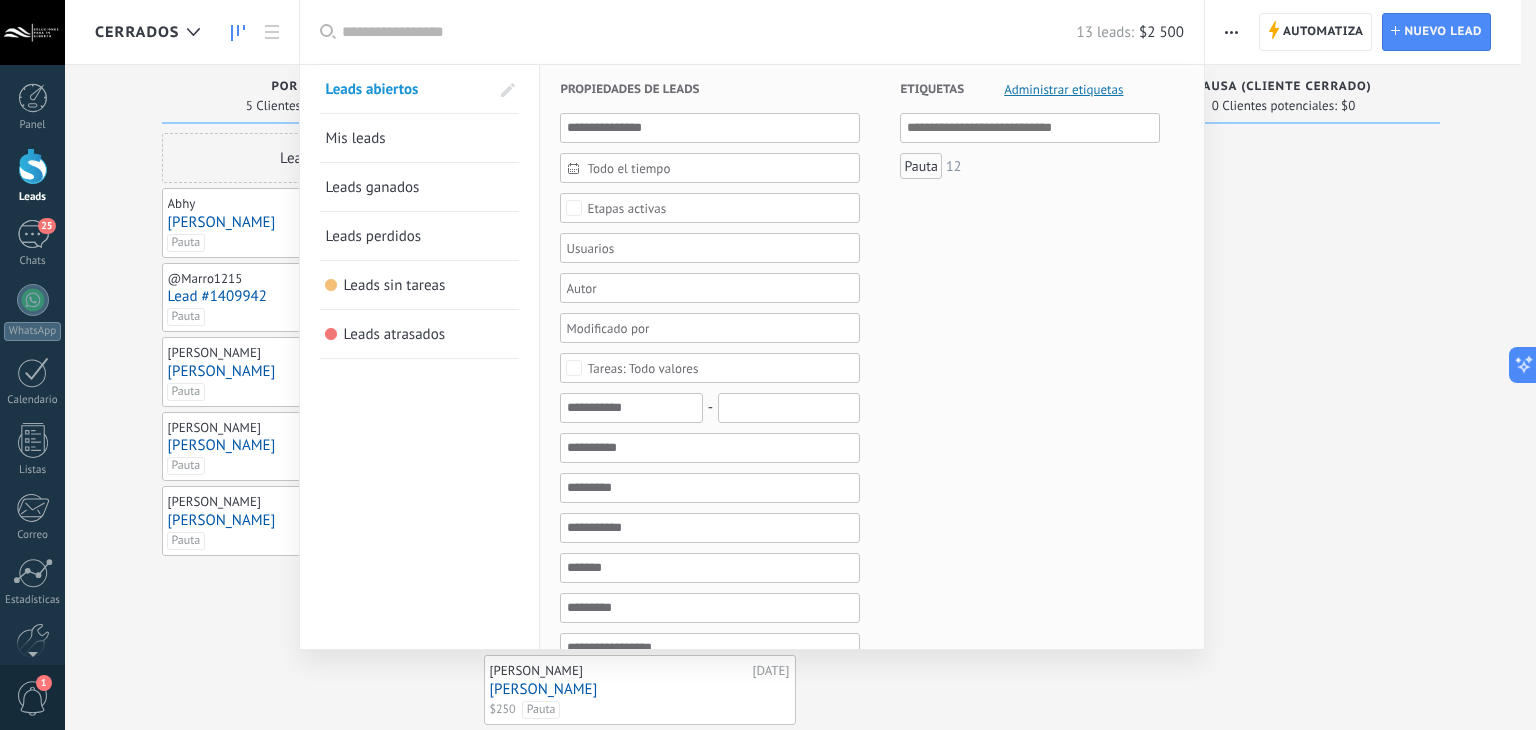 paste on "**********" 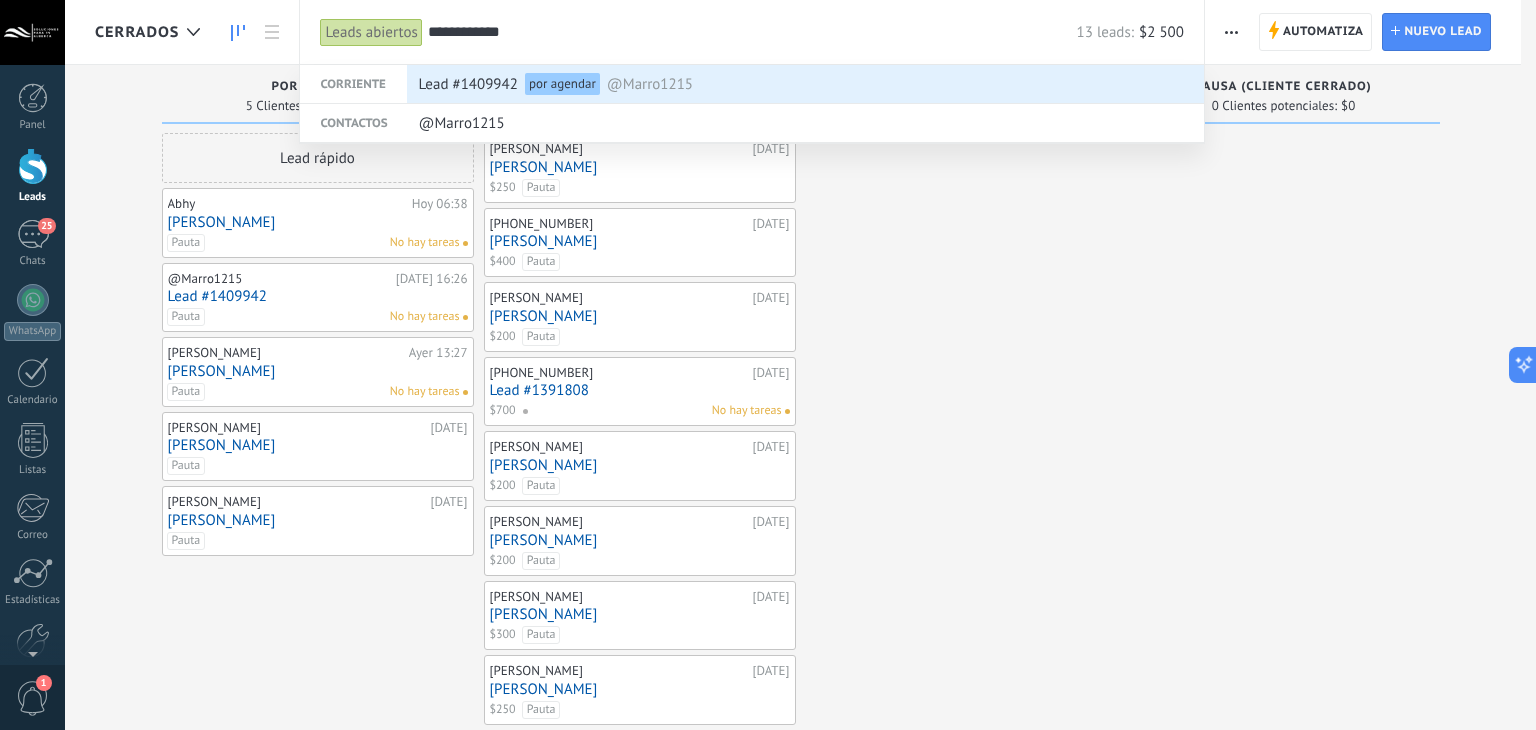 type on "**********" 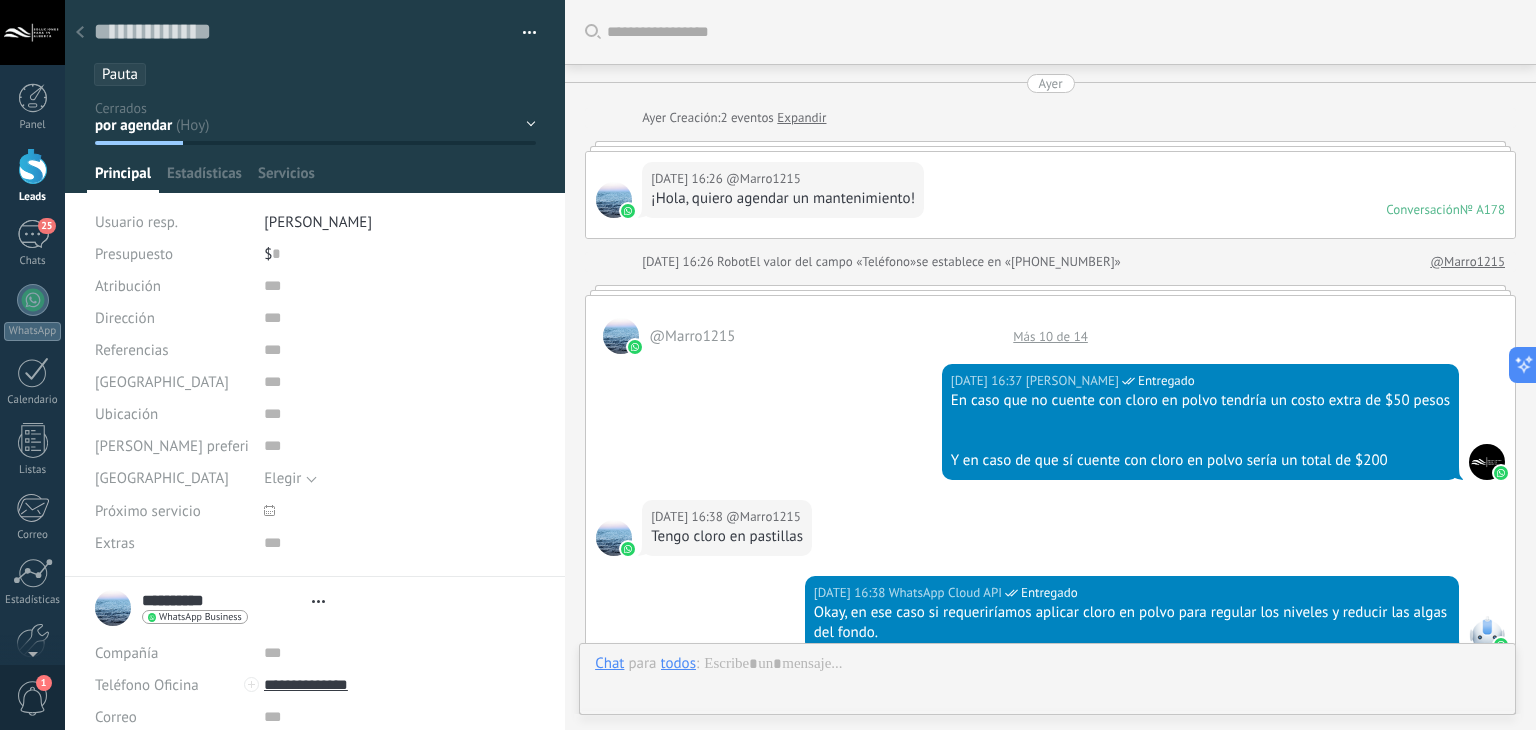 type on "**********" 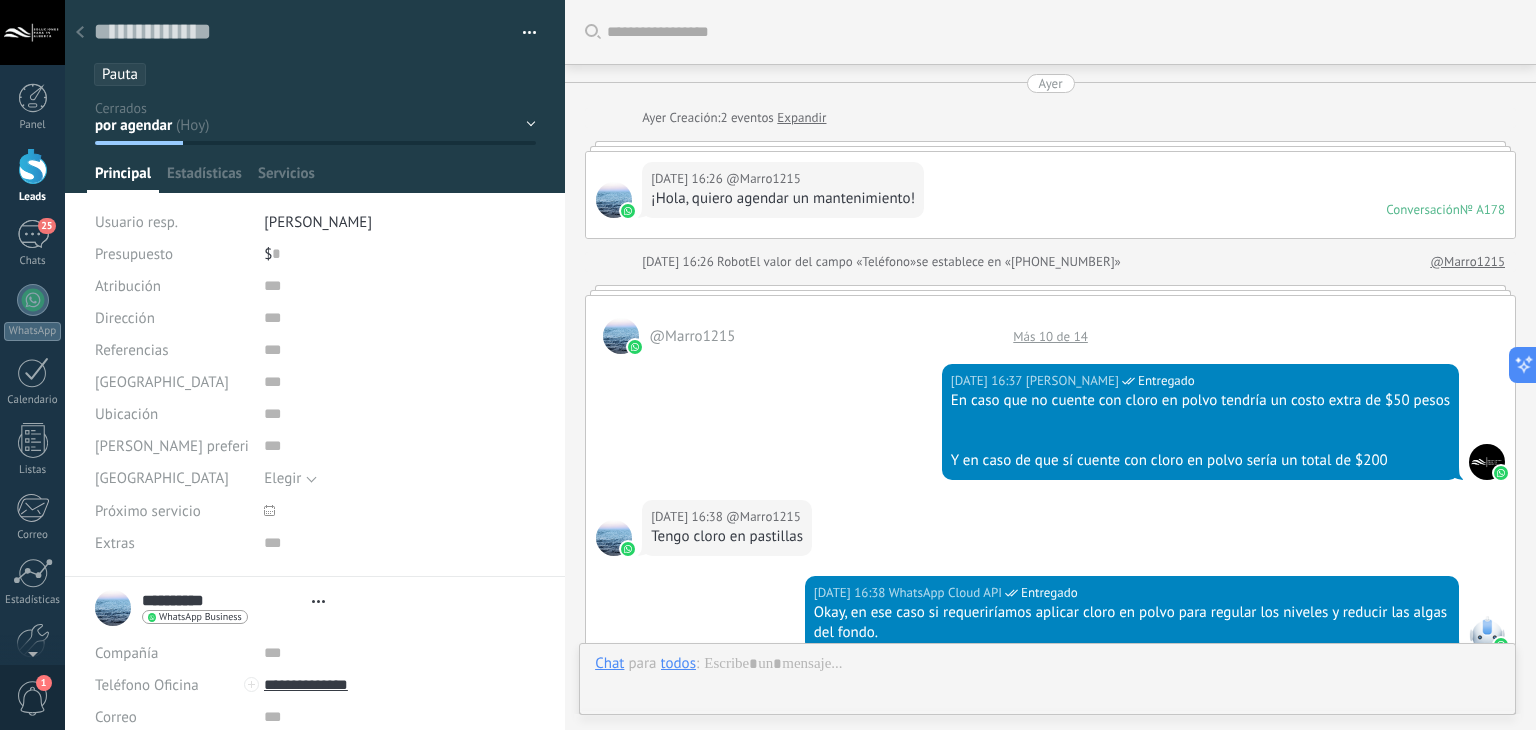 click 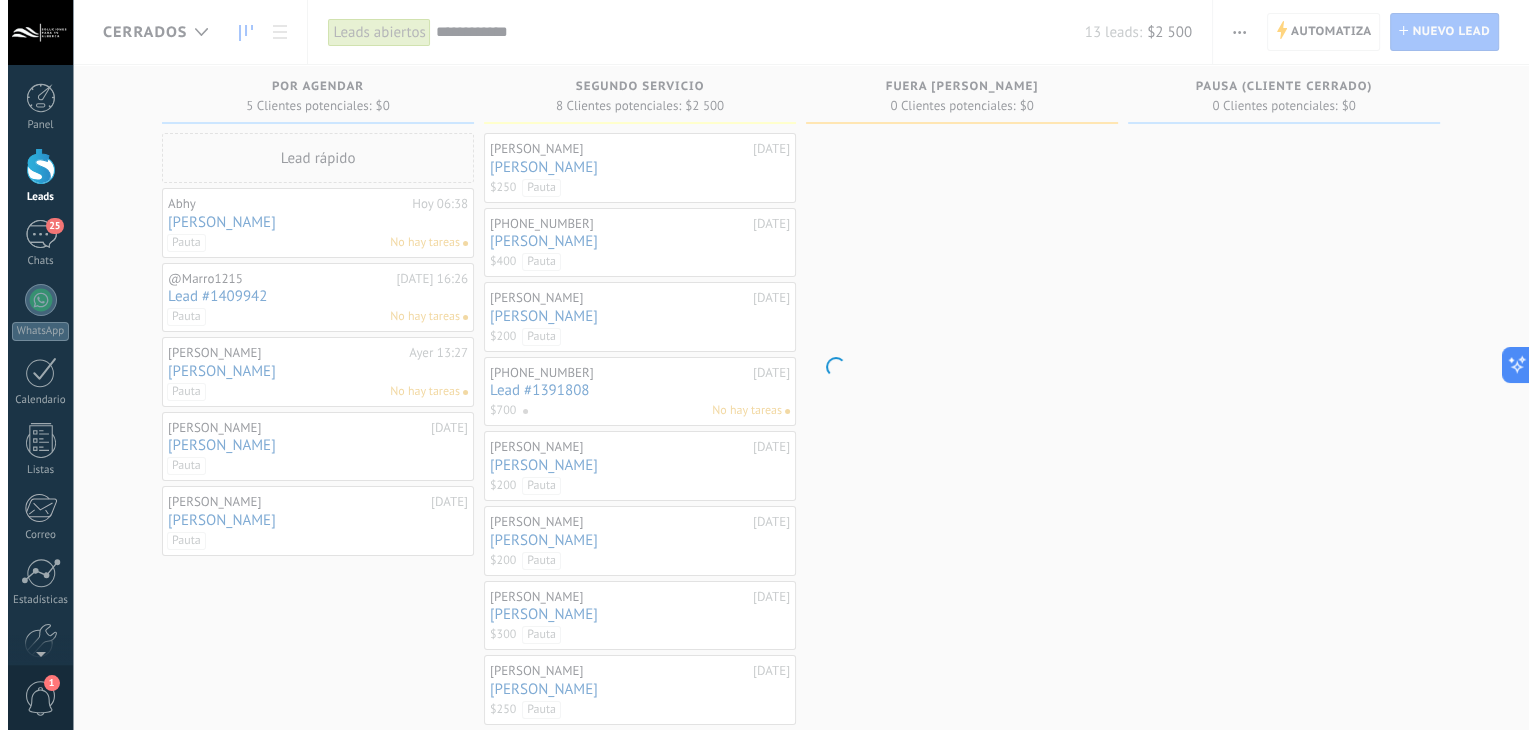 scroll, scrollTop: 29, scrollLeft: 0, axis: vertical 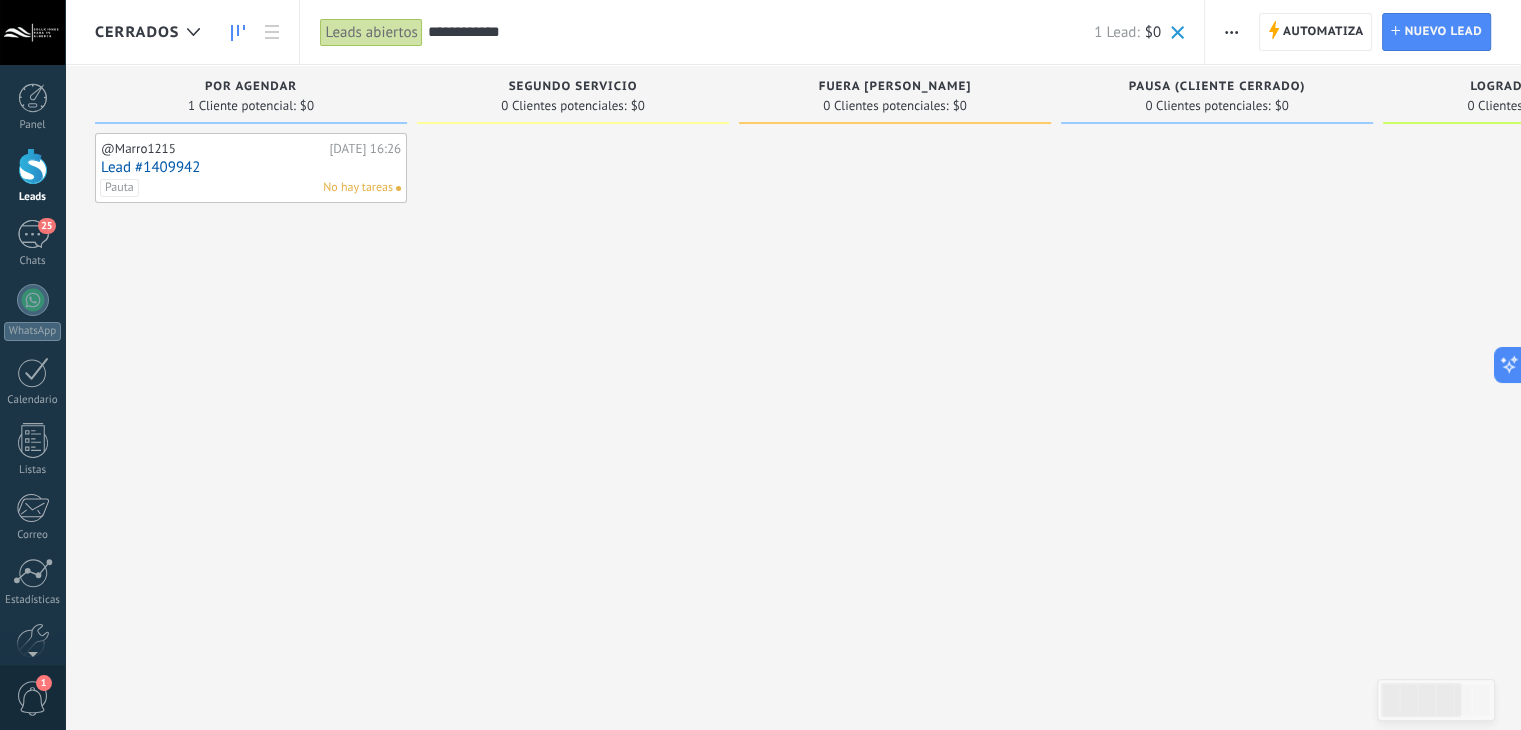 click on "**********" at bounding box center (761, 32) 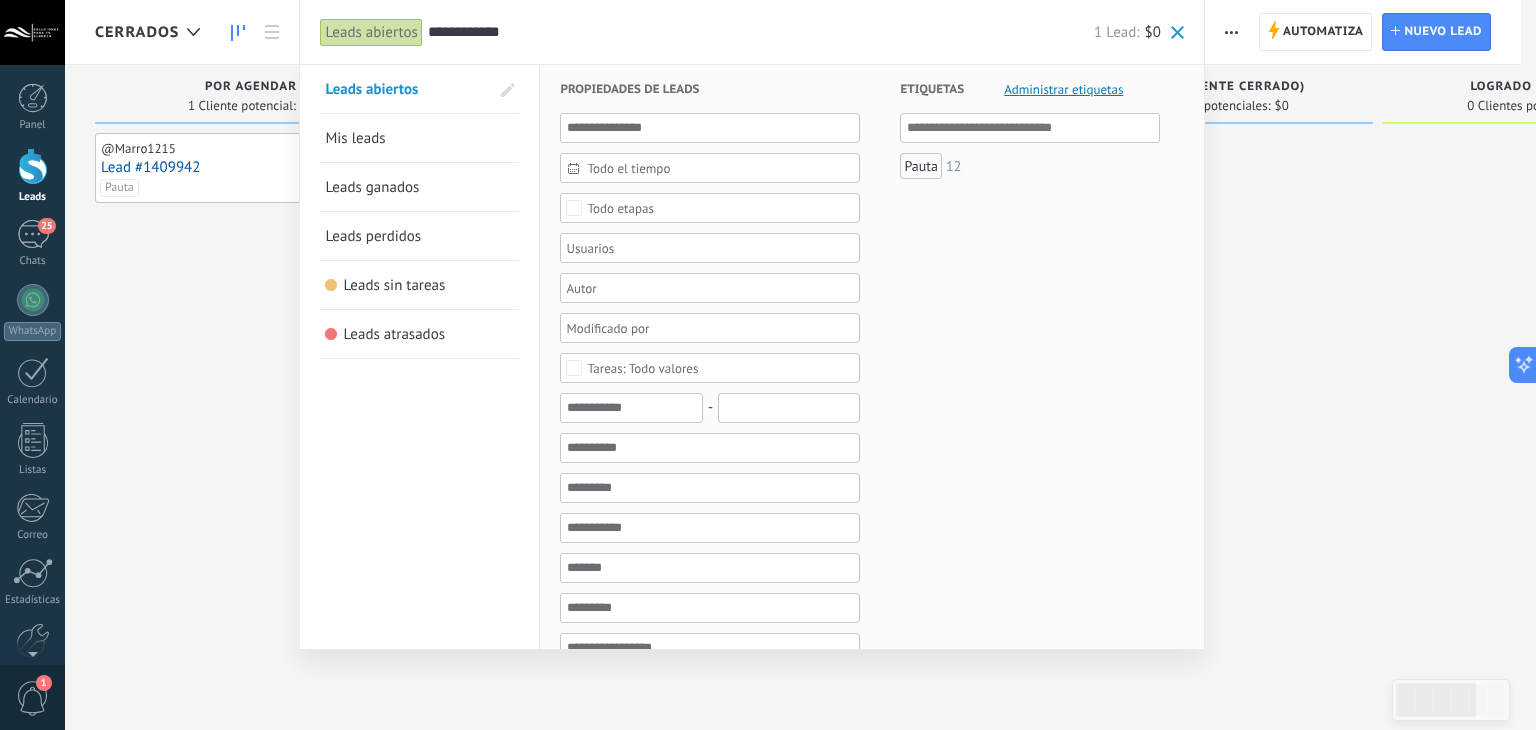 click on "**********" at bounding box center [761, 32] 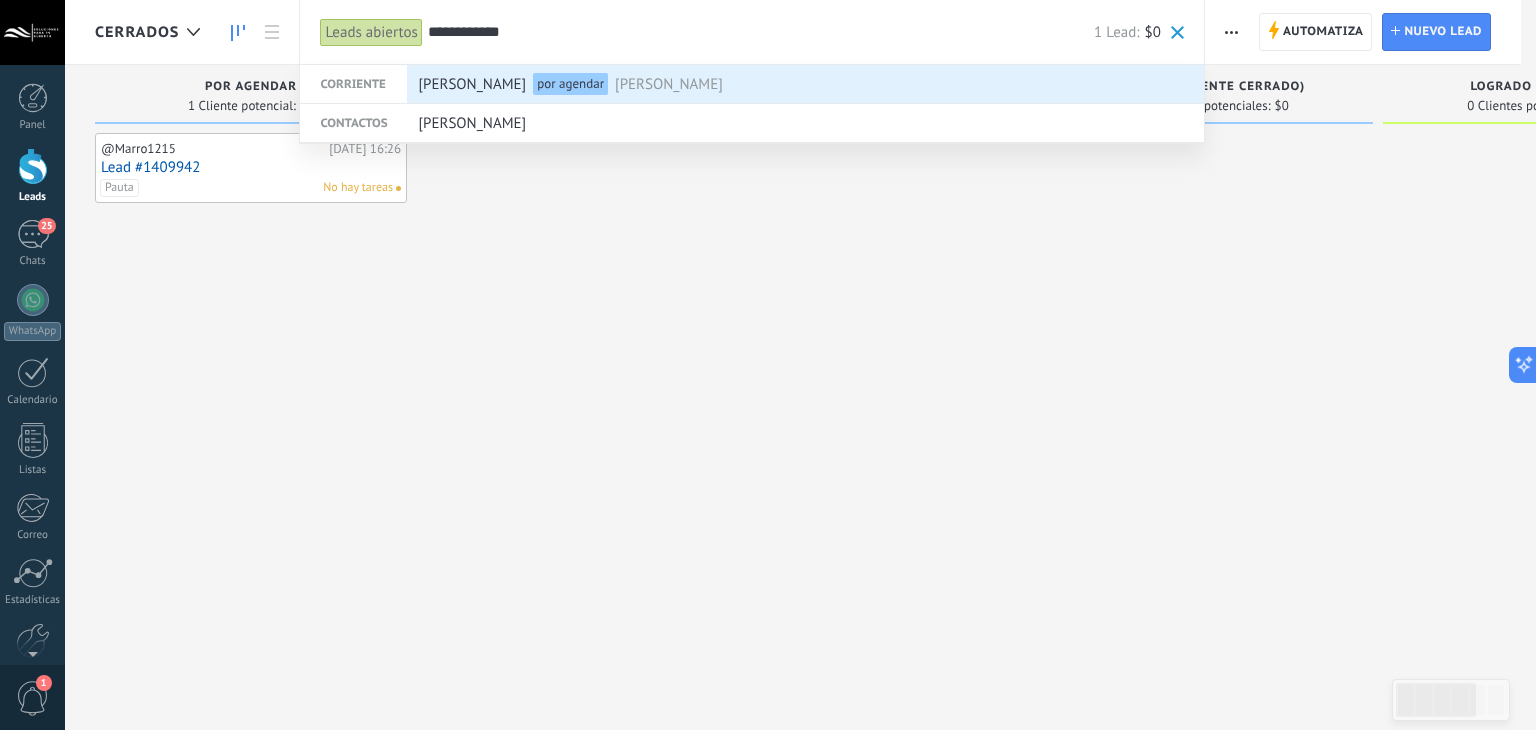 type on "**********" 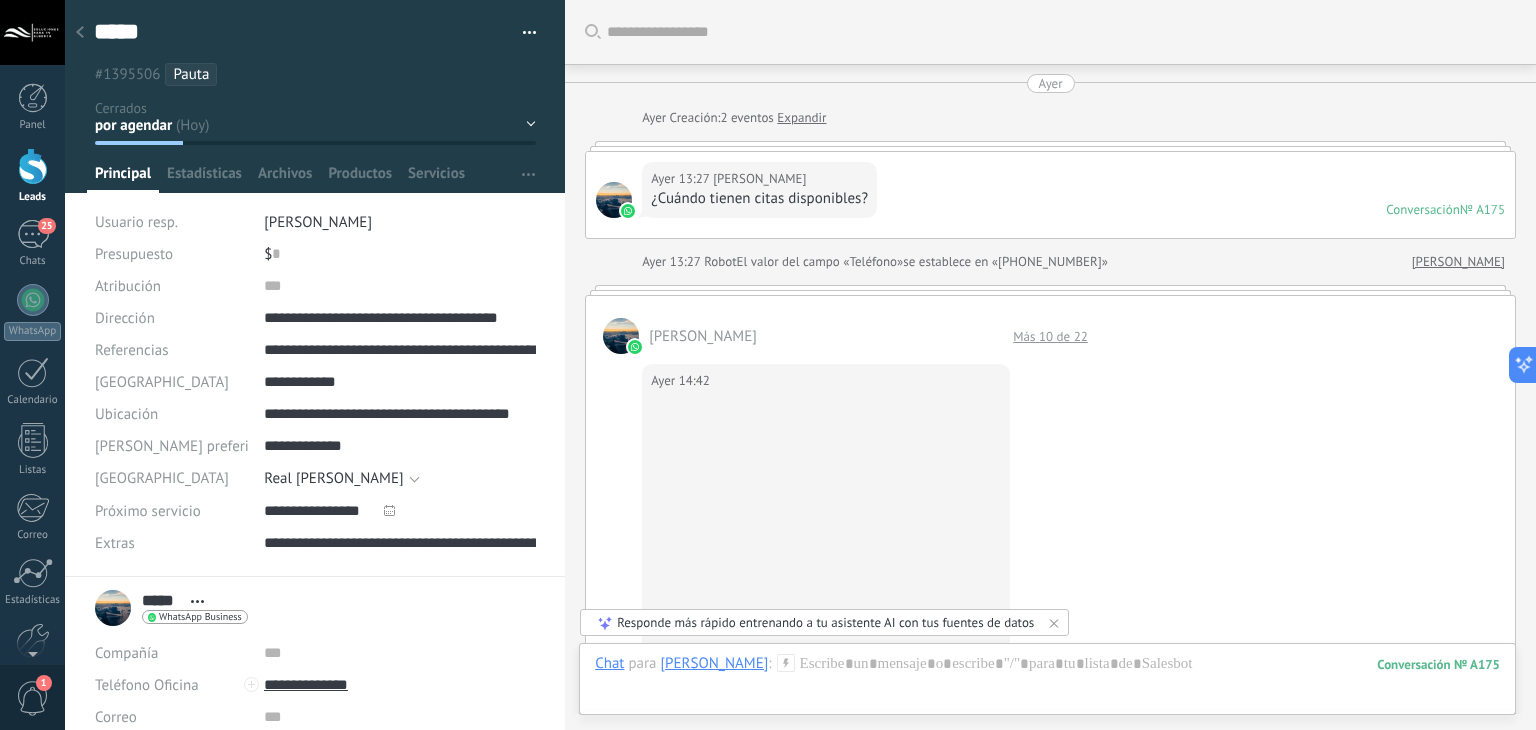 scroll, scrollTop: 29, scrollLeft: 0, axis: vertical 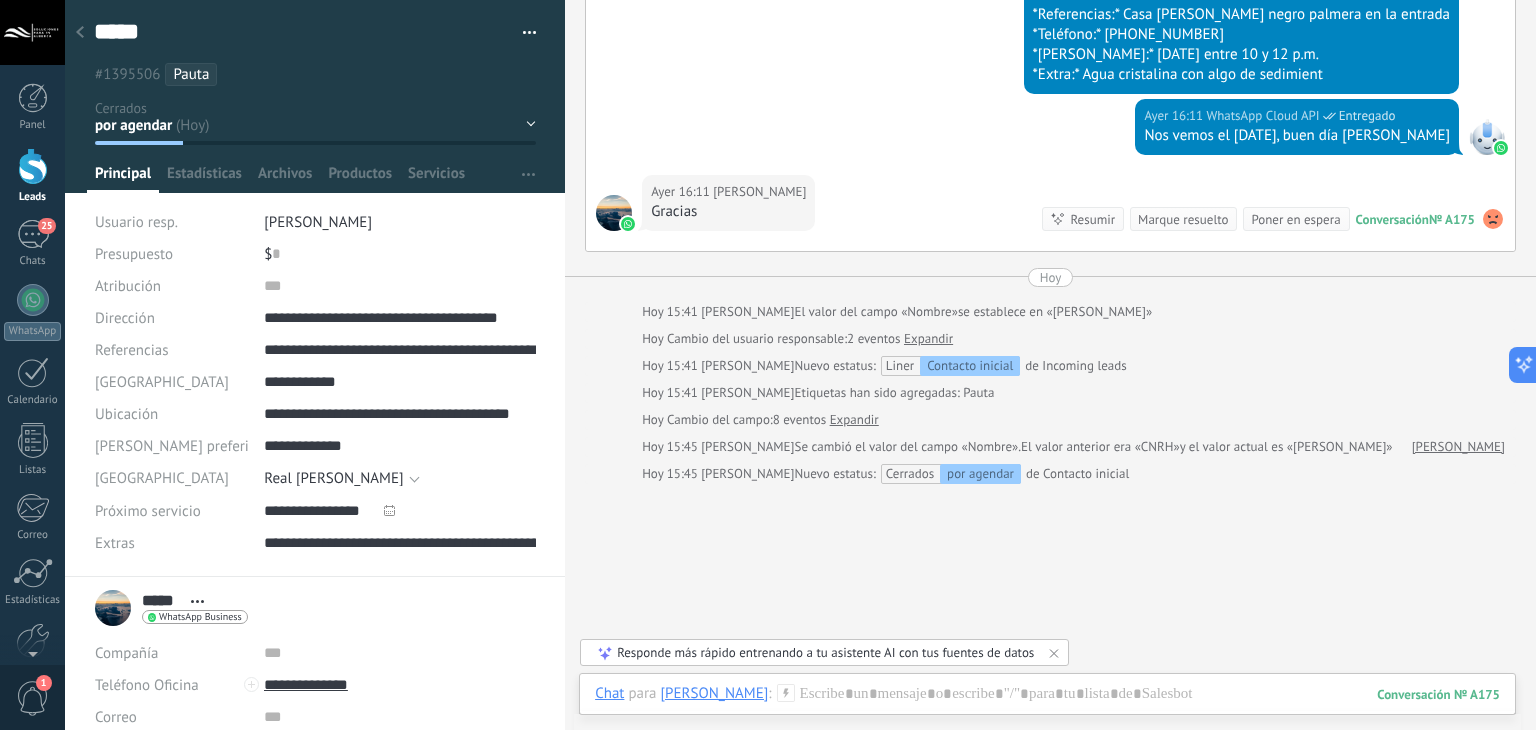 click at bounding box center [80, 33] 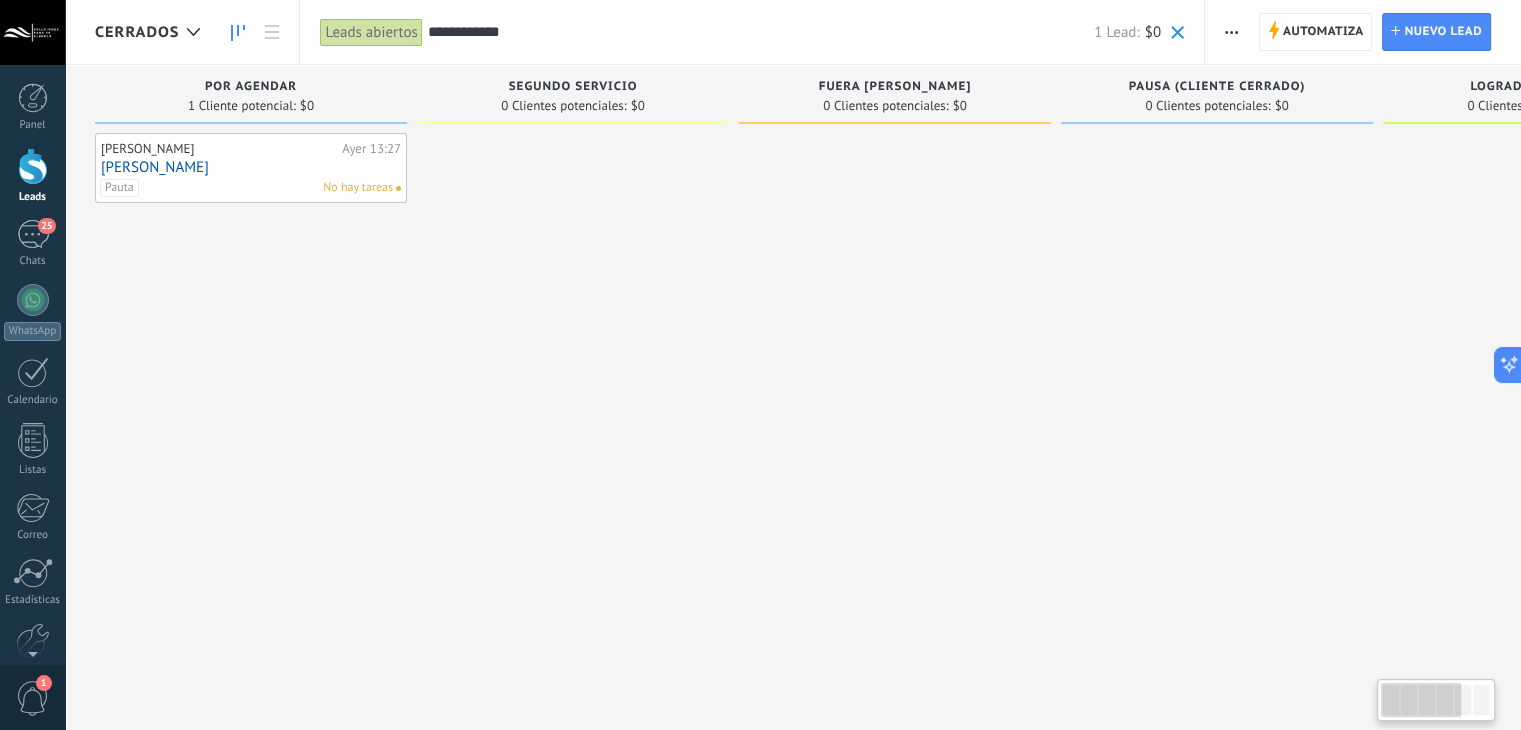 click on "Panel
Leads
25
Chats
WhatsApp
Clientes" at bounding box center (32, 425) 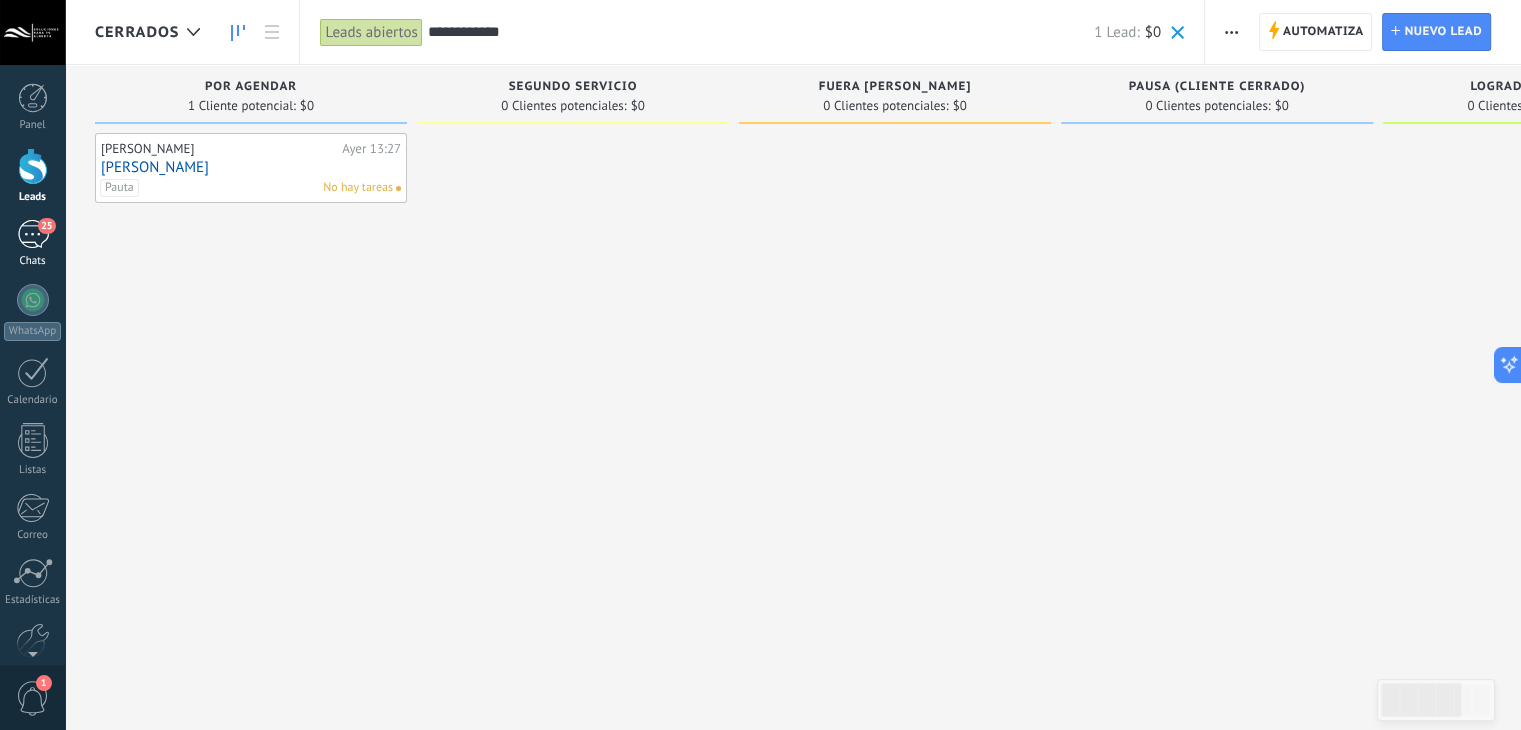 click on "25" at bounding box center (33, 234) 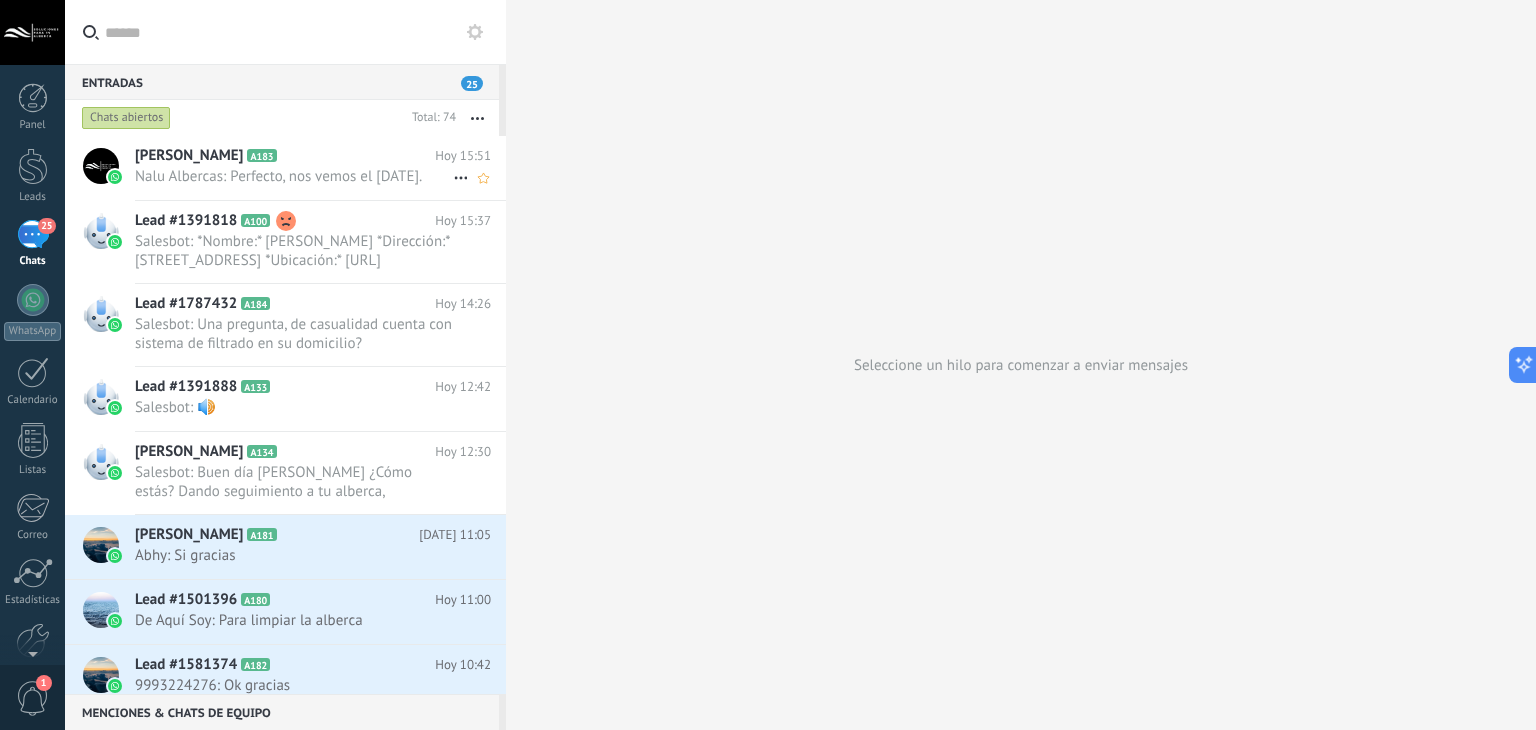 click on "Nalu Albercas: Perfecto, nos vemos el [DATE]." at bounding box center (294, 176) 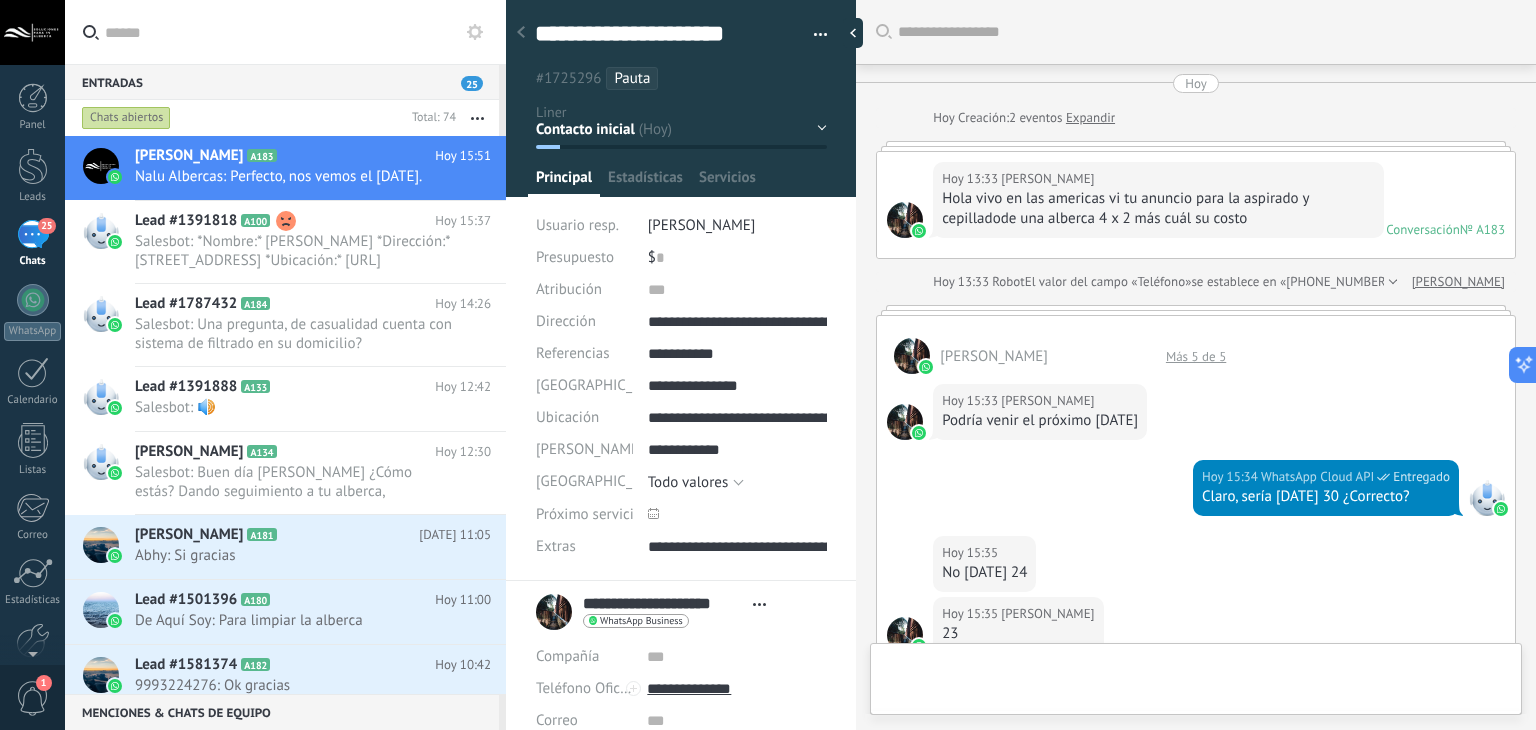type on "**********" 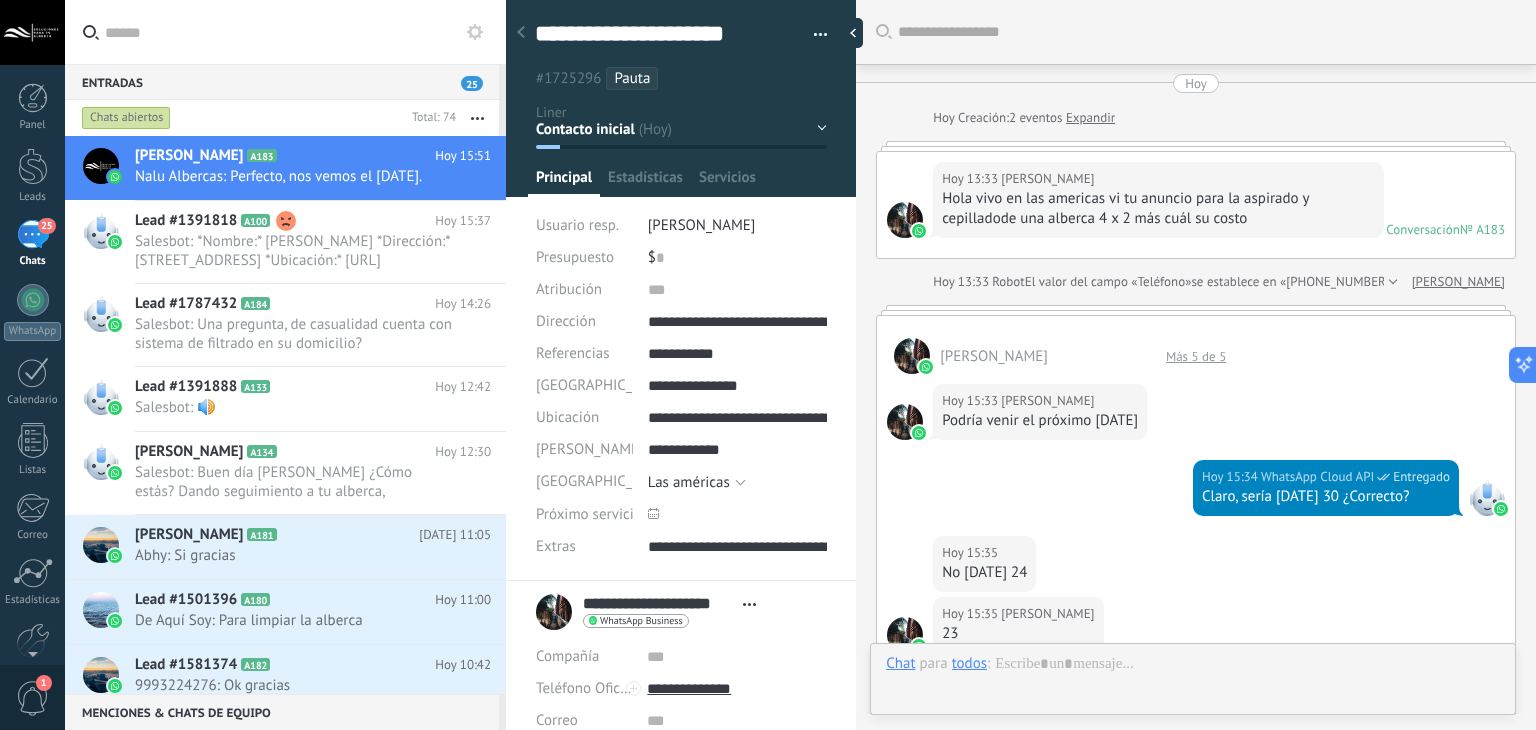 scroll, scrollTop: 29, scrollLeft: 0, axis: vertical 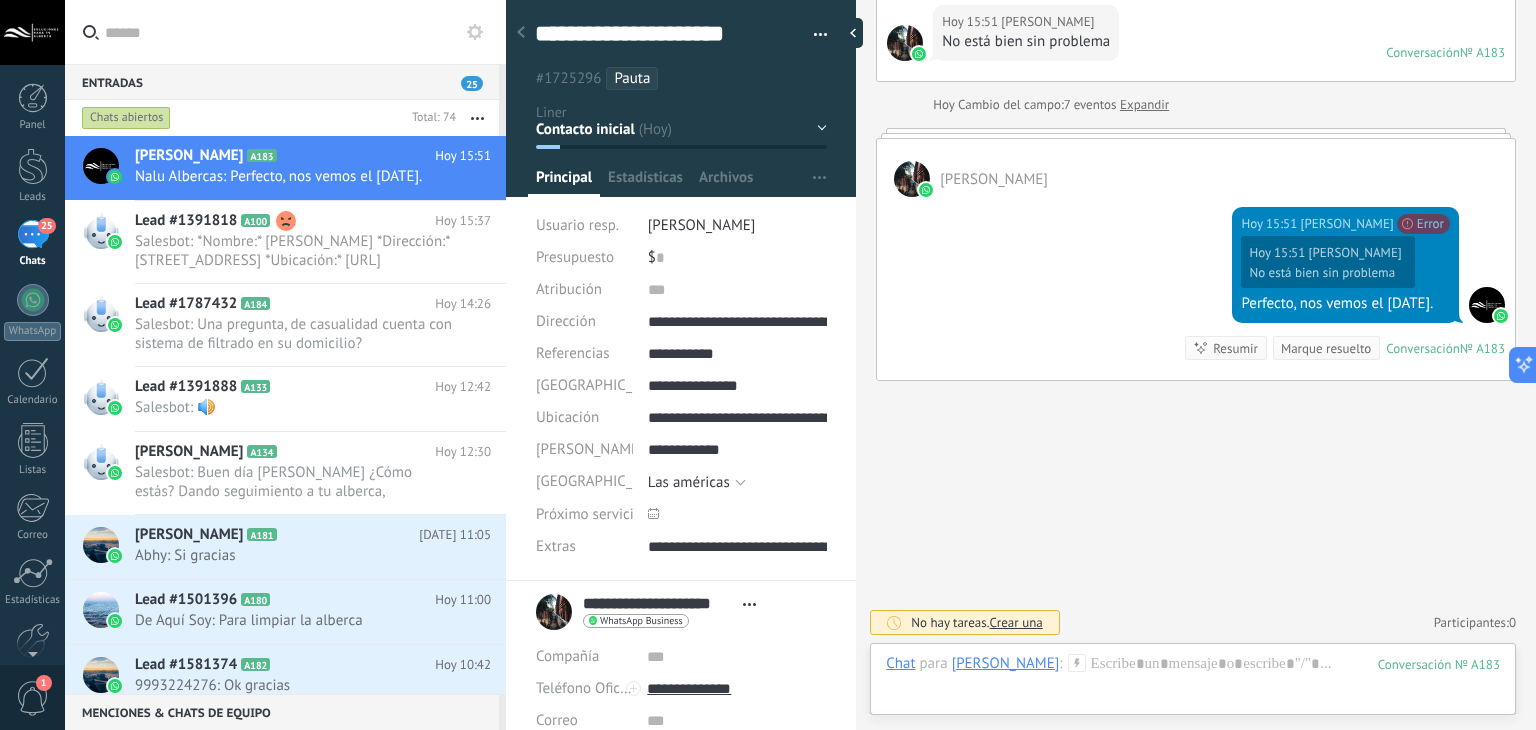 click on "[DATE] 15:51 [PERSON_NAME]  (#131000) Something went wrong: {"details":"Something went wrong","messaging_product":"whatsapp"} Error [DATE] 15:51 [PERSON_NAME]  No está bien sin problema Perfecto, nos vemos el [DATE]. Conversación  № A183 Conversación № A183 Resumir Resumir Marque resuelto" at bounding box center (1196, 288) 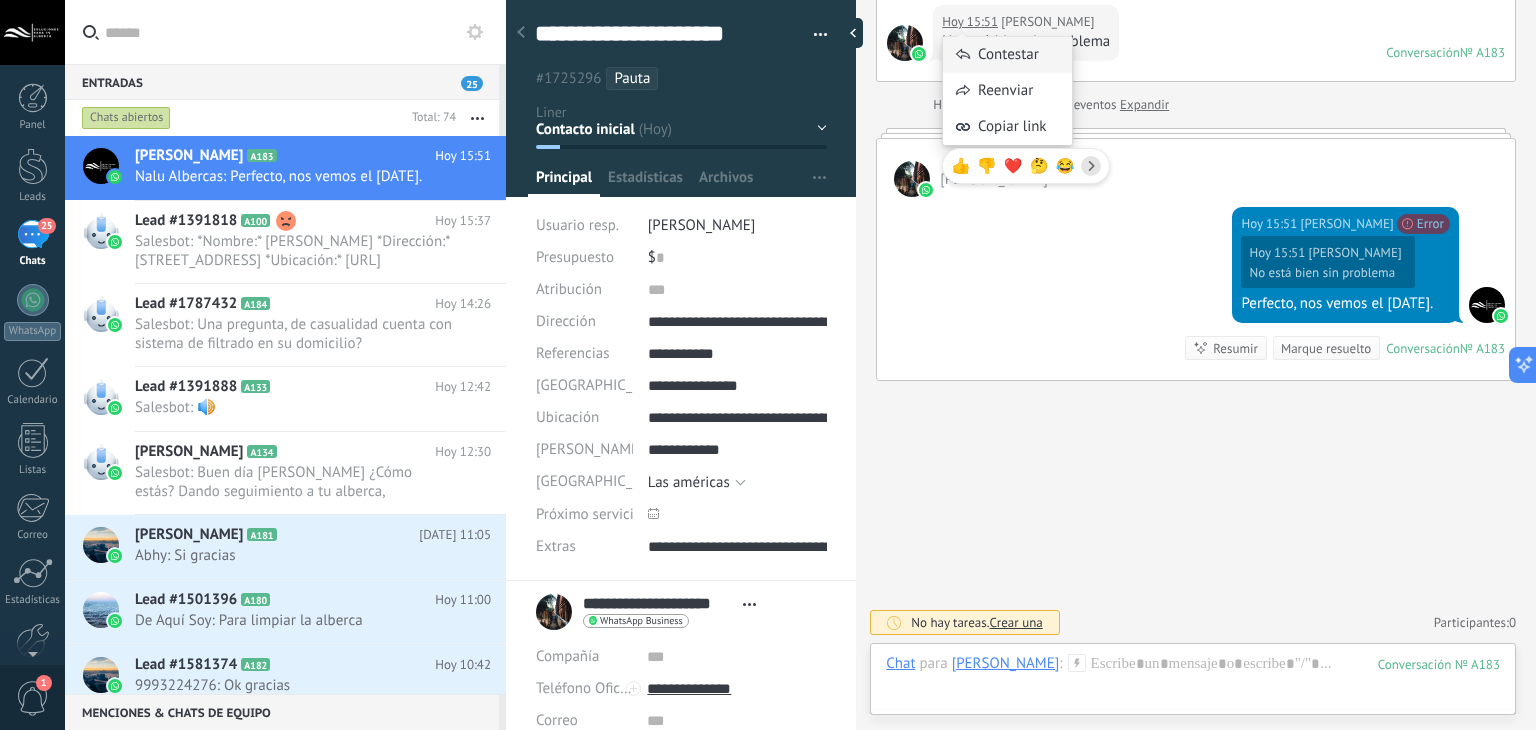 click on "Contestar" at bounding box center [1007, 55] 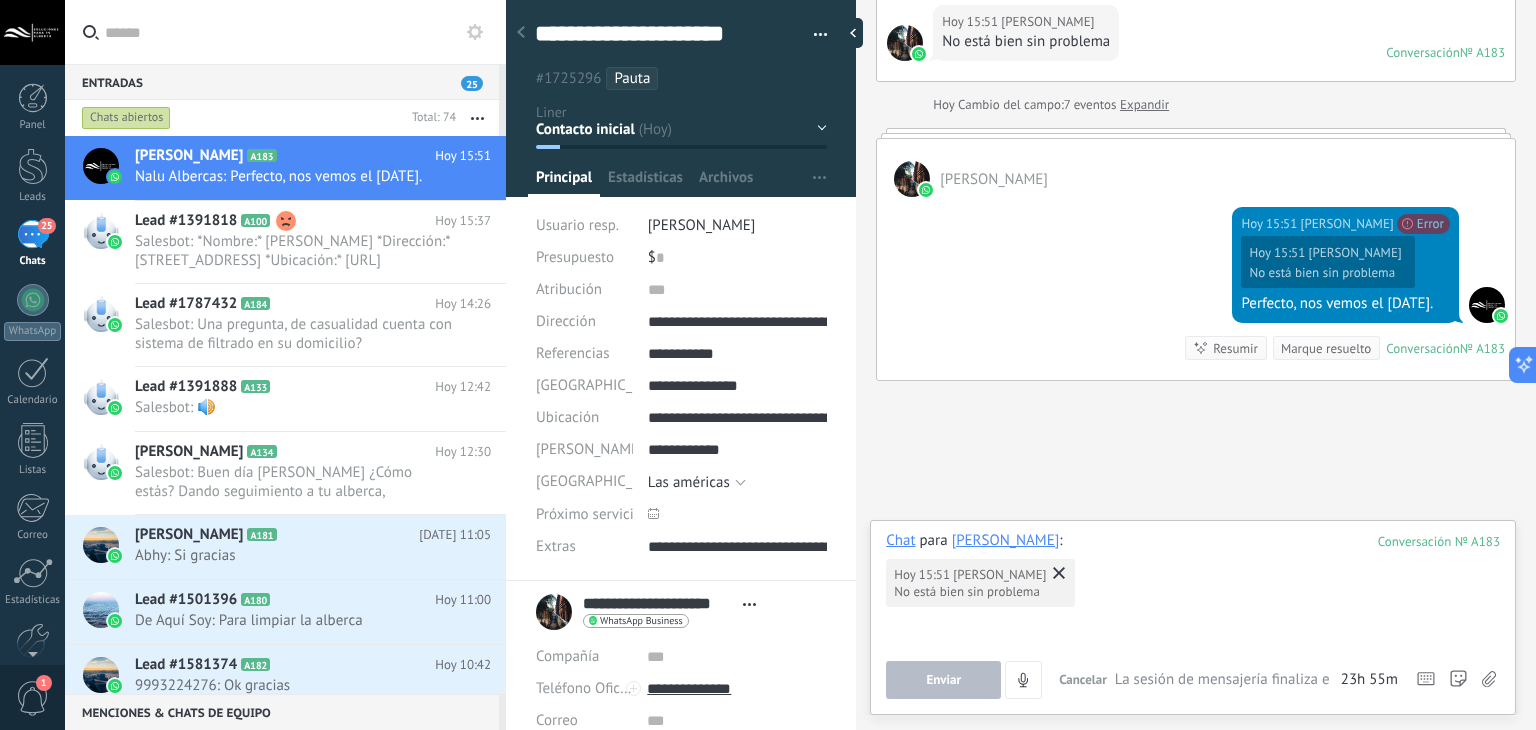 scroll, scrollTop: 1852, scrollLeft: 0, axis: vertical 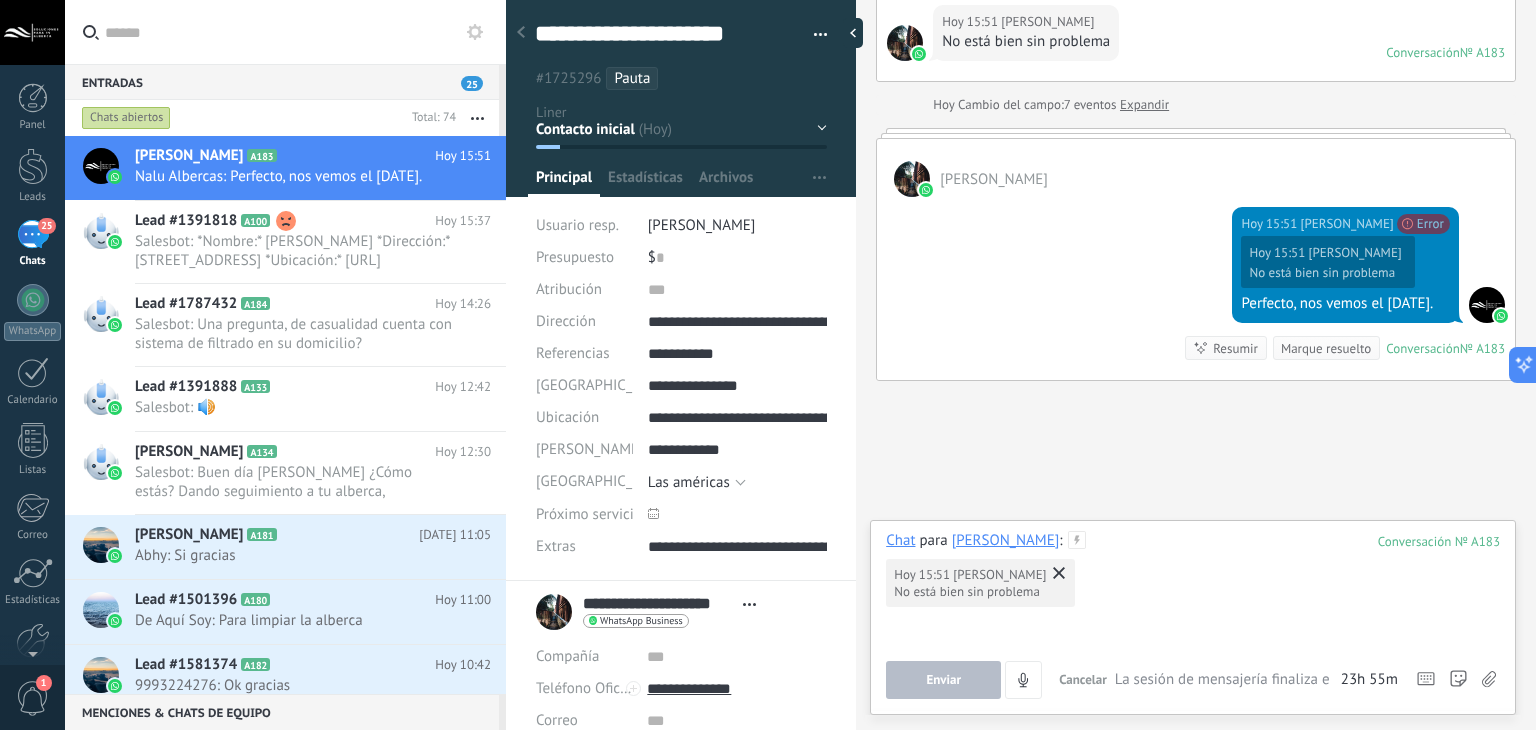type 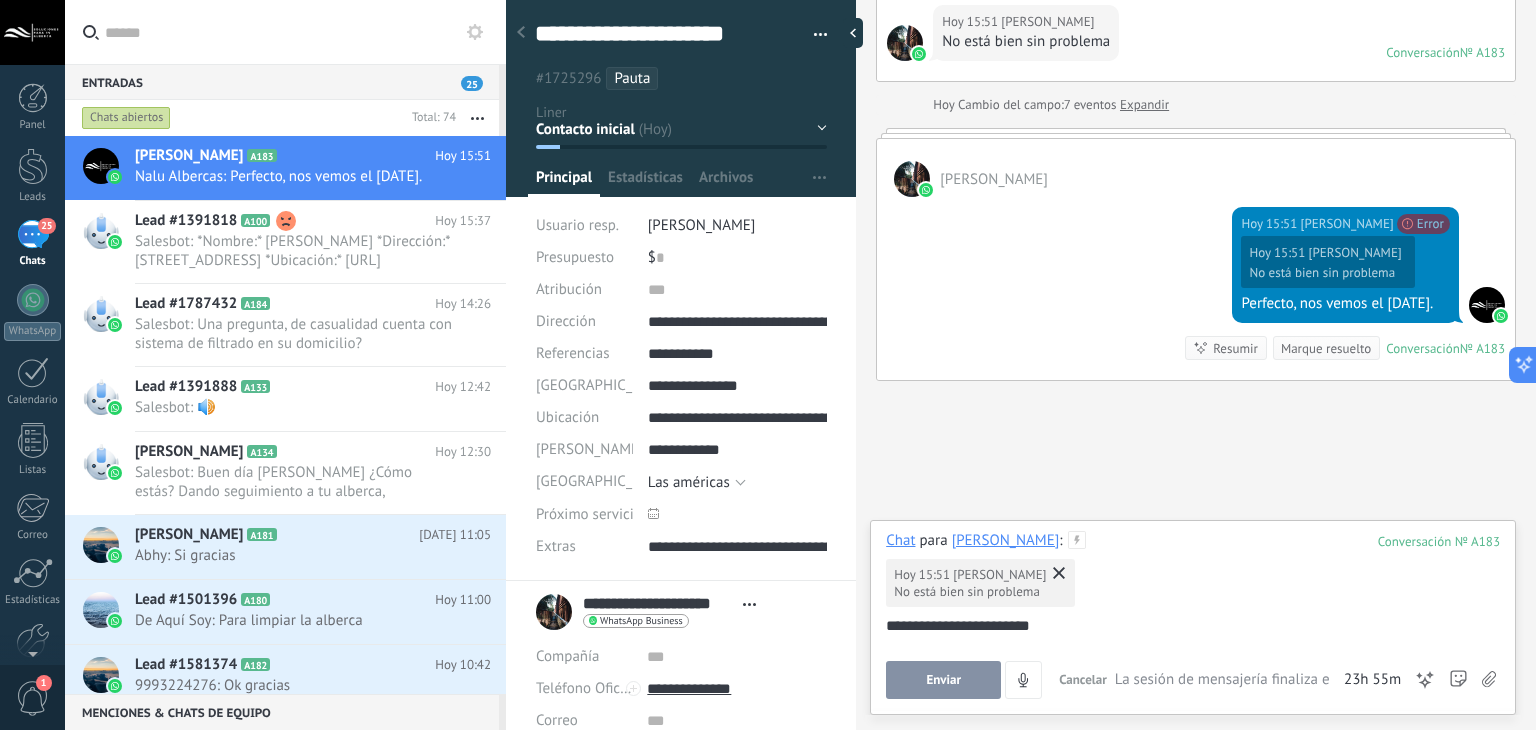 click on "**********" at bounding box center (1193, 617) 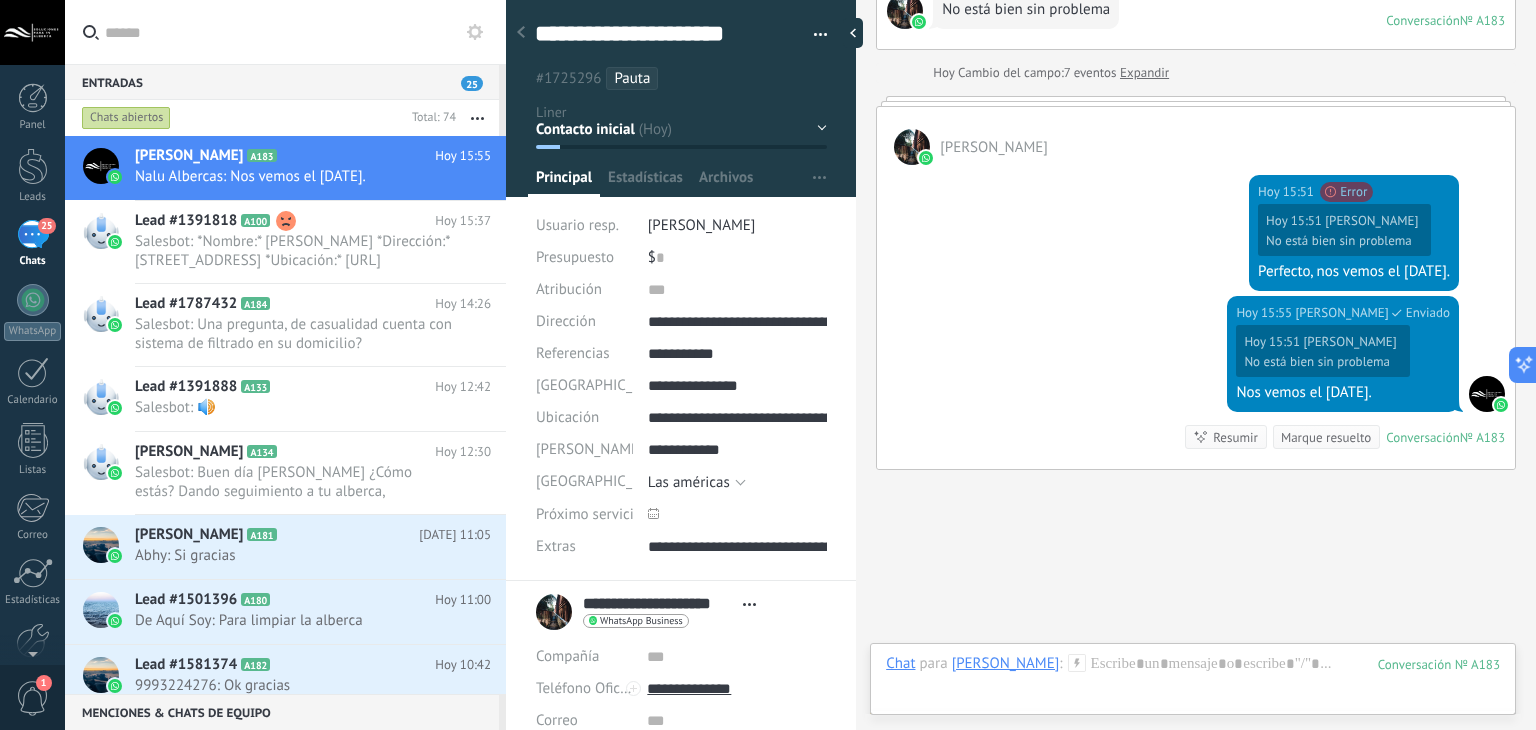 scroll, scrollTop: 1973, scrollLeft: 0, axis: vertical 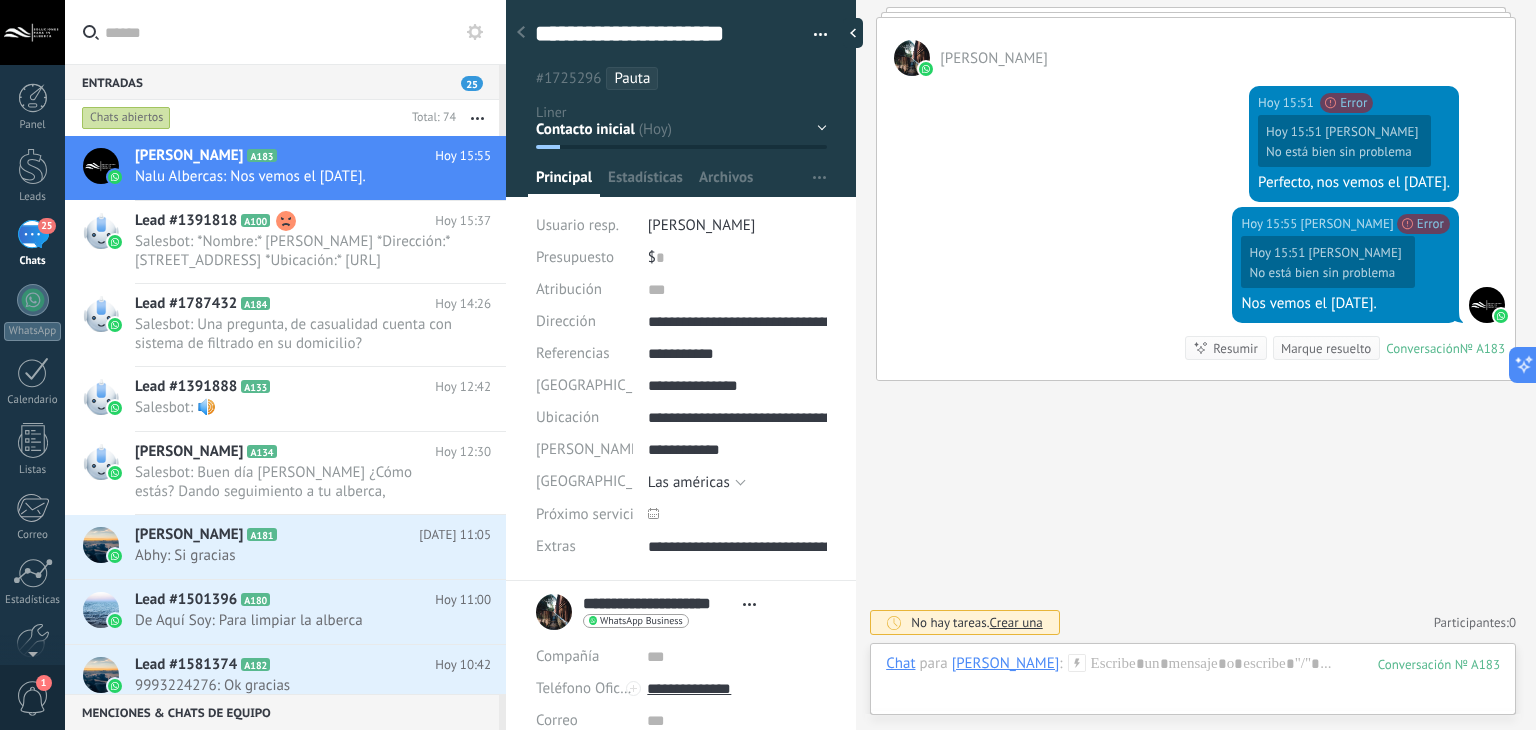 click at bounding box center [297, 32] 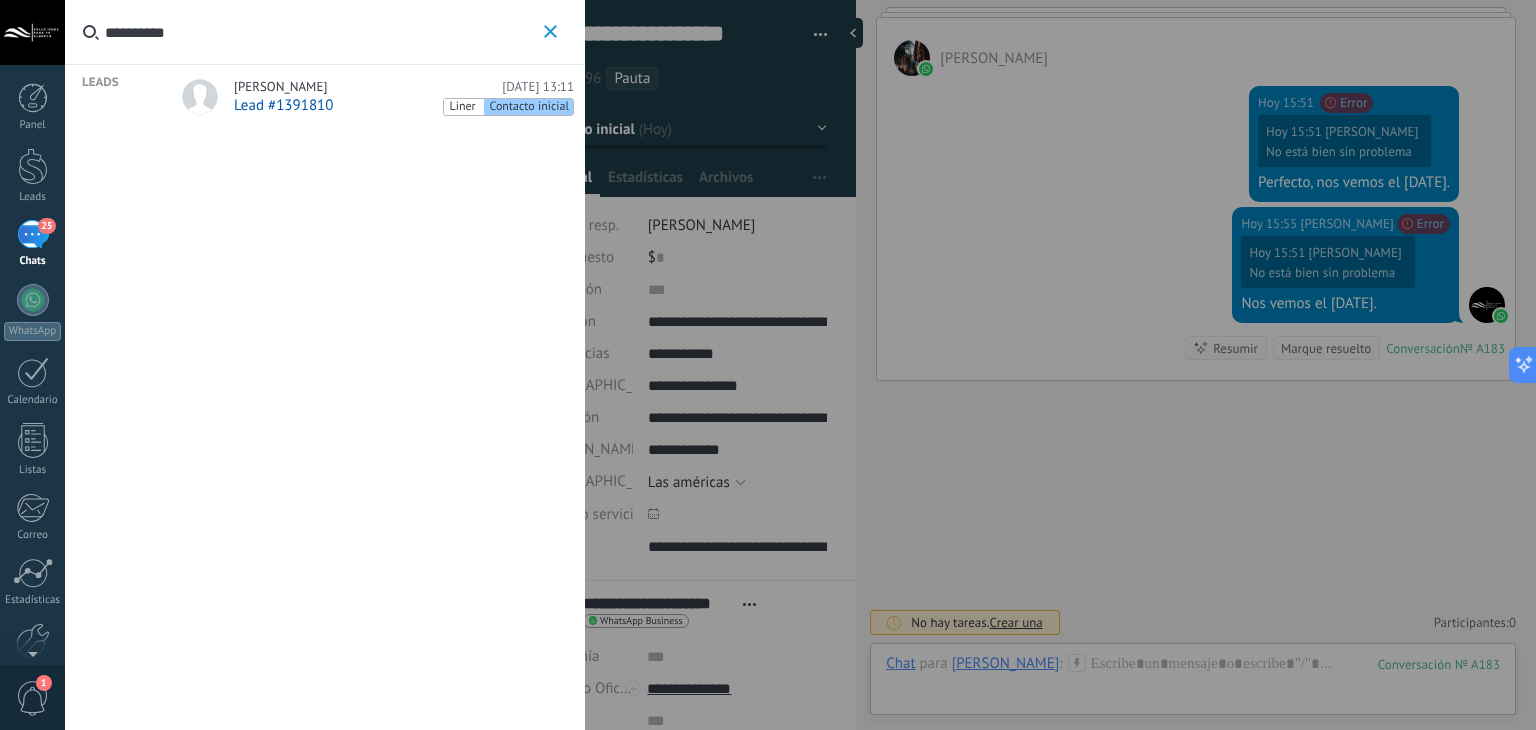 type on "**********" 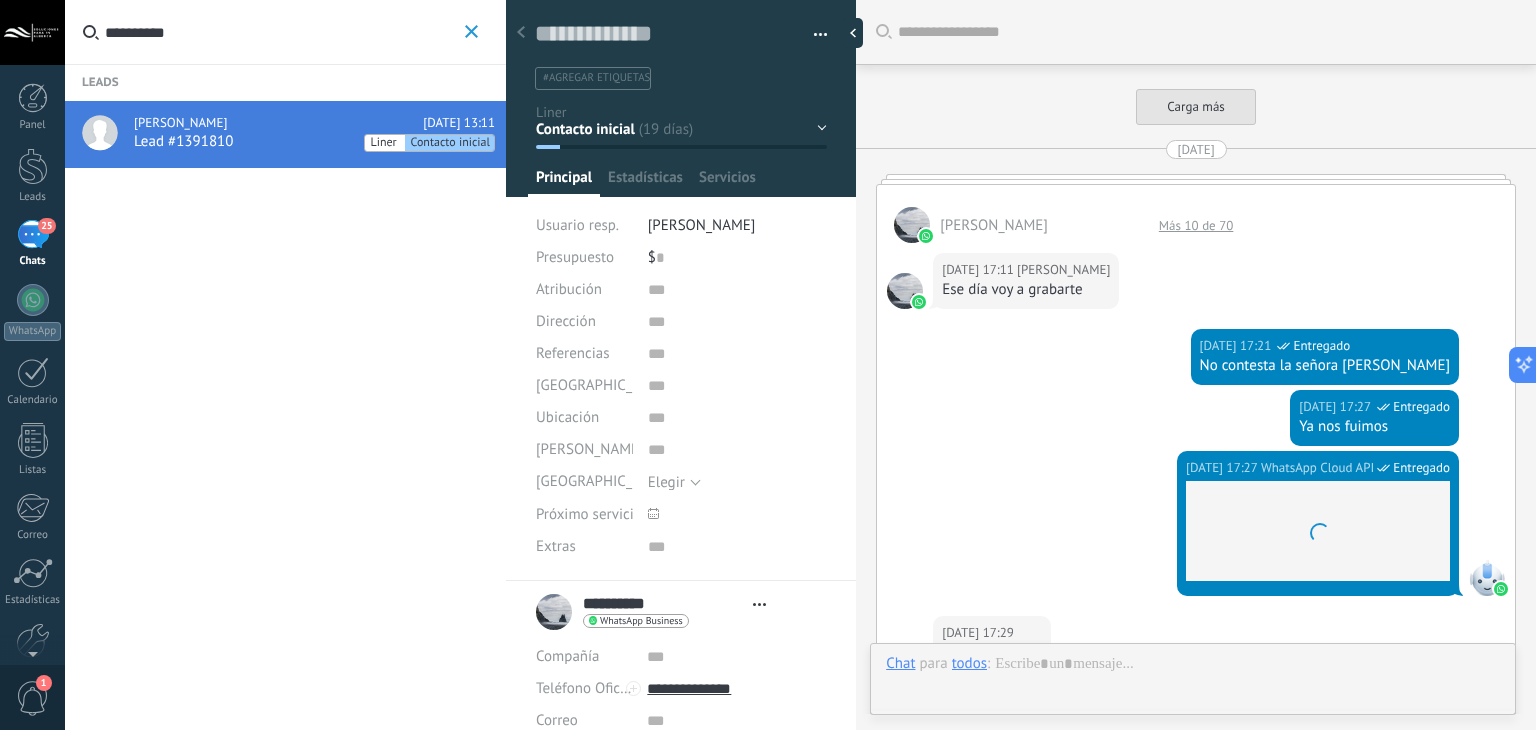 scroll, scrollTop: 1974, scrollLeft: 0, axis: vertical 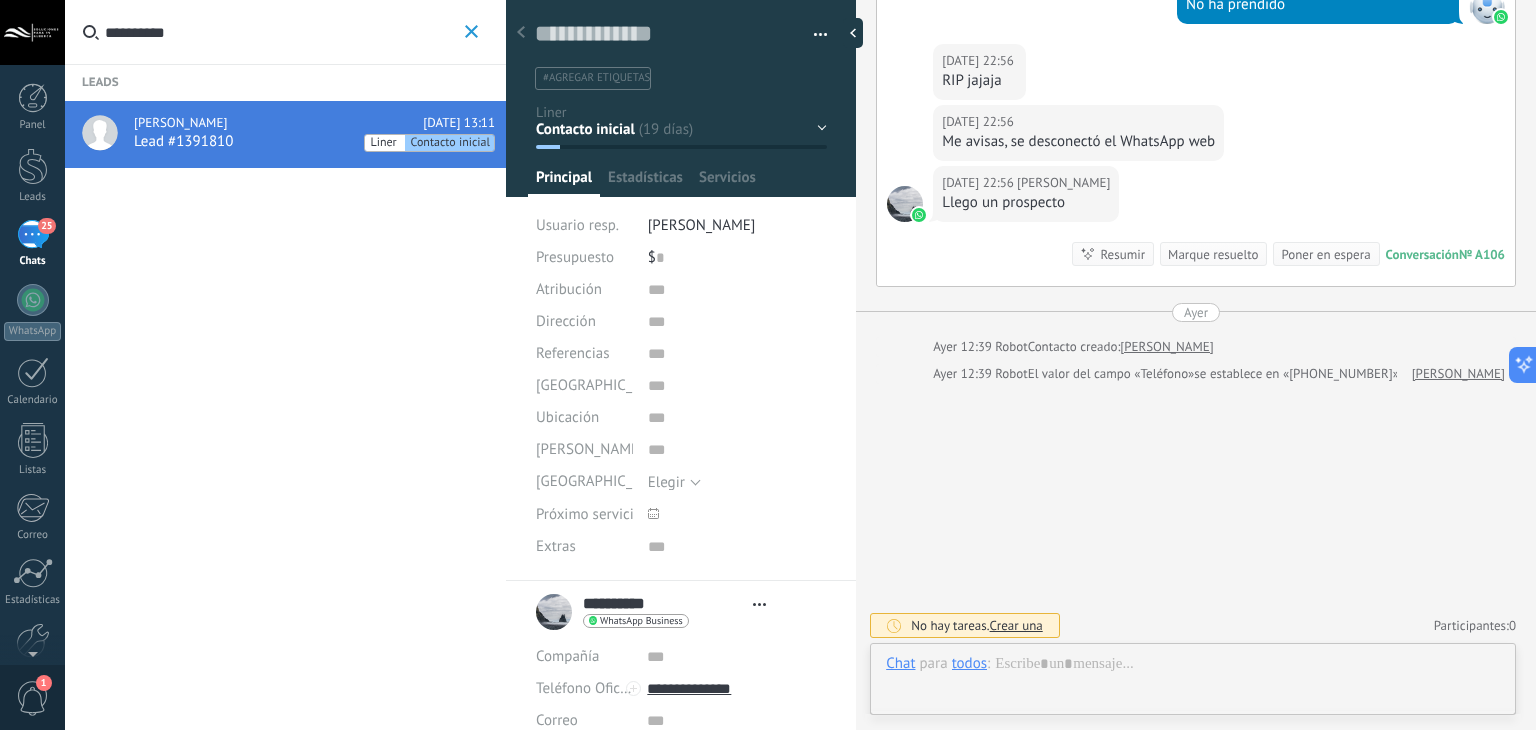 type on "**********" 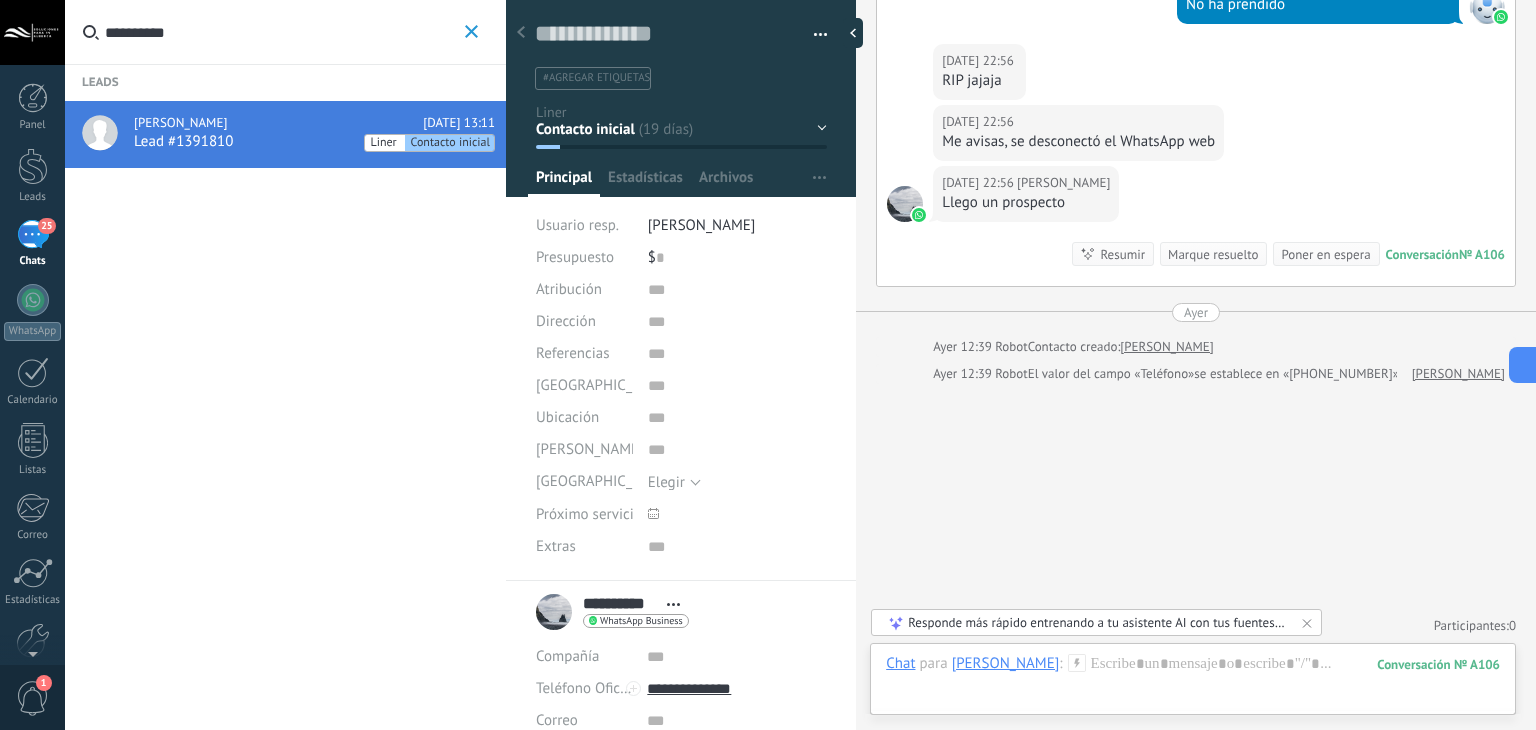 scroll, scrollTop: 29, scrollLeft: 0, axis: vertical 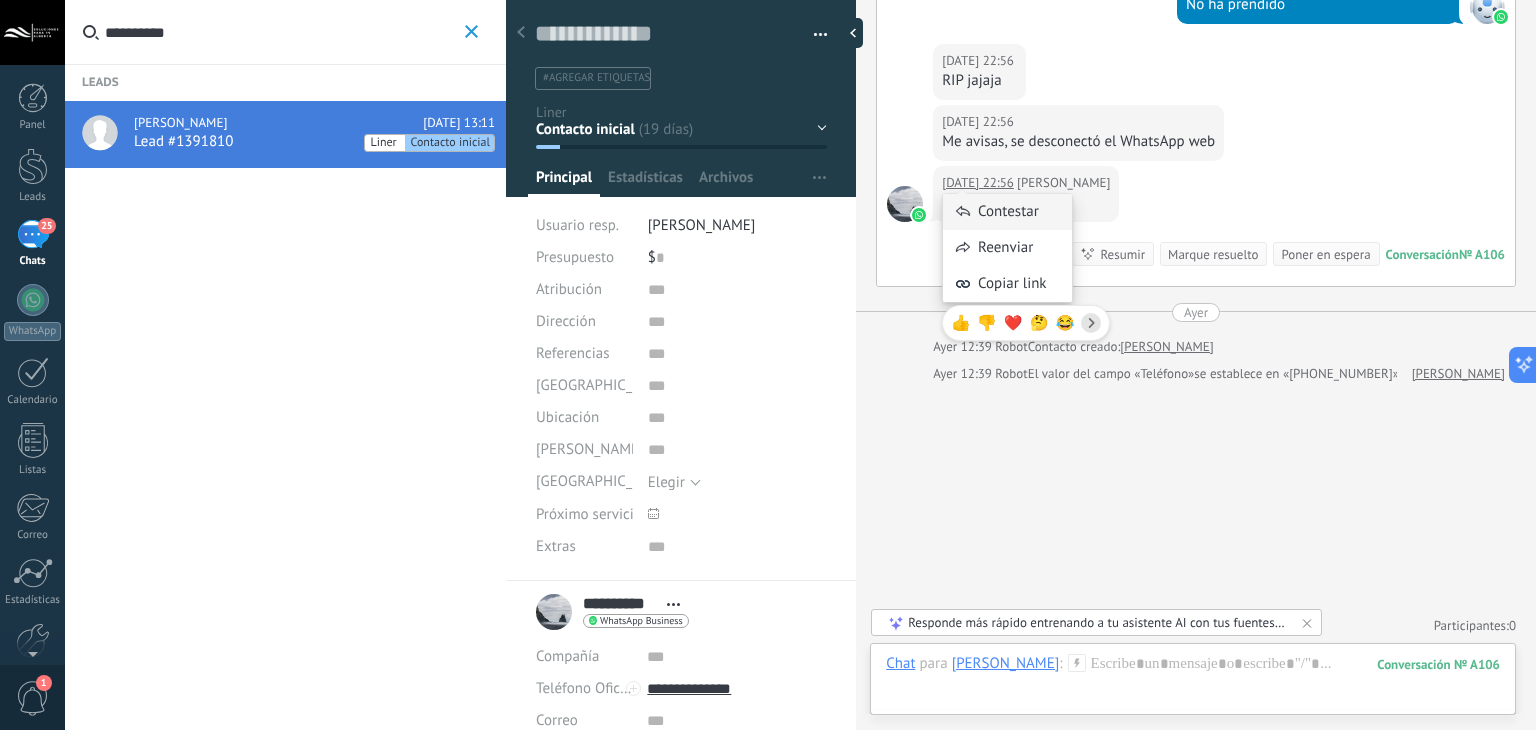 click on "Contestar" at bounding box center [1007, 212] 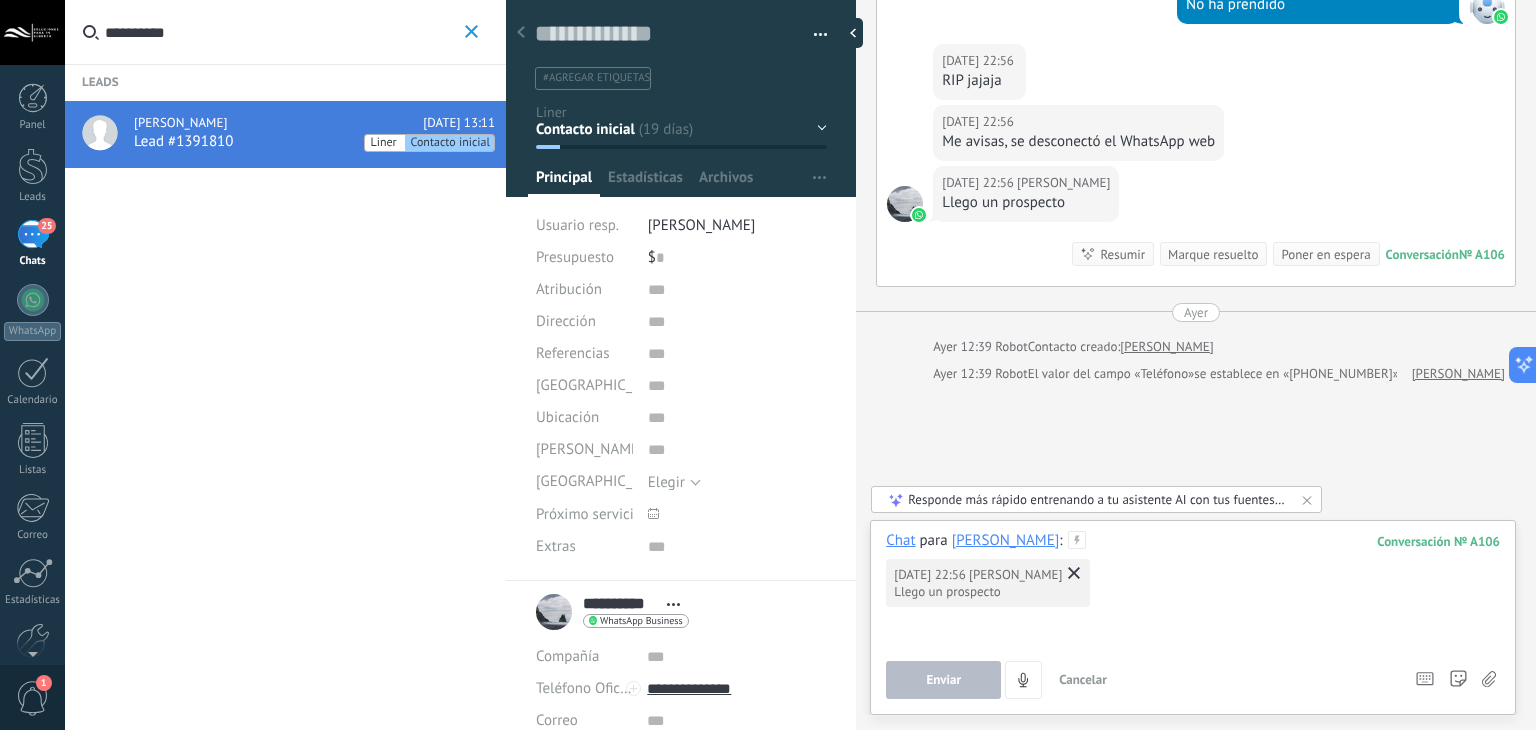 scroll, scrollTop: 1874, scrollLeft: 0, axis: vertical 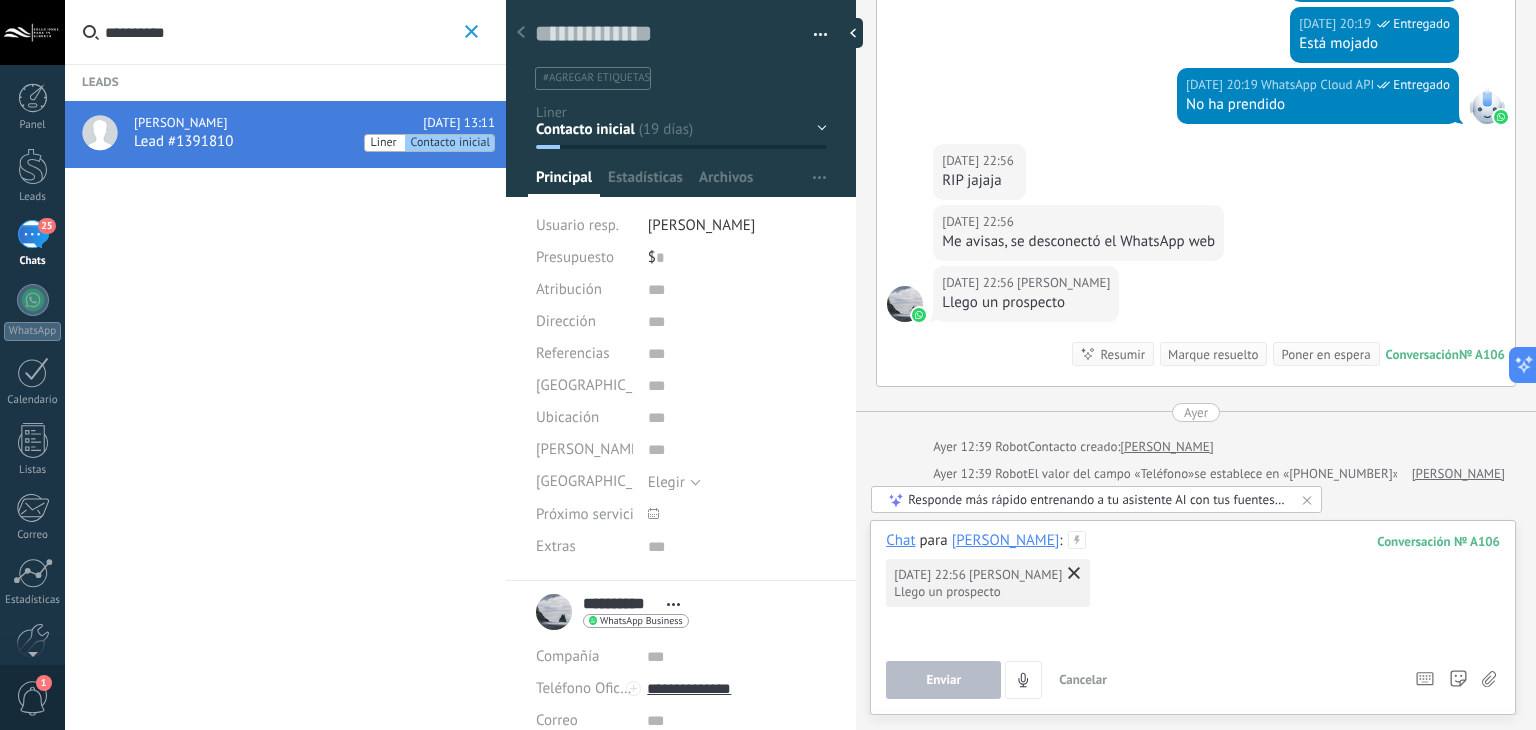 type 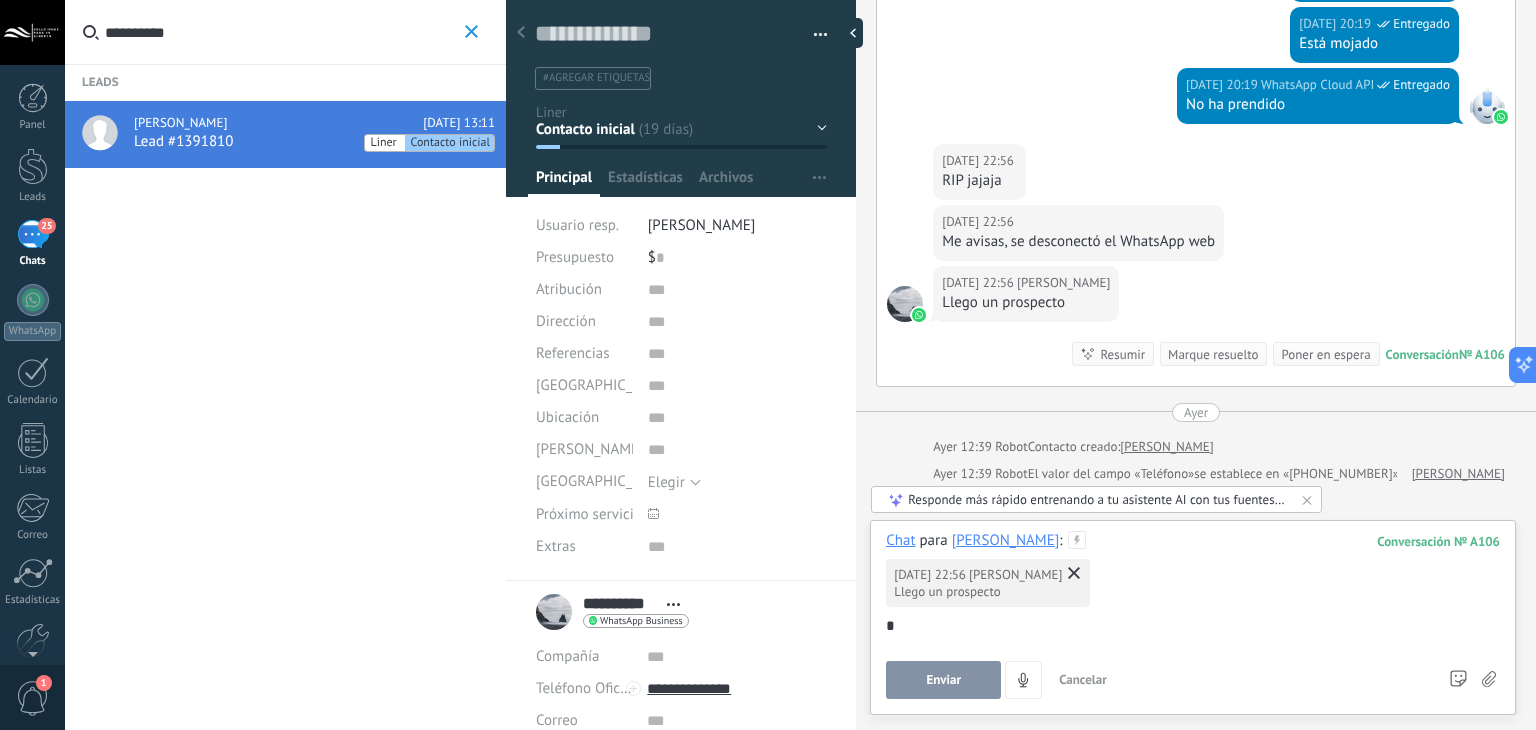 click on "Enviar" at bounding box center [943, 680] 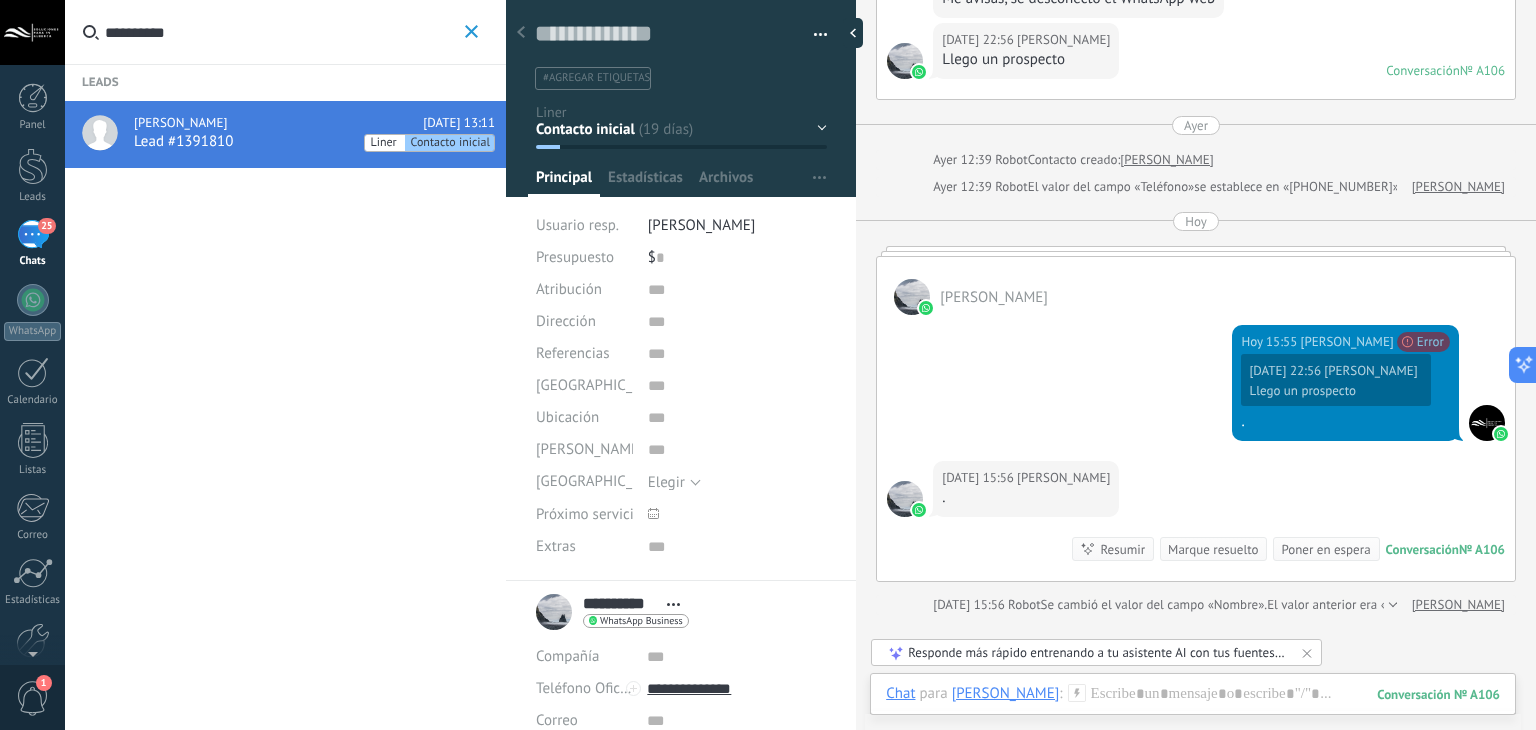 scroll, scrollTop: 2240, scrollLeft: 0, axis: vertical 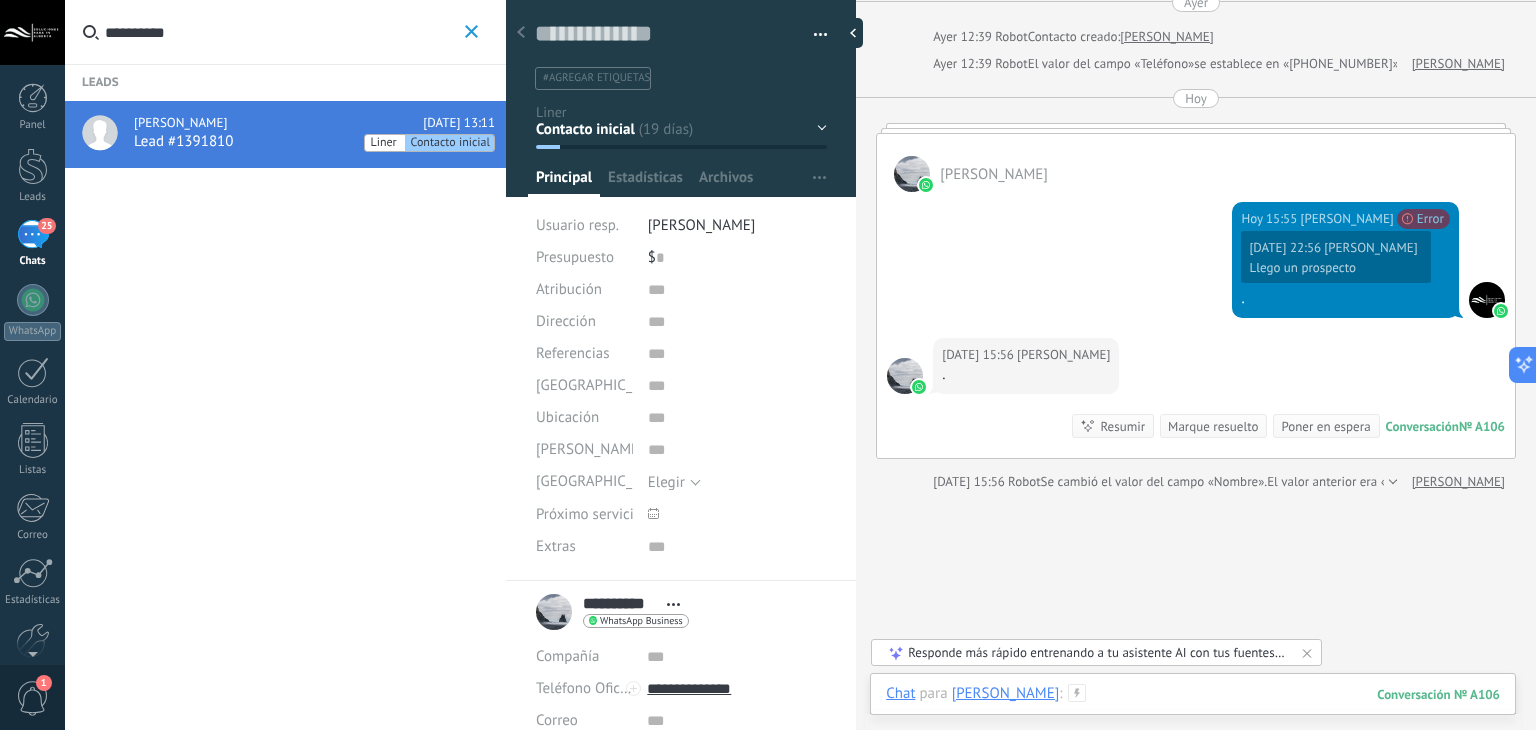 click at bounding box center [1193, 714] 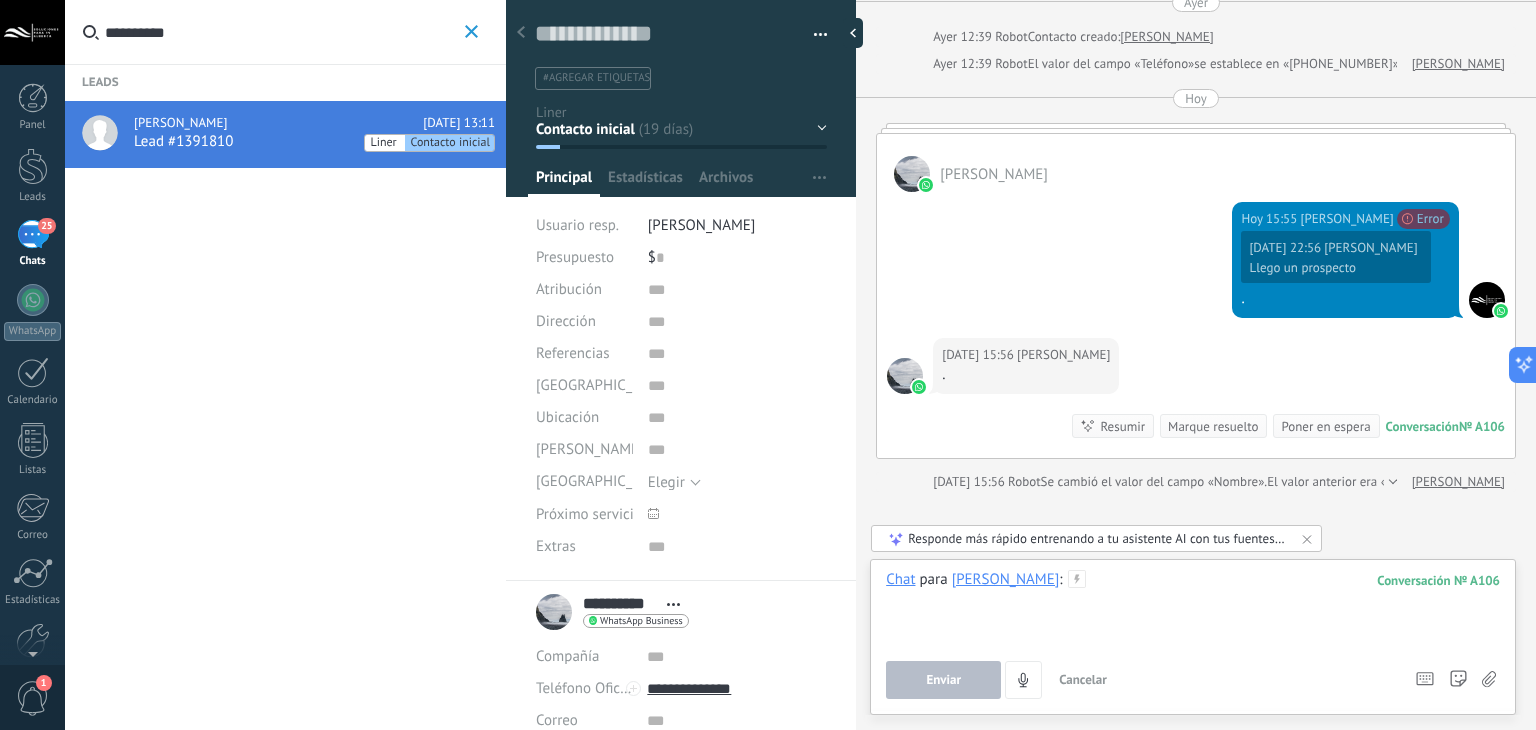 type 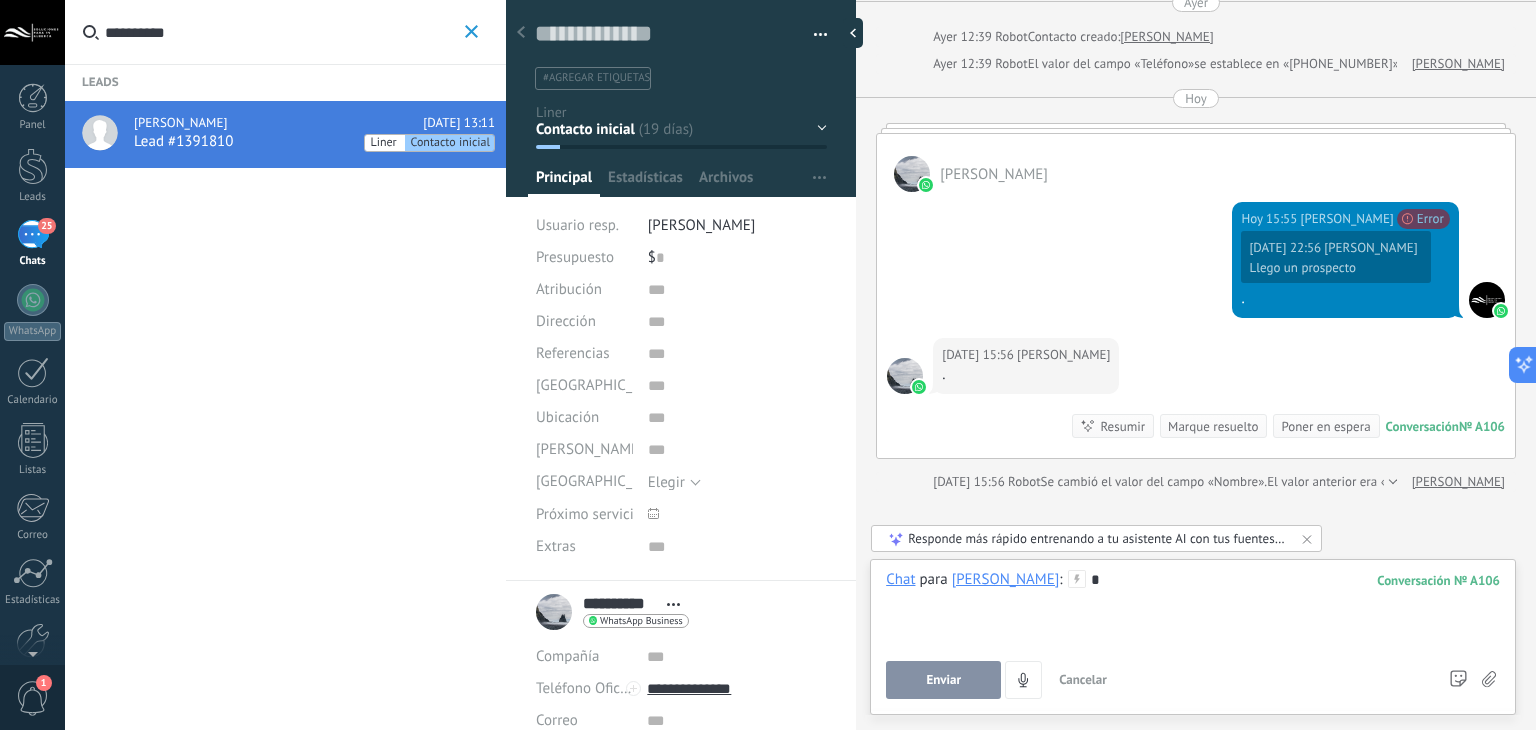 click on "Enviar" at bounding box center [943, 680] 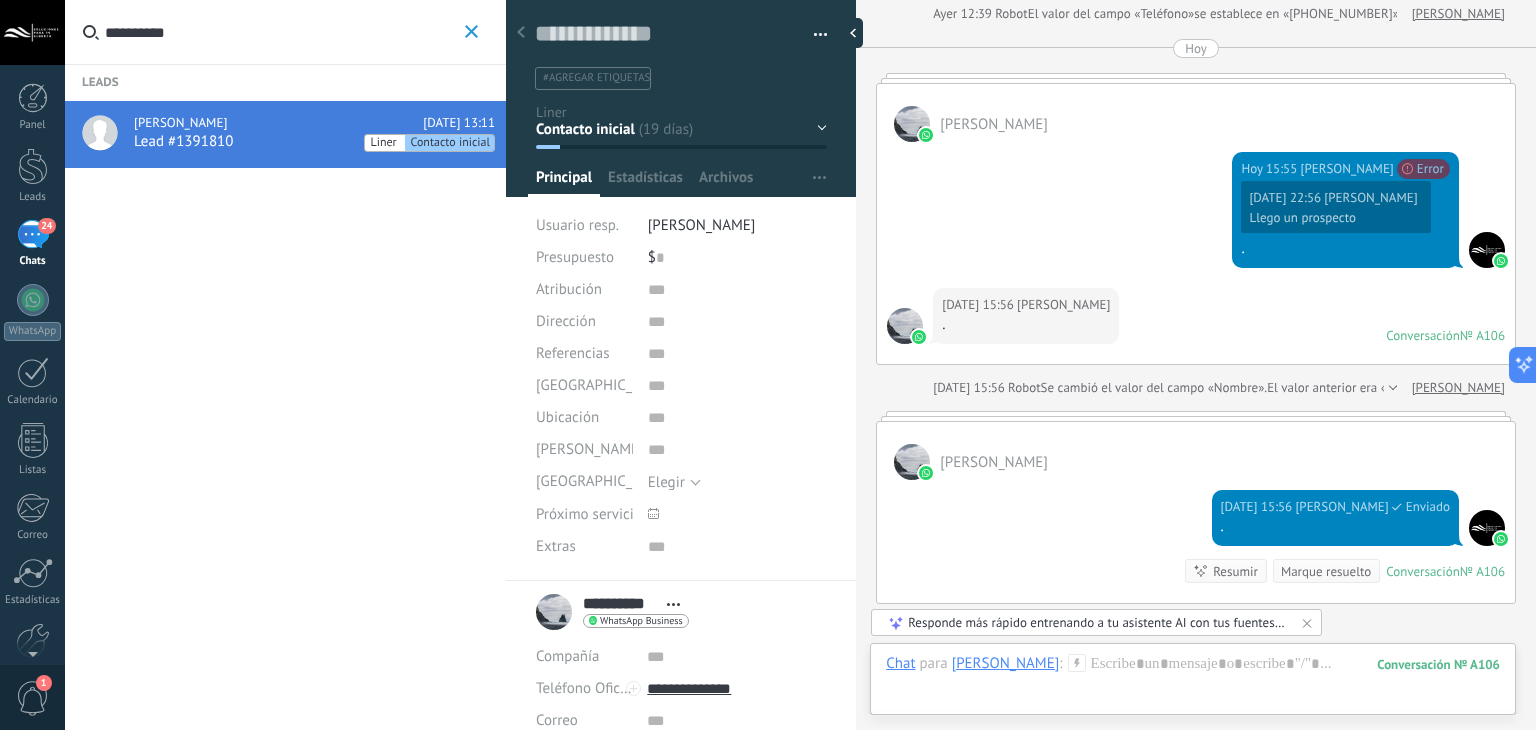 scroll, scrollTop: 2390, scrollLeft: 0, axis: vertical 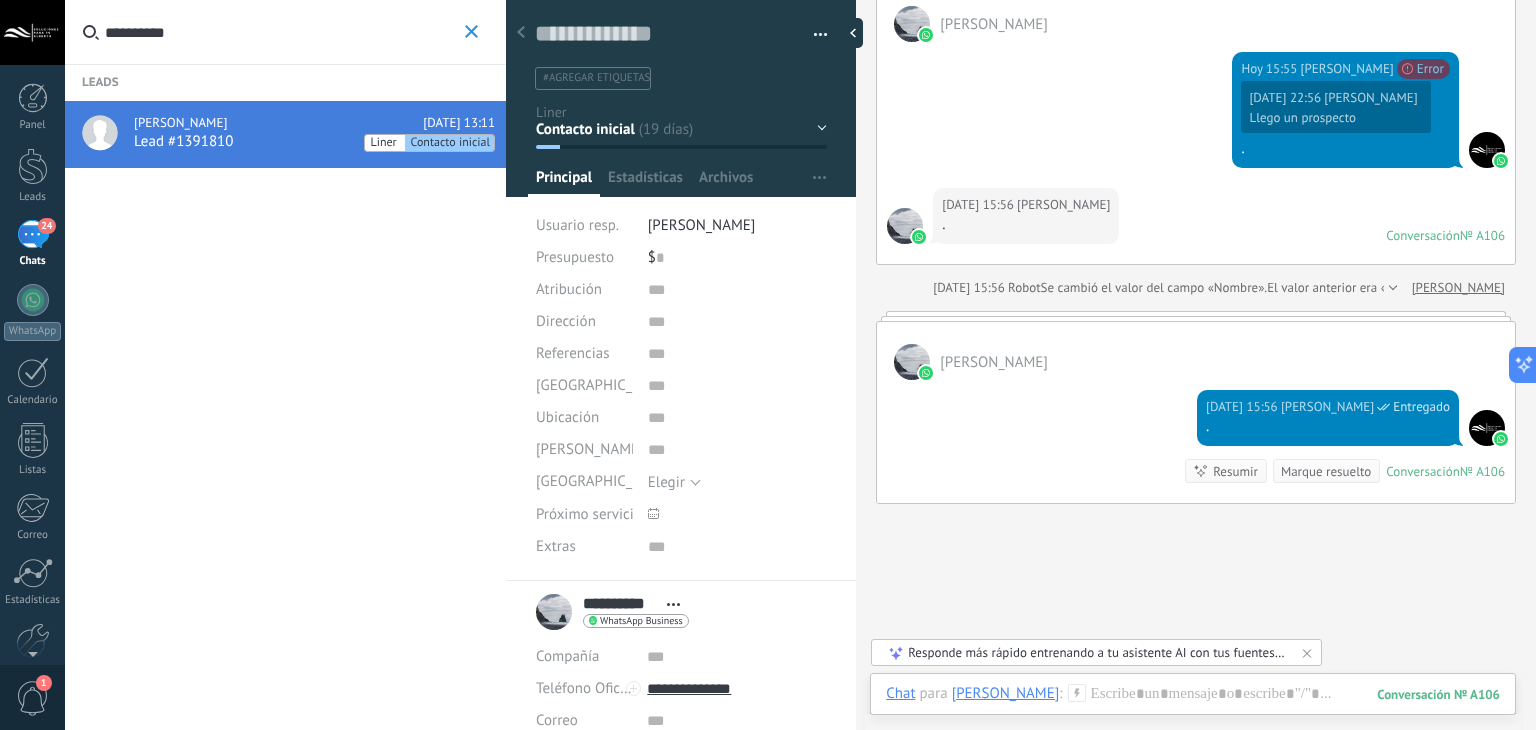 click on "24
Chats" at bounding box center (32, 244) 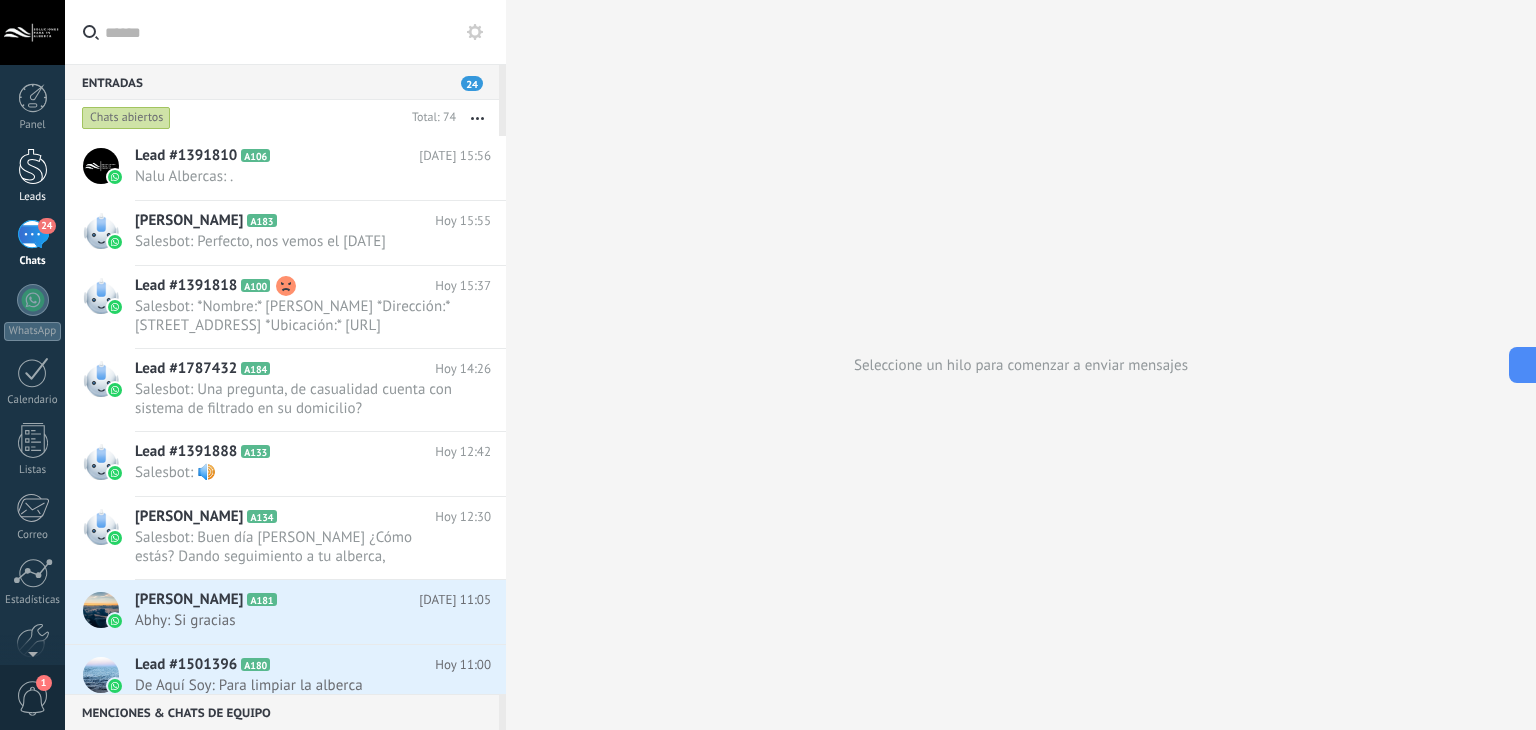 click at bounding box center (33, 166) 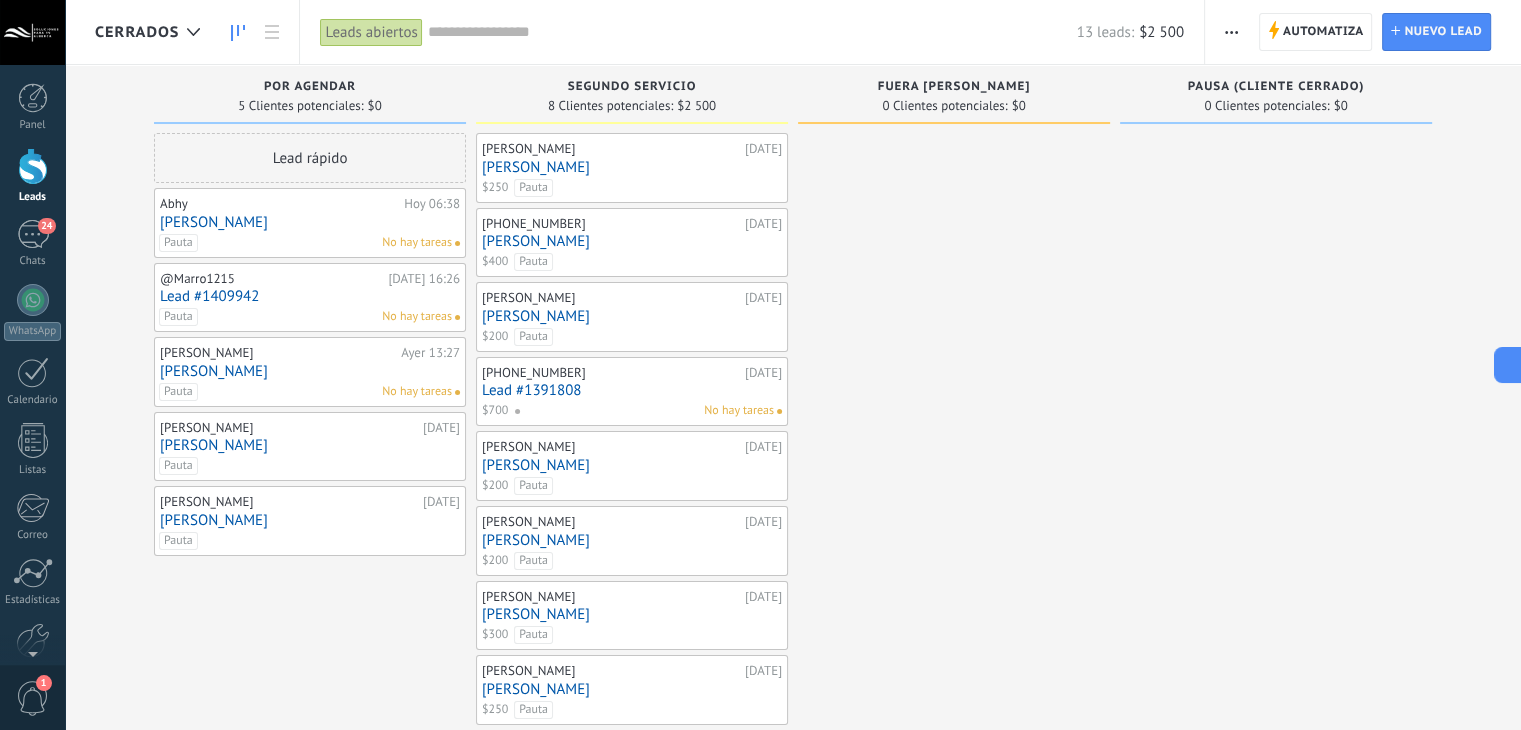 click at bounding box center [752, 32] 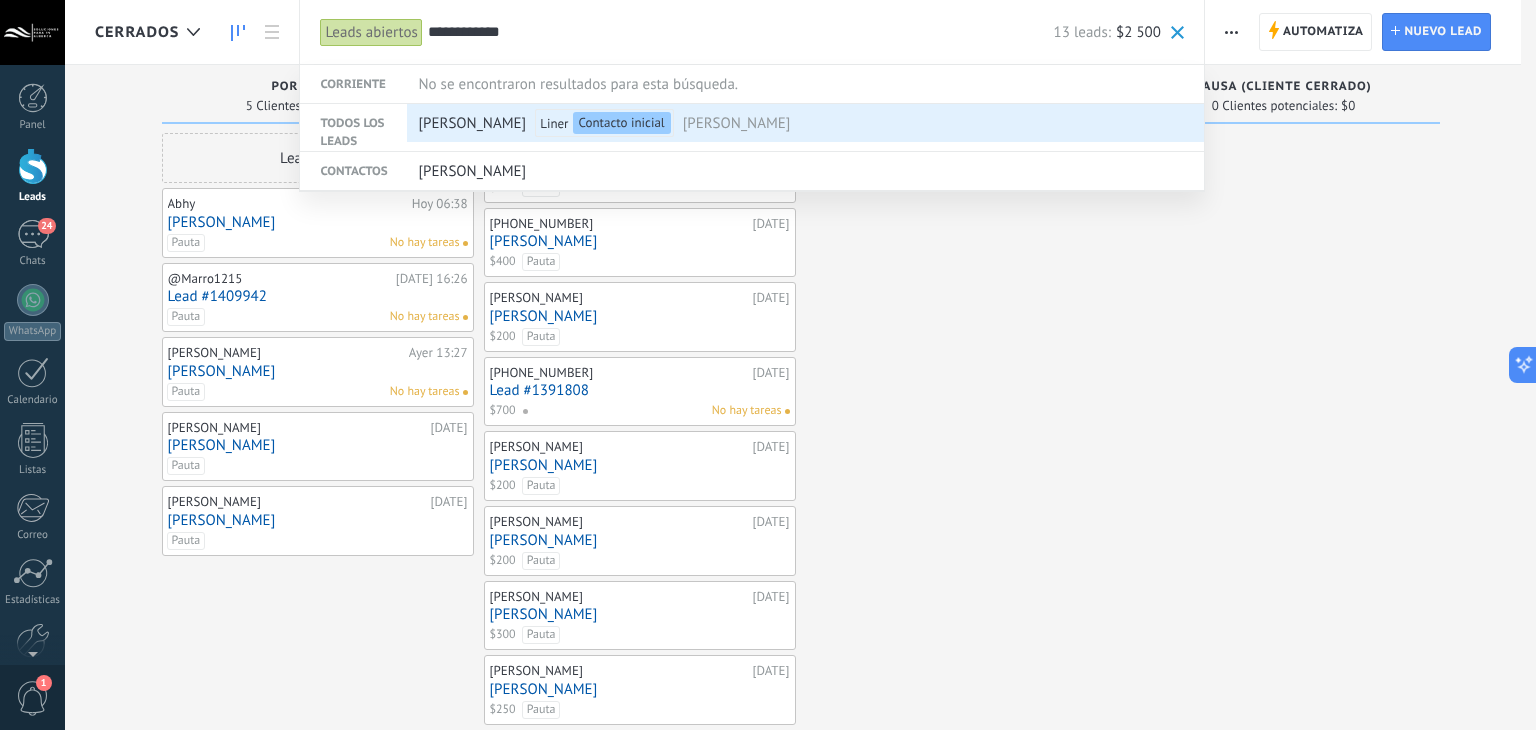 type on "**********" 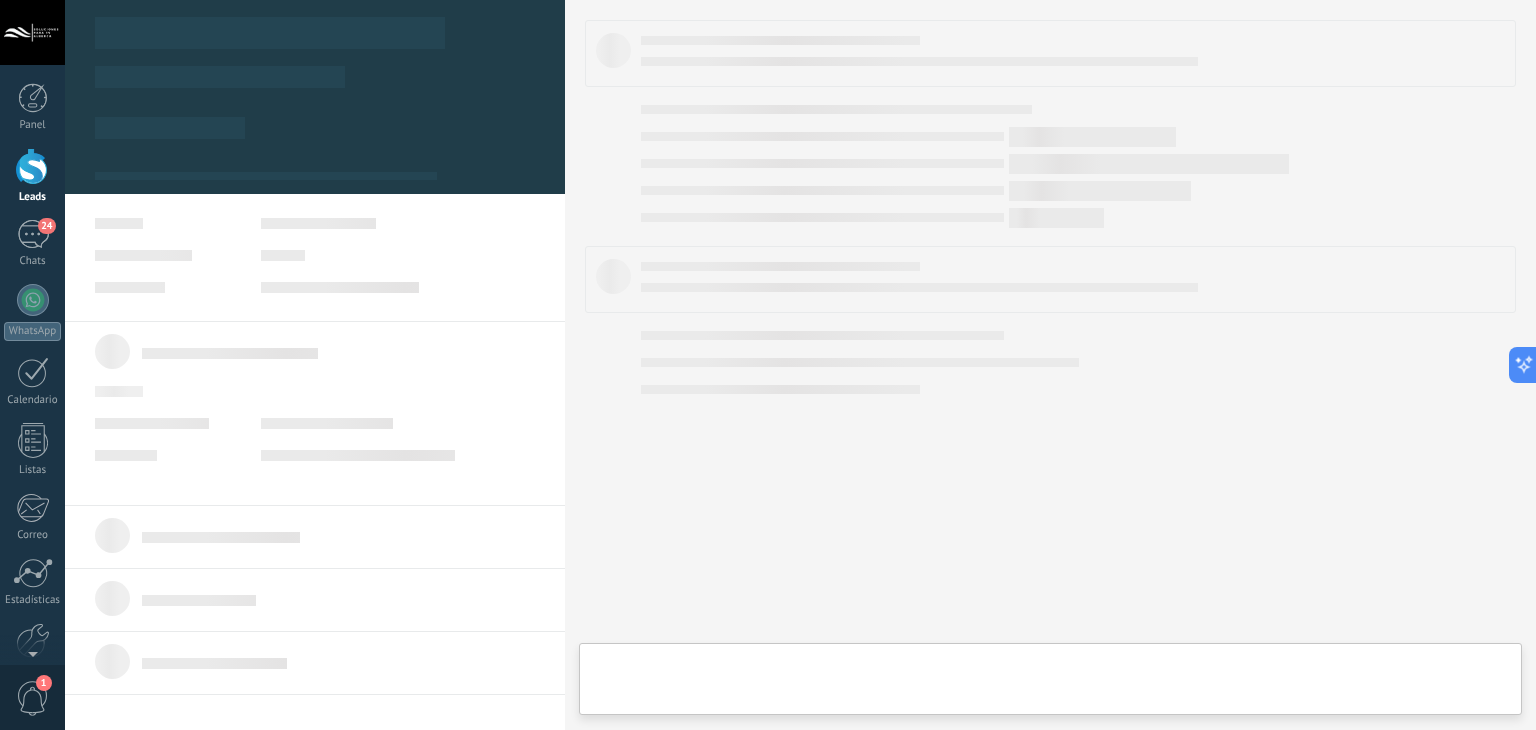 type on "**********" 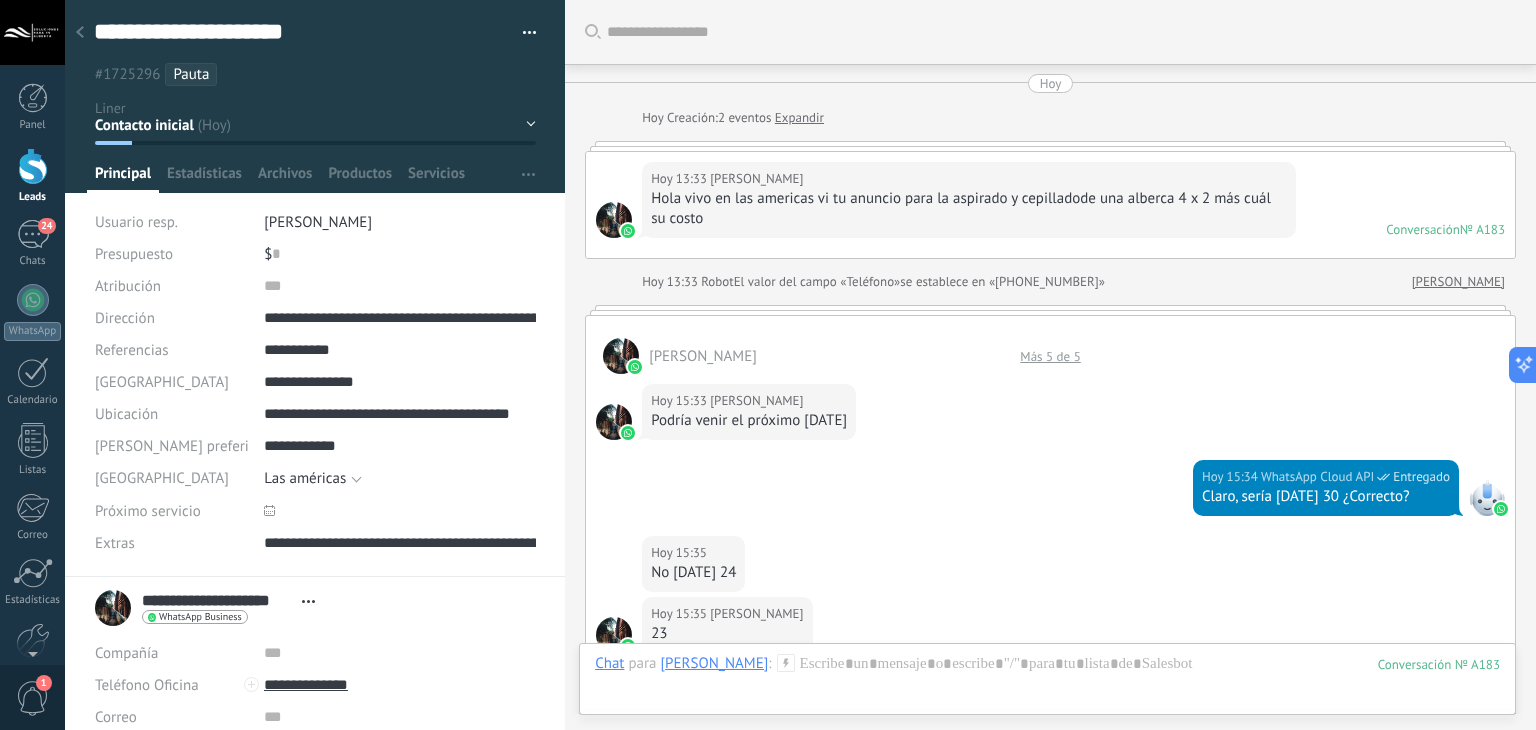 click on "Contacto inicial
no contestó
stand  by 15 días
1er intento
2do intento
3er intento" at bounding box center [0, 0] 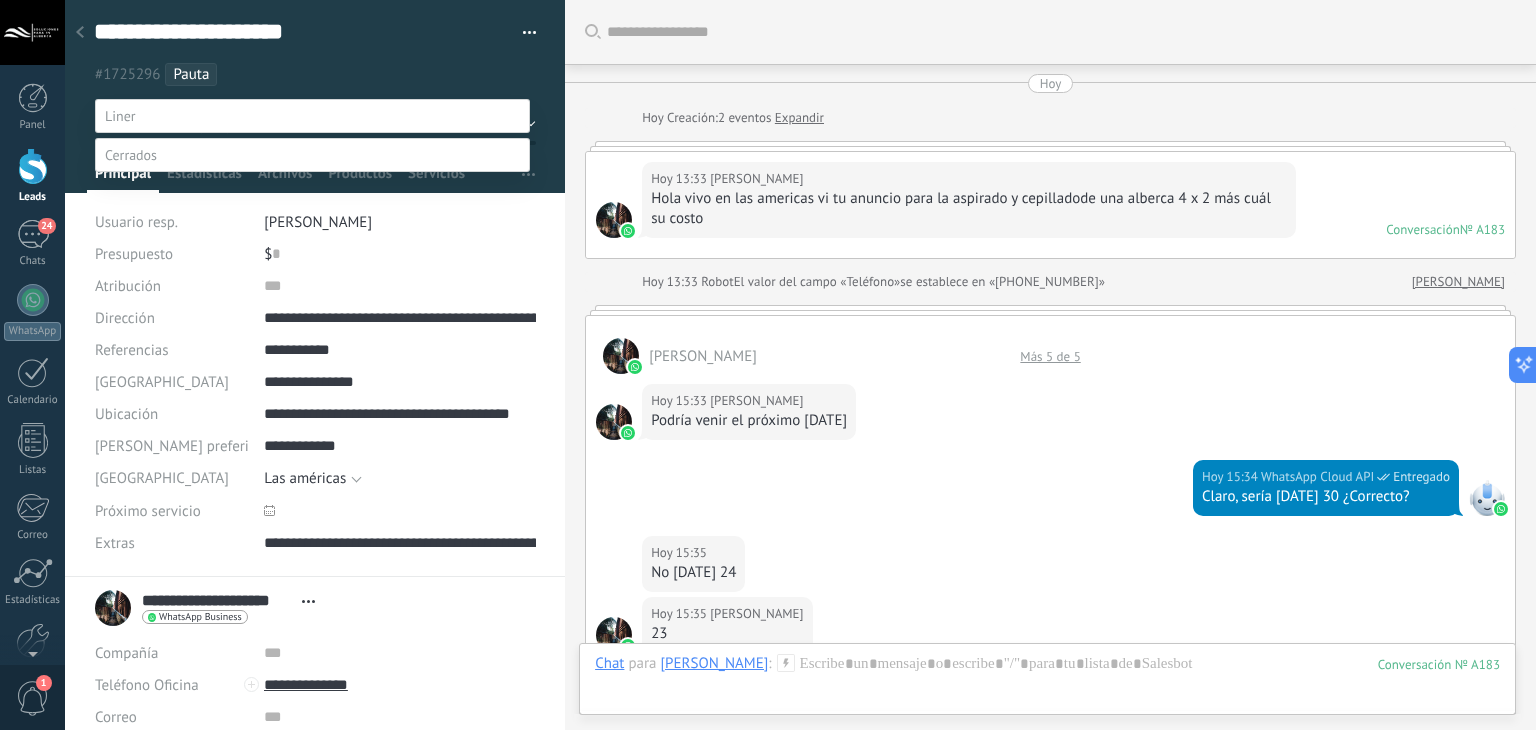scroll, scrollTop: 29, scrollLeft: 0, axis: vertical 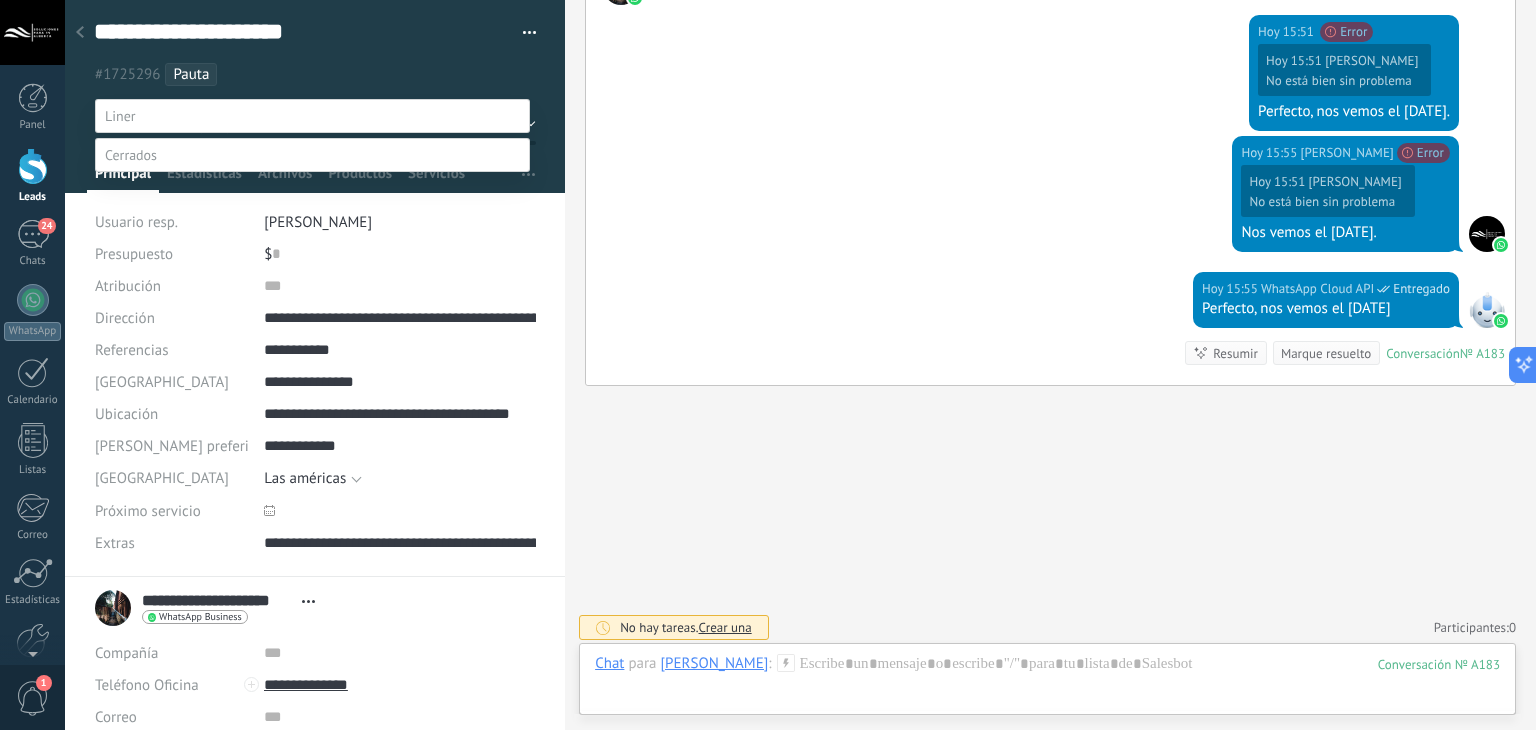 click at bounding box center [312, 155] 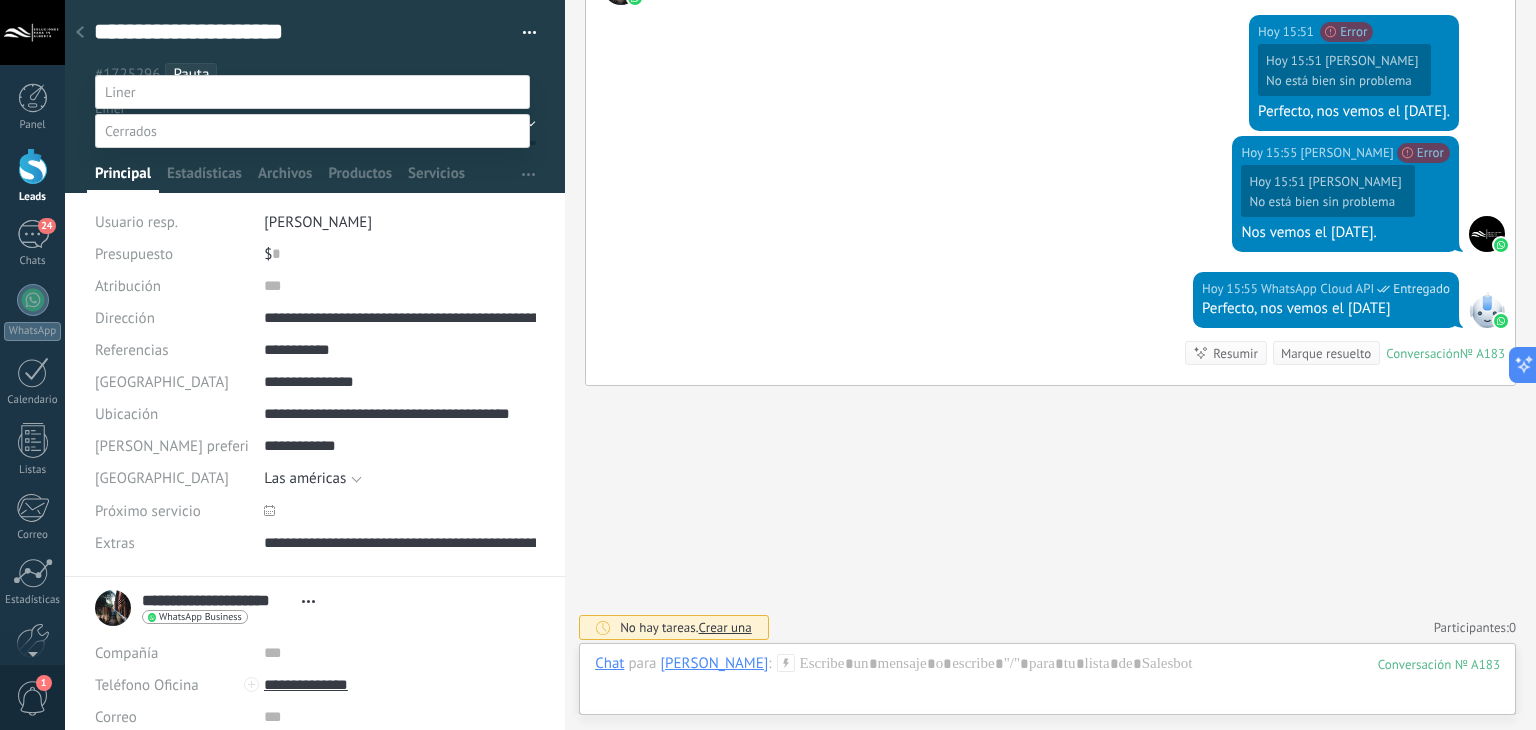 click on "por agendar" at bounding box center (0, 0) 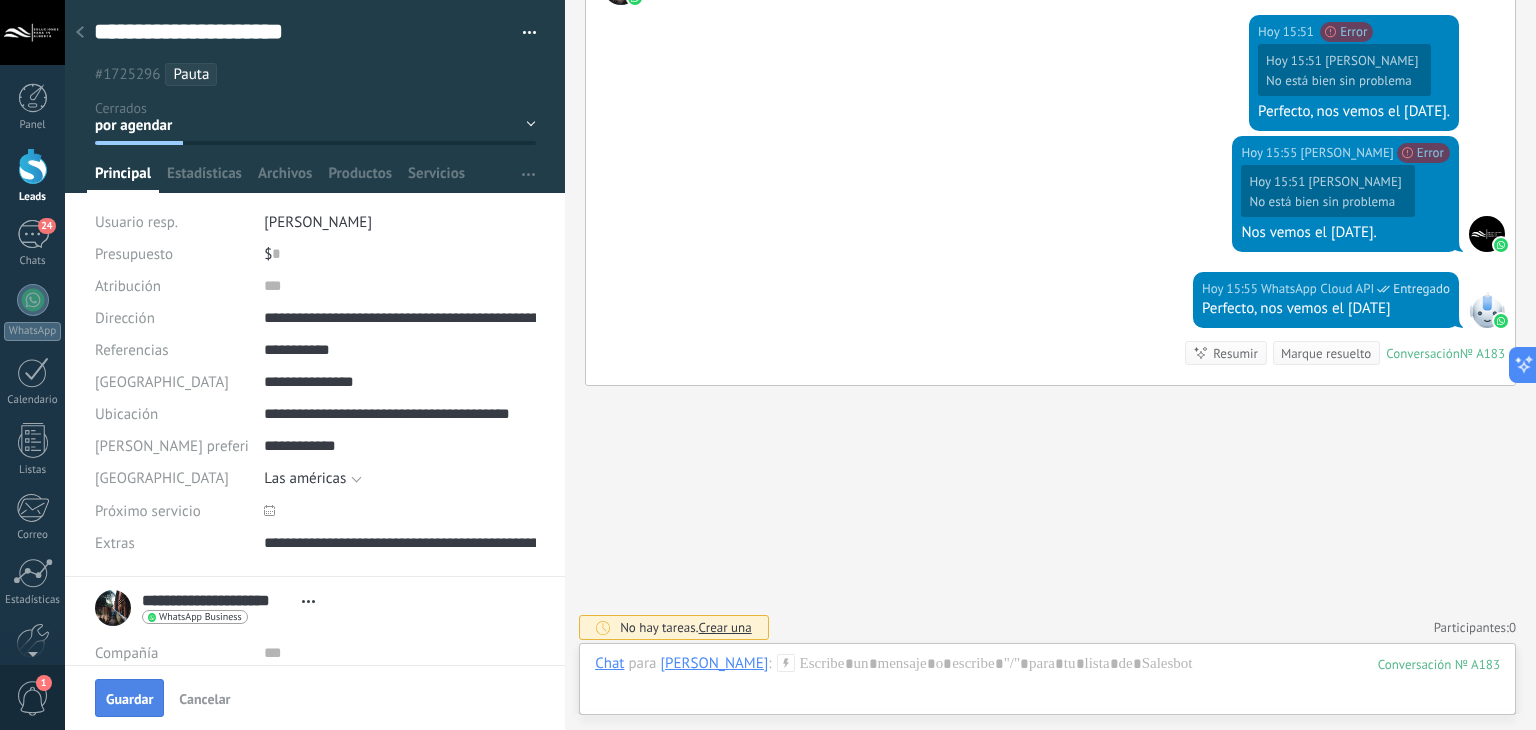 click on "Guardar" at bounding box center [129, 699] 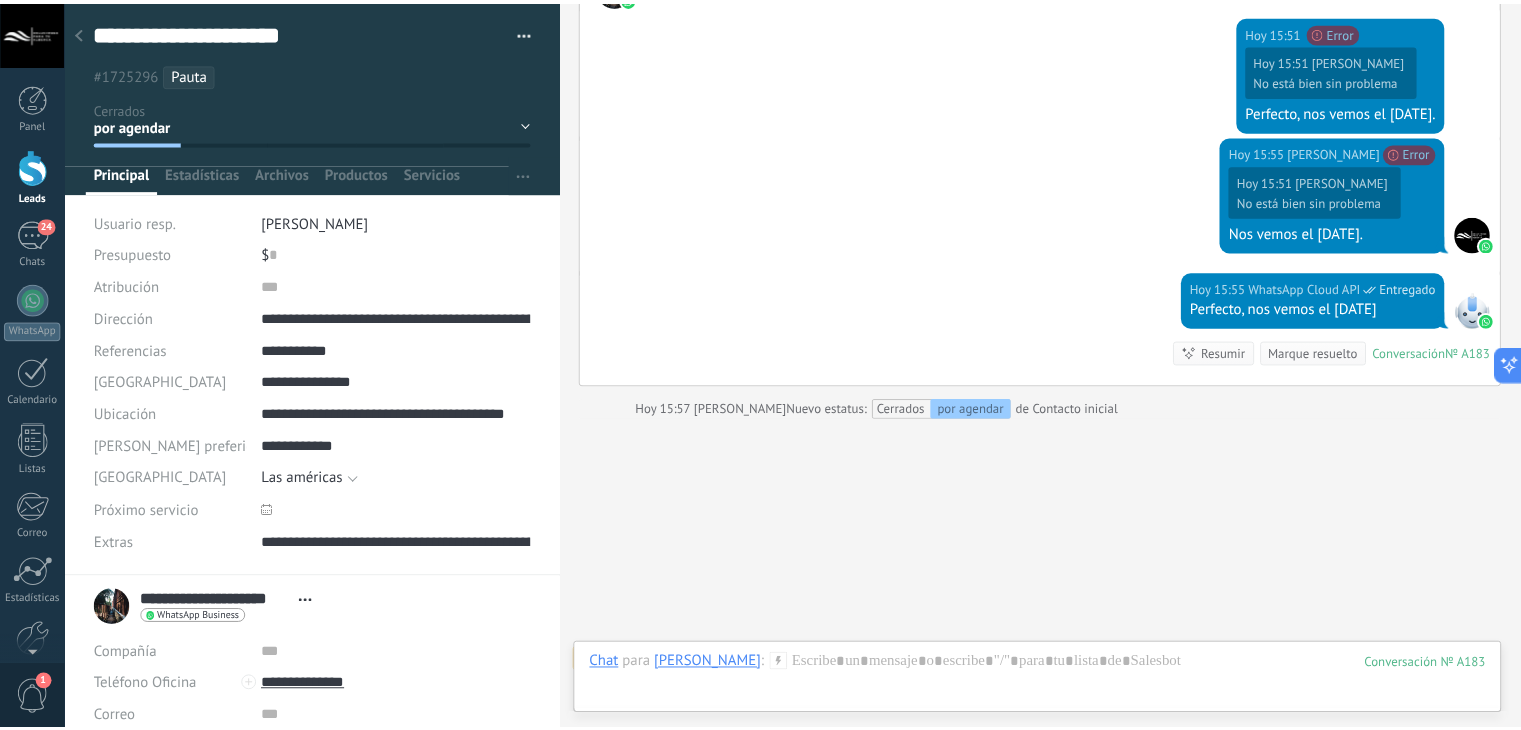 scroll, scrollTop: 1986, scrollLeft: 0, axis: vertical 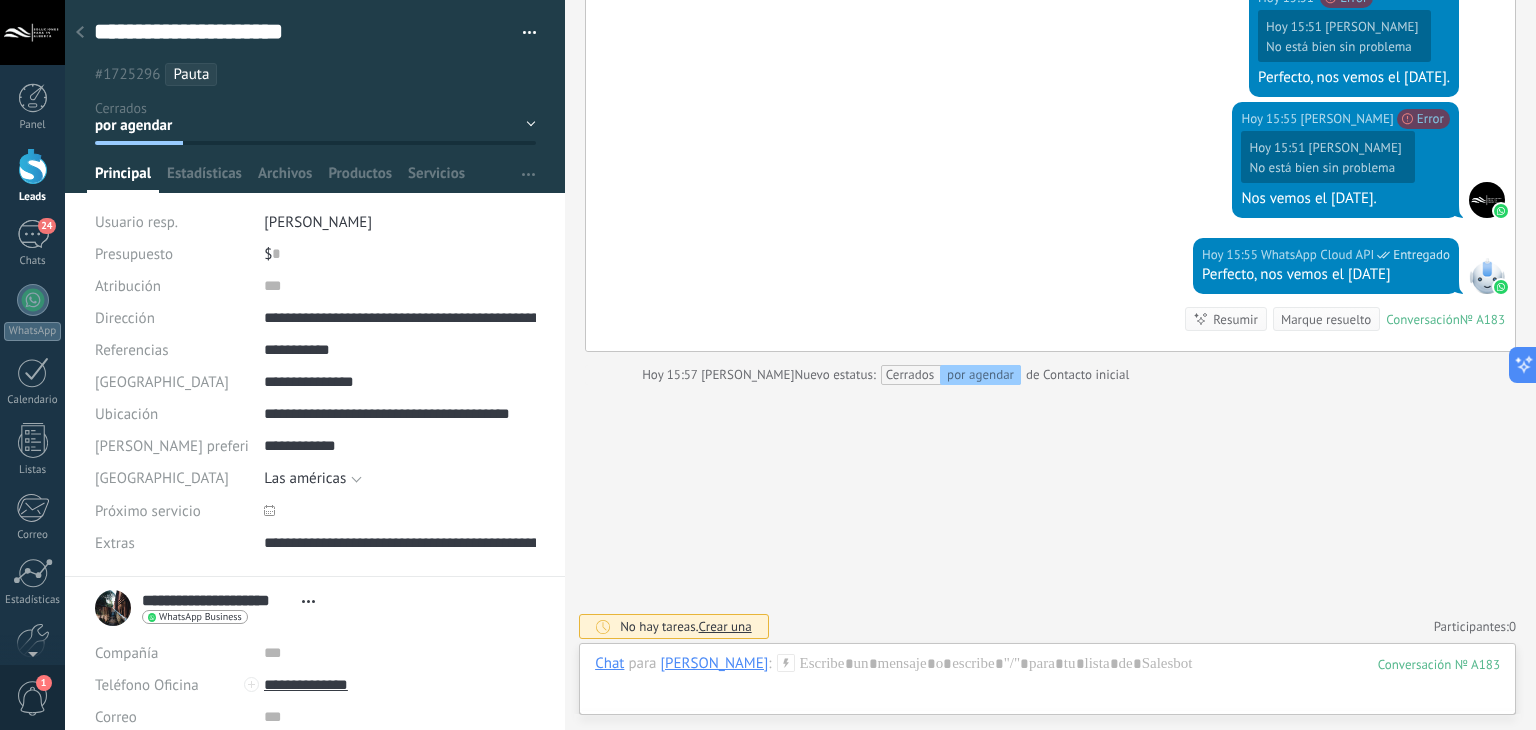 click at bounding box center [80, 33] 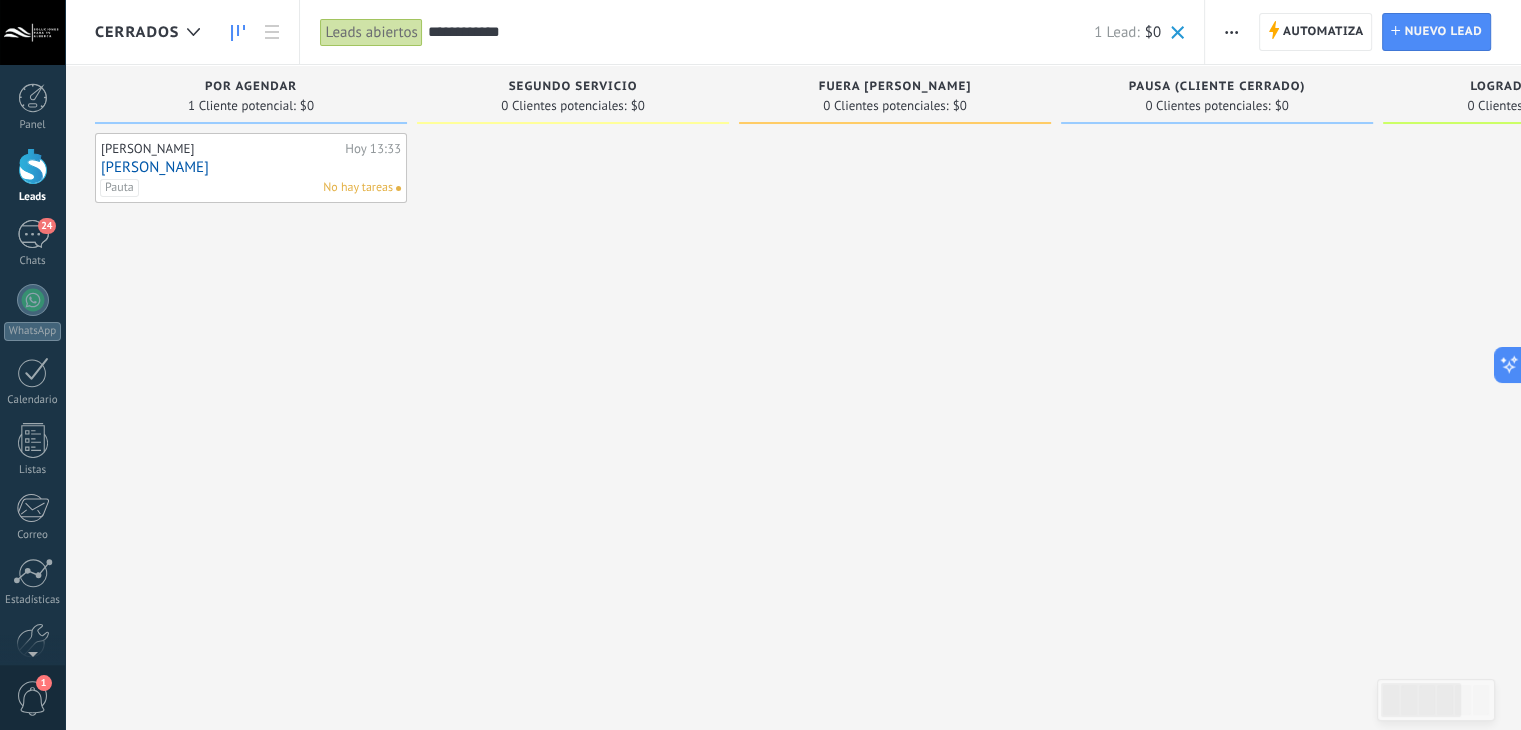 click at bounding box center [1177, 32] 